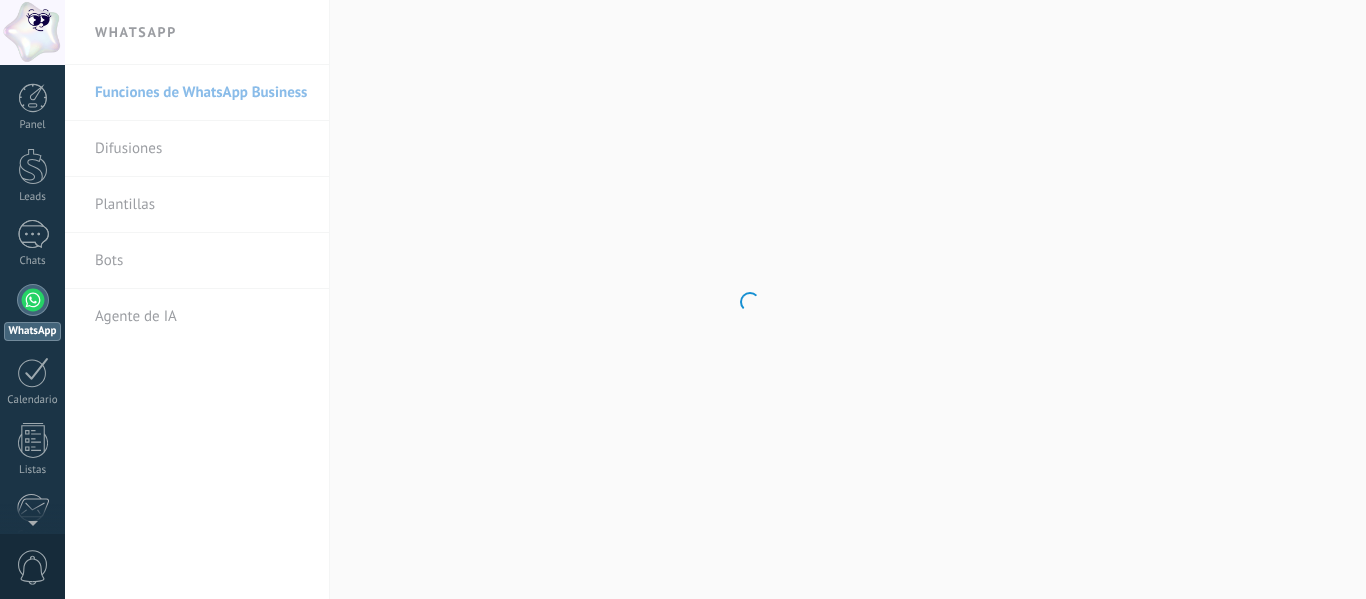 scroll, scrollTop: 0, scrollLeft: 0, axis: both 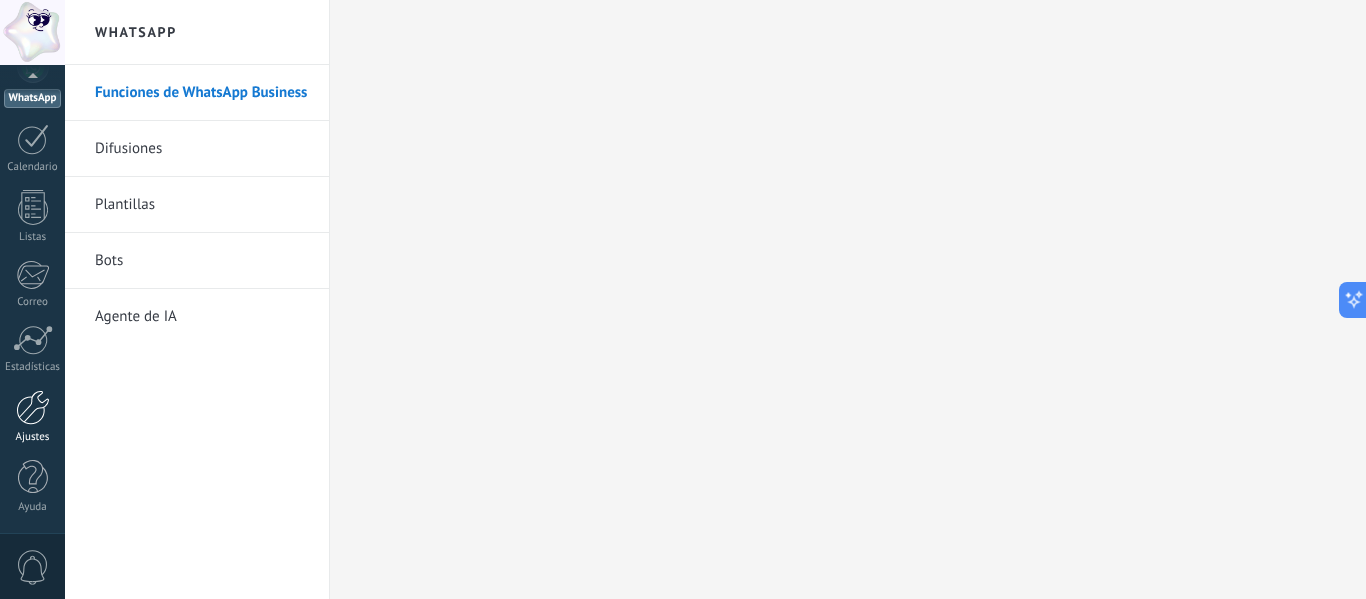 click at bounding box center [33, 407] 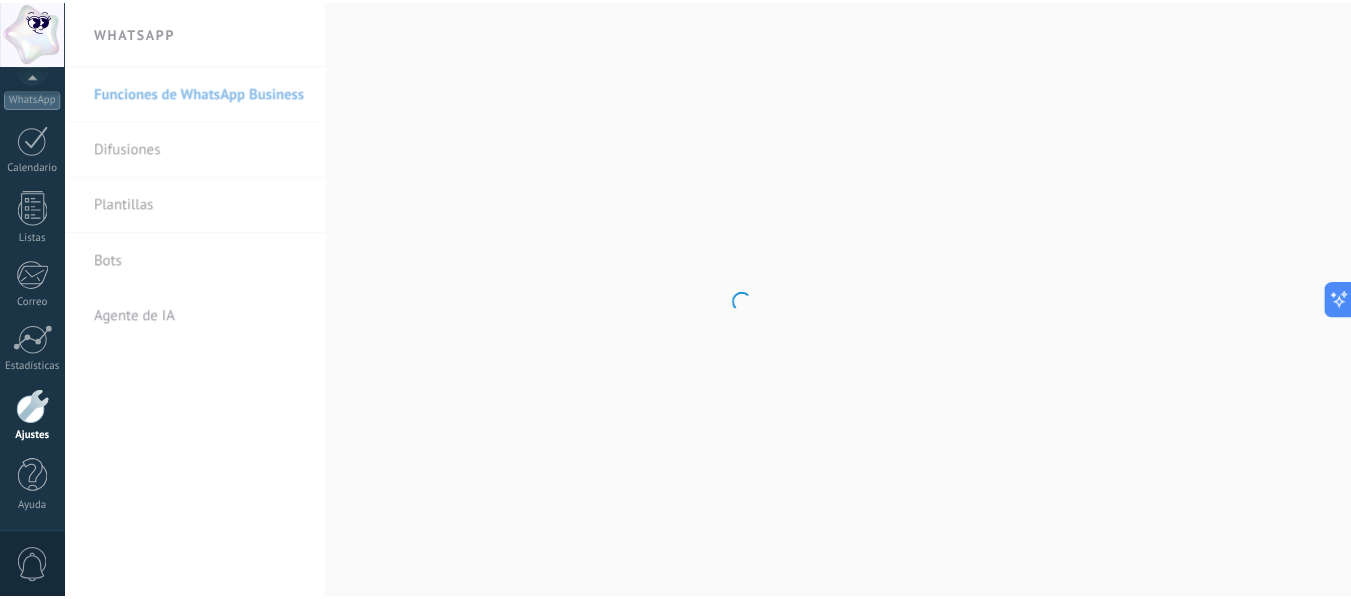 scroll, scrollTop: 0, scrollLeft: 0, axis: both 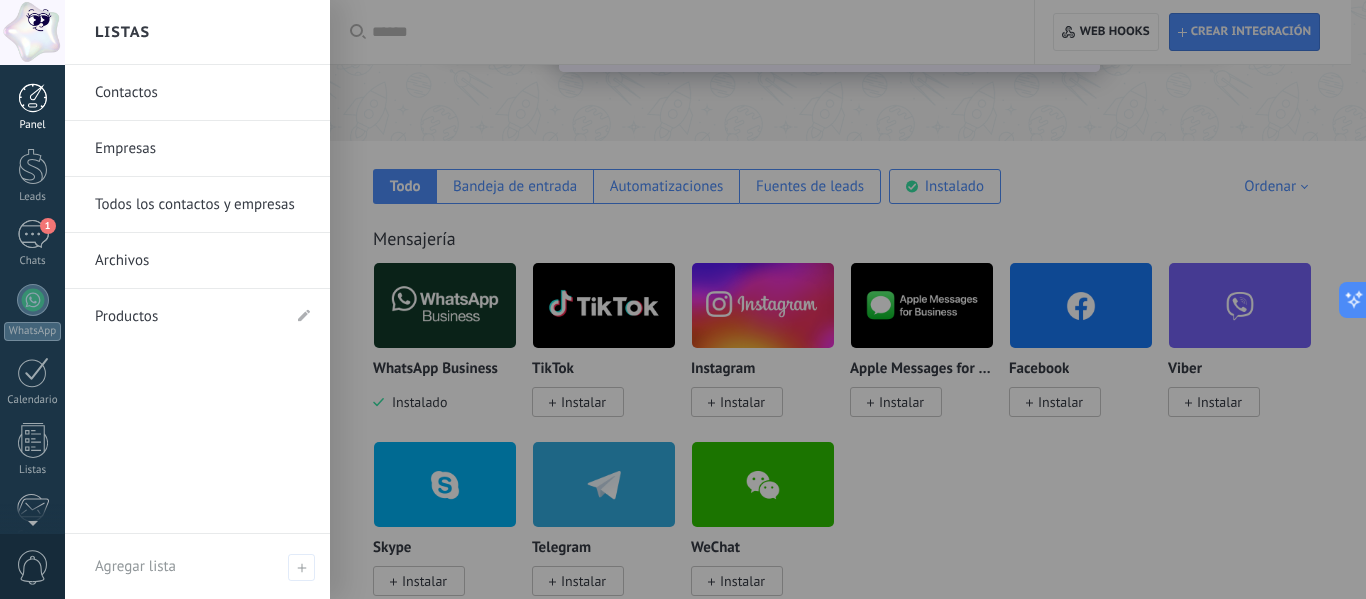 click on "Panel" at bounding box center (32, 107) 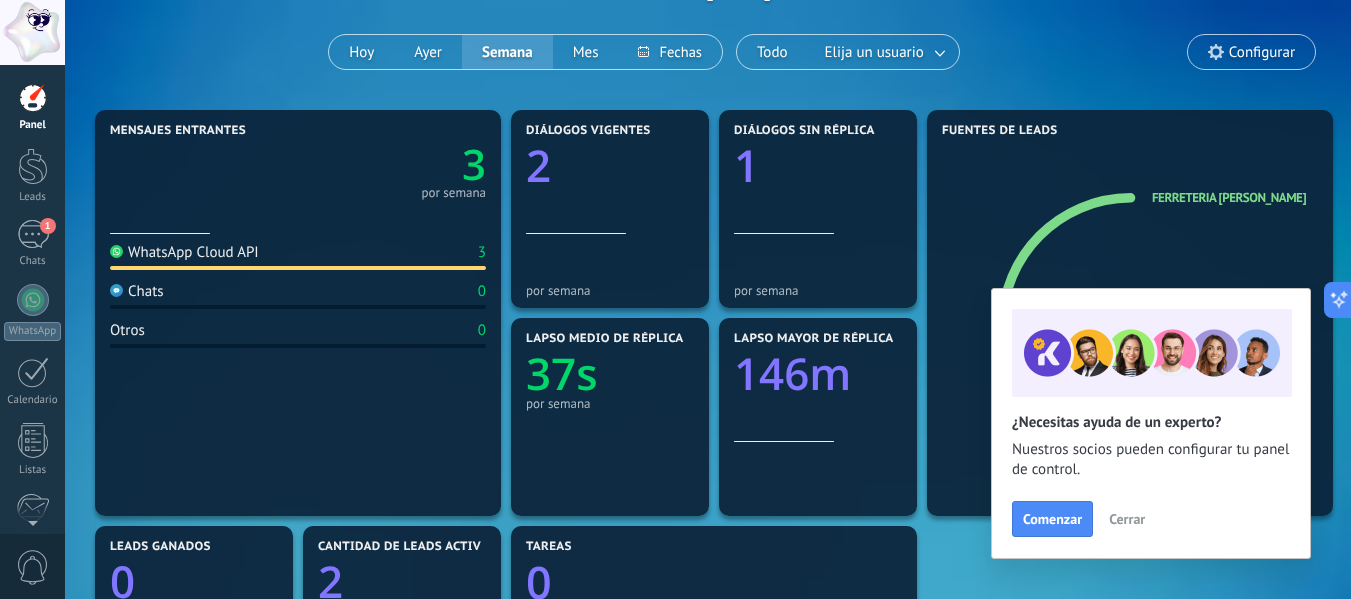 scroll, scrollTop: 148, scrollLeft: 0, axis: vertical 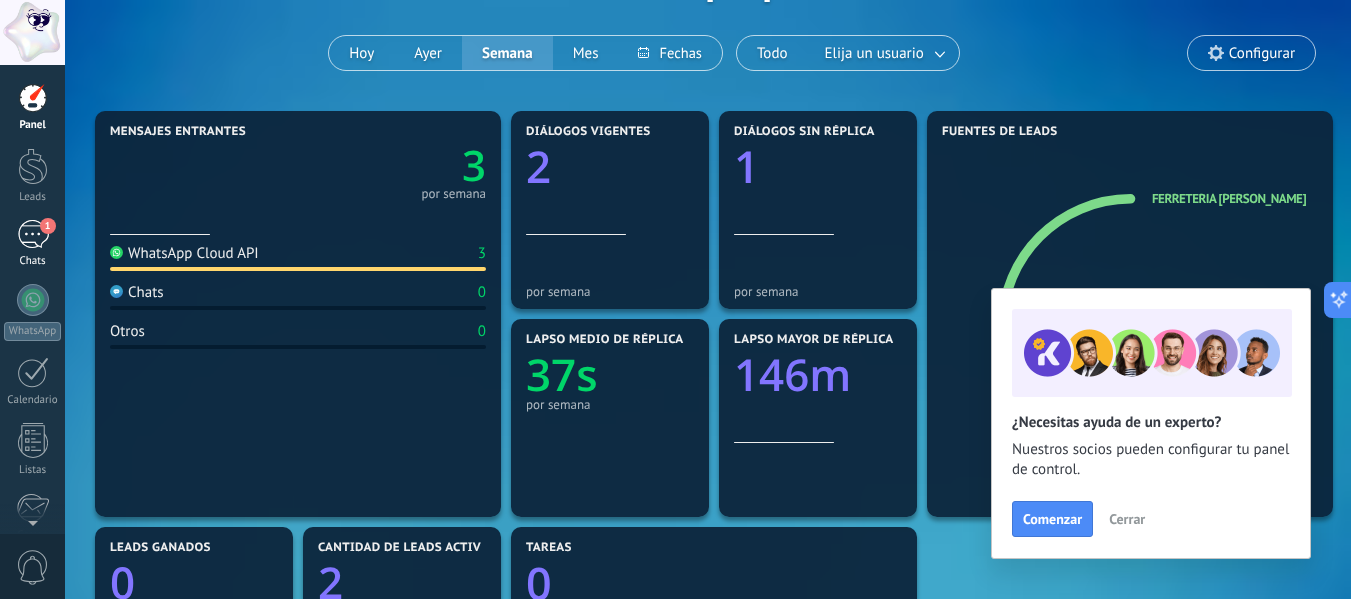 click on "1" at bounding box center (33, 234) 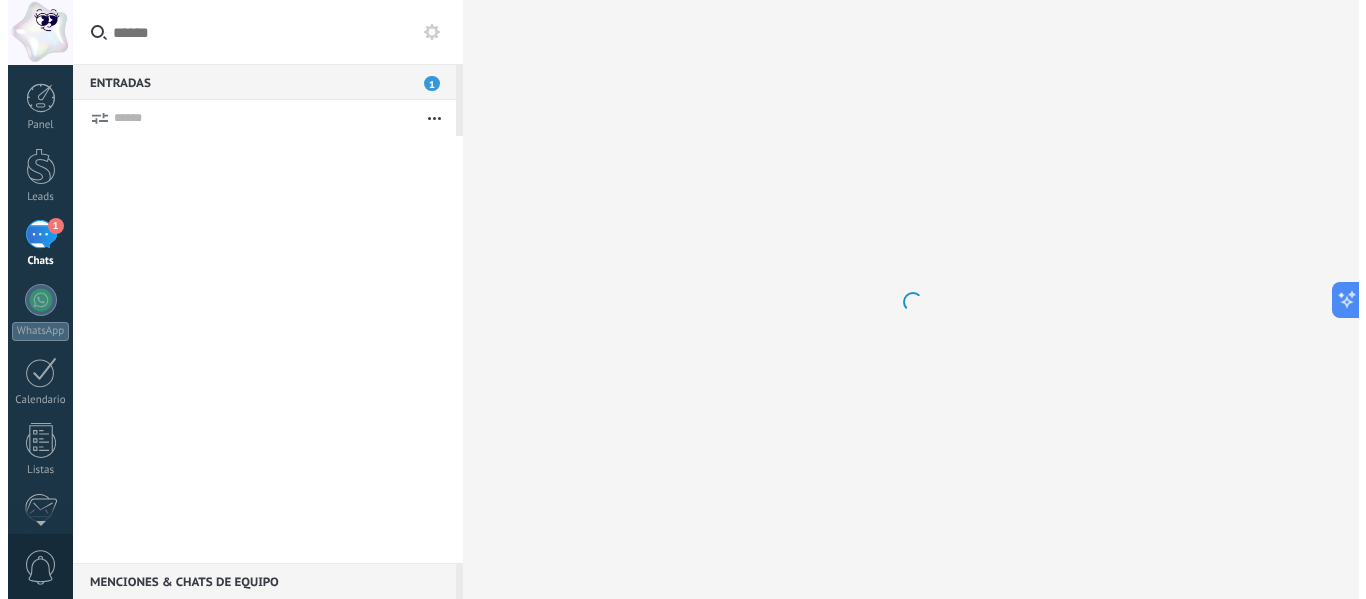 scroll, scrollTop: 0, scrollLeft: 0, axis: both 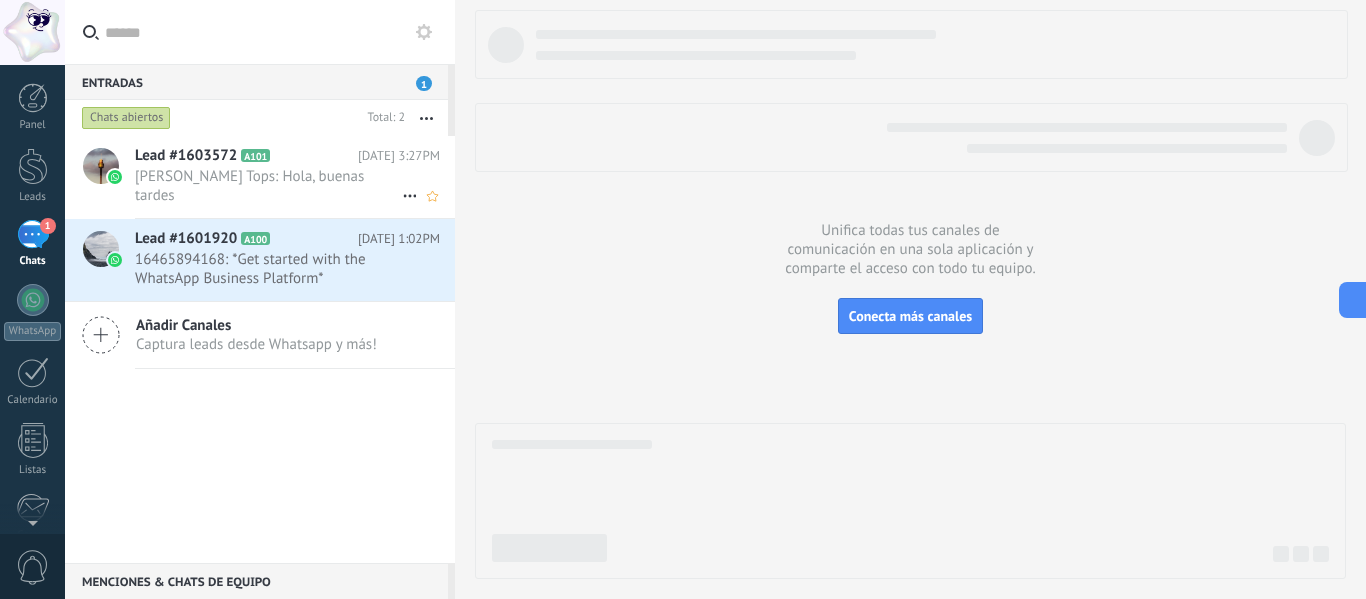 click on "[PERSON_NAME] Tops: Hola, buenas tardes" at bounding box center (268, 186) 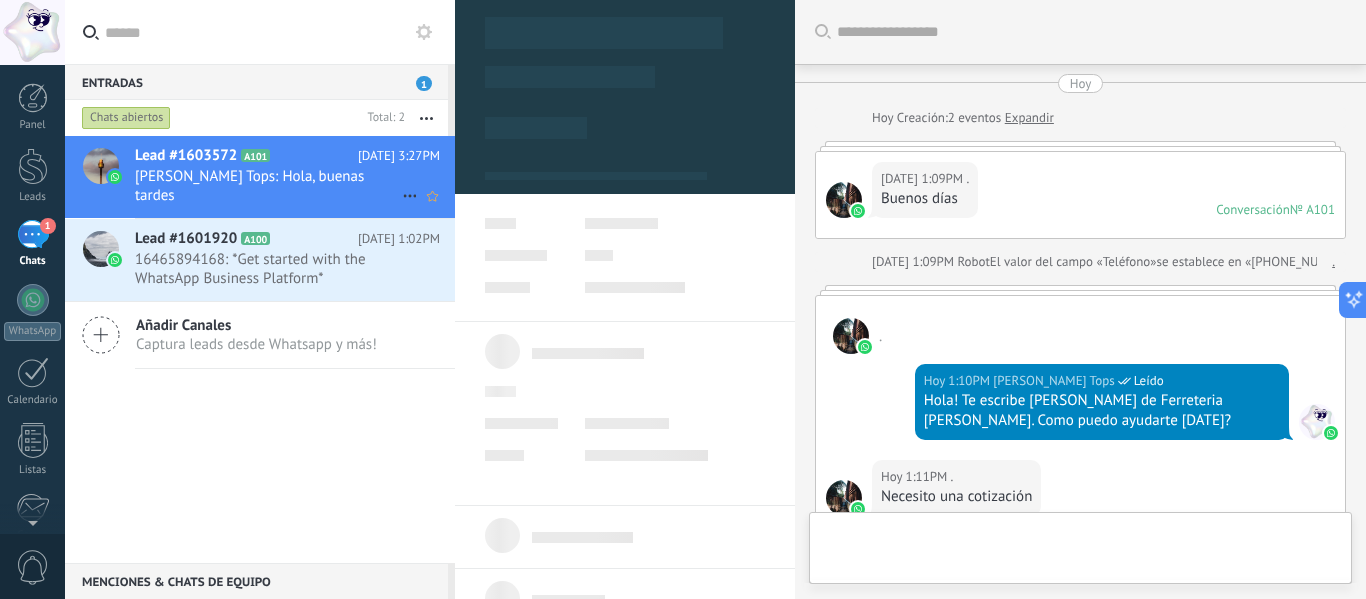 scroll, scrollTop: 461, scrollLeft: 0, axis: vertical 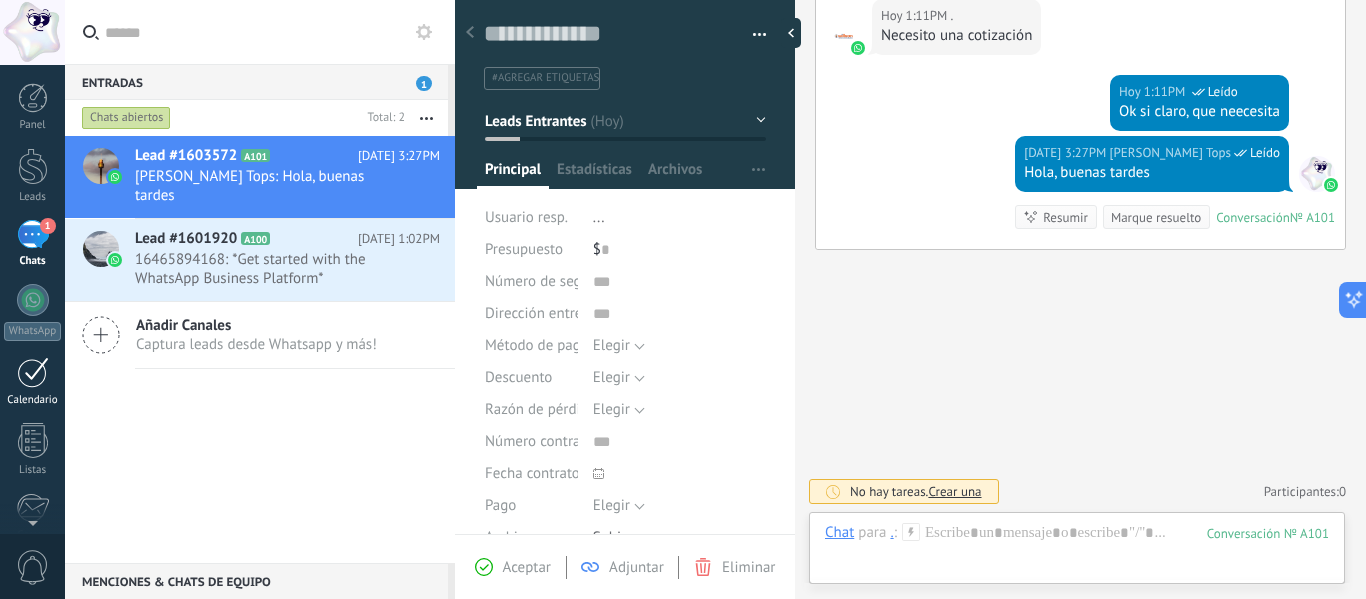 click at bounding box center (33, 372) 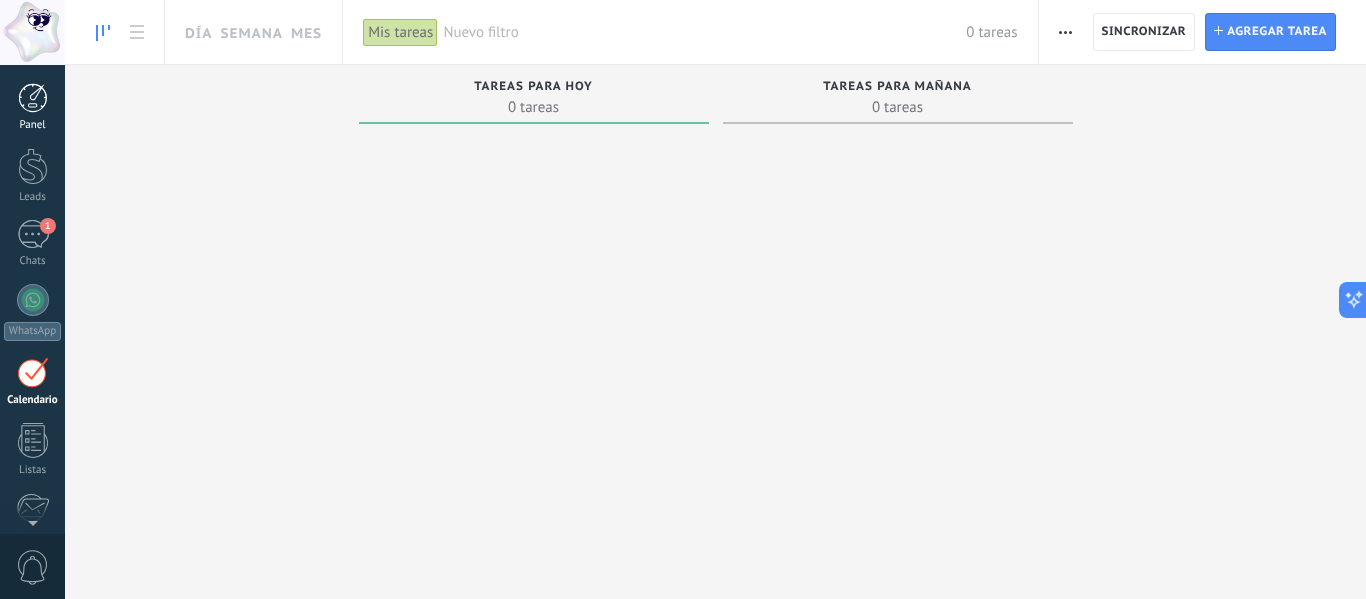 click on "Panel" at bounding box center [32, 107] 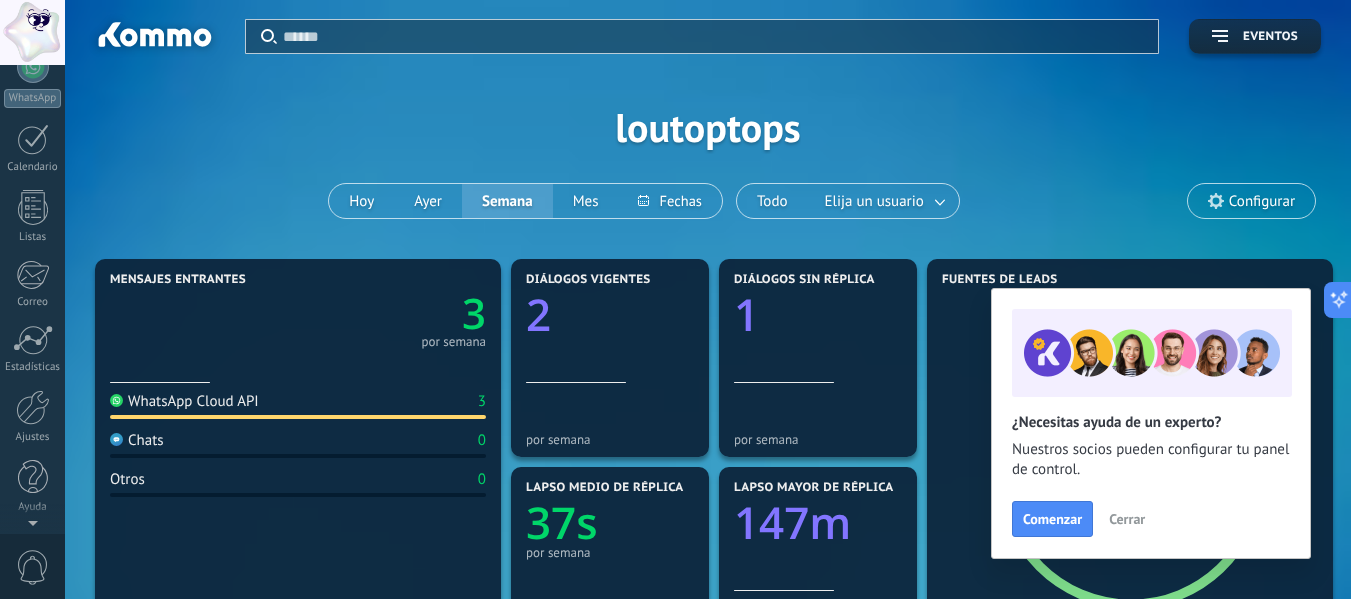 scroll, scrollTop: 0, scrollLeft: 0, axis: both 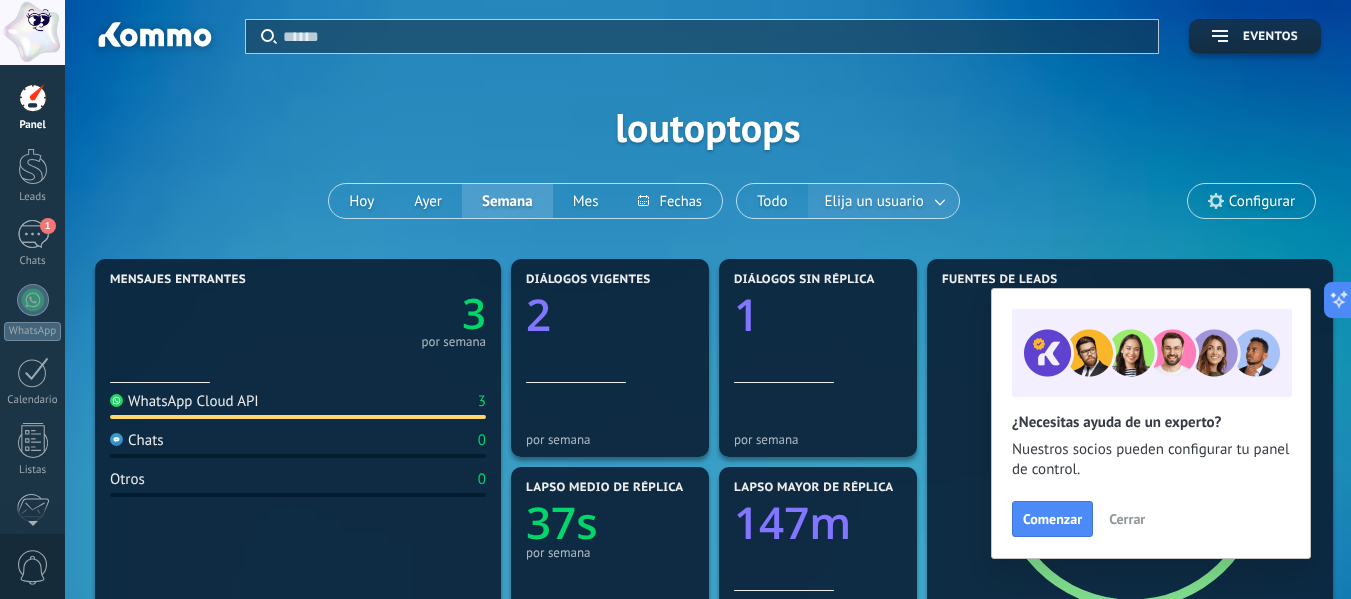 click on "Elija un usuario" at bounding box center [874, 201] 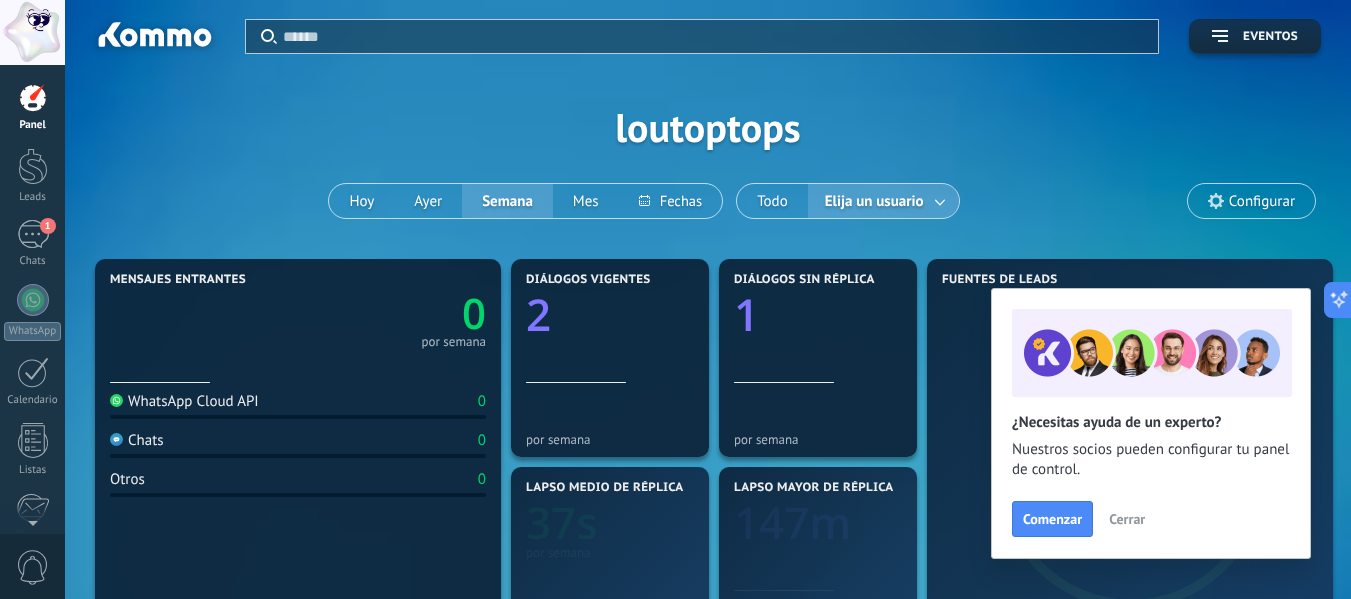 click on "Elija un usuario" at bounding box center (874, 201) 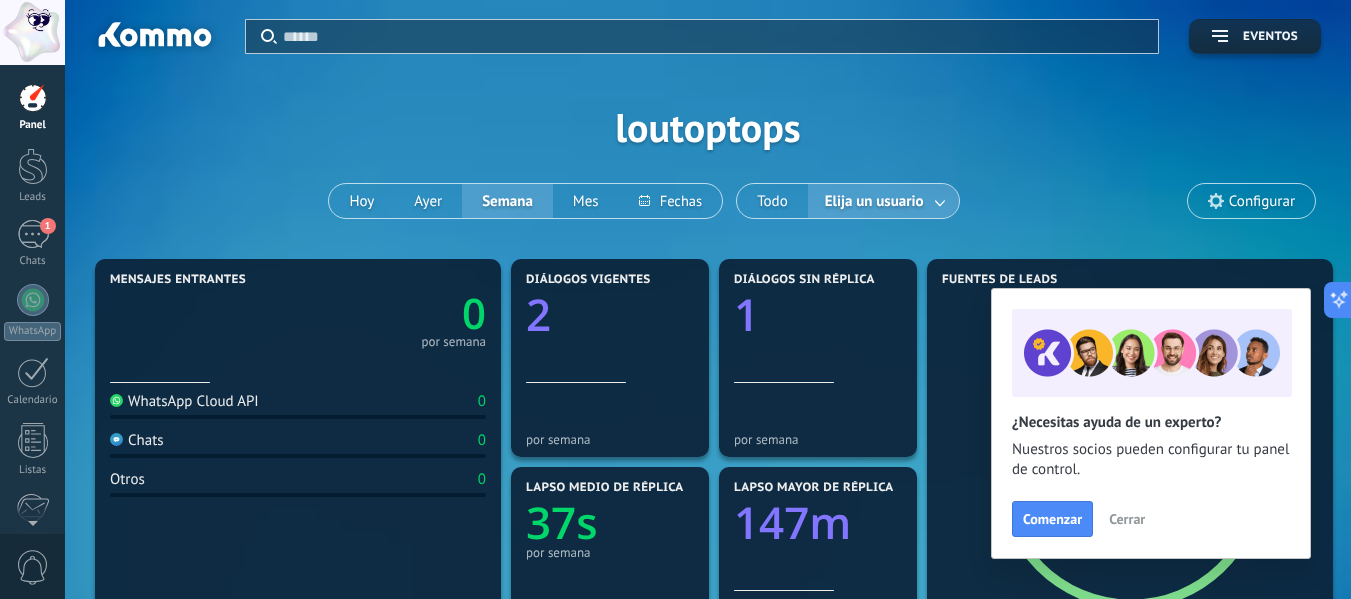 click at bounding box center [941, 201] 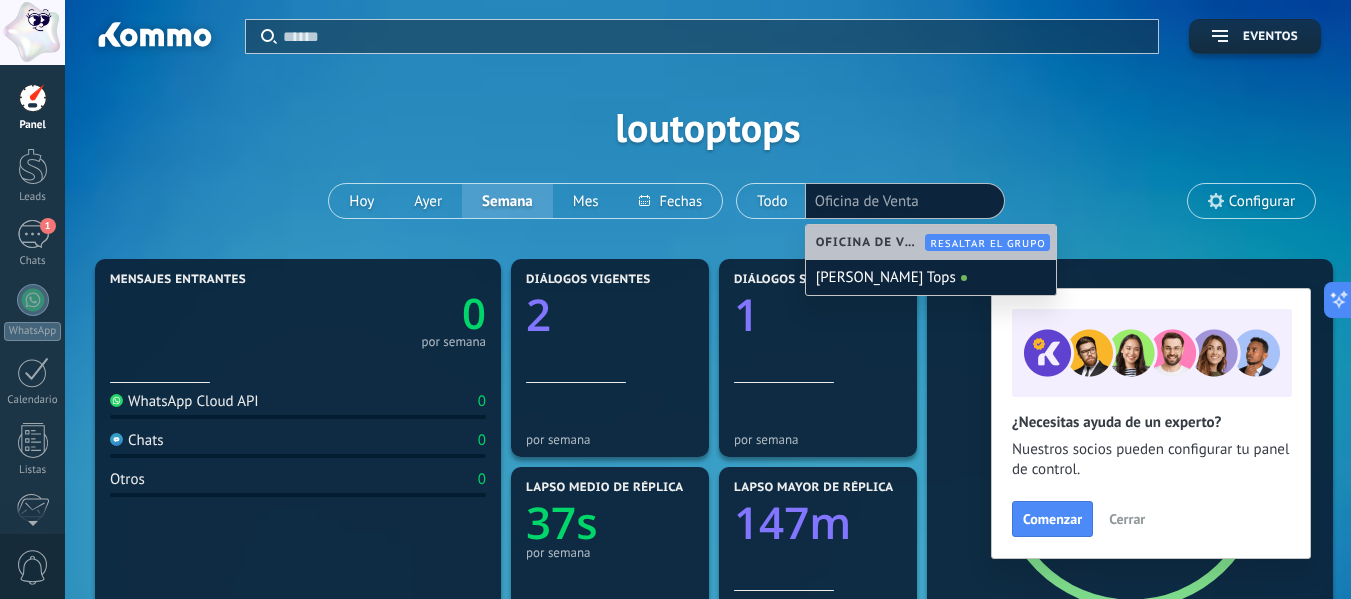 click on "Aplicar Eventos loutoptops Hoy Ayer Semana Mes Todo Elija un usuario Oficina de Venta Configurar" at bounding box center [708, 127] 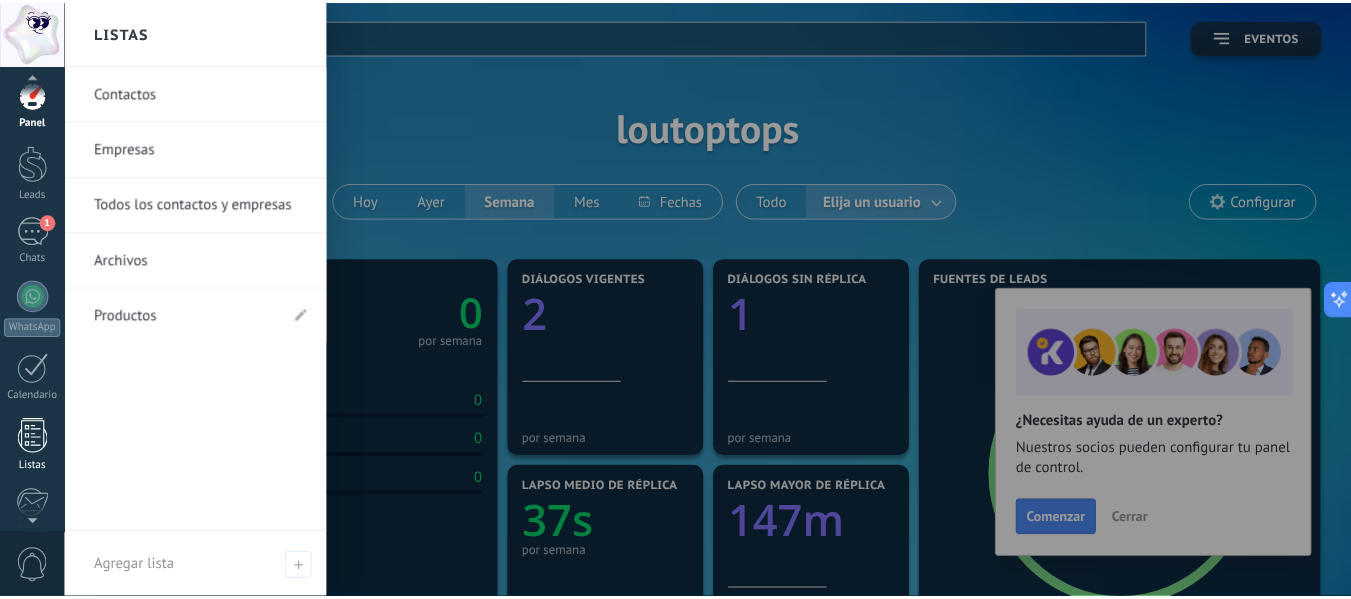 scroll, scrollTop: 233, scrollLeft: 0, axis: vertical 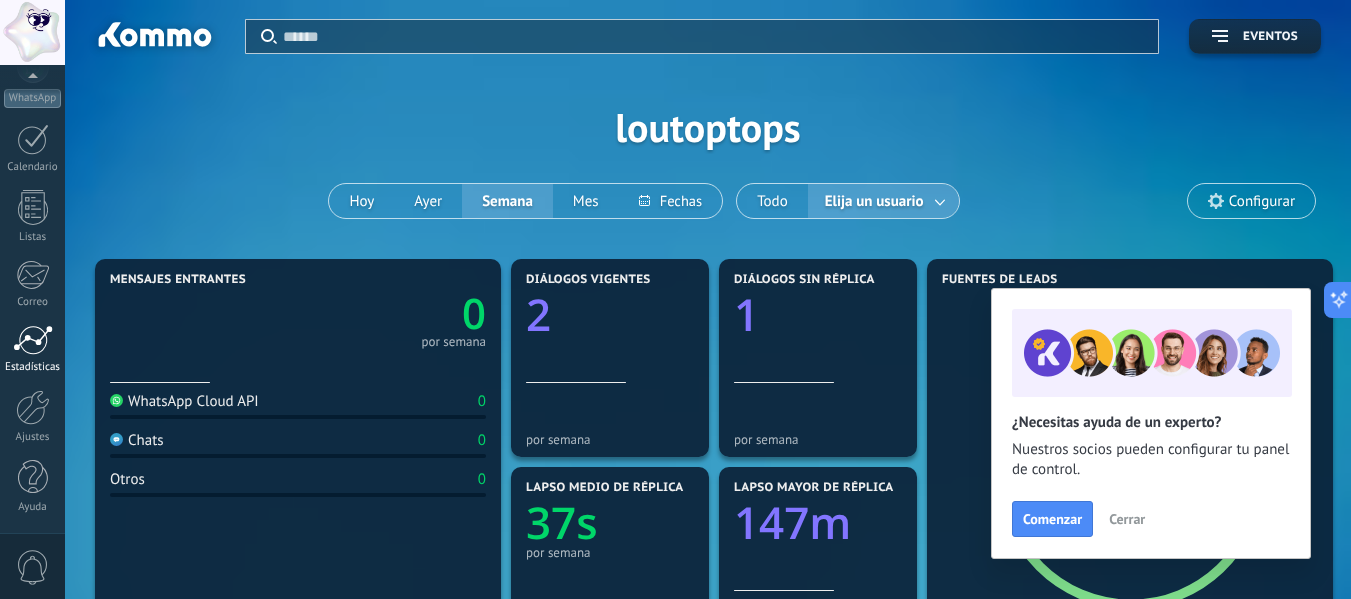 click at bounding box center [33, 340] 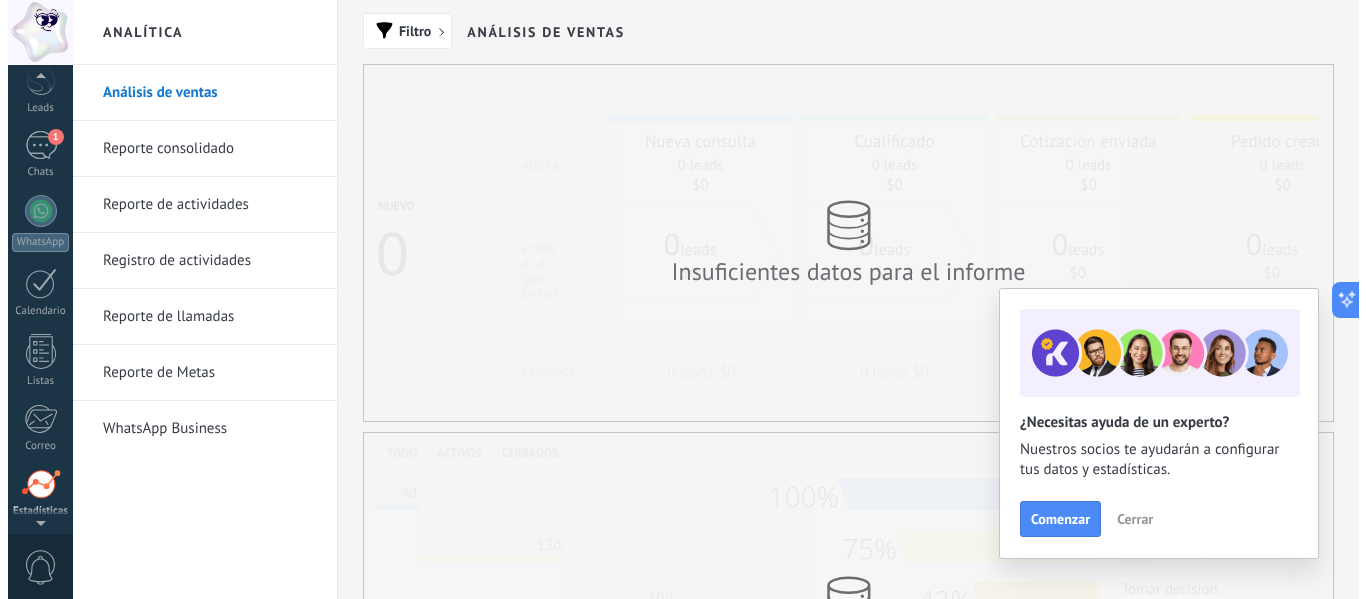 scroll, scrollTop: 0, scrollLeft: 0, axis: both 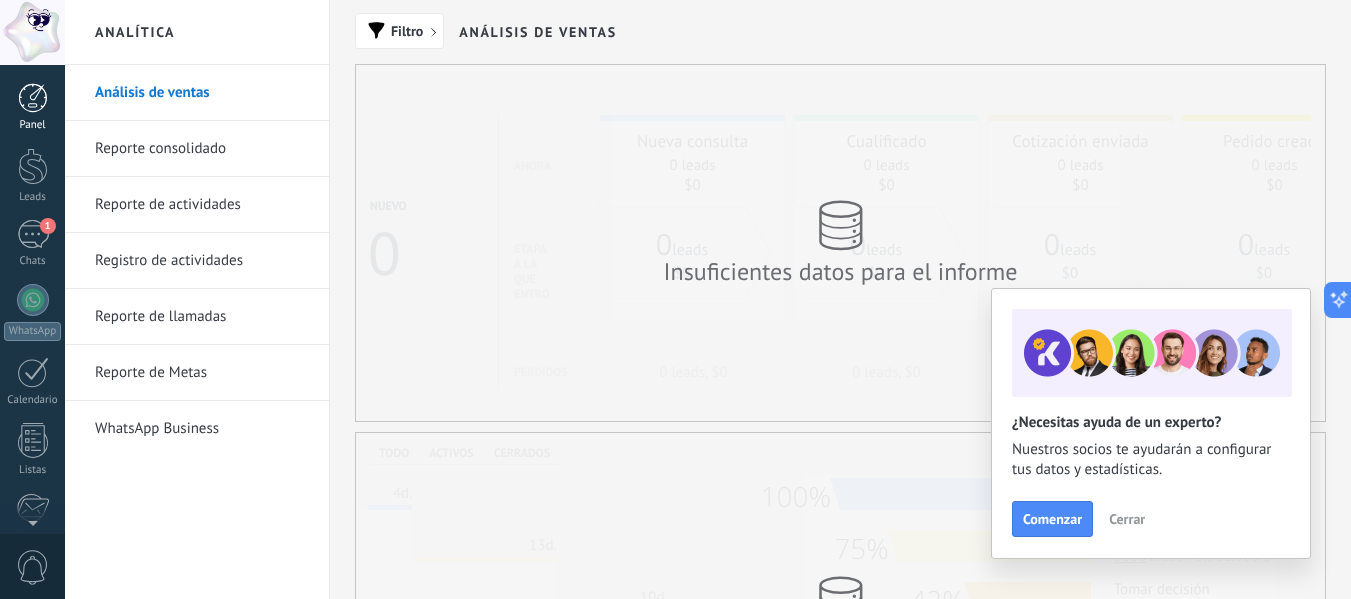 click at bounding box center (33, 98) 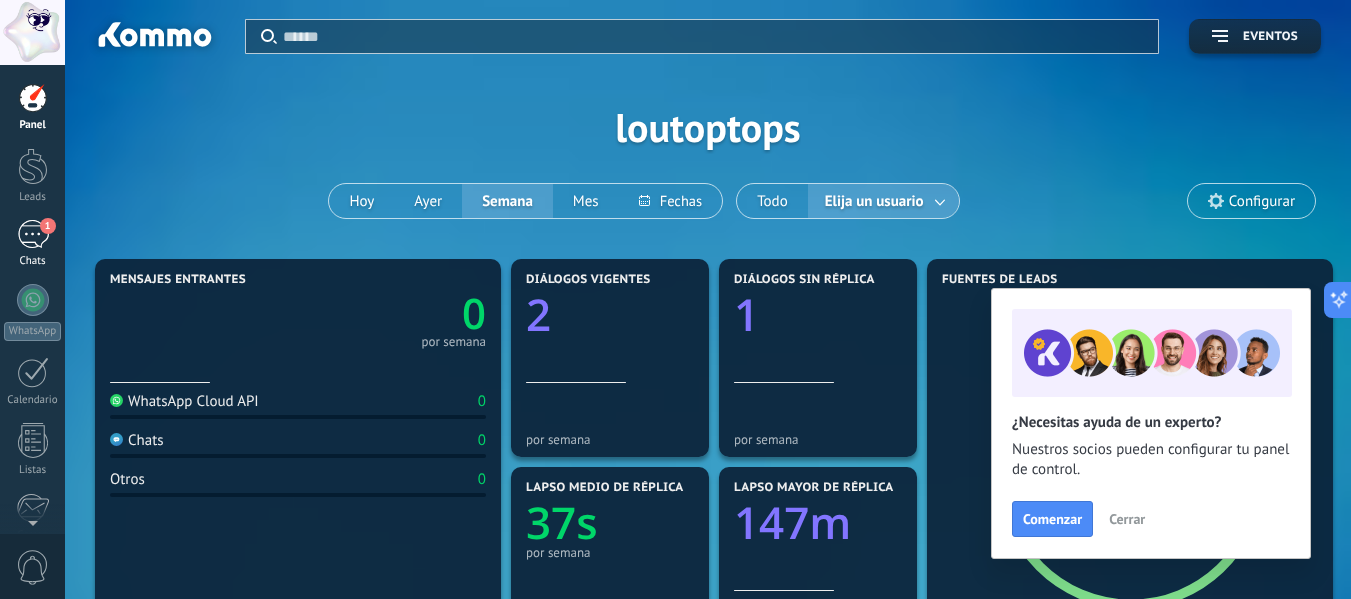 click on "1" at bounding box center (33, 234) 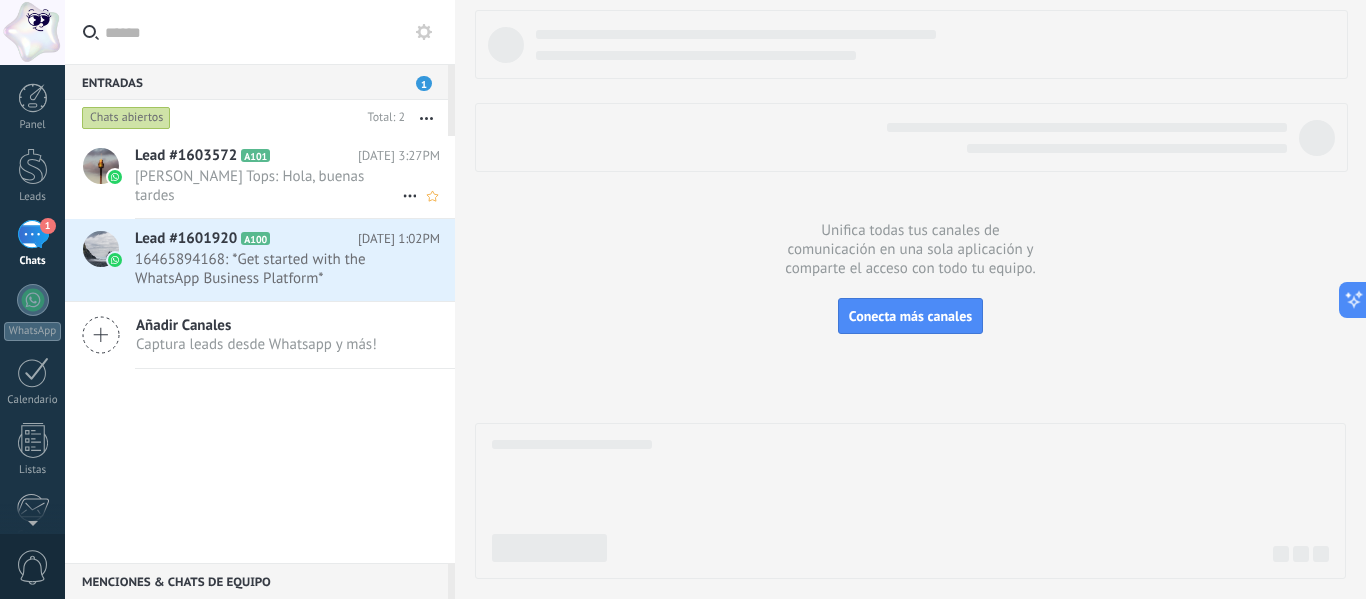 click on "Lou Tops: Hola, buenas tardes" at bounding box center (268, 186) 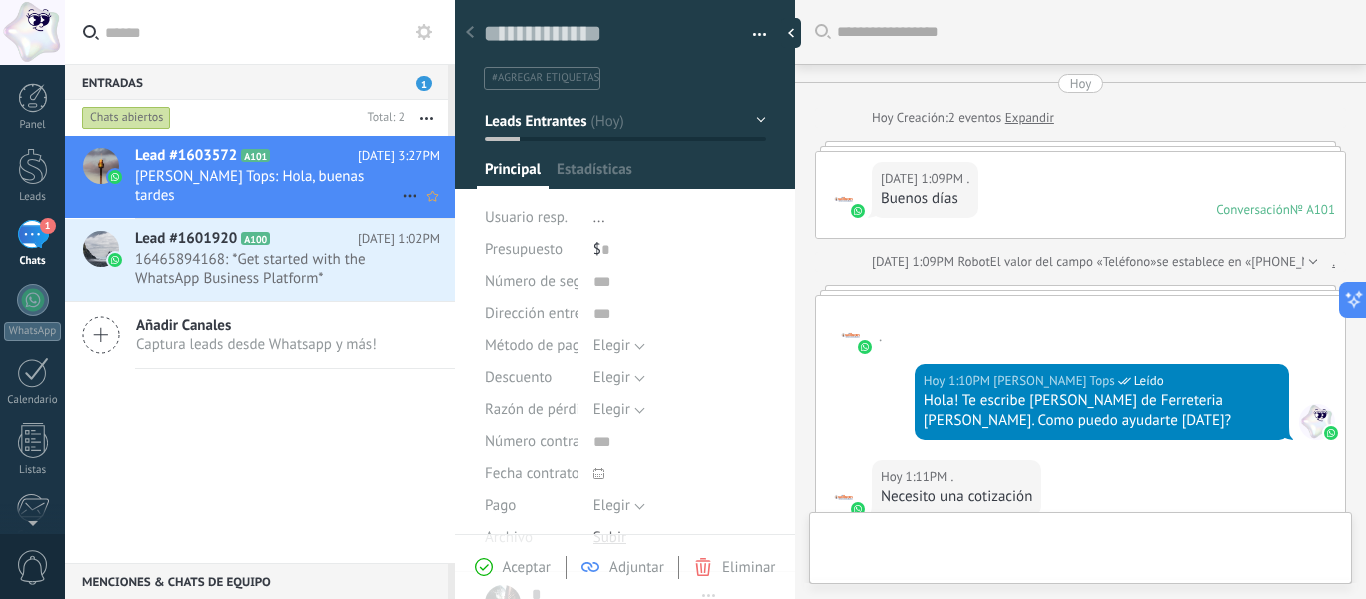 type on "**********" 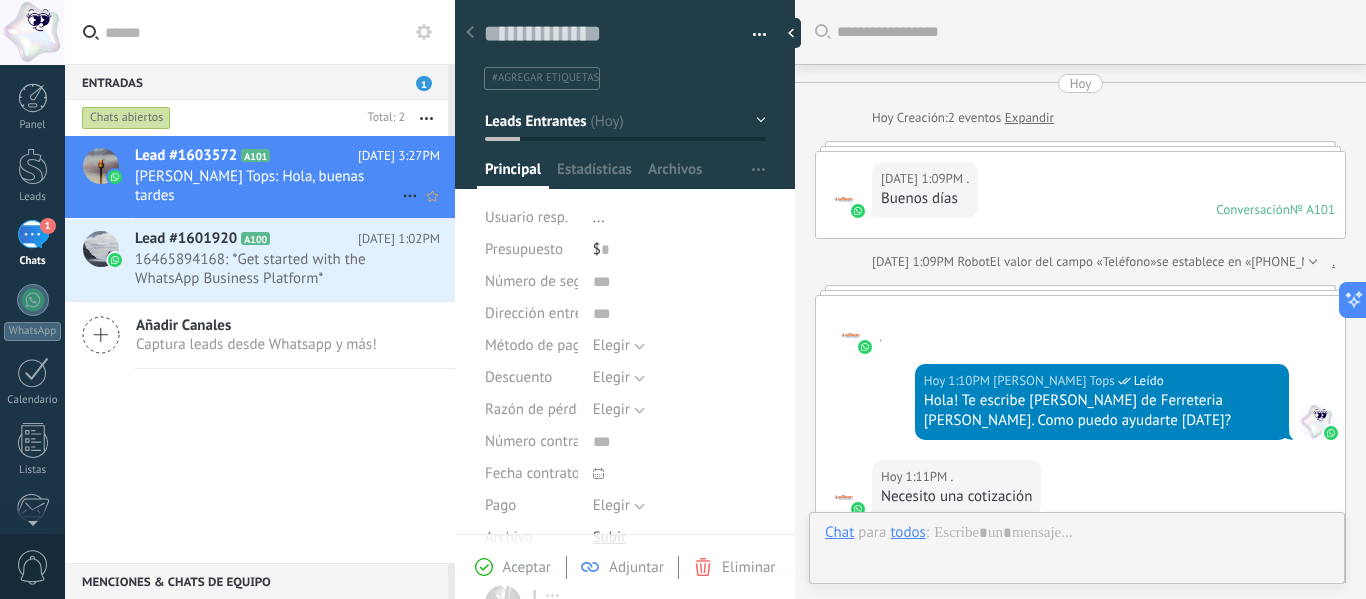 scroll, scrollTop: 30, scrollLeft: 0, axis: vertical 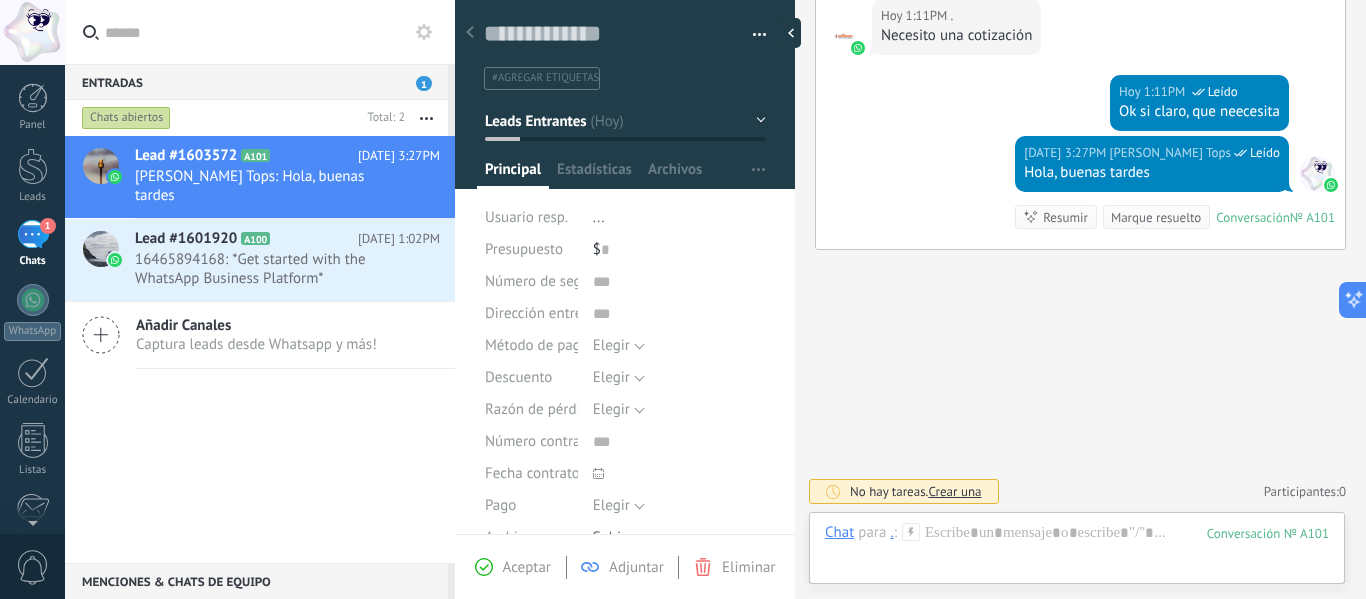 click at bounding box center (426, 118) 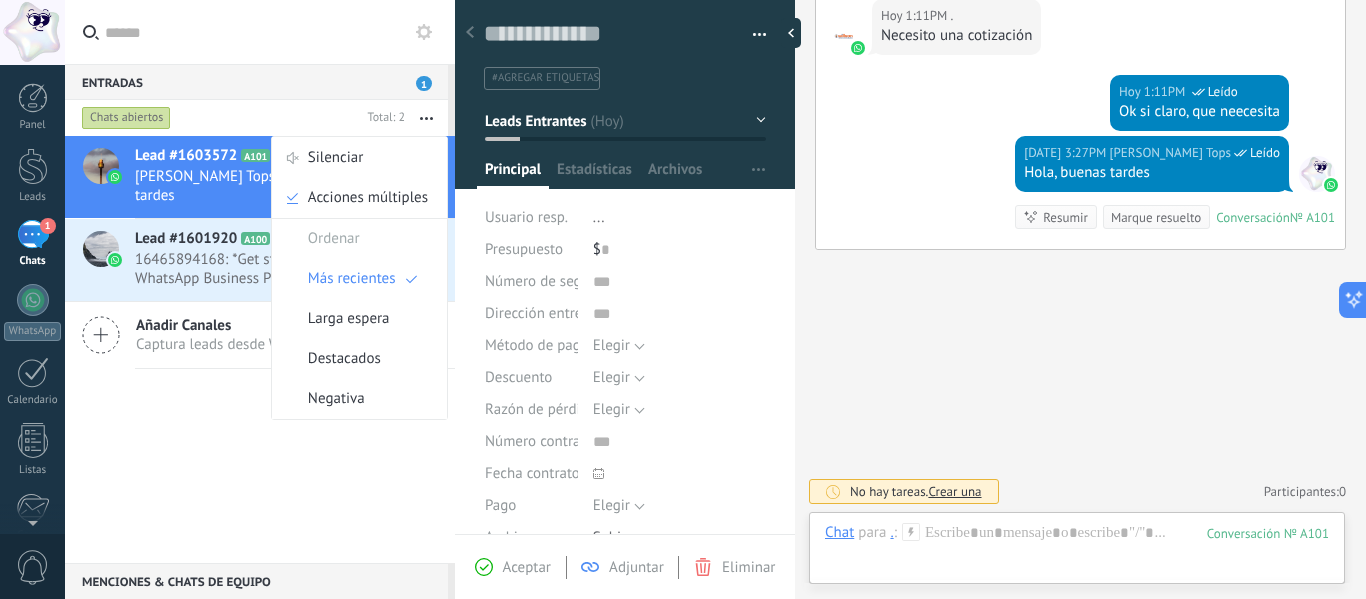 click on "Lead #1603572
A101
Hoy 3:27PM
Lou Tops: Hola, buenas tardes" at bounding box center (295, 177) 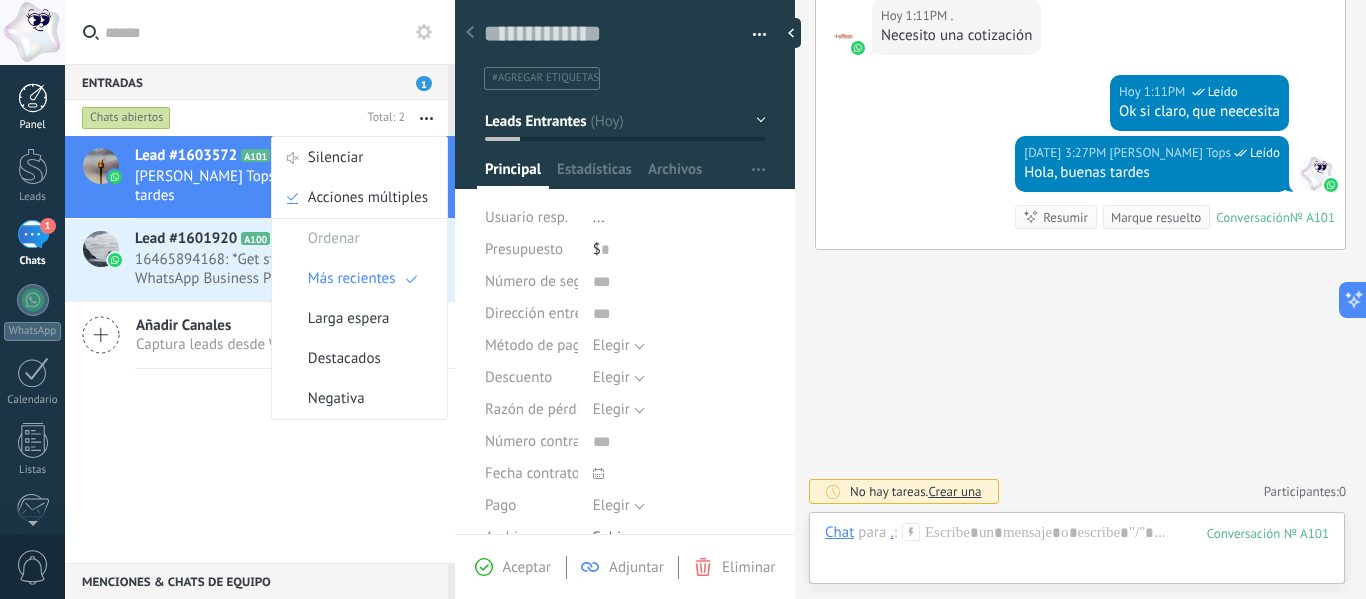 click on "Panel" at bounding box center (32, 107) 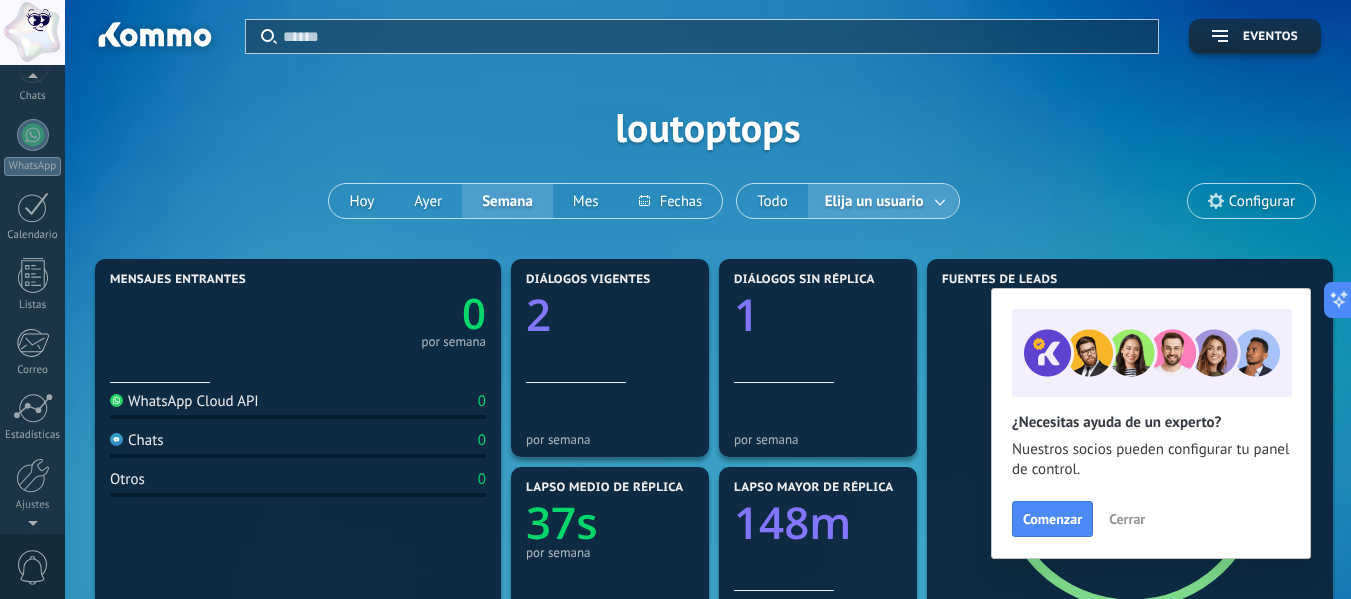 scroll, scrollTop: 233, scrollLeft: 0, axis: vertical 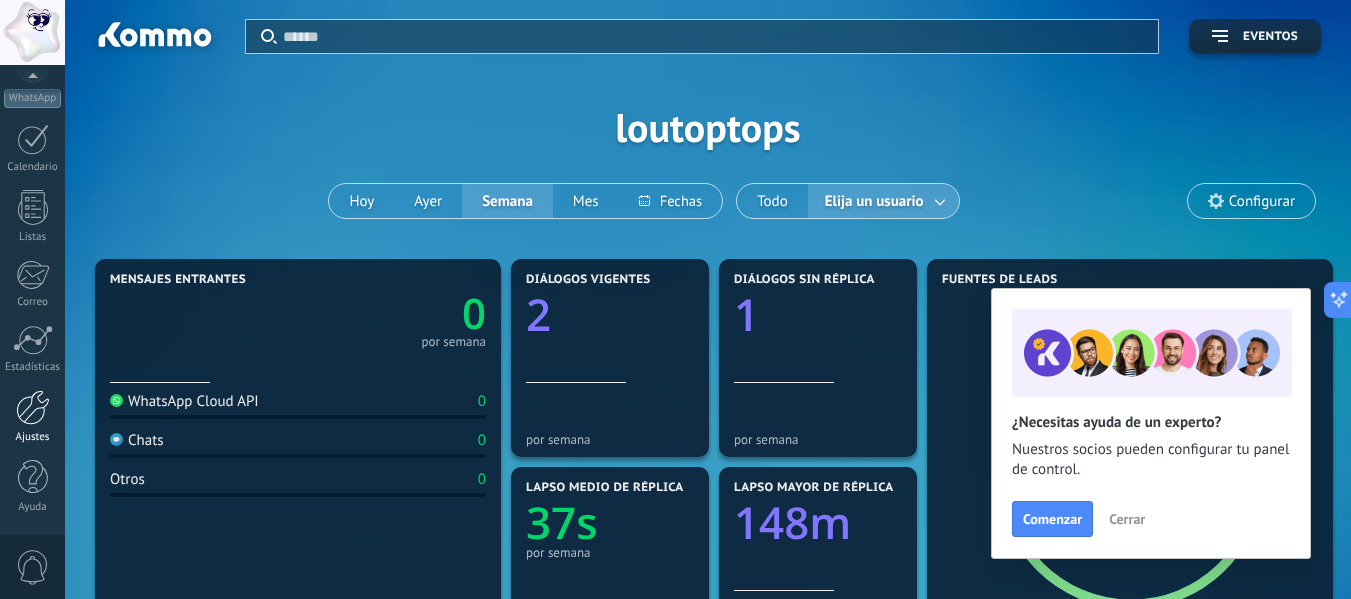 click on "Ajustes" at bounding box center [32, 417] 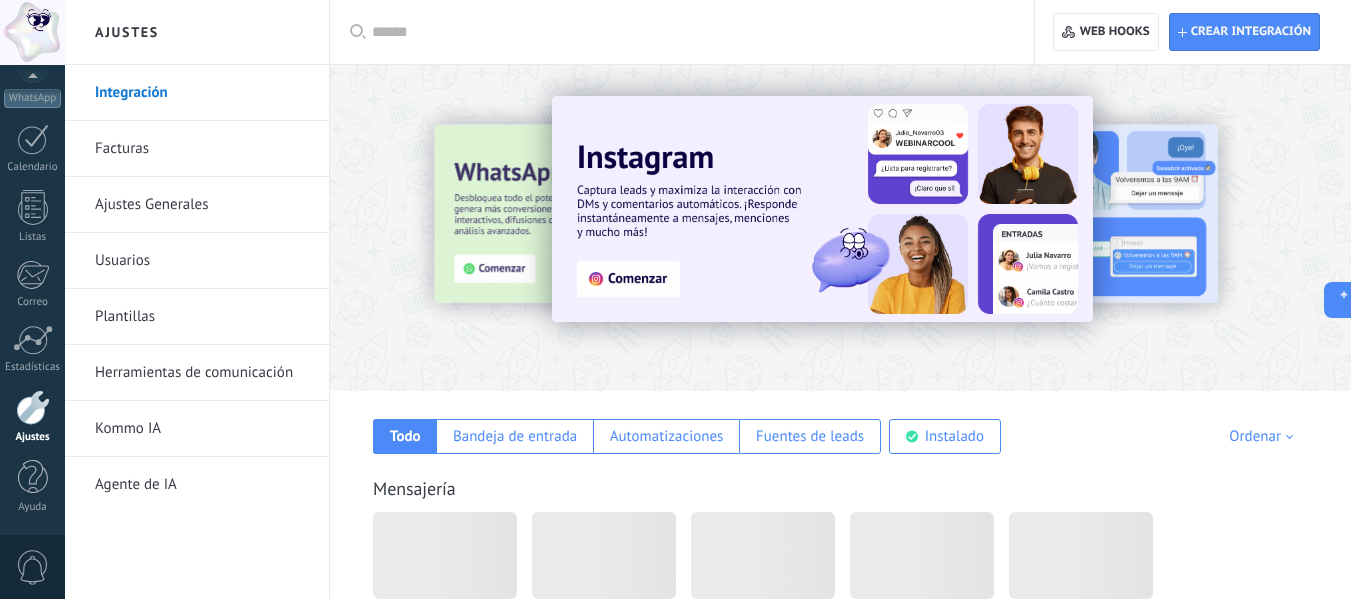 click on "Agente de IA" at bounding box center [202, 485] 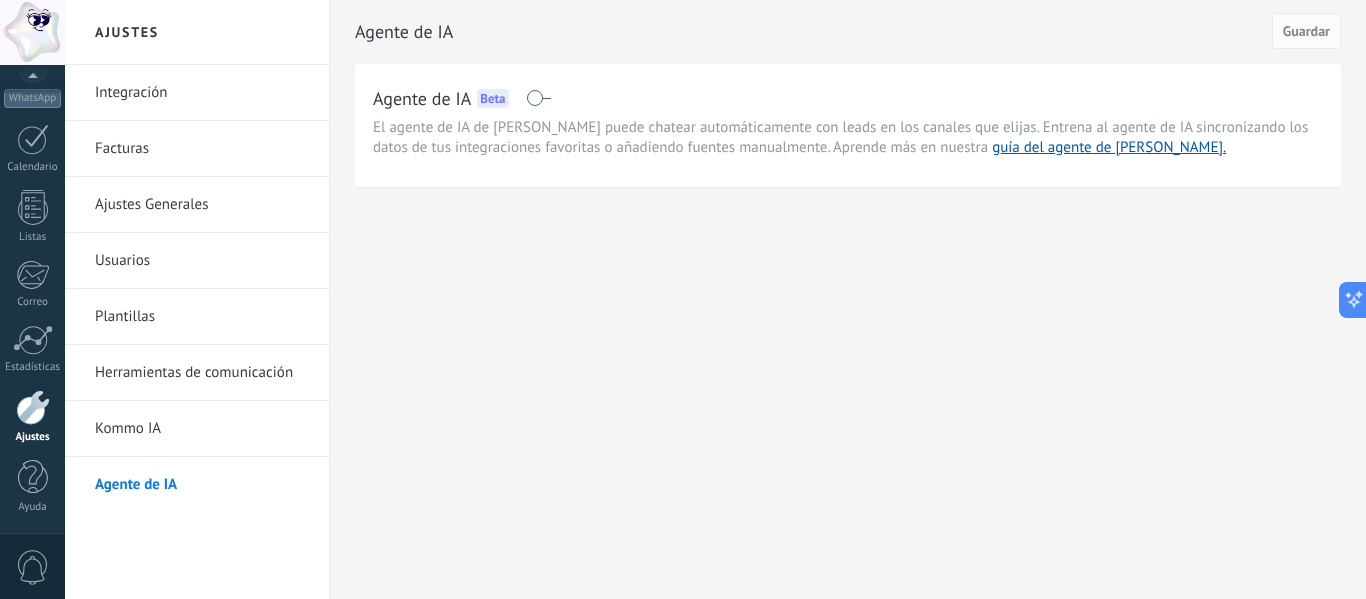 click at bounding box center (538, 98) 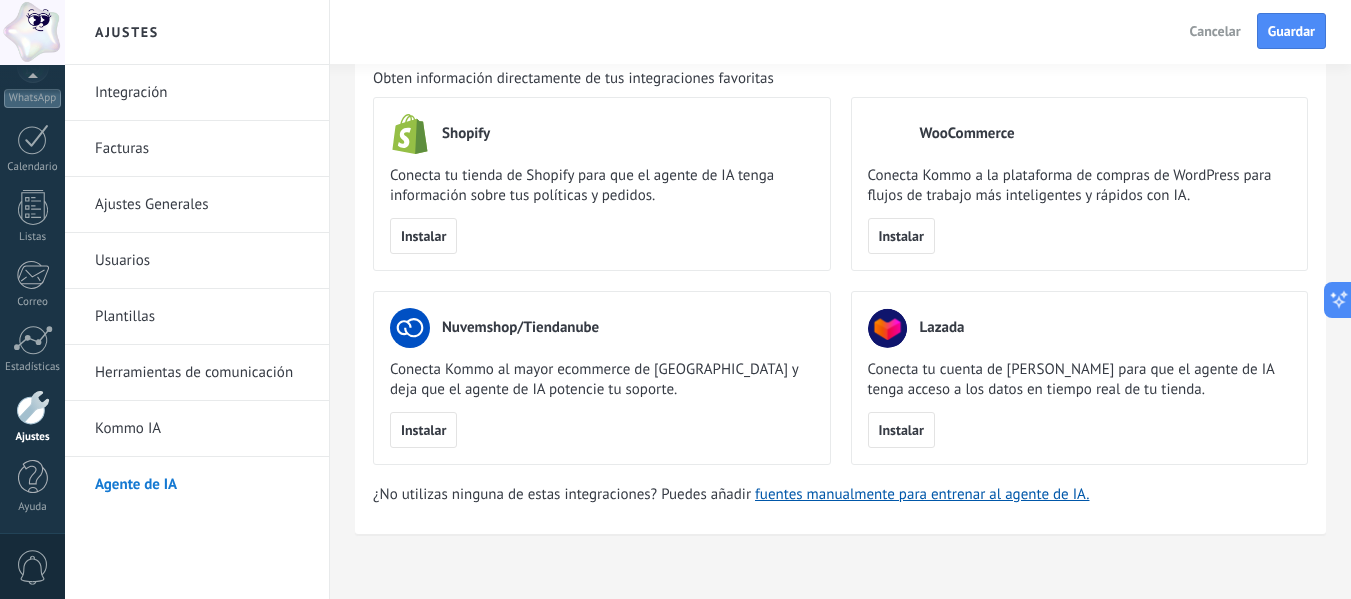 scroll, scrollTop: 0, scrollLeft: 0, axis: both 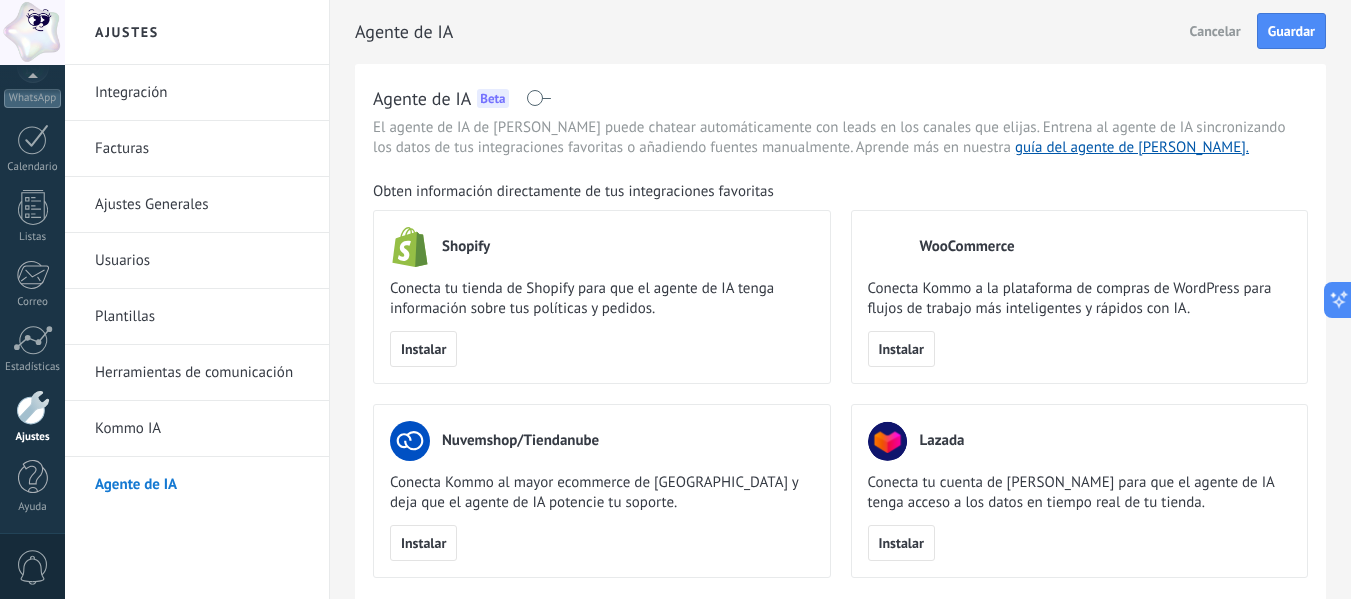 click at bounding box center (538, 98) 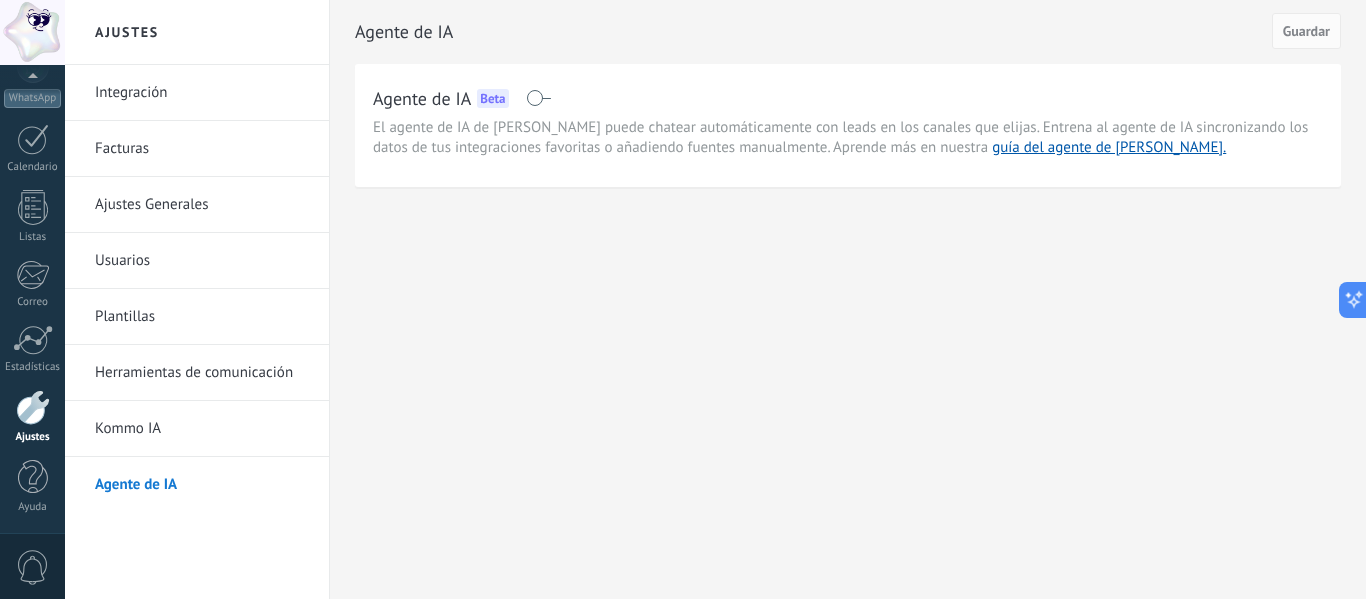 click on "Integración" at bounding box center (202, 93) 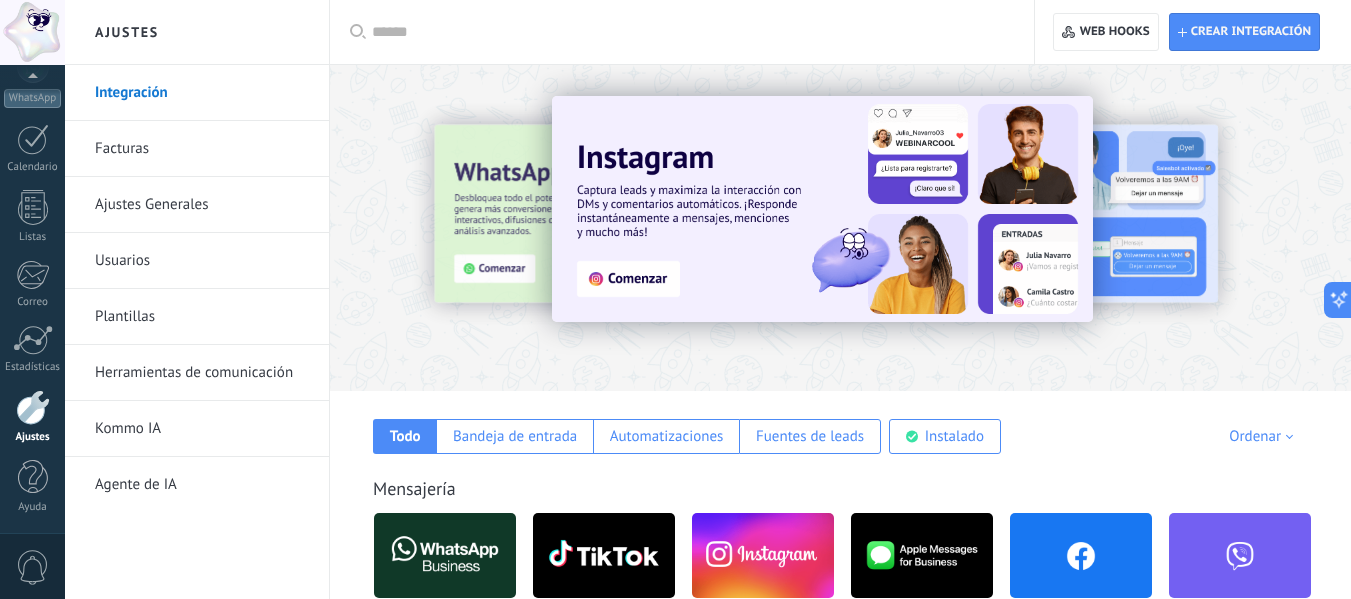 click on "Facturas" at bounding box center [202, 149] 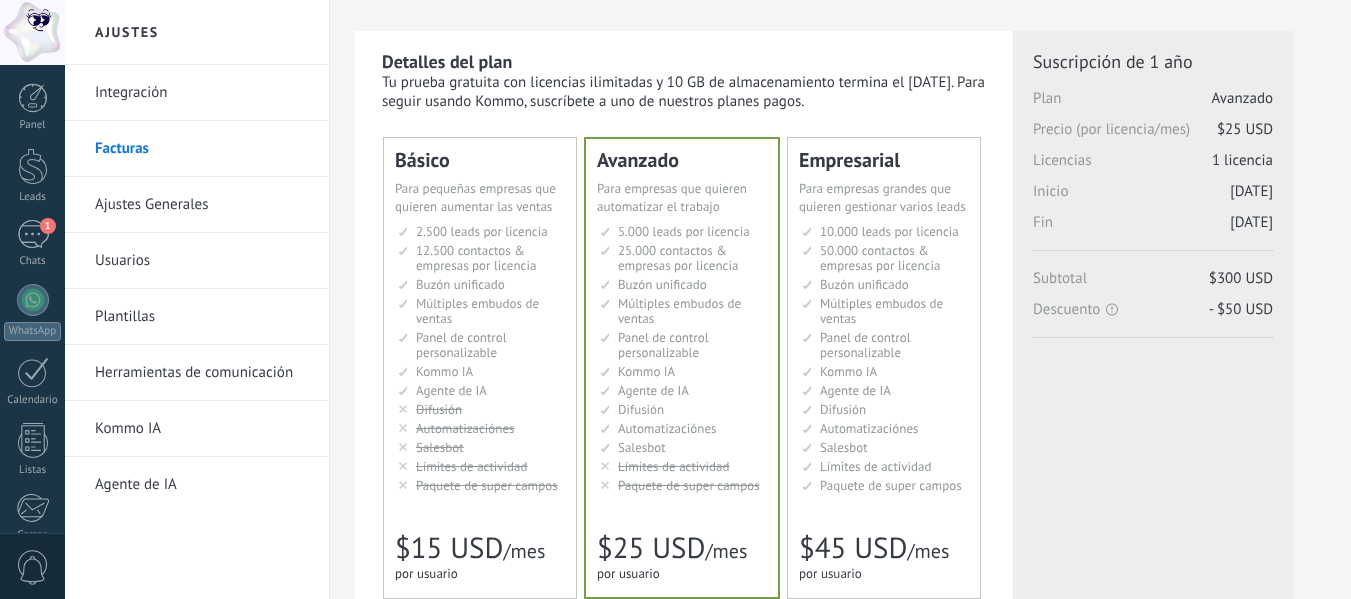 scroll, scrollTop: 43, scrollLeft: 0, axis: vertical 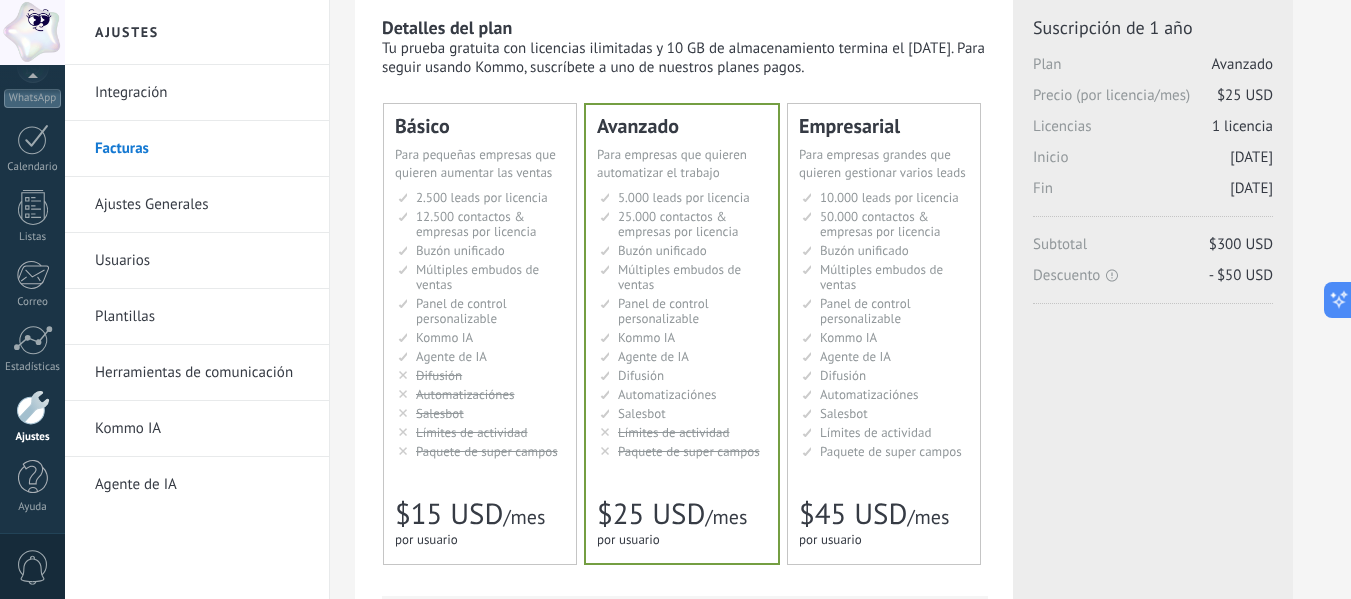 click on "Ajustes Generales" at bounding box center [202, 205] 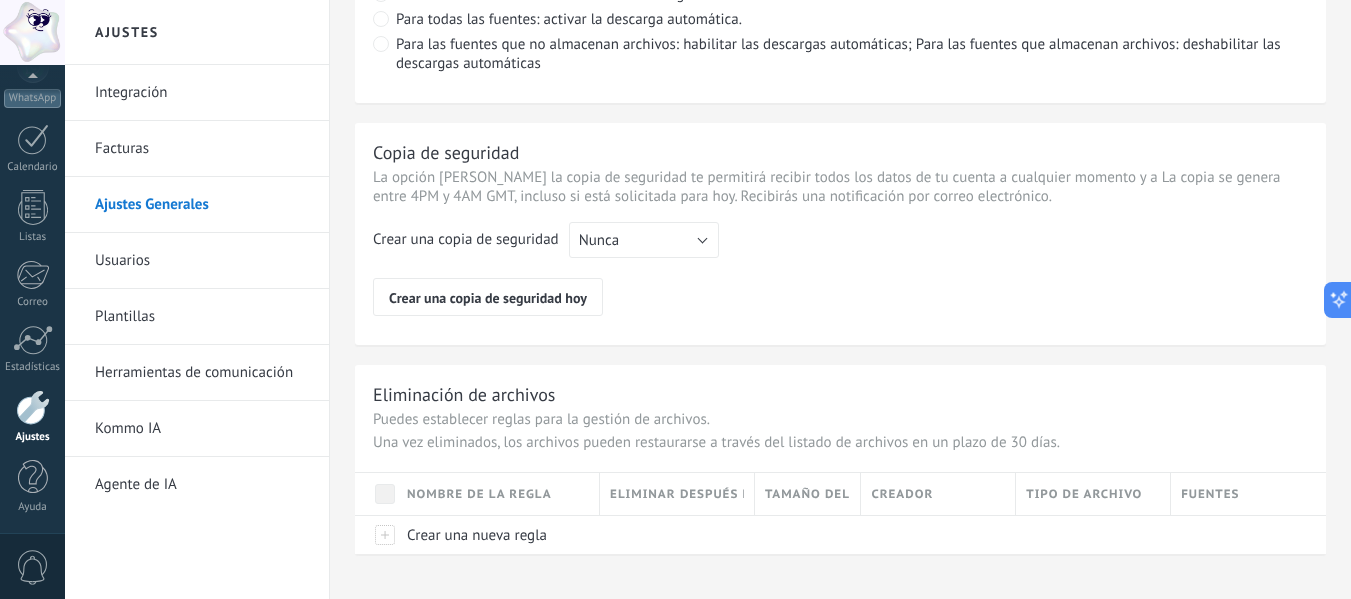scroll, scrollTop: 1642, scrollLeft: 0, axis: vertical 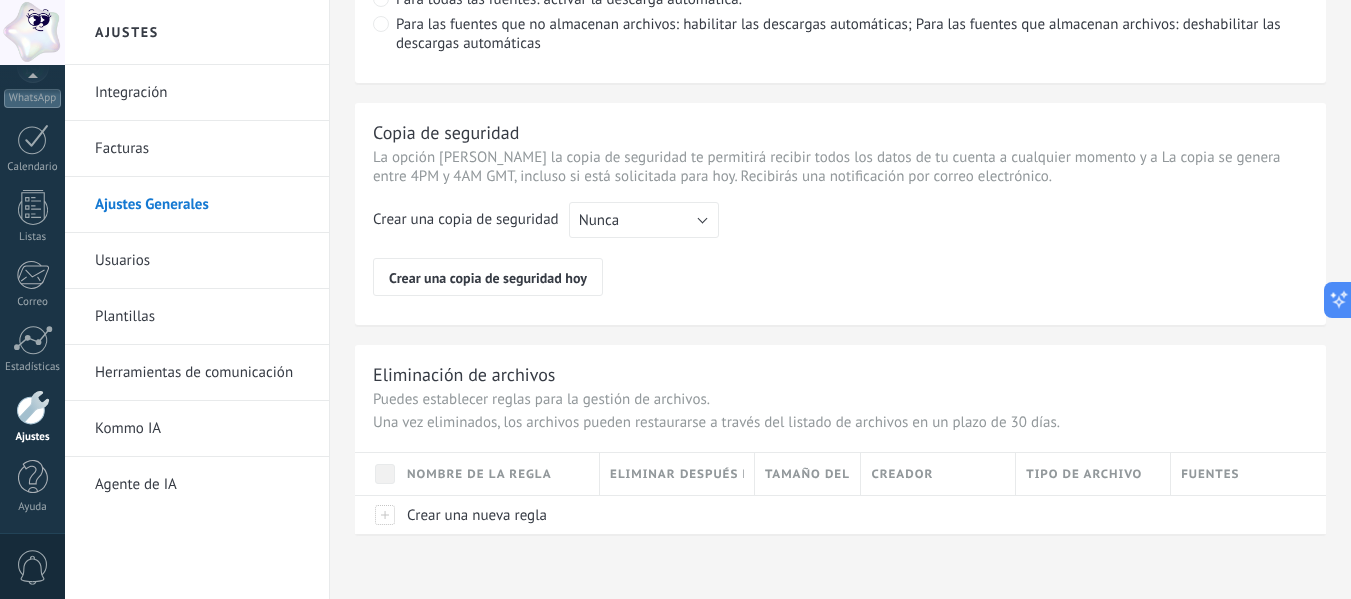 click on "Usuarios" at bounding box center (202, 261) 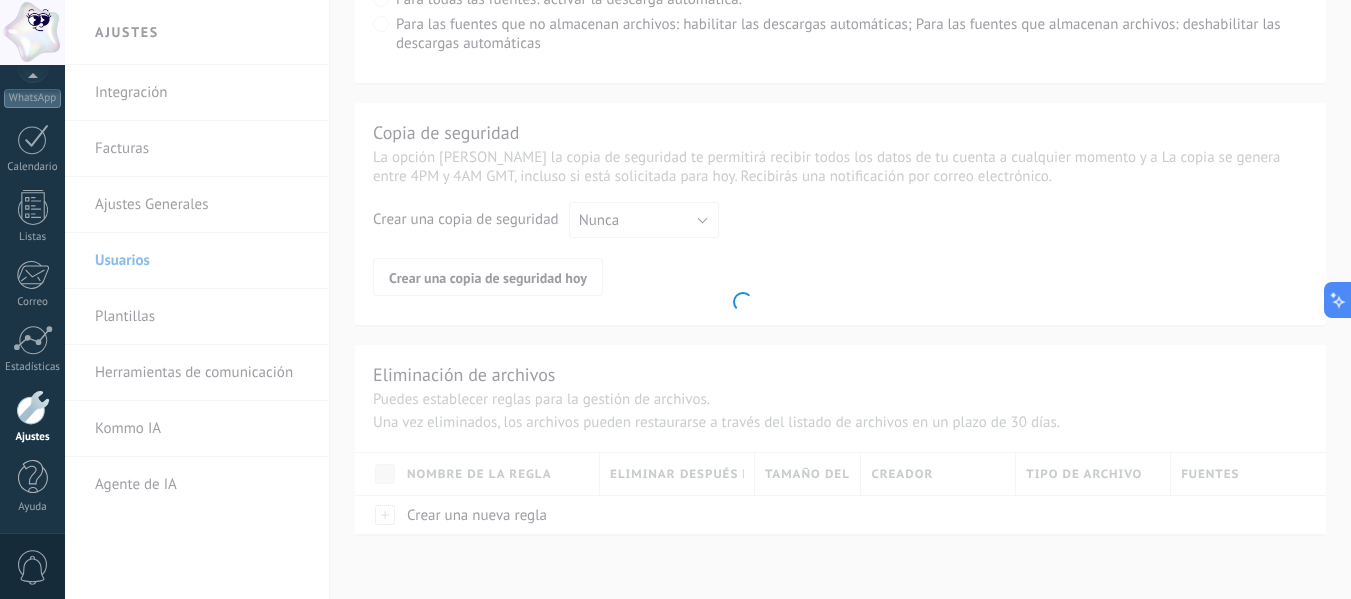 scroll, scrollTop: 0, scrollLeft: 0, axis: both 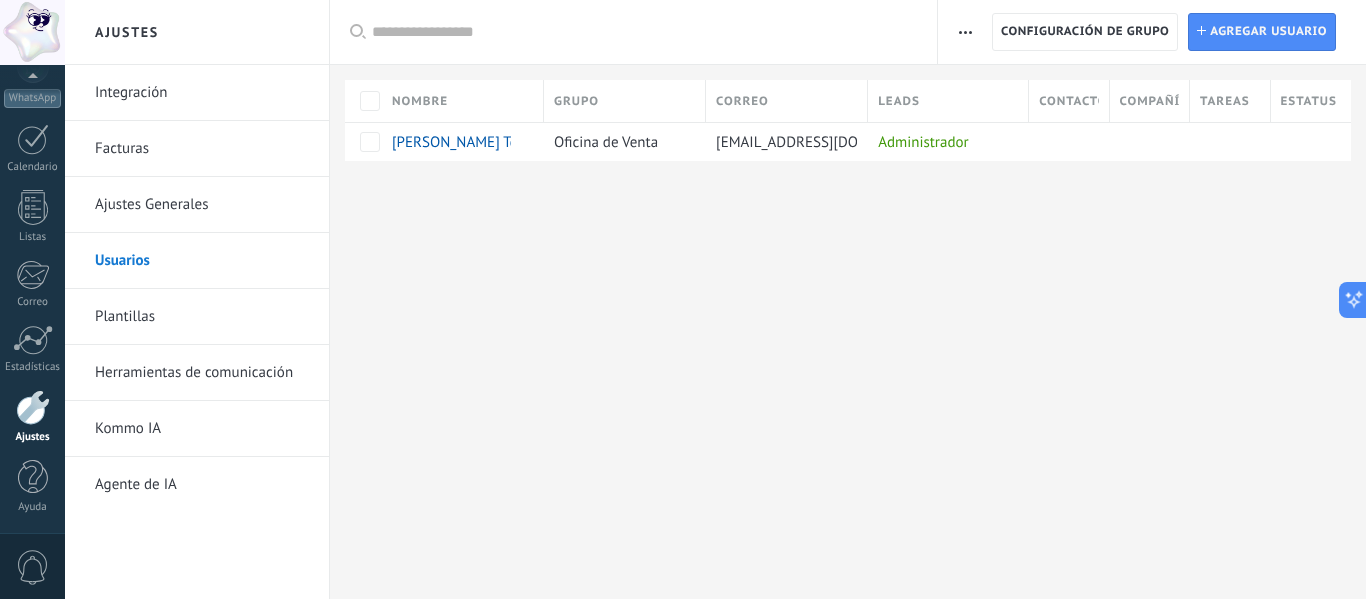 click on "Plantillas" at bounding box center (202, 317) 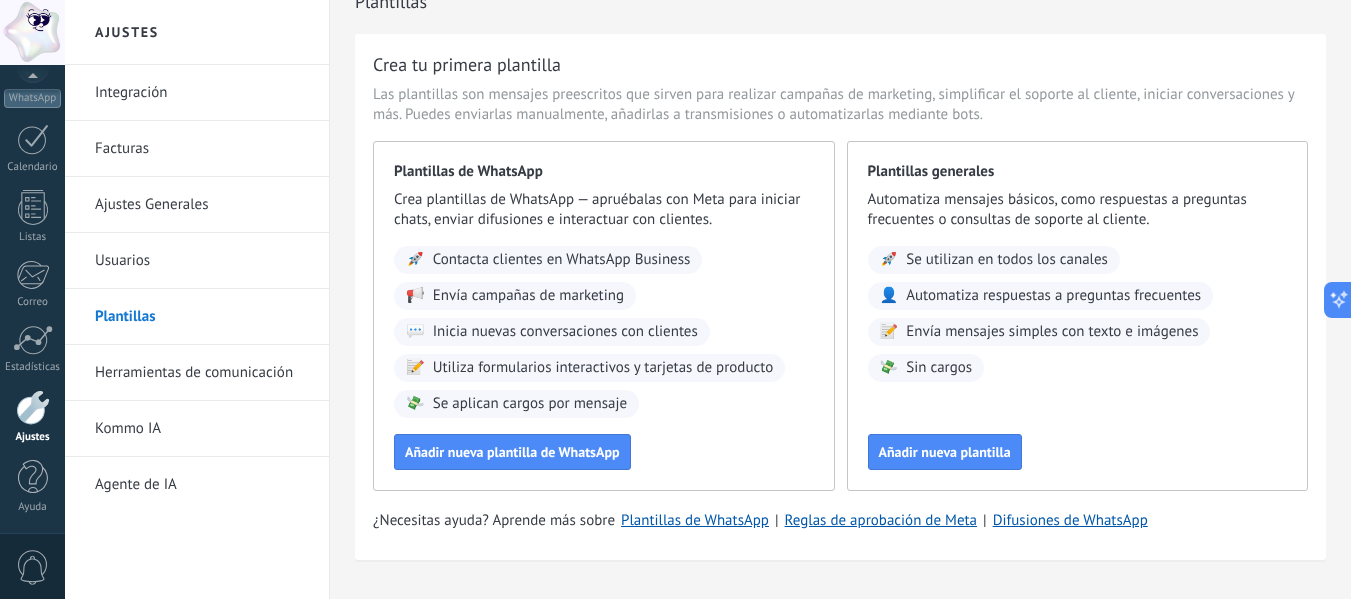 scroll, scrollTop: 31, scrollLeft: 0, axis: vertical 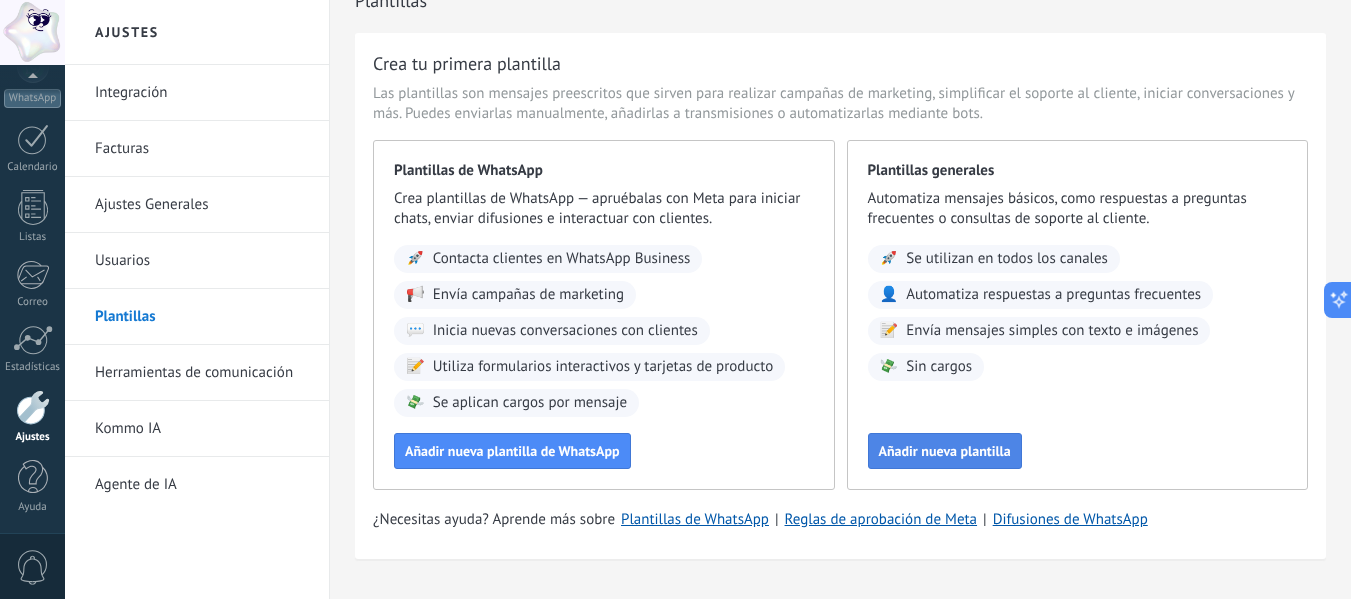 click on "Añadir nueva plantilla" at bounding box center (945, 451) 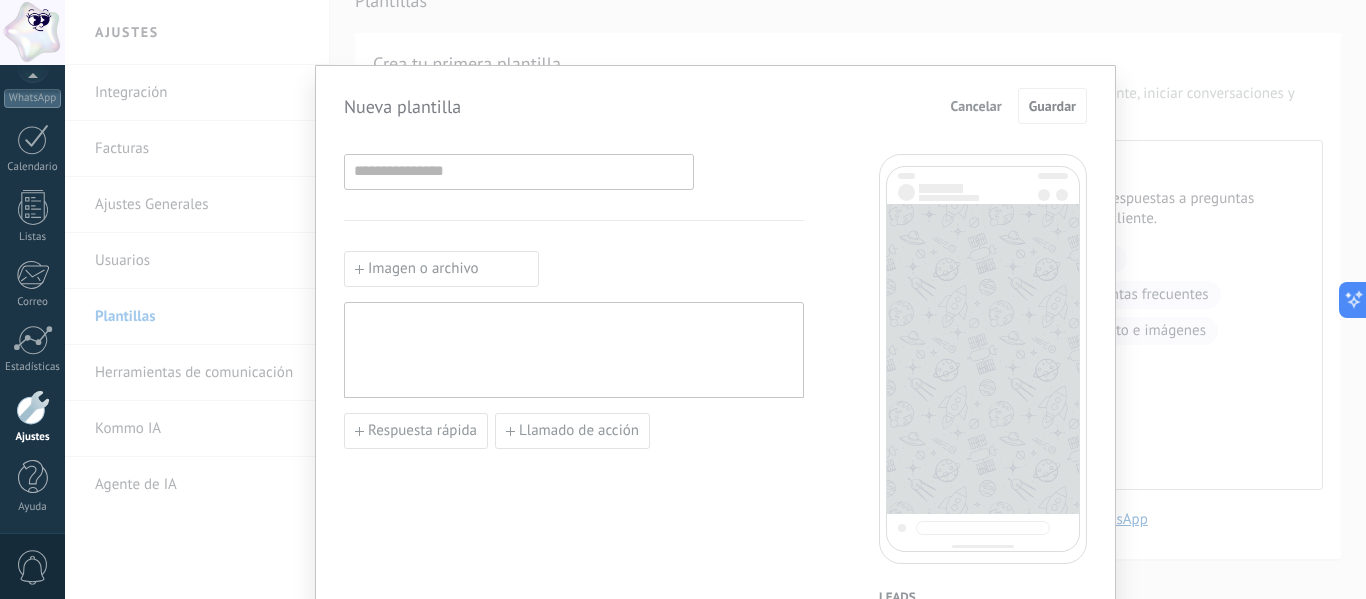 click on "Nueva plantilla Cancelar Guardar Imagen o archivo Respuesta rápida Llamado de acción Leads Nombre del lead Etapa del lead Presupuesto Lead URL de la página para compartir con los clientes Lead usuario responsable (Email) Lead ID Lead usuario responsable Lead teléfono de usuario responsable Lead usuario responsable (ID) Lead utm_content Lead utm_medium Lead utm_campaign Lead utm_source Lead utm_term Lead utm_referrer Lead referrer Lead gclientid Lead gclid Lead fbclid Número de seguimiento Dirección entrega Método de pago Descuento Razón de pérdida Número contrato Fecha contrato Pago Archivo Contactos Nombre del contacto Nombre Apellido Contacto ID Contacto usuario responsable Contacto teléfono de usuario responsable Contacto usuario responsable (ID) Contacto usuario responsable (Email) Contacto teléfono (Teléfono Oficina) Contacto teléfono (Ofic. directo) Contacto teléfono (Celular) Contacto teléfono (Fax) Contacto teléfono (Casa) Contacto teléfono (Otro) Contacto correo (Correo) Compañías" at bounding box center (715, 299) 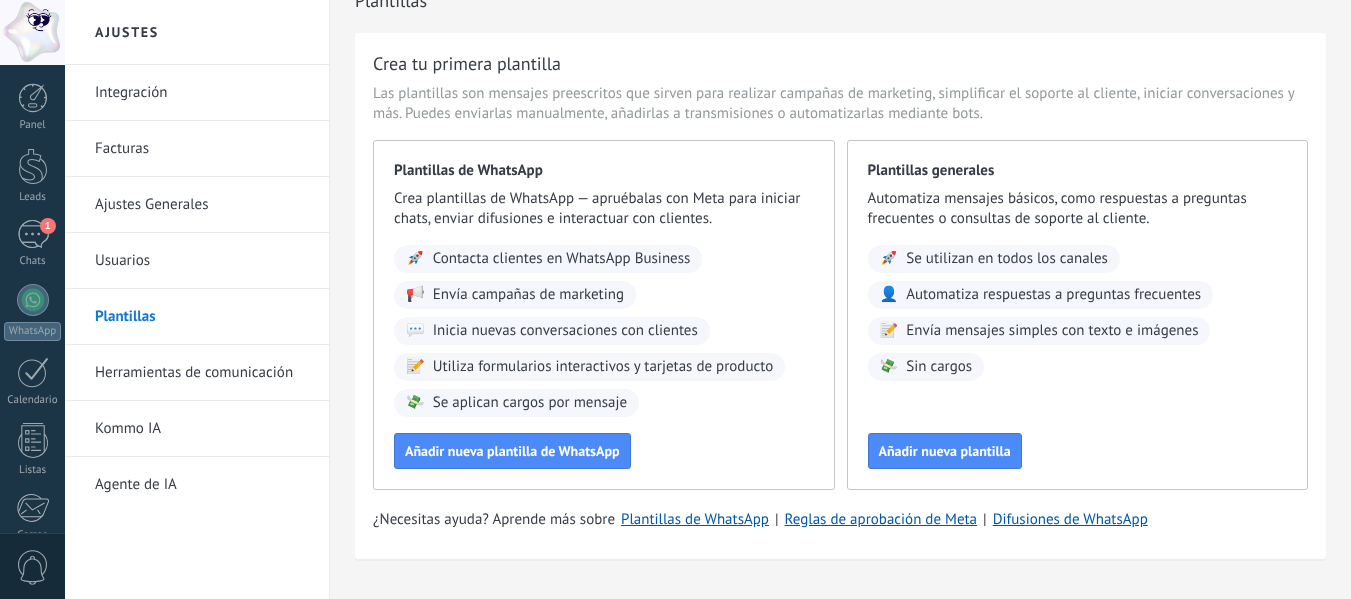 scroll, scrollTop: 31, scrollLeft: 0, axis: vertical 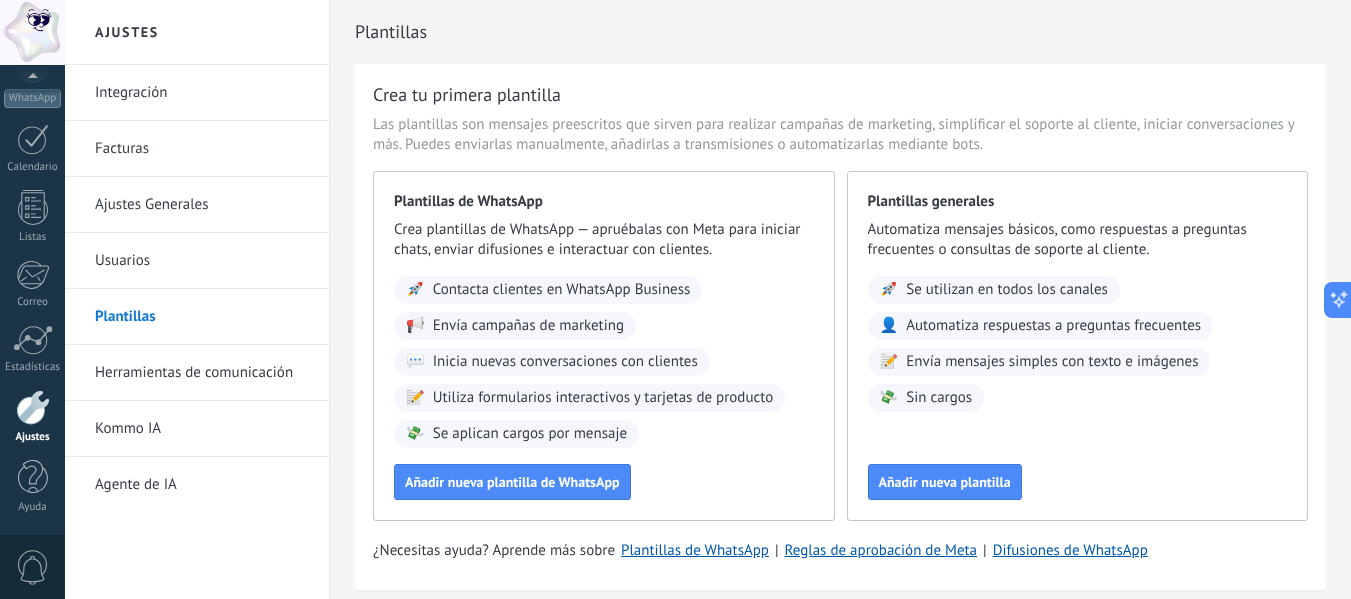 click on "Integración" at bounding box center [202, 93] 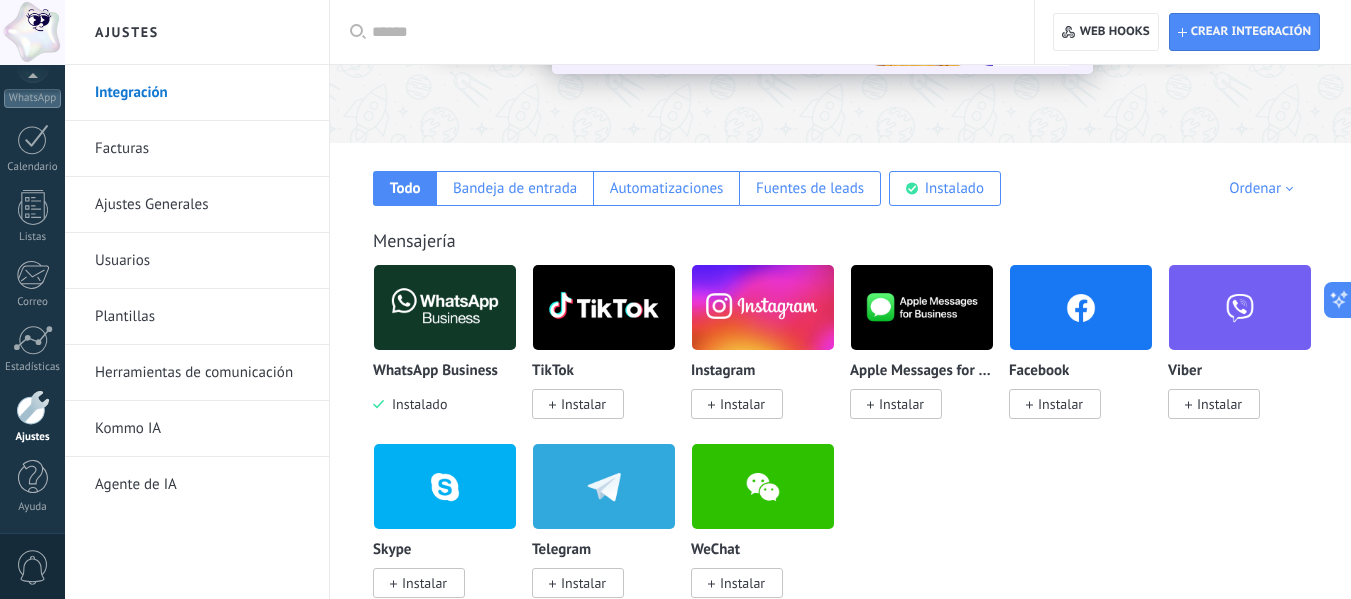 scroll, scrollTop: 249, scrollLeft: 0, axis: vertical 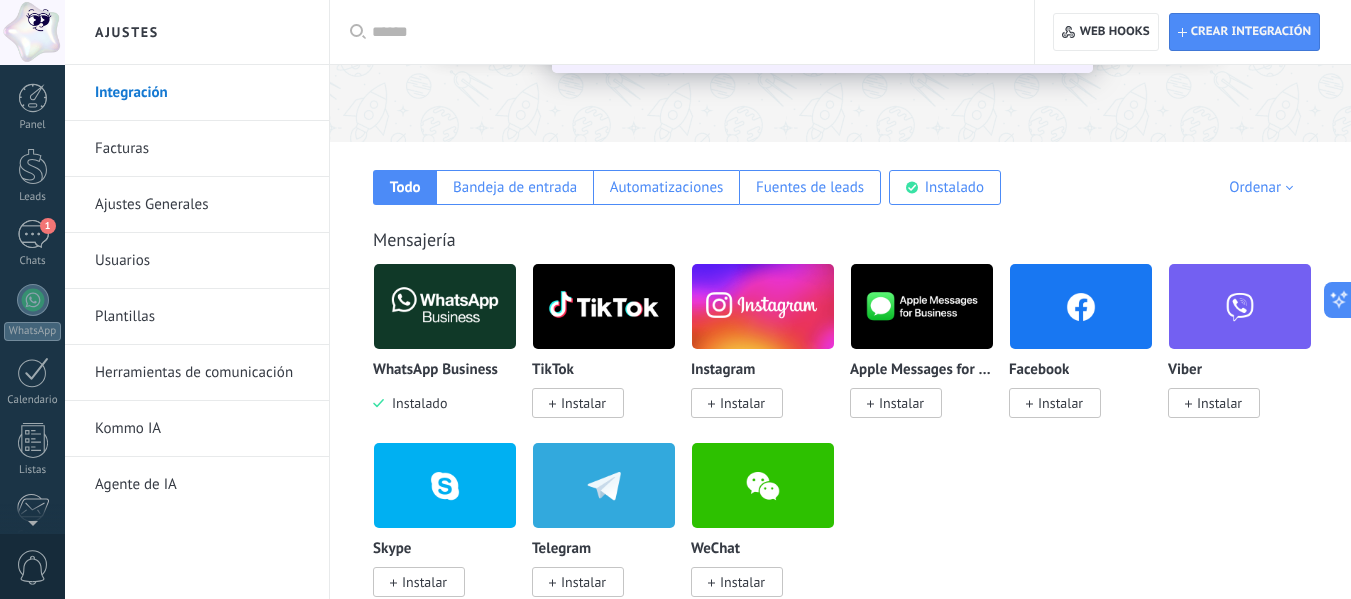 click at bounding box center [32, 32] 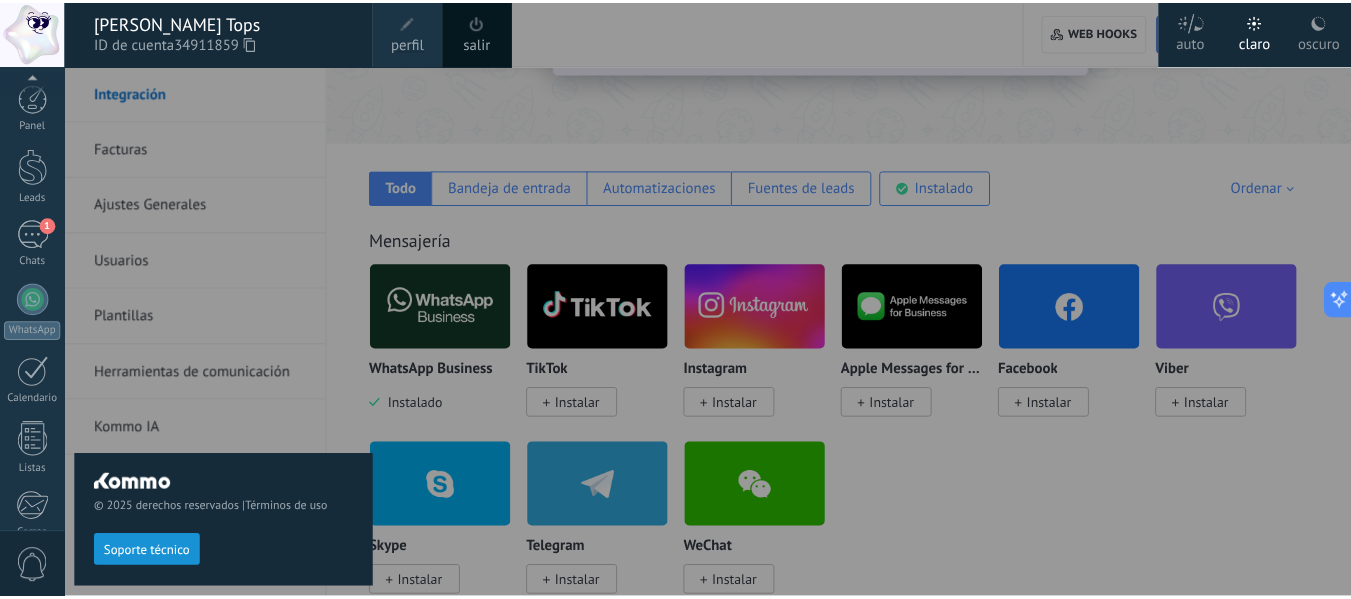 scroll, scrollTop: 233, scrollLeft: 0, axis: vertical 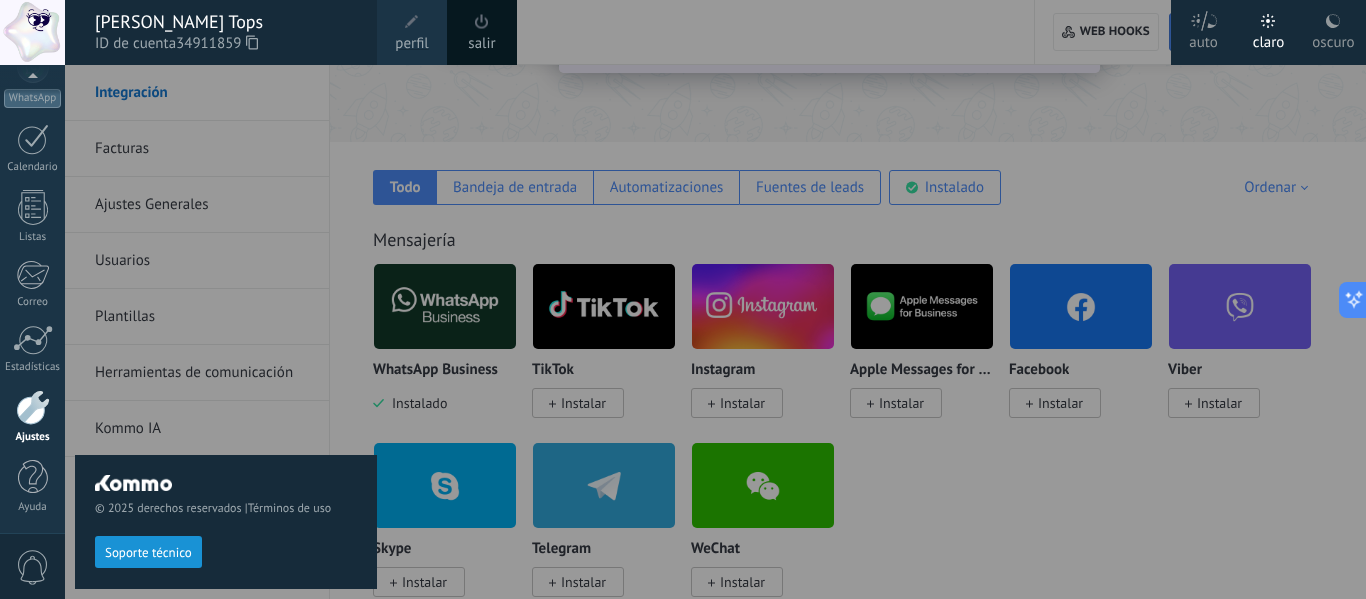 click at bounding box center [32, 32] 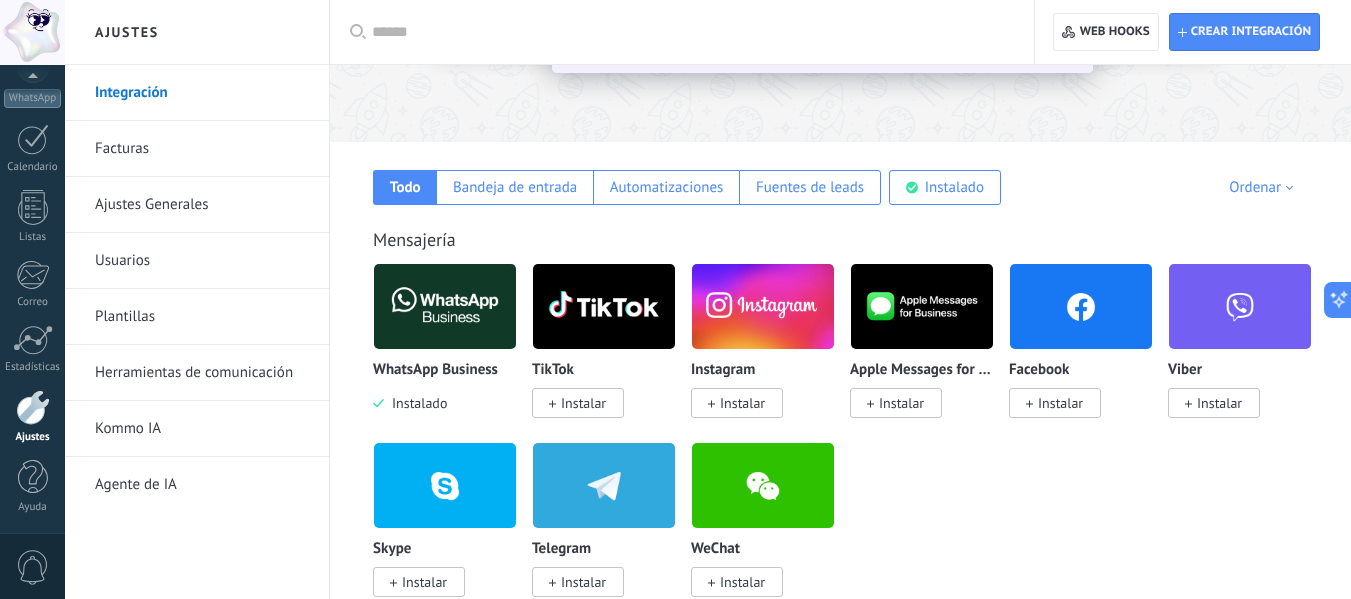 click at bounding box center (32, 32) 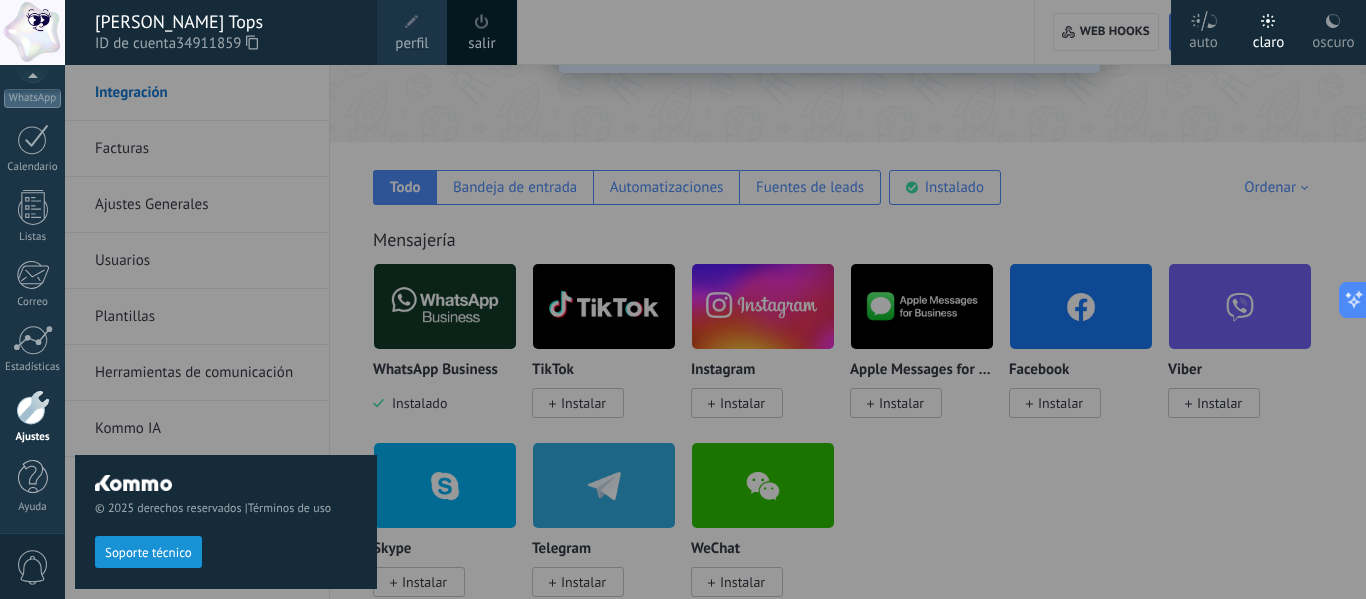 click at bounding box center [412, 22] 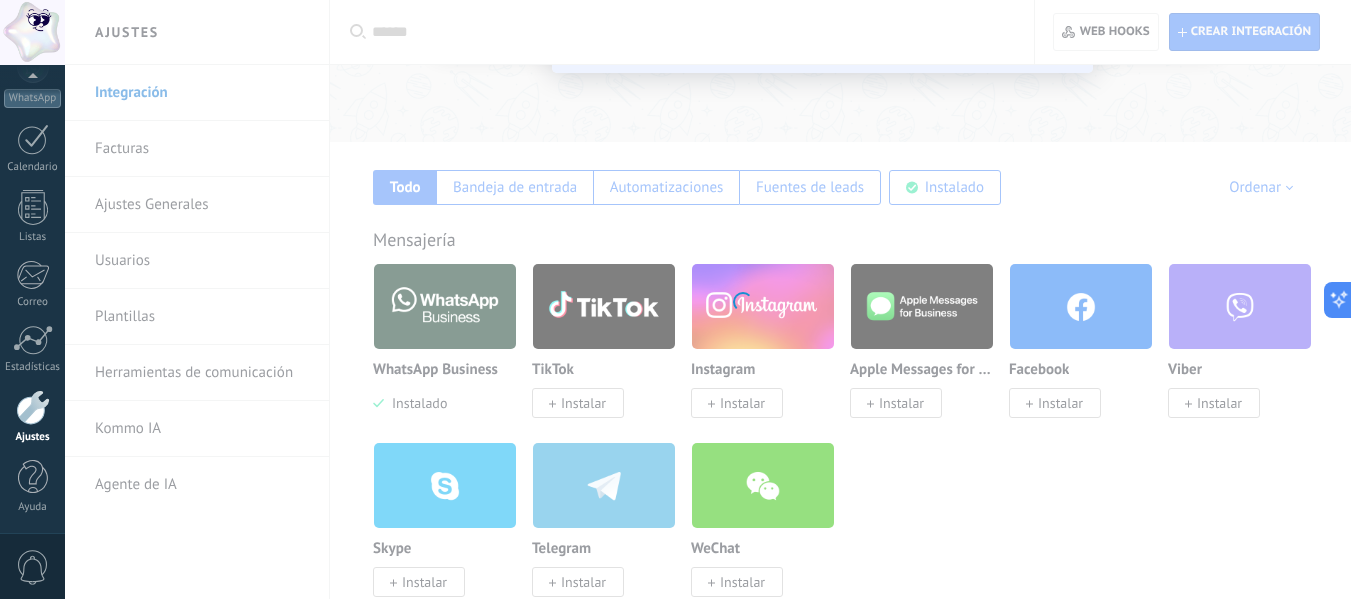 scroll, scrollTop: 0, scrollLeft: 0, axis: both 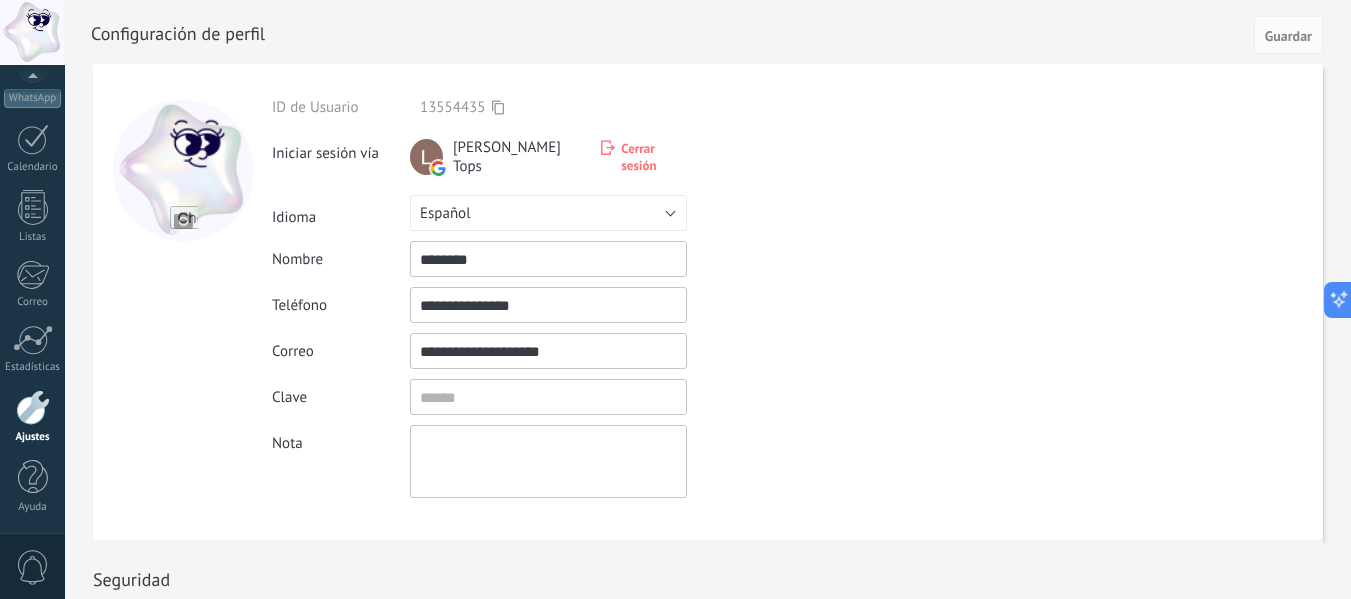 click at bounding box center (184, 220) 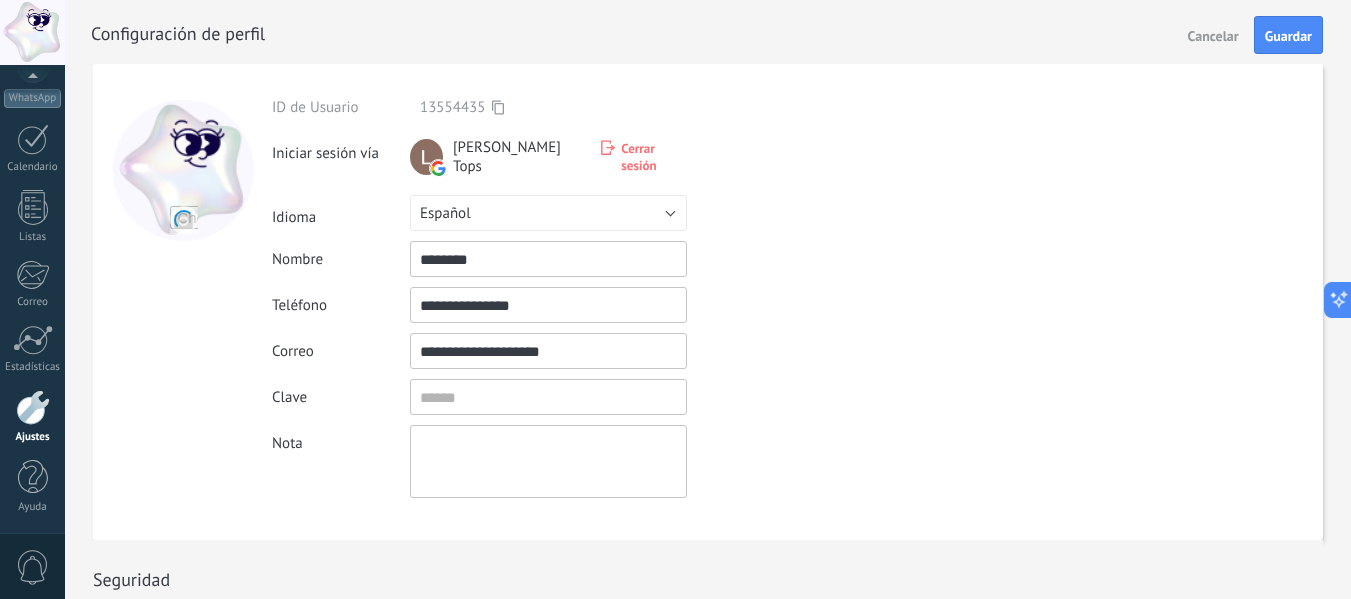 scroll, scrollTop: 0, scrollLeft: 0, axis: both 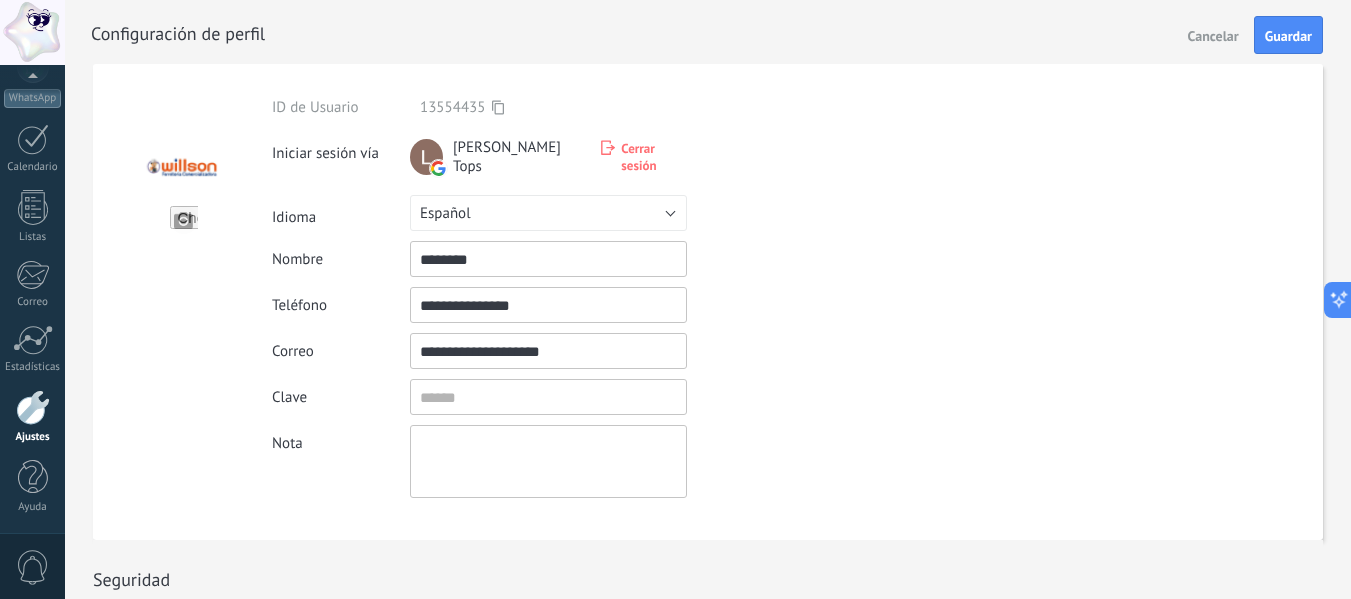 click at bounding box center [183, 170] 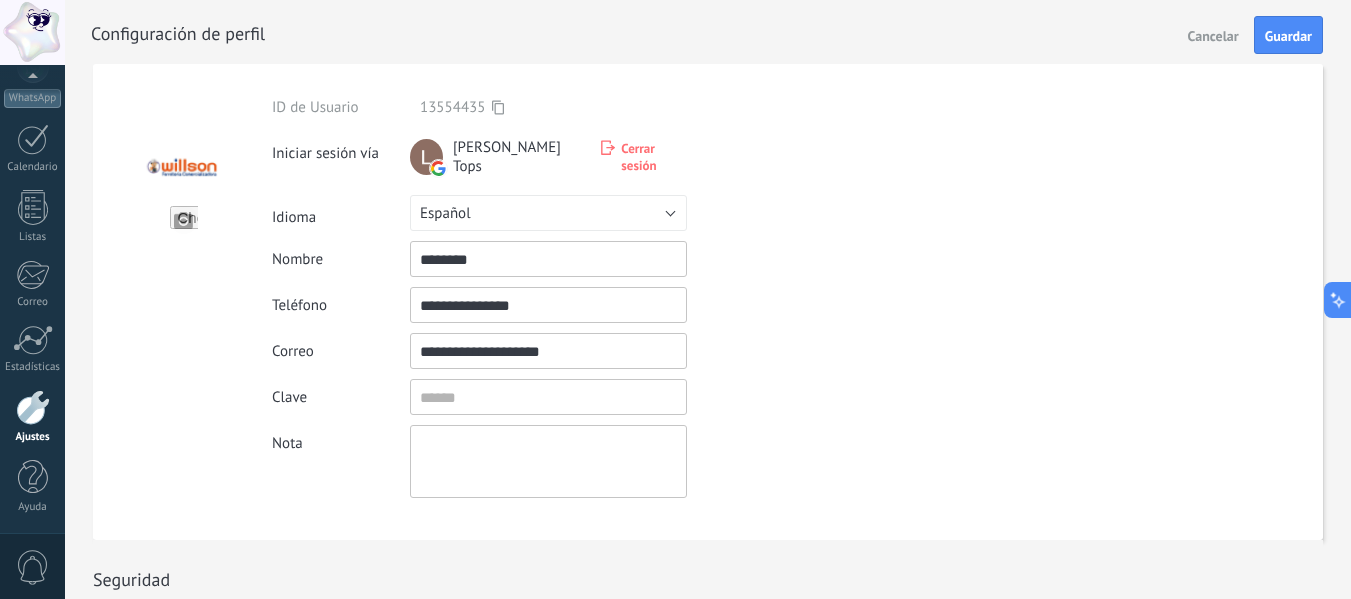 click at bounding box center (184, 220) 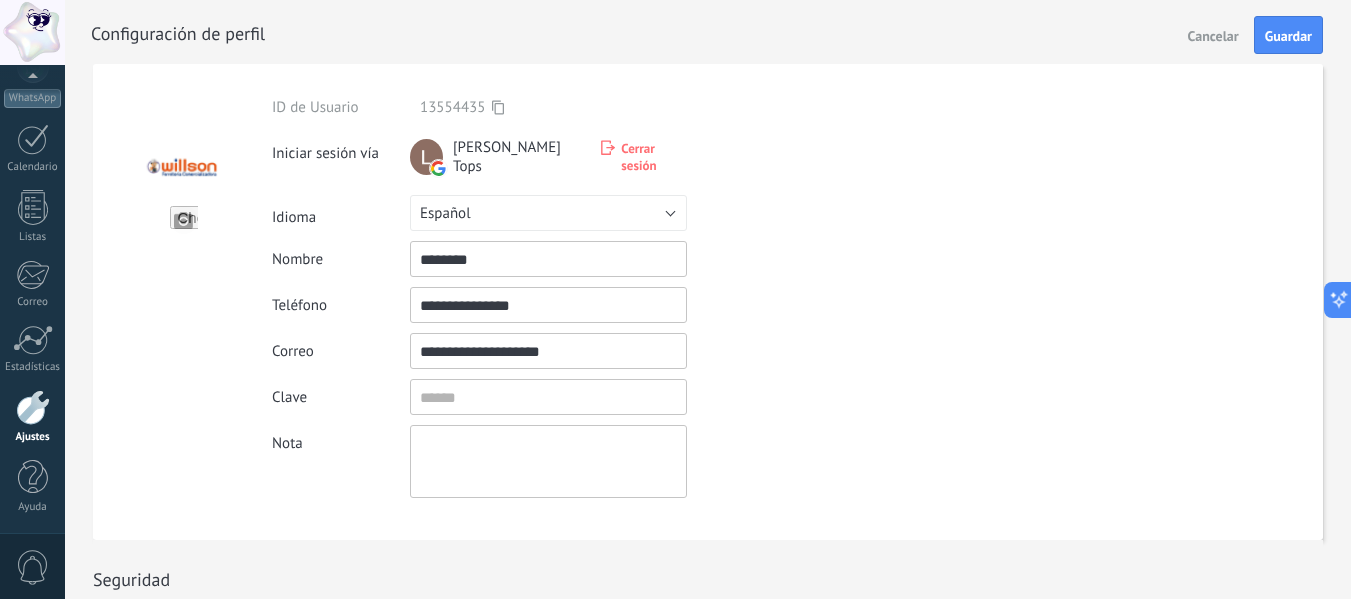 click at bounding box center (184, 220) 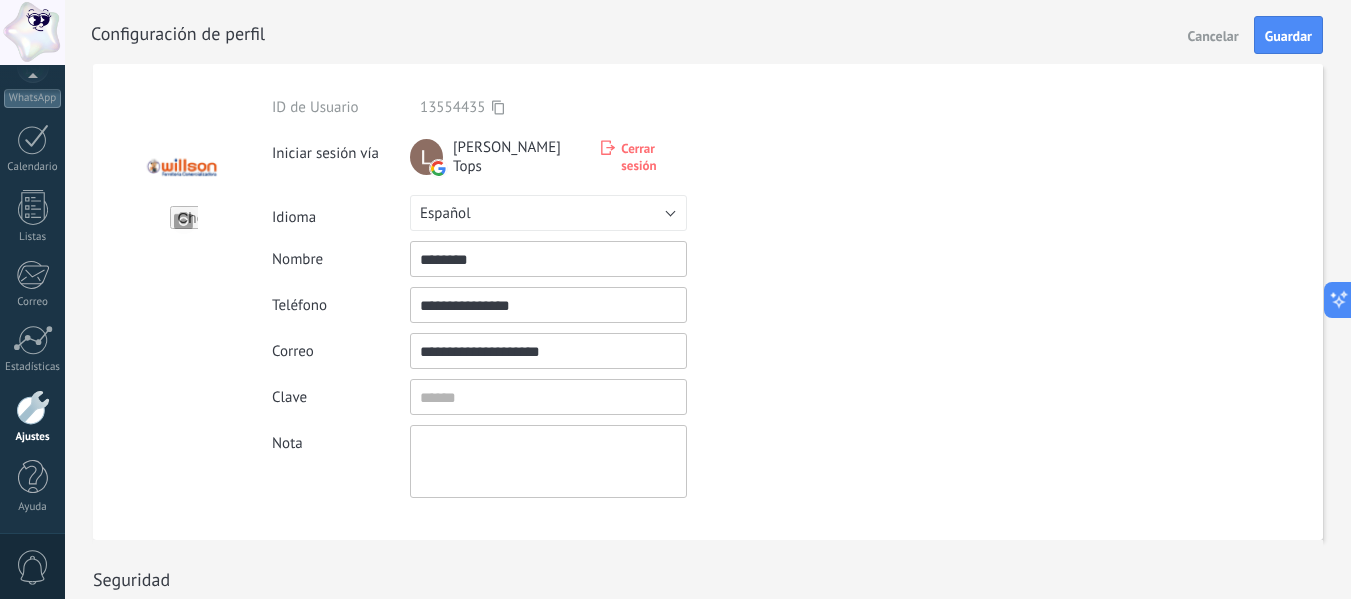 type on "**********" 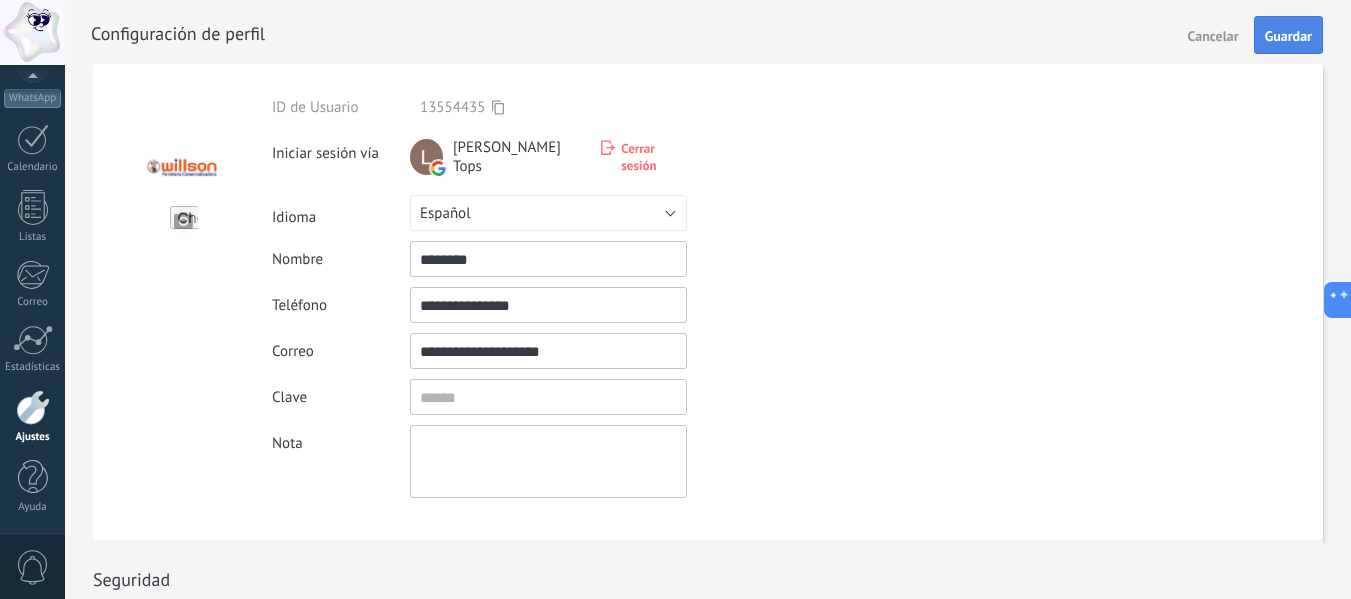 click on "Guardar" at bounding box center [1288, 35] 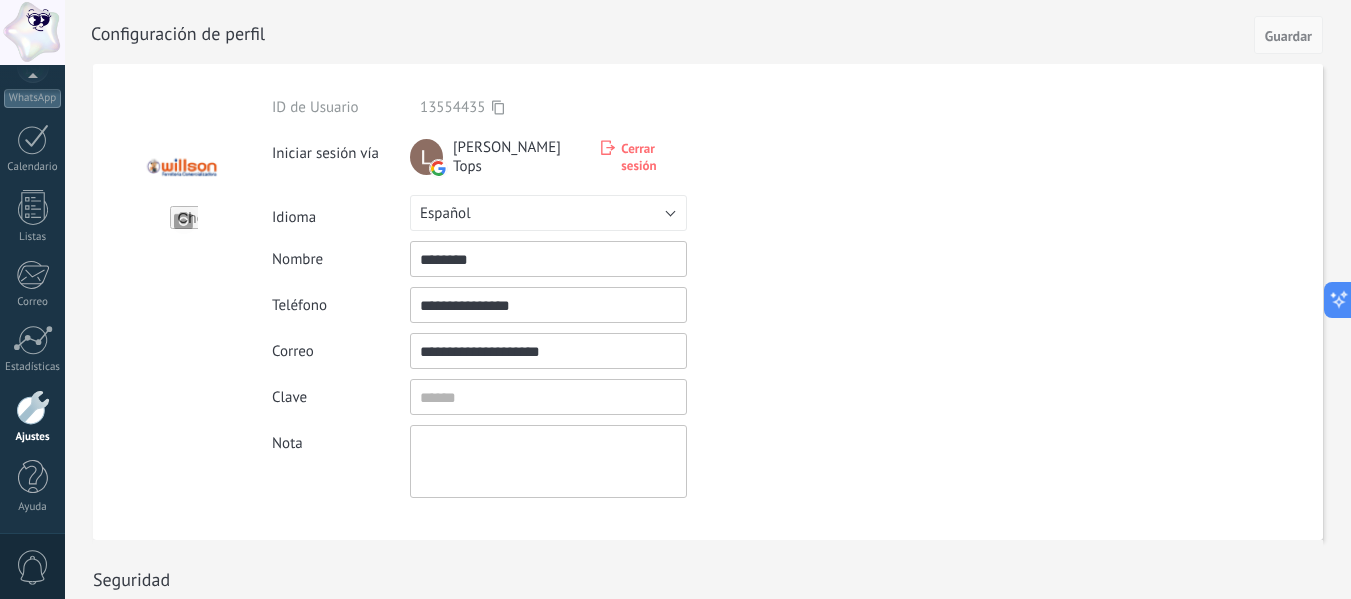 click on "Guardar" at bounding box center (1288, 36) 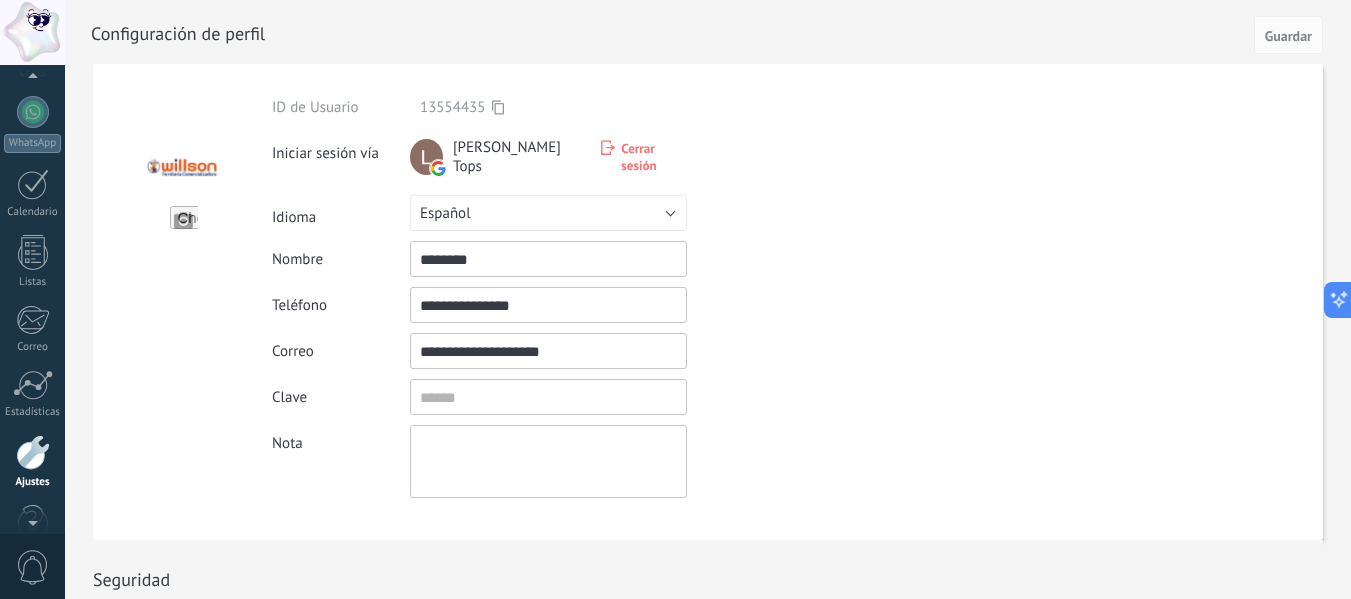 scroll, scrollTop: 233, scrollLeft: 0, axis: vertical 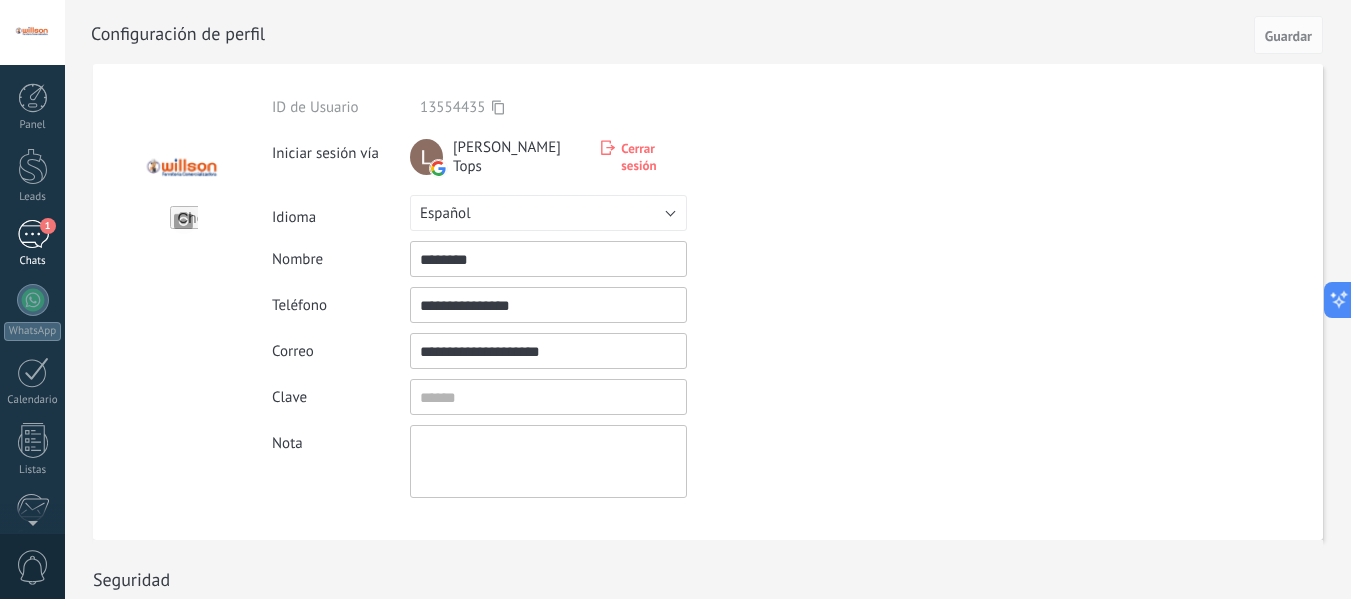 click on "1" at bounding box center (33, 234) 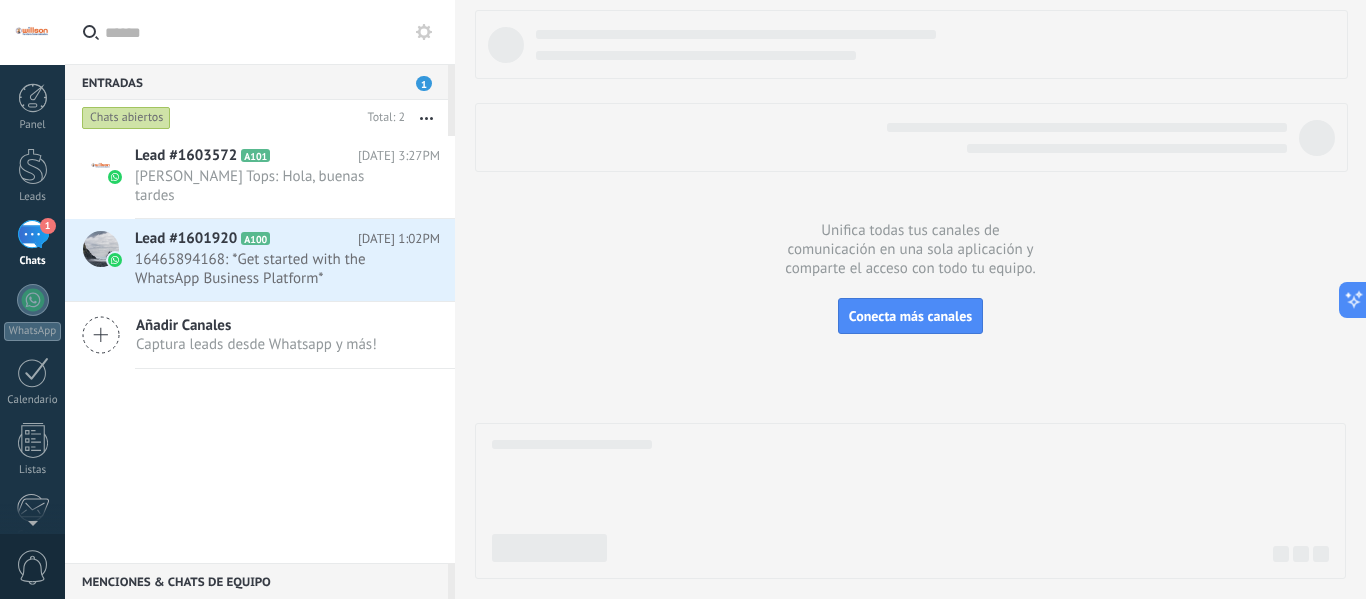 scroll, scrollTop: 0, scrollLeft: 0, axis: both 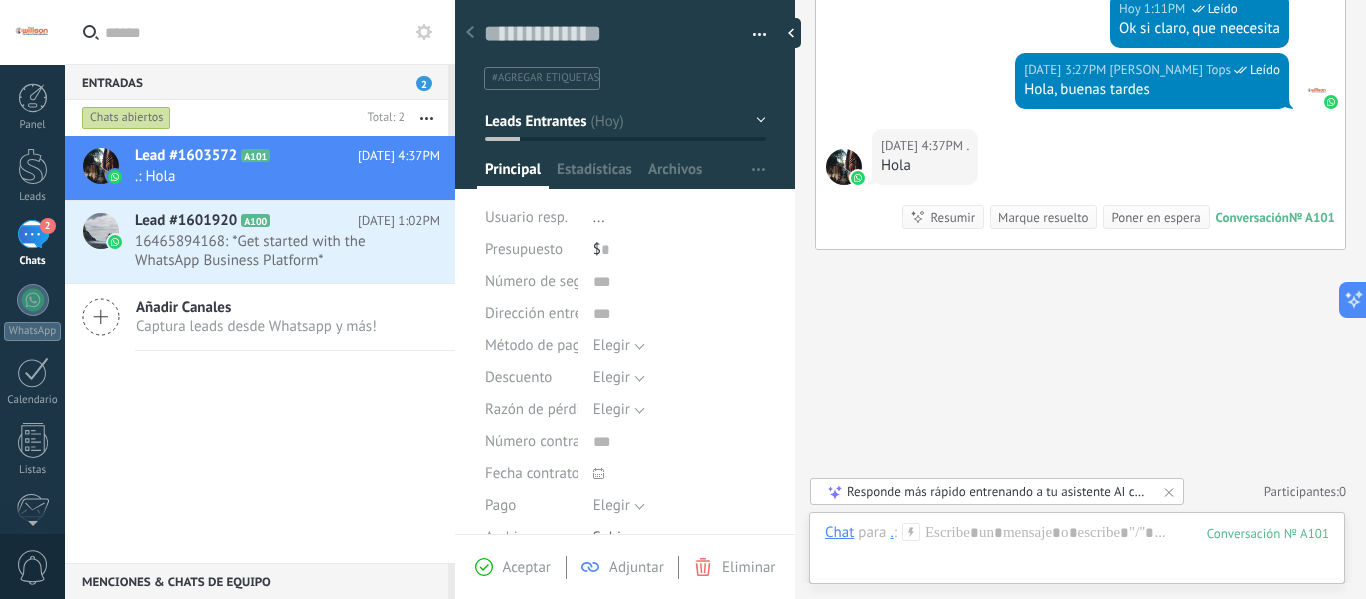 click at bounding box center (32, 32) 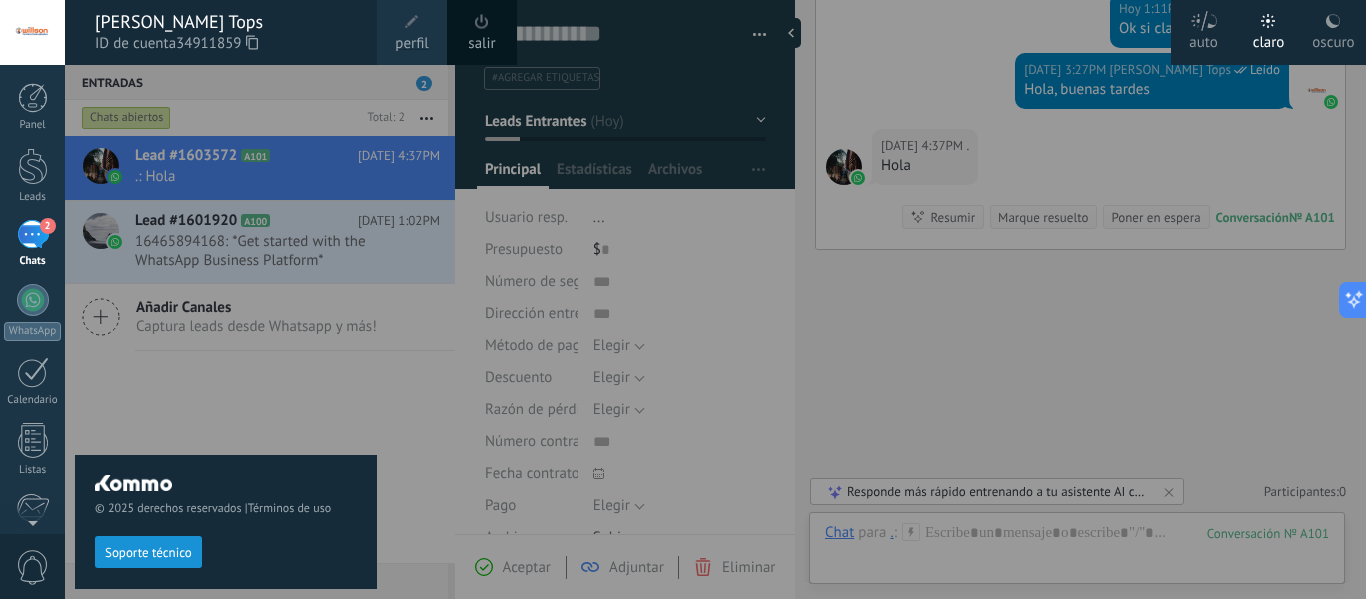 click on "Panel
Leads
2
Chats
WhatsApp
Clientes" at bounding box center [65, 299] 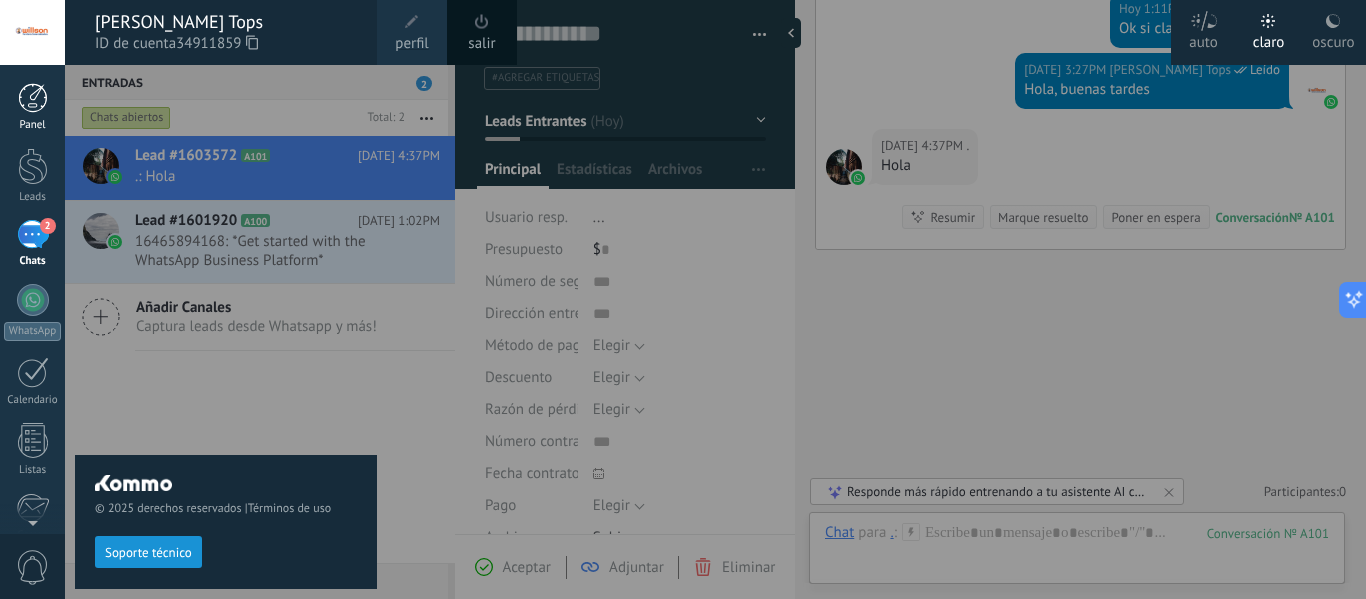 click at bounding box center [33, 98] 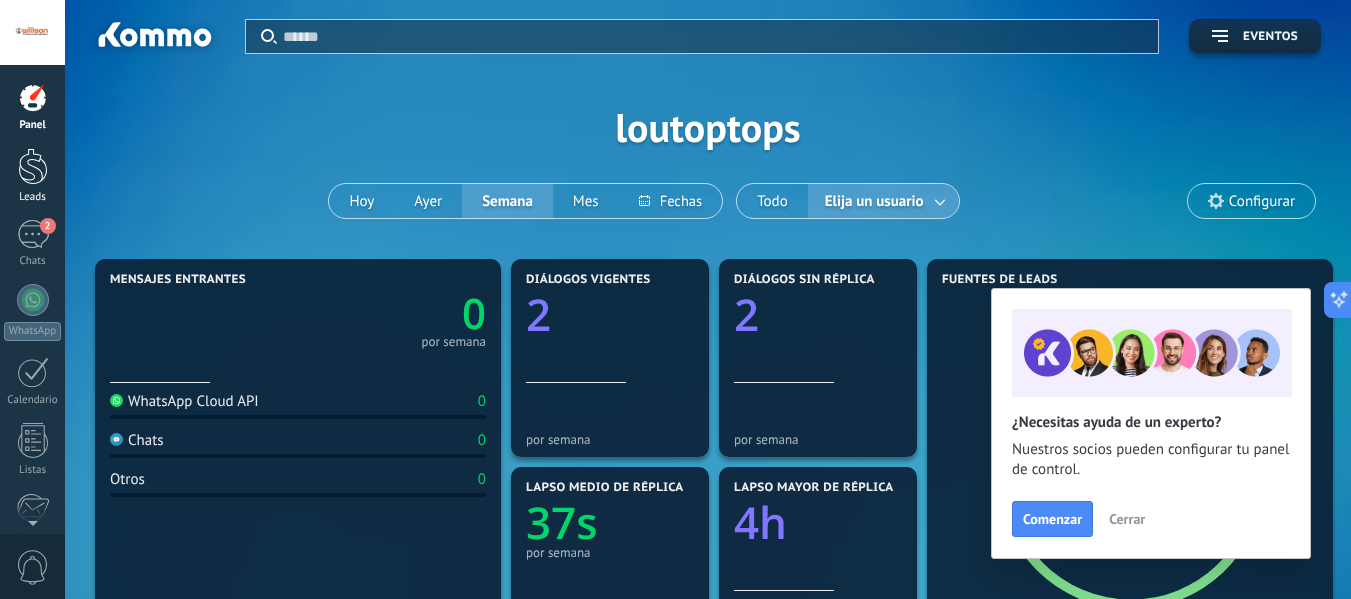 click at bounding box center (33, 166) 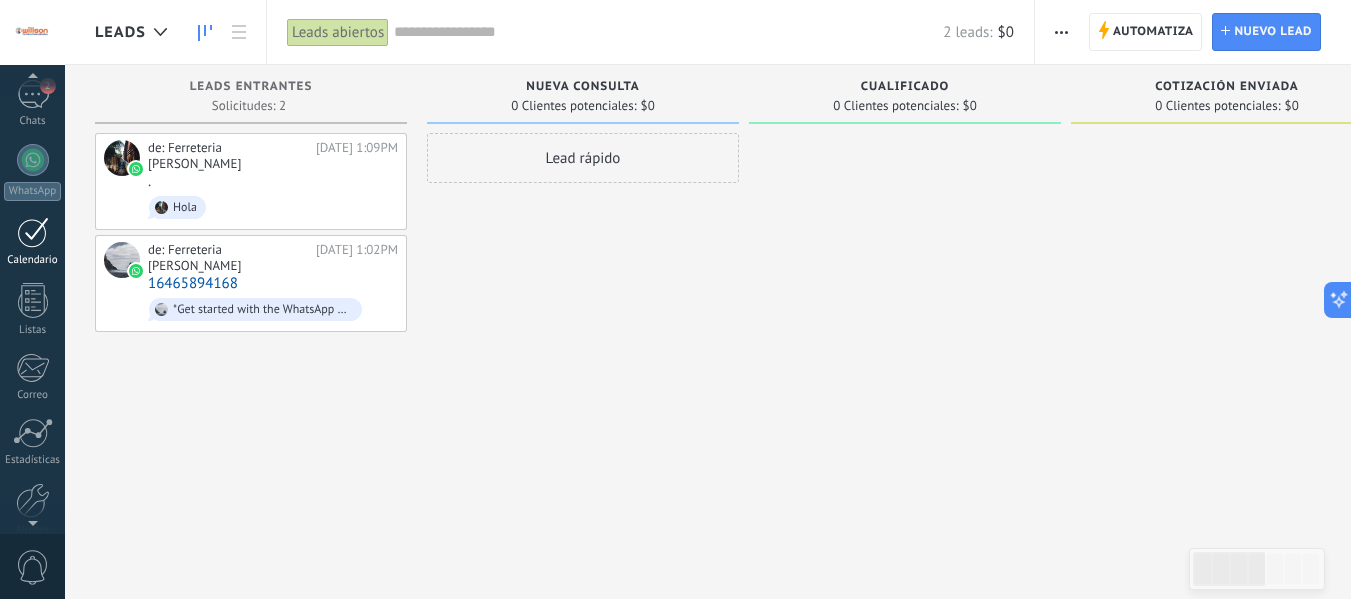 scroll, scrollTop: 233, scrollLeft: 0, axis: vertical 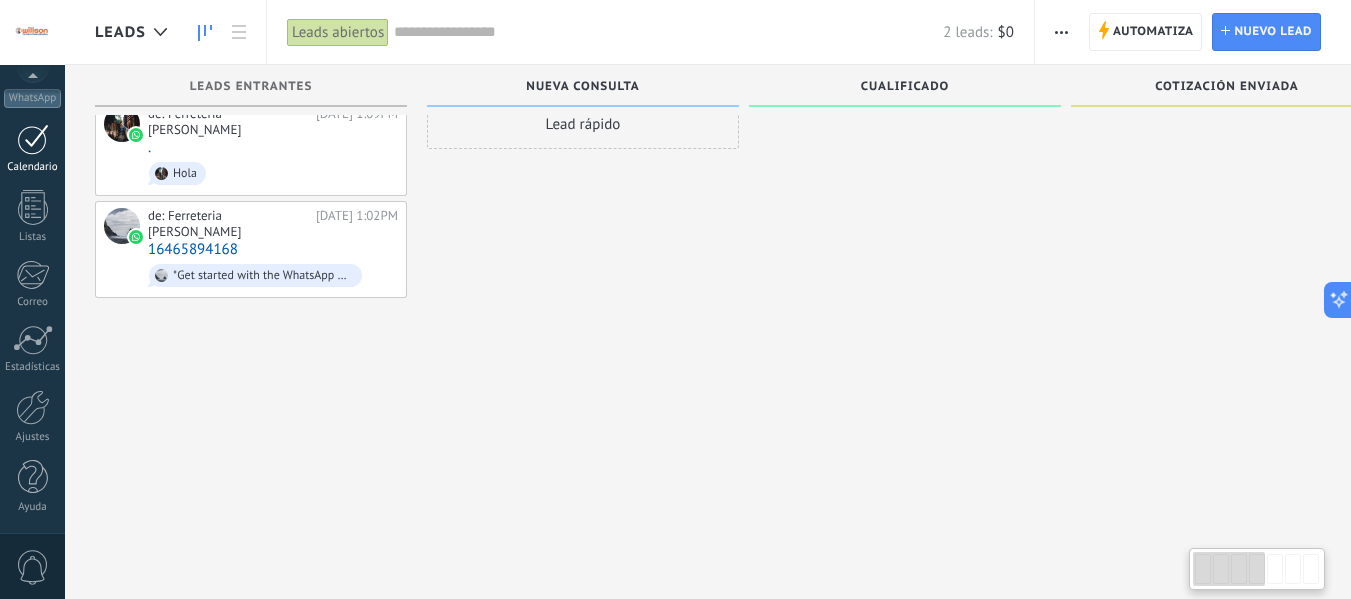 click on "Ajustes" at bounding box center (32, 417) 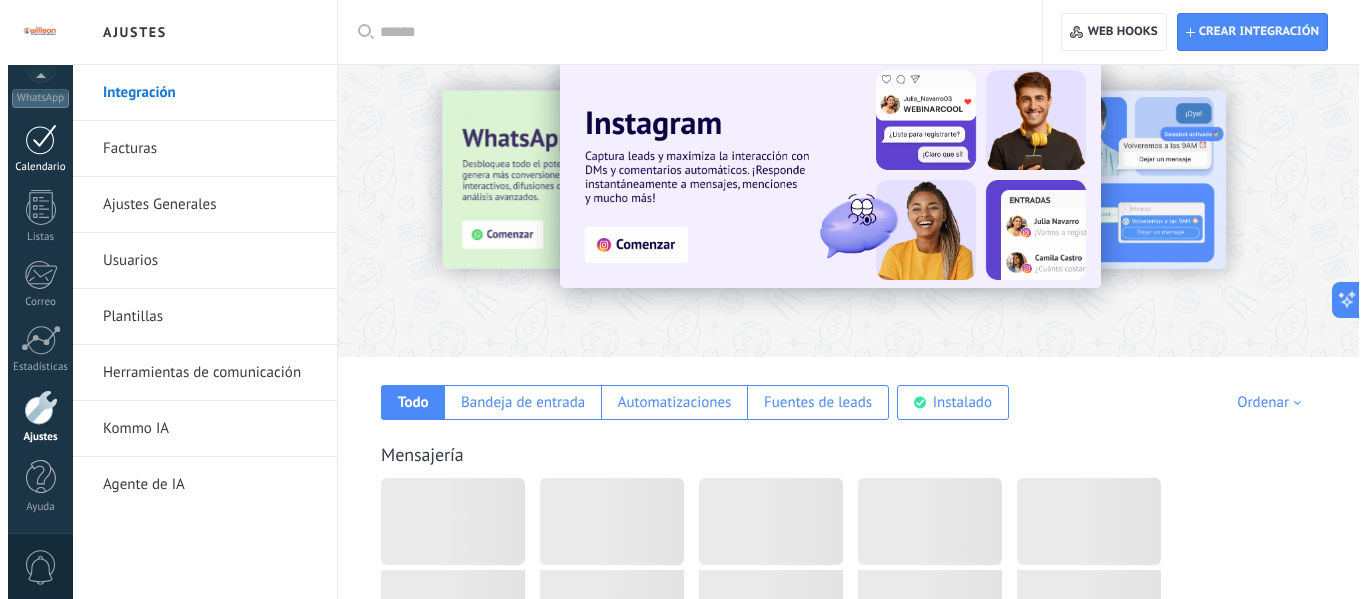 scroll, scrollTop: 0, scrollLeft: 0, axis: both 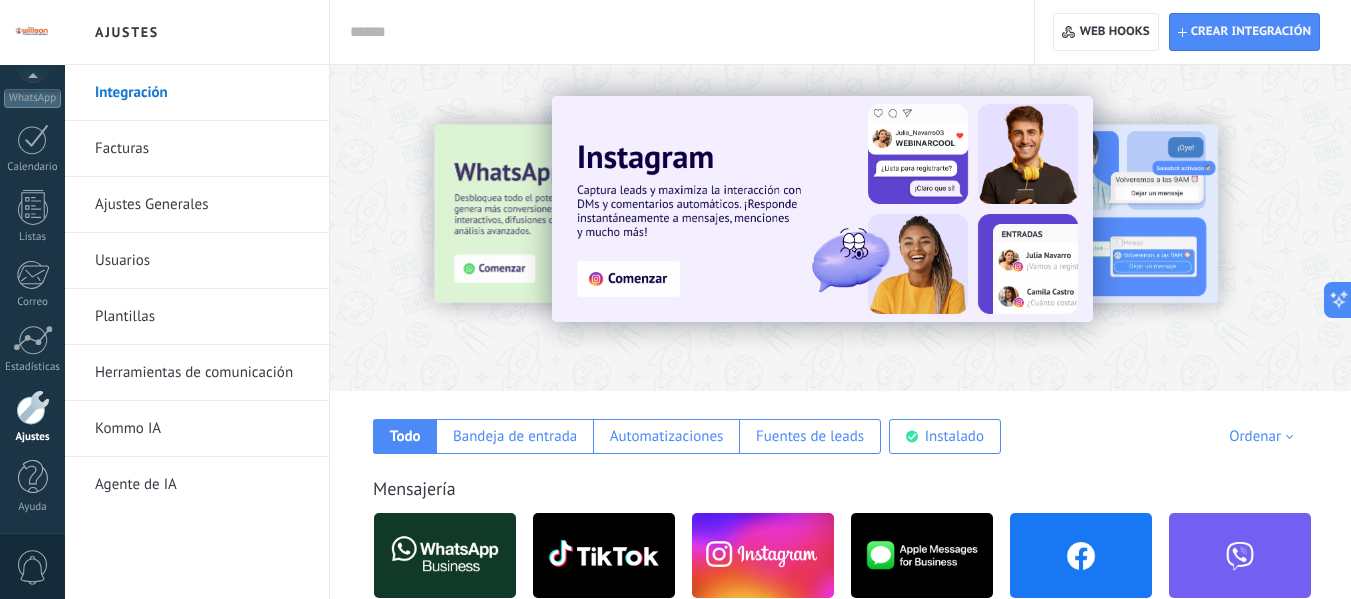 click on "Usuarios" at bounding box center (202, 261) 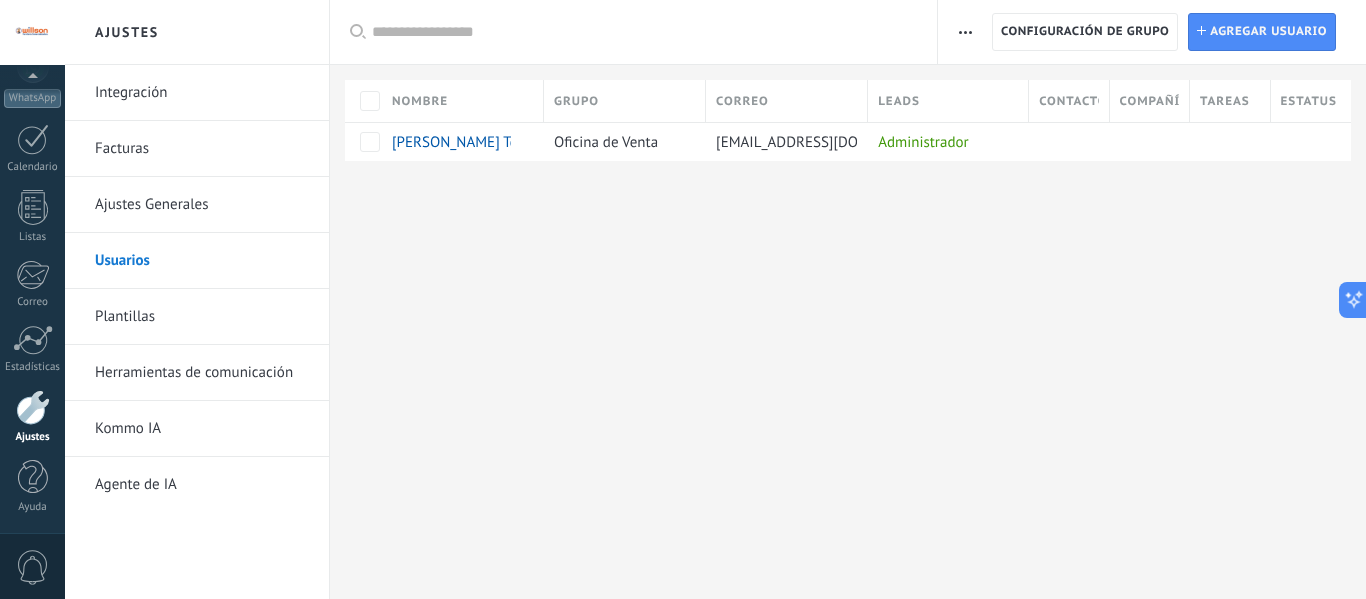 scroll, scrollTop: 0, scrollLeft: 0, axis: both 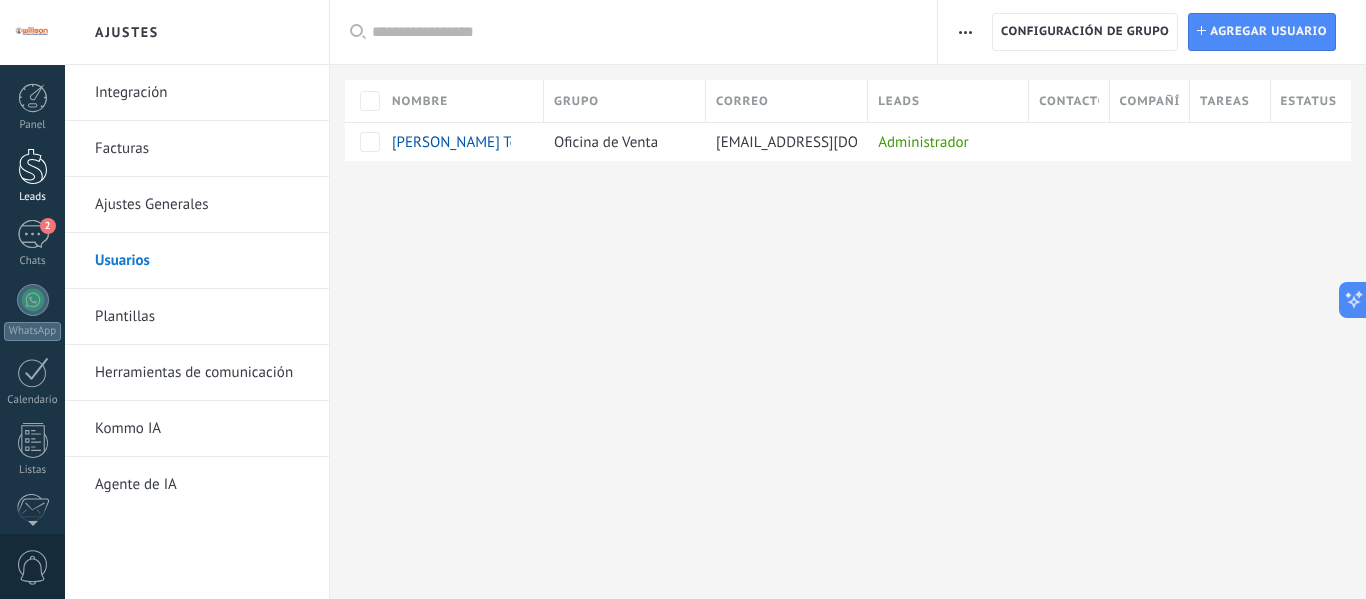 click at bounding box center [33, 166] 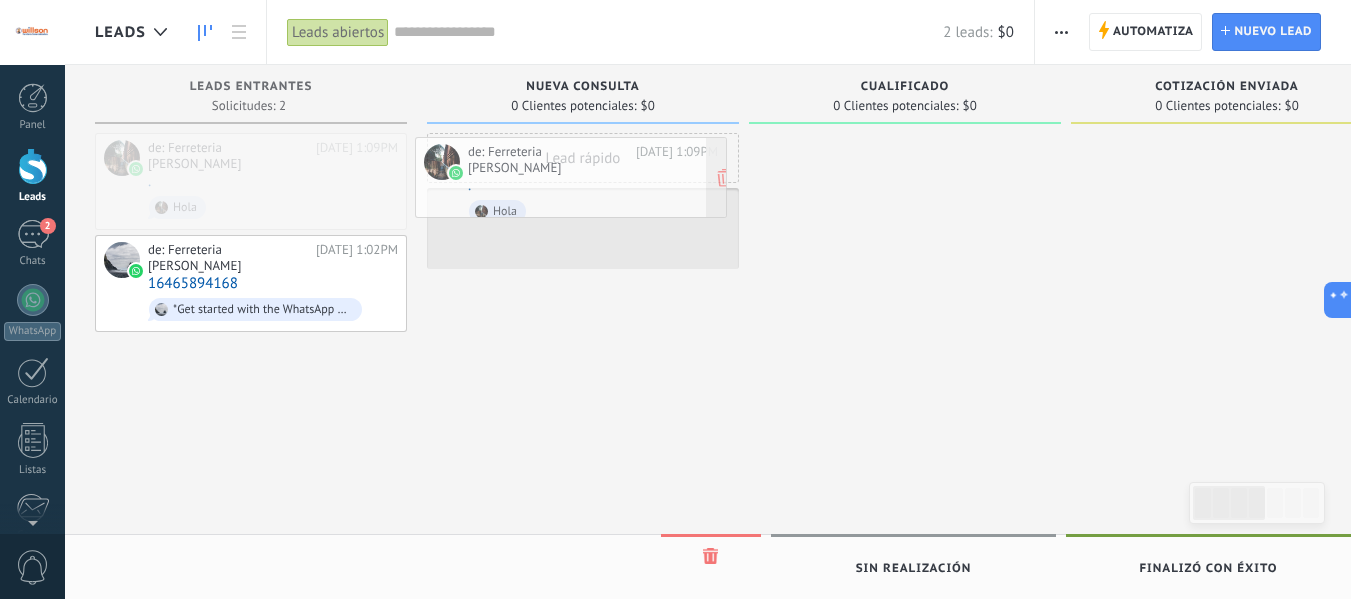 drag, startPoint x: 251, startPoint y: 169, endPoint x: 571, endPoint y: 173, distance: 320.025 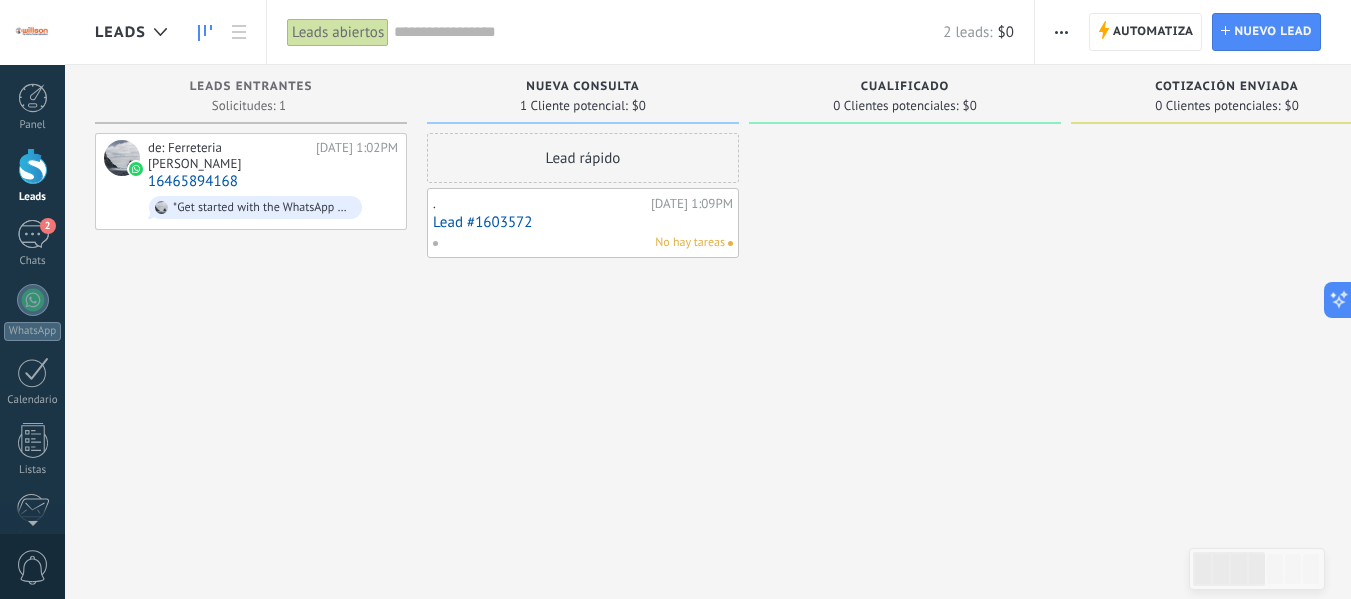 click on "Panel
Leads
2
Chats
WhatsApp
Clientes" at bounding box center [32, 425] 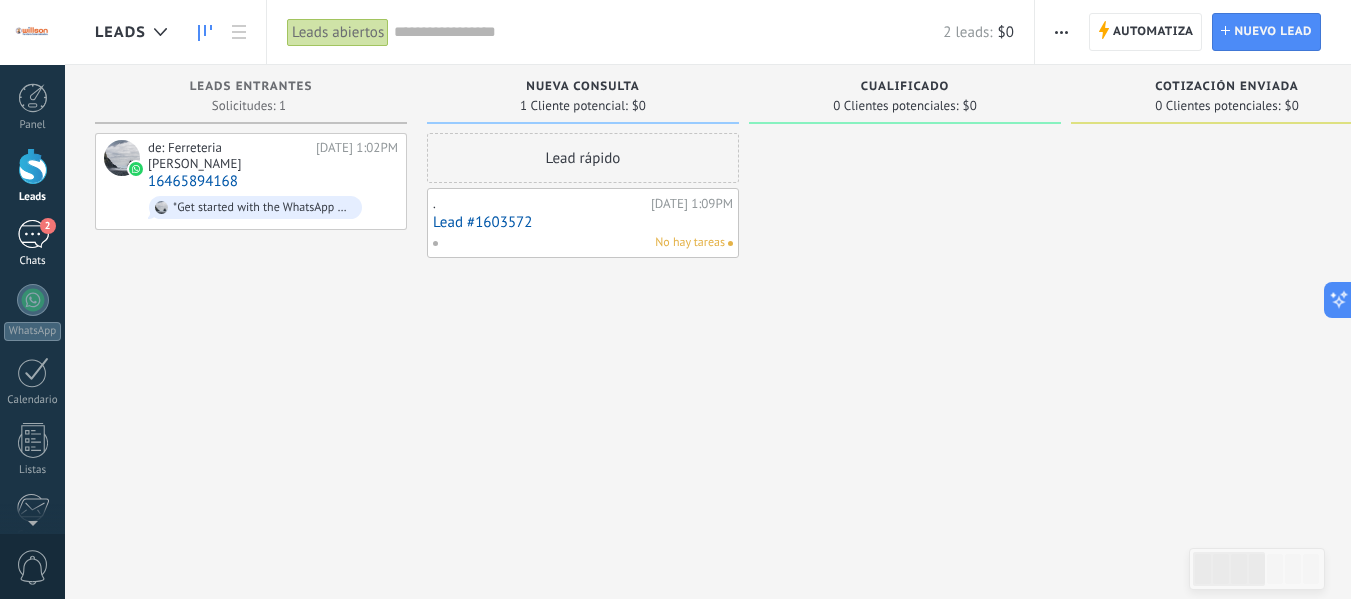 click on "2" at bounding box center (33, 234) 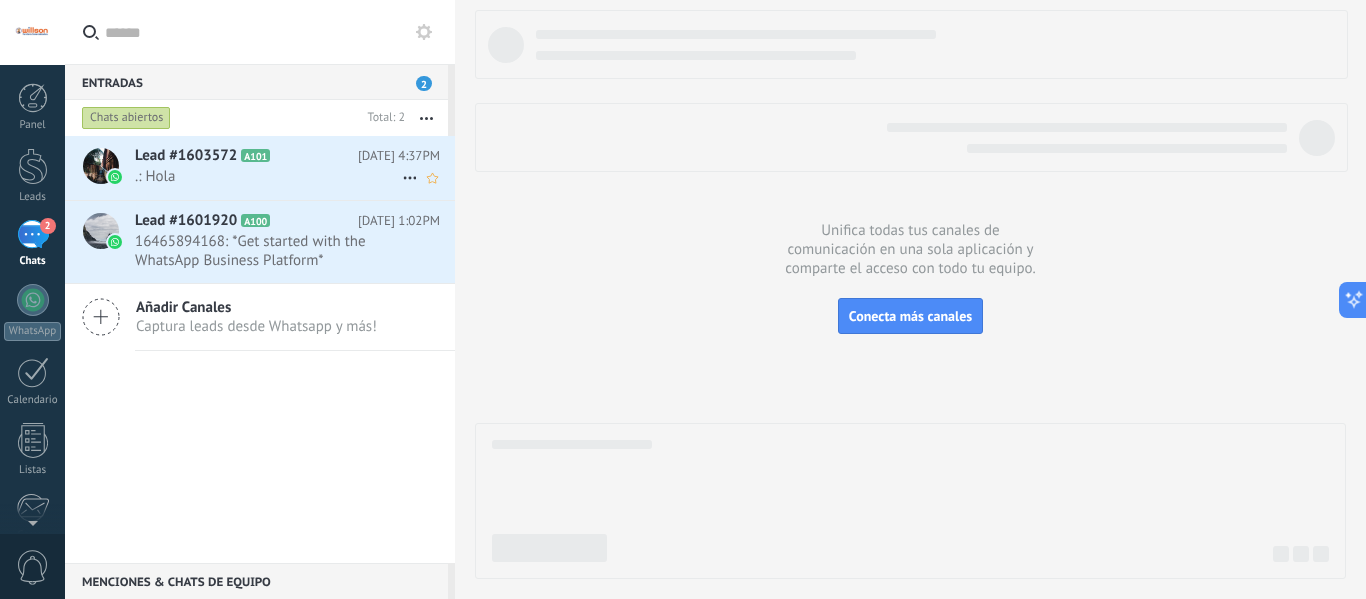 click on "Lead #1603572" at bounding box center [186, 156] 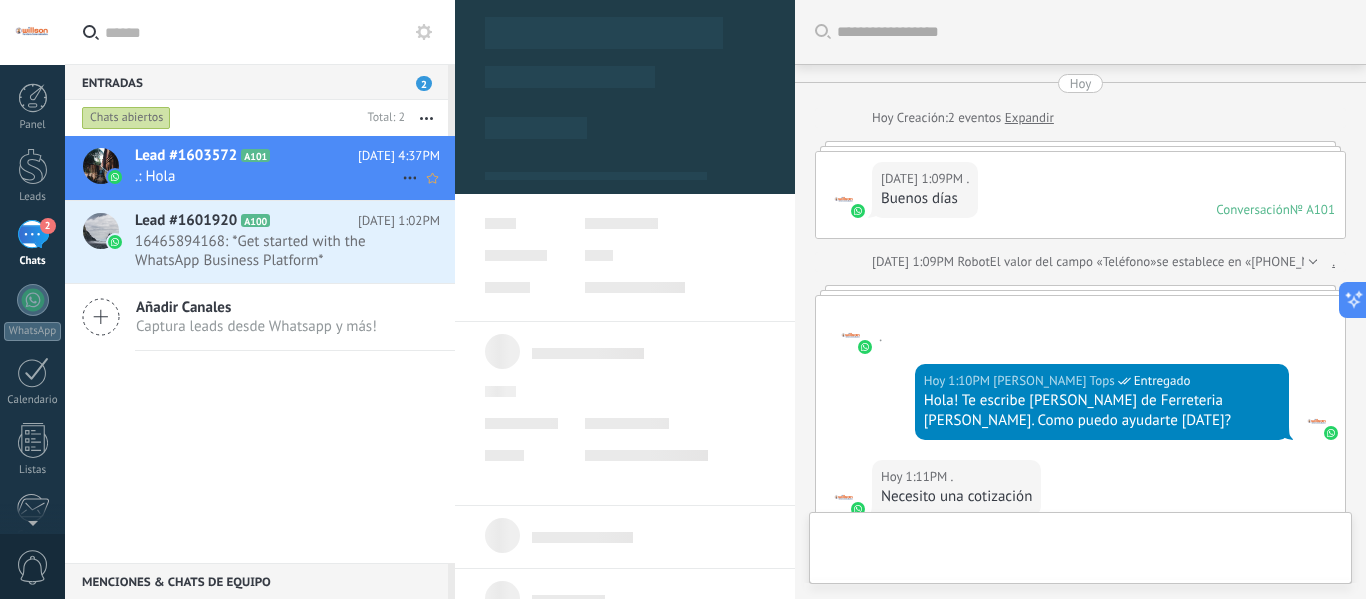 type on "**********" 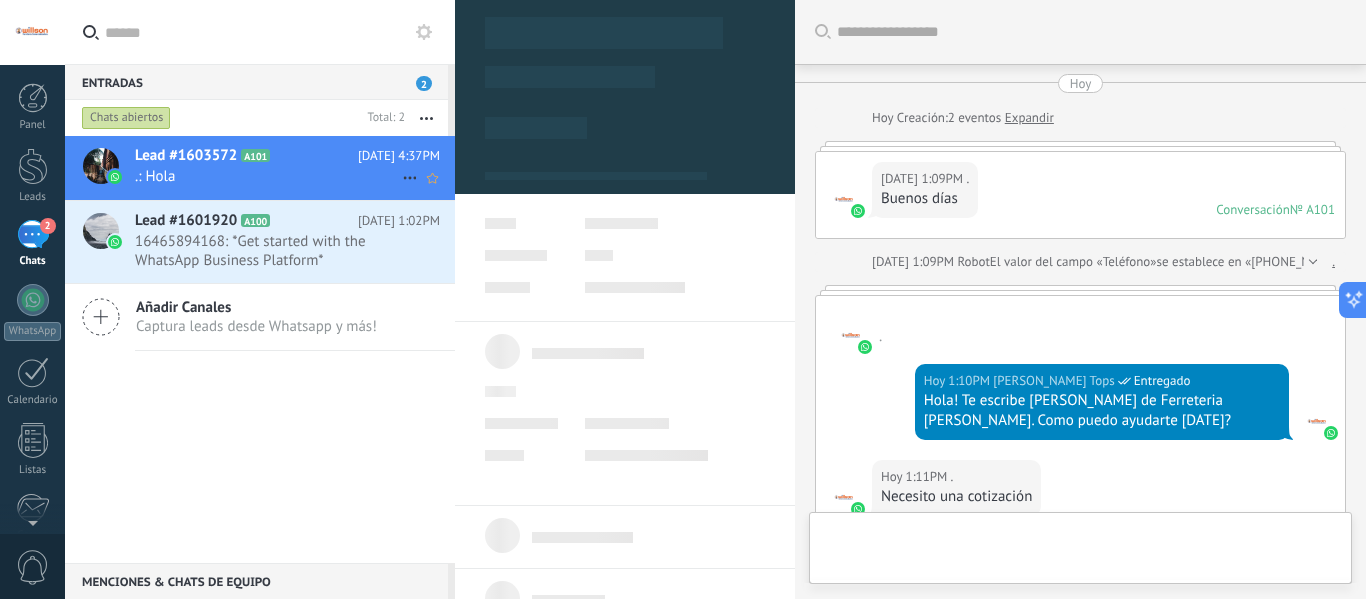 scroll, scrollTop: 30, scrollLeft: 0, axis: vertical 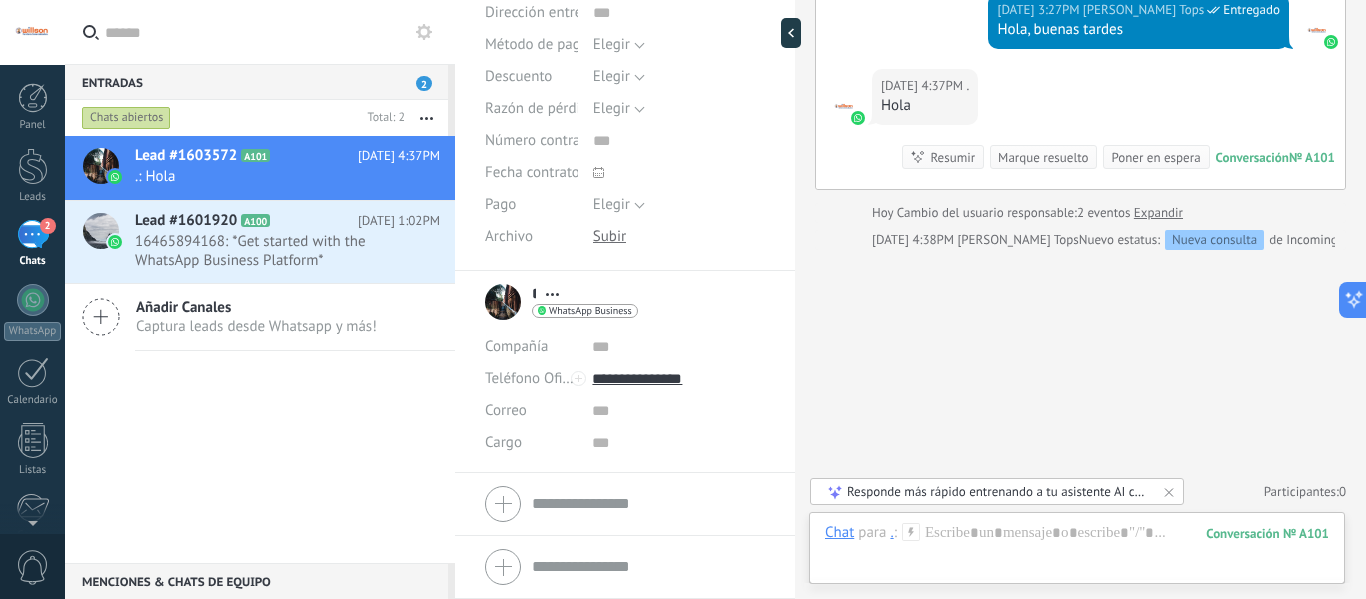 click on "* .
* .
Apellido
Abrir detalle
Copie el nombre
Desatar
Contacto principal" at bounding box center (561, 302) 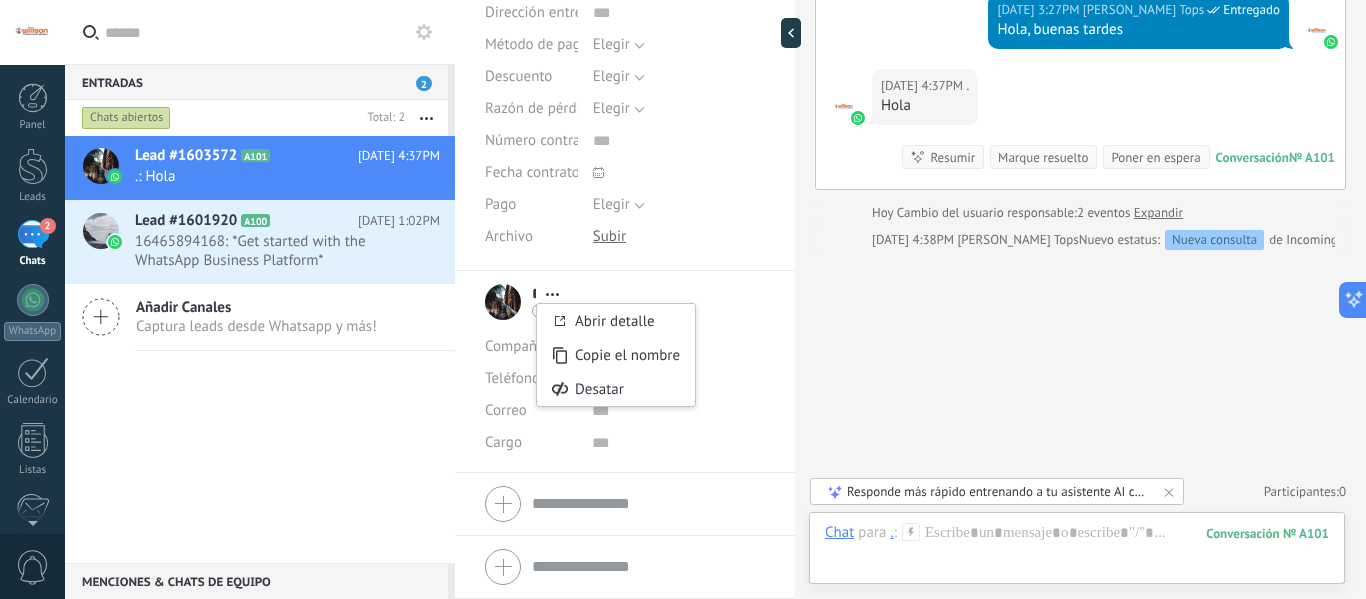 click on "Abrir detalle
Copie el nombre
Desatar
Contacto principal" at bounding box center [552, 294] 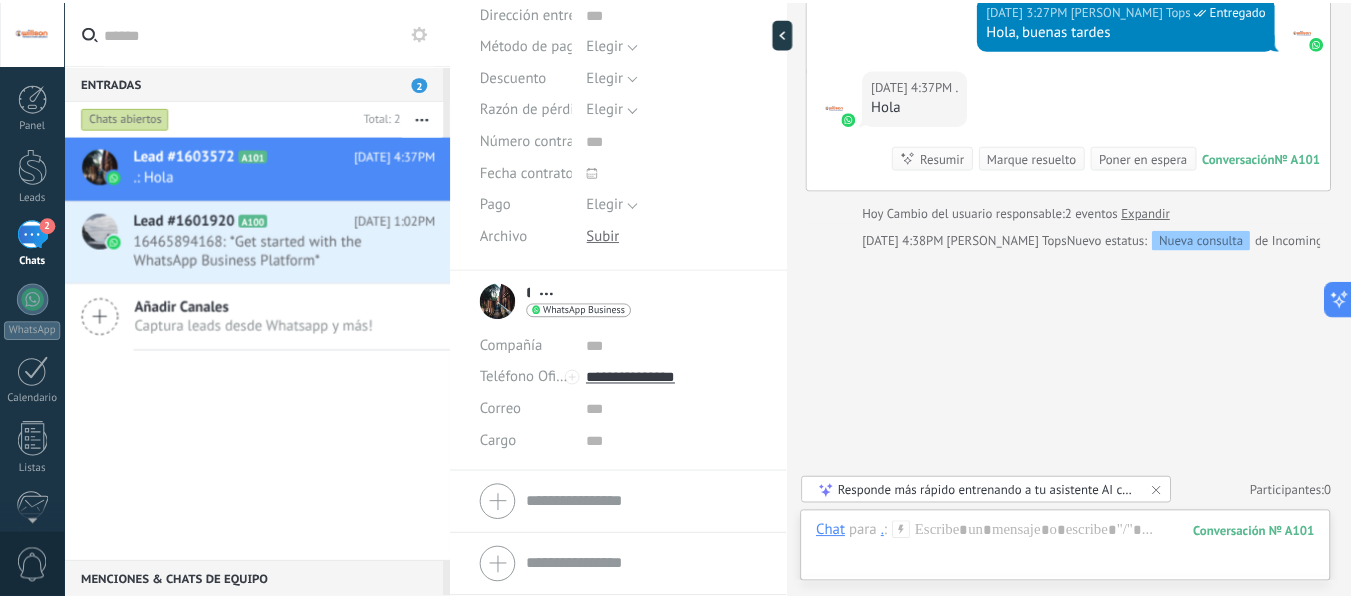 scroll, scrollTop: 0, scrollLeft: 0, axis: both 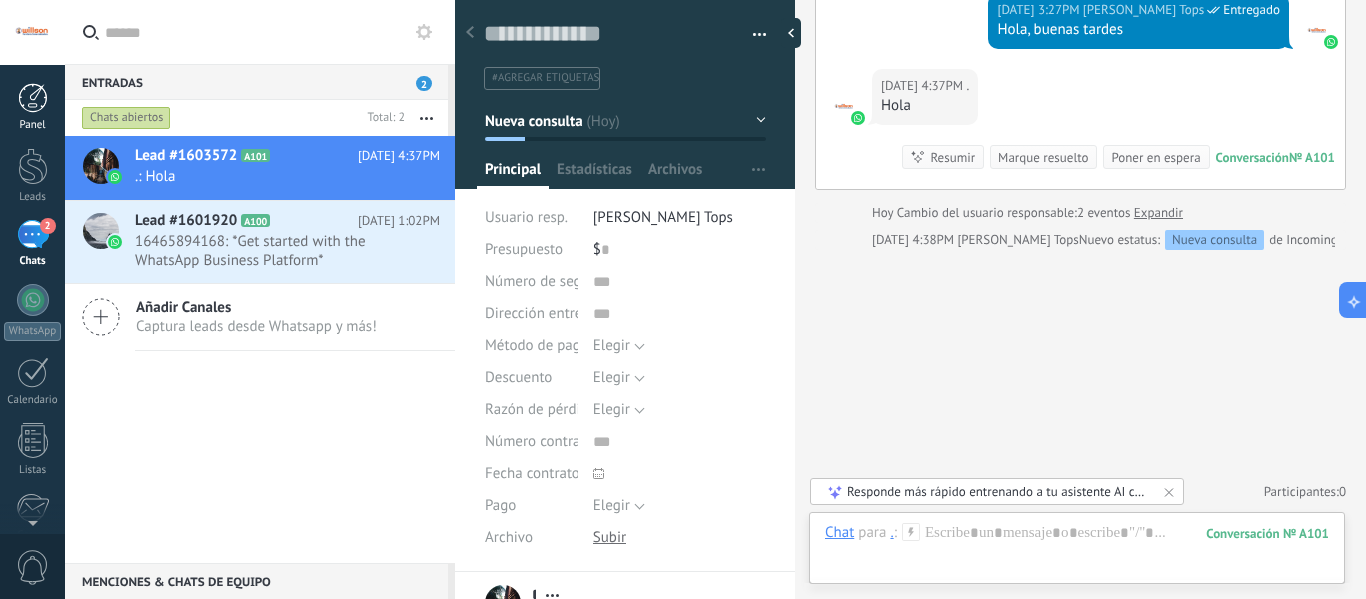 click at bounding box center [33, 98] 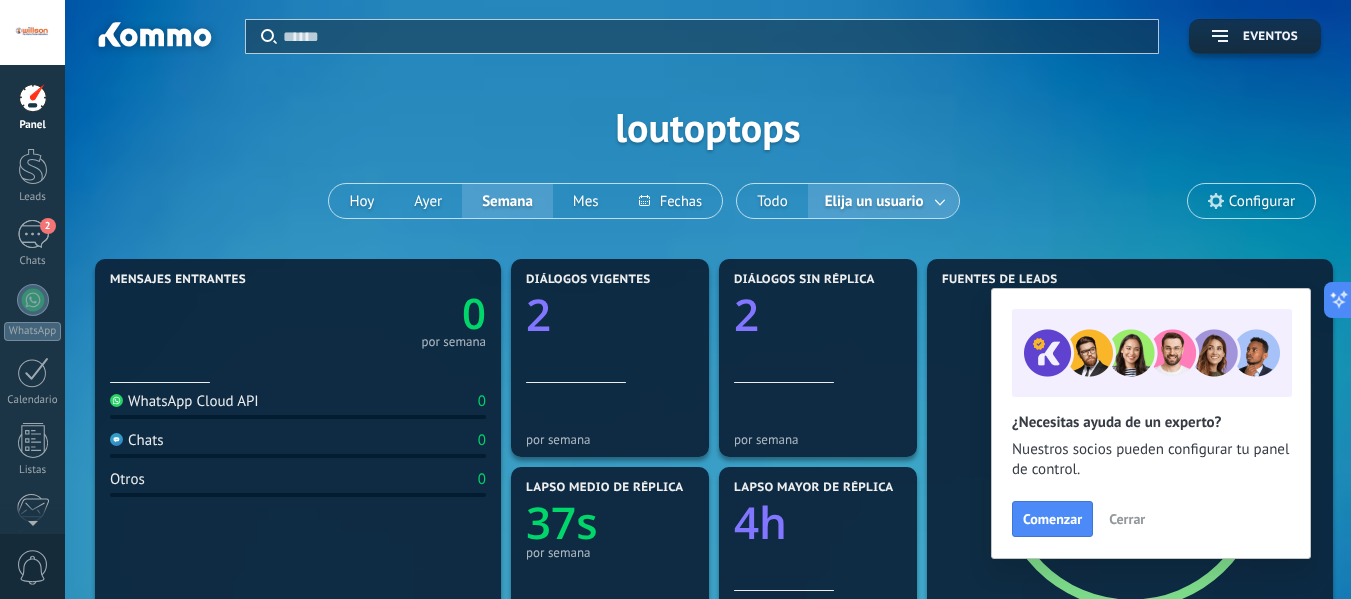 click on "Configurar" at bounding box center [1251, 201] 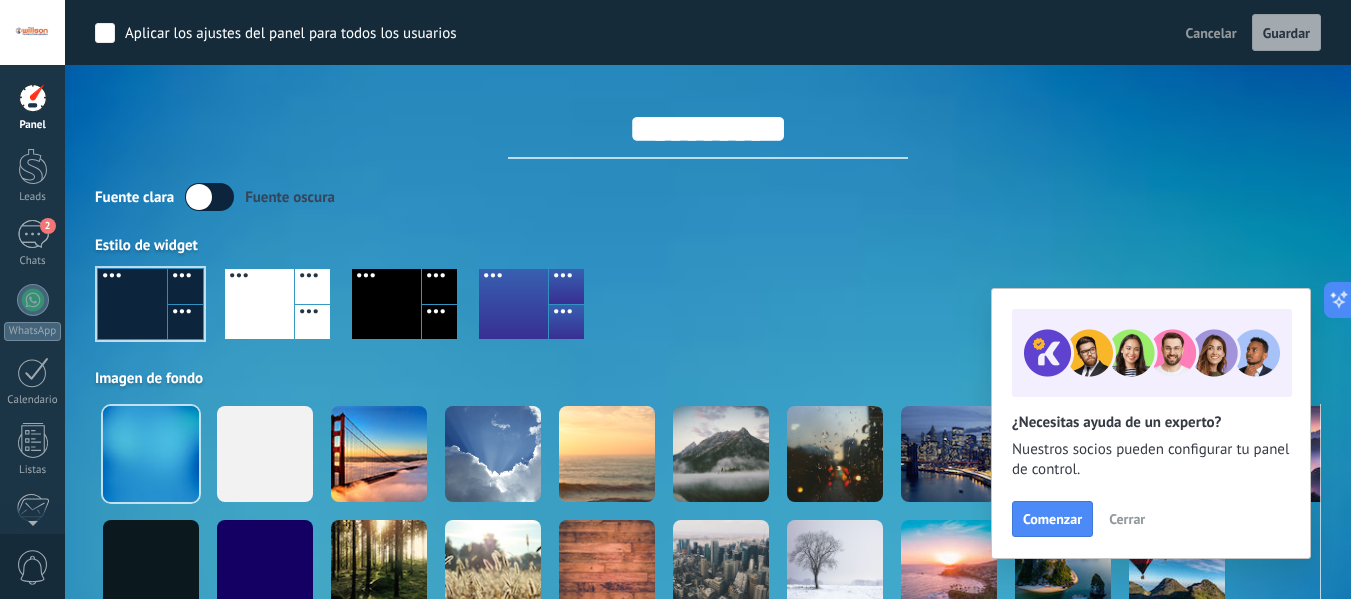 click on "Cancelar" at bounding box center [1211, 33] 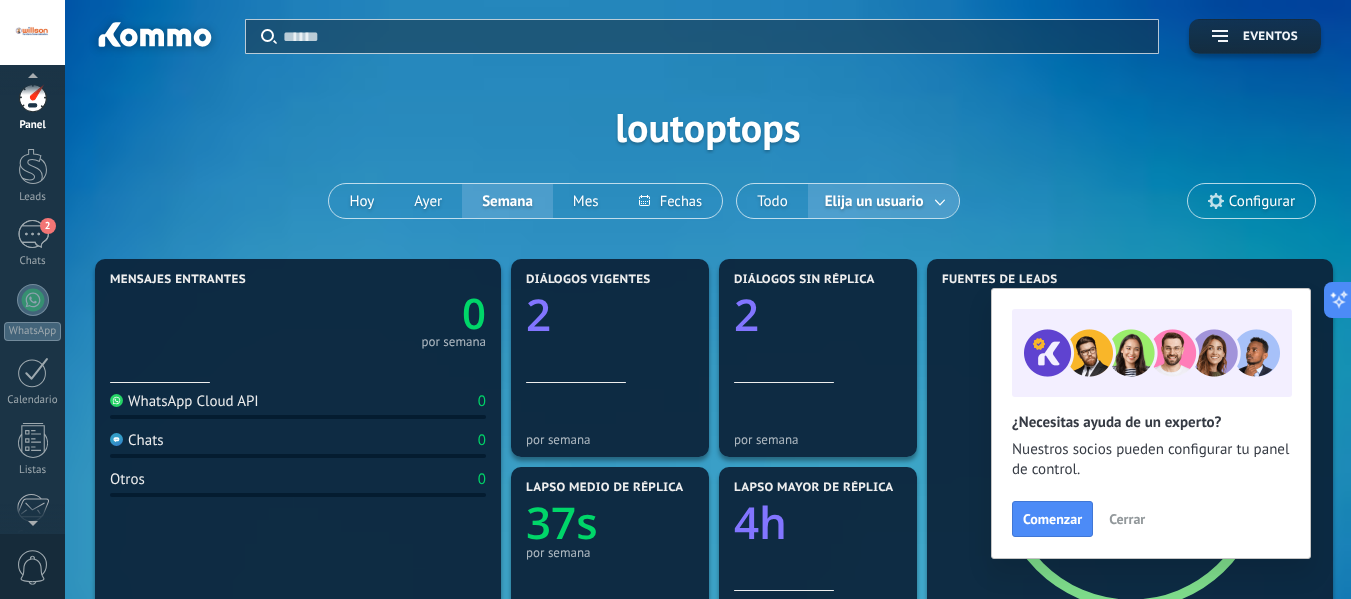 scroll, scrollTop: 233, scrollLeft: 0, axis: vertical 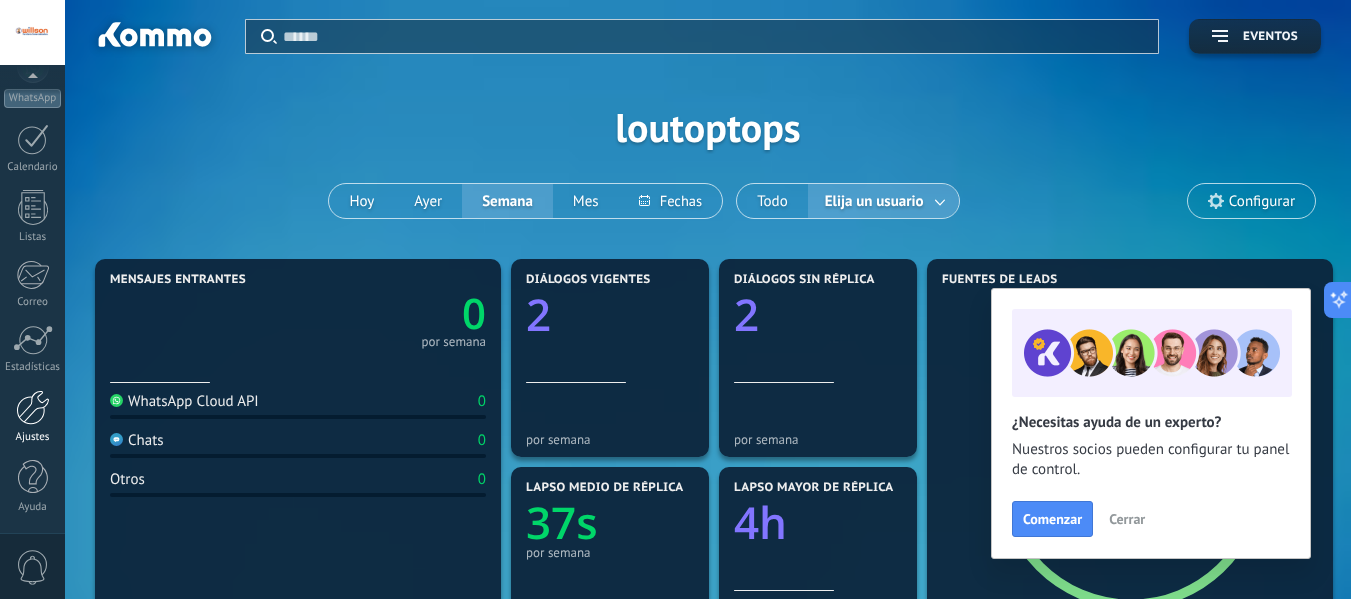 click at bounding box center [33, 407] 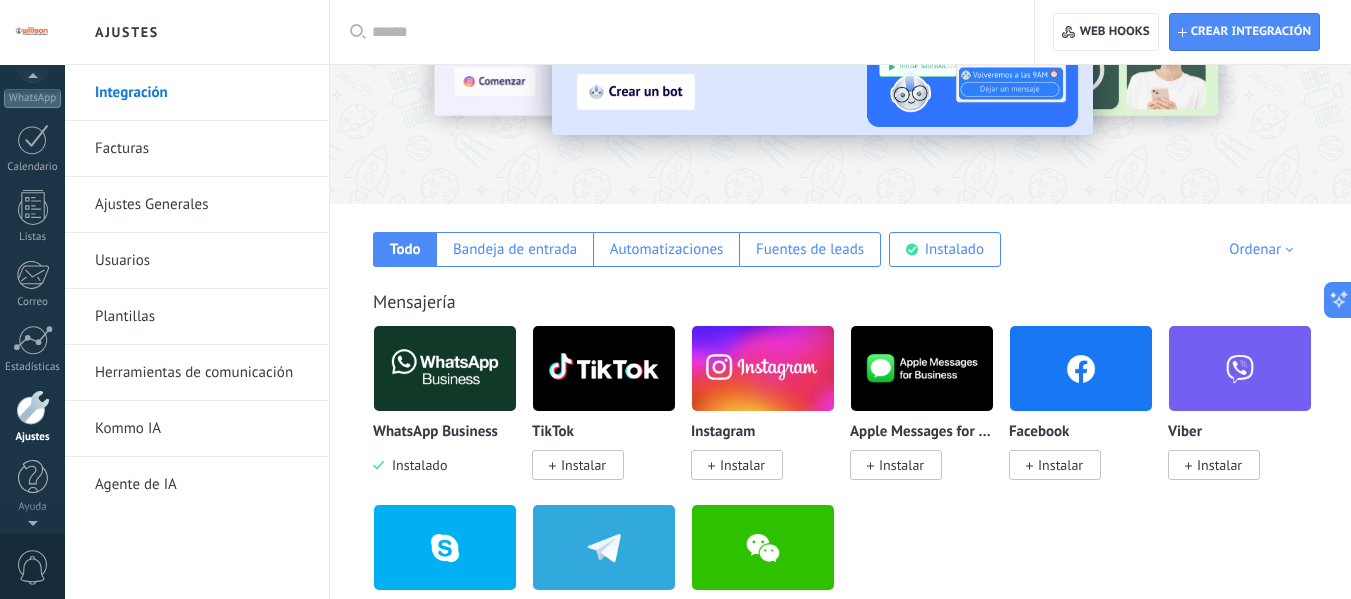 scroll, scrollTop: 118, scrollLeft: 0, axis: vertical 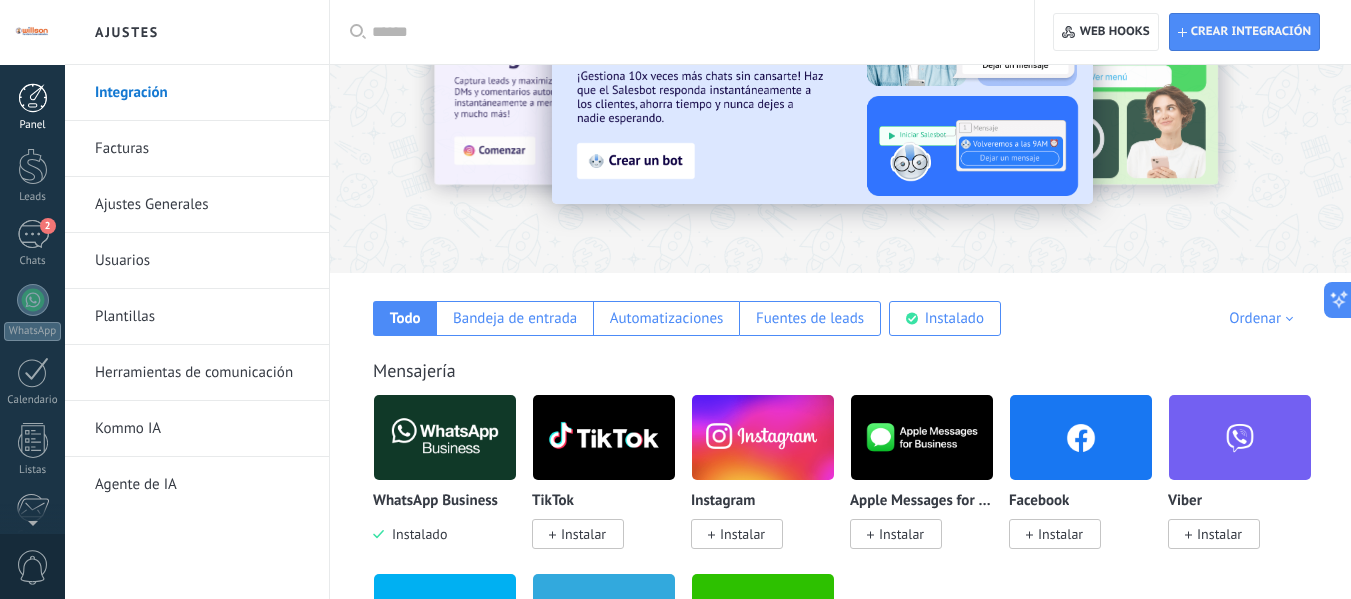 click at bounding box center (33, 98) 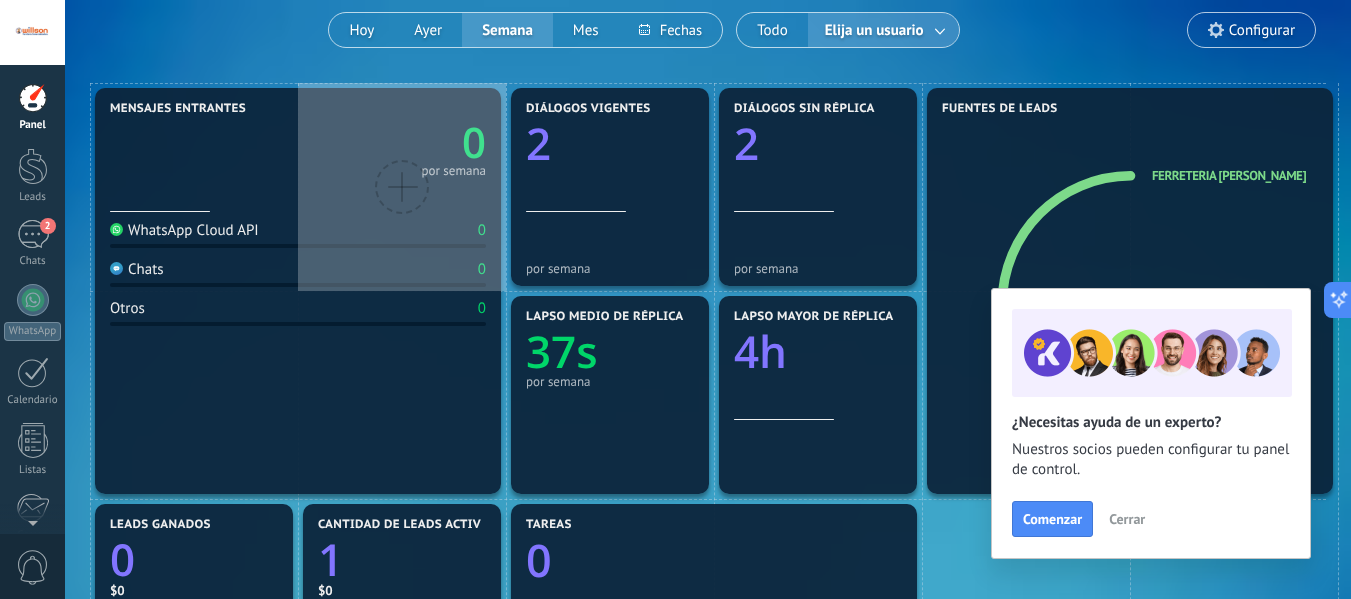 scroll, scrollTop: 0, scrollLeft: 0, axis: both 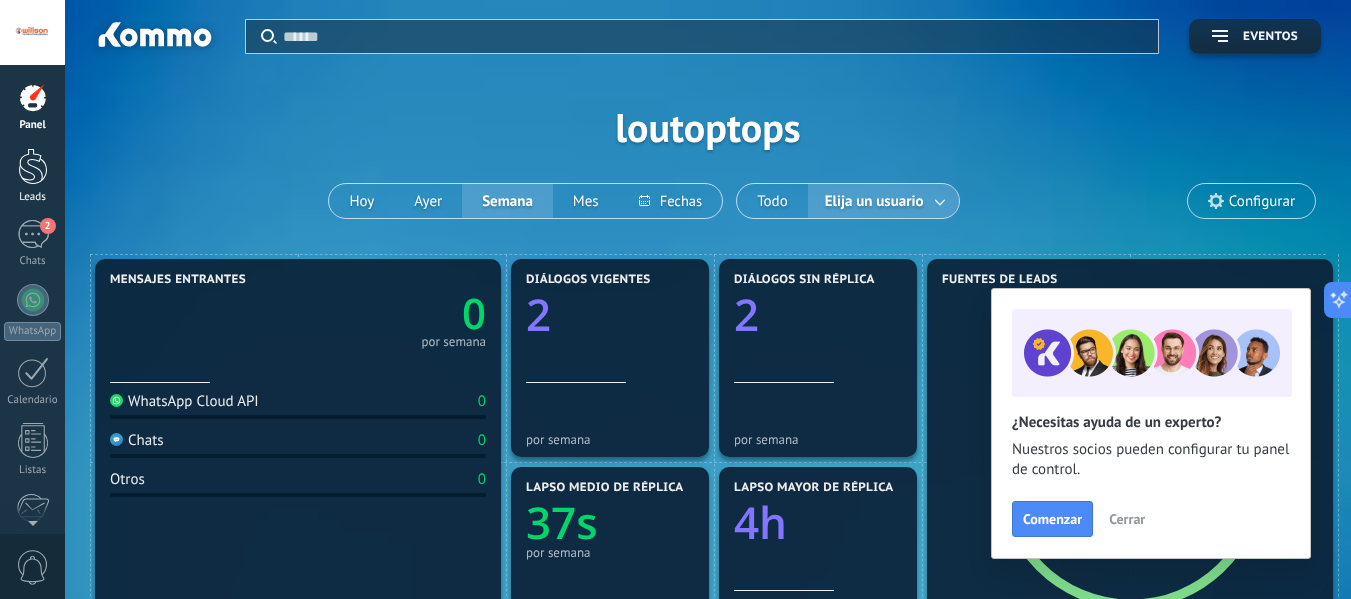 click at bounding box center [33, 166] 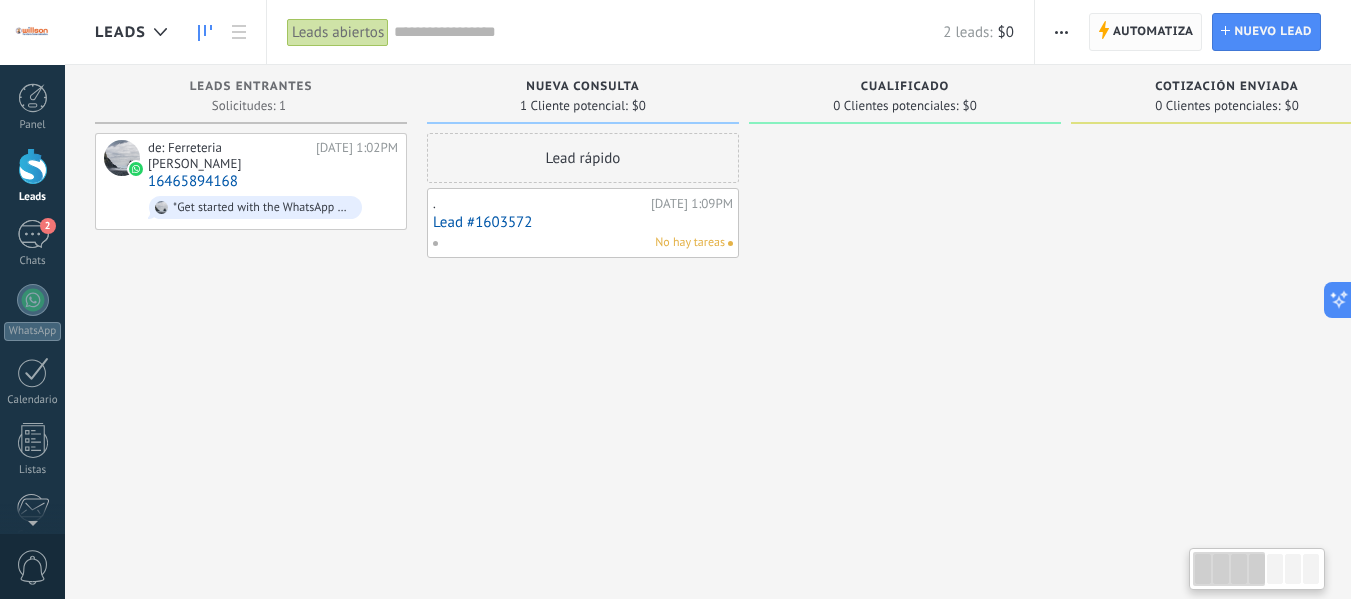click on "Automatiza" at bounding box center [1153, 32] 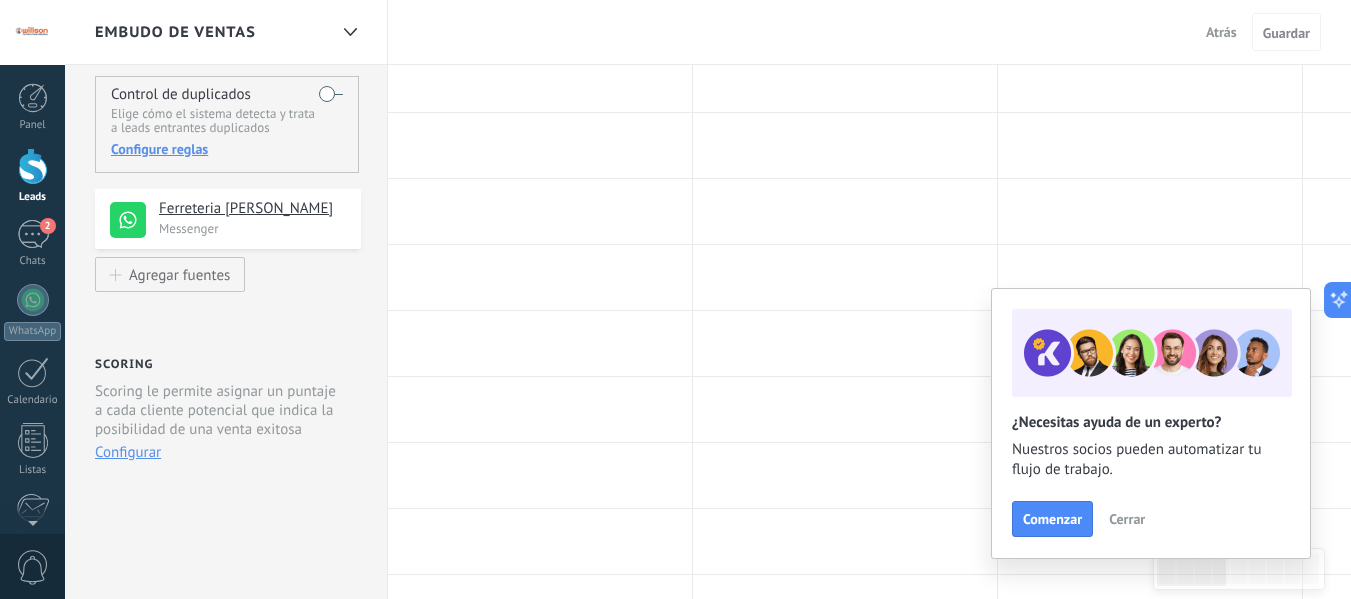 scroll, scrollTop: 164, scrollLeft: 0, axis: vertical 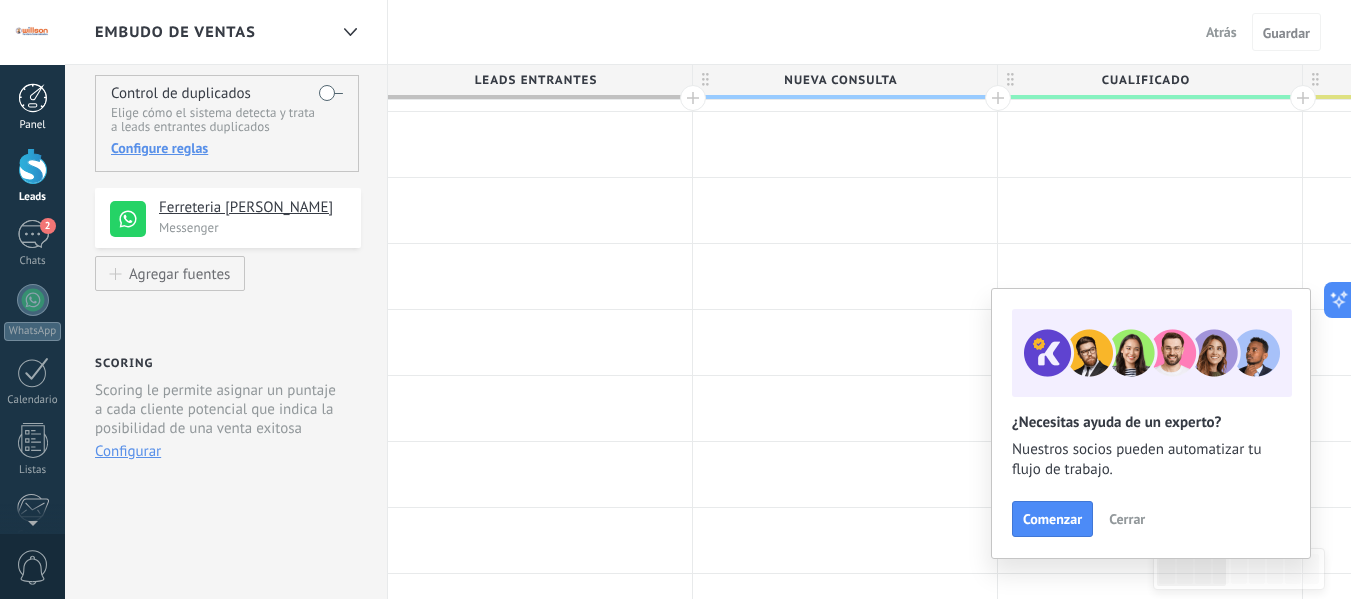 click at bounding box center [33, 98] 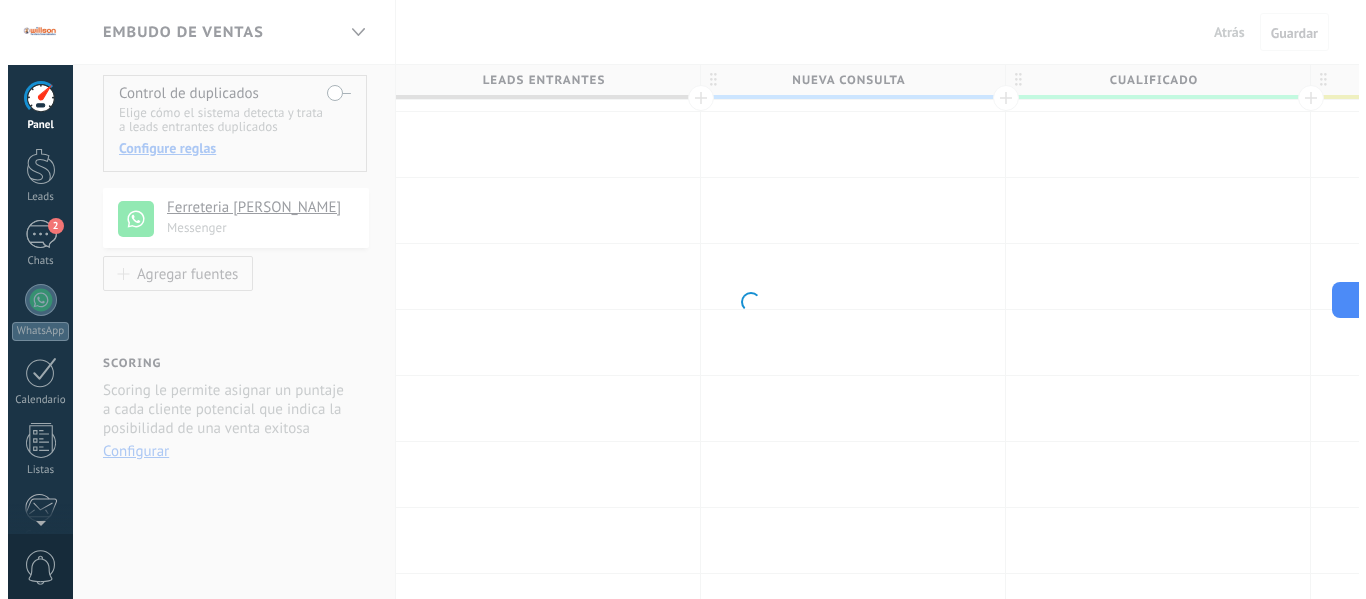 scroll, scrollTop: 0, scrollLeft: 0, axis: both 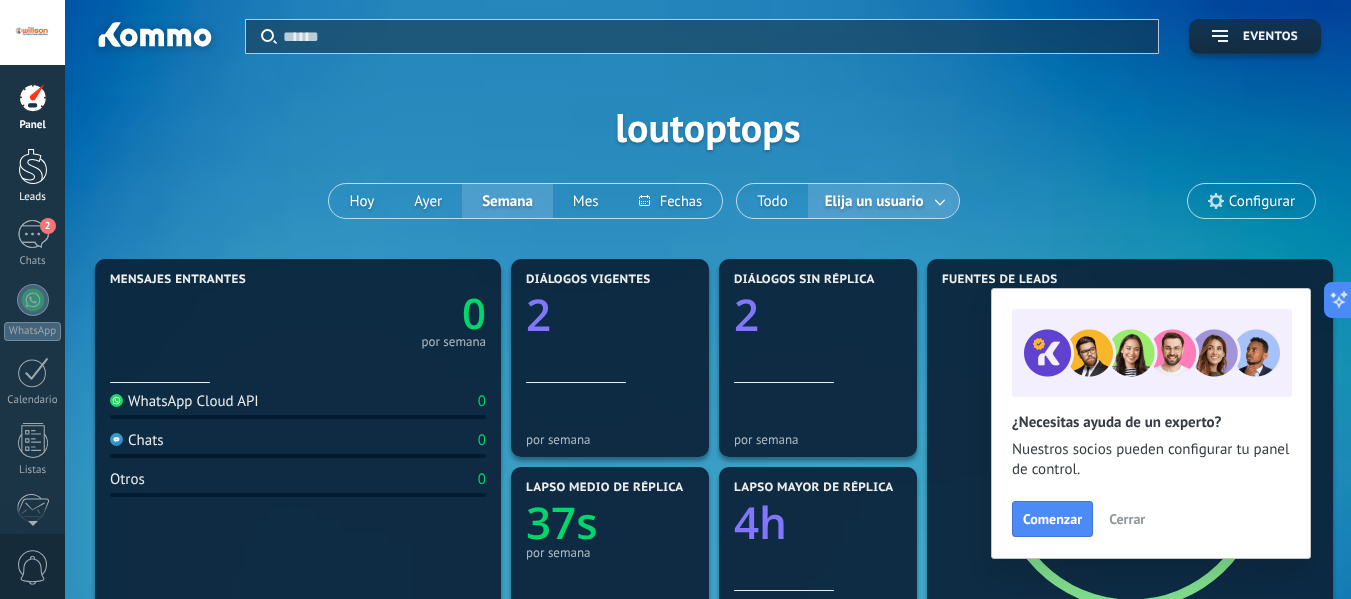 click on "Leads" at bounding box center [32, 176] 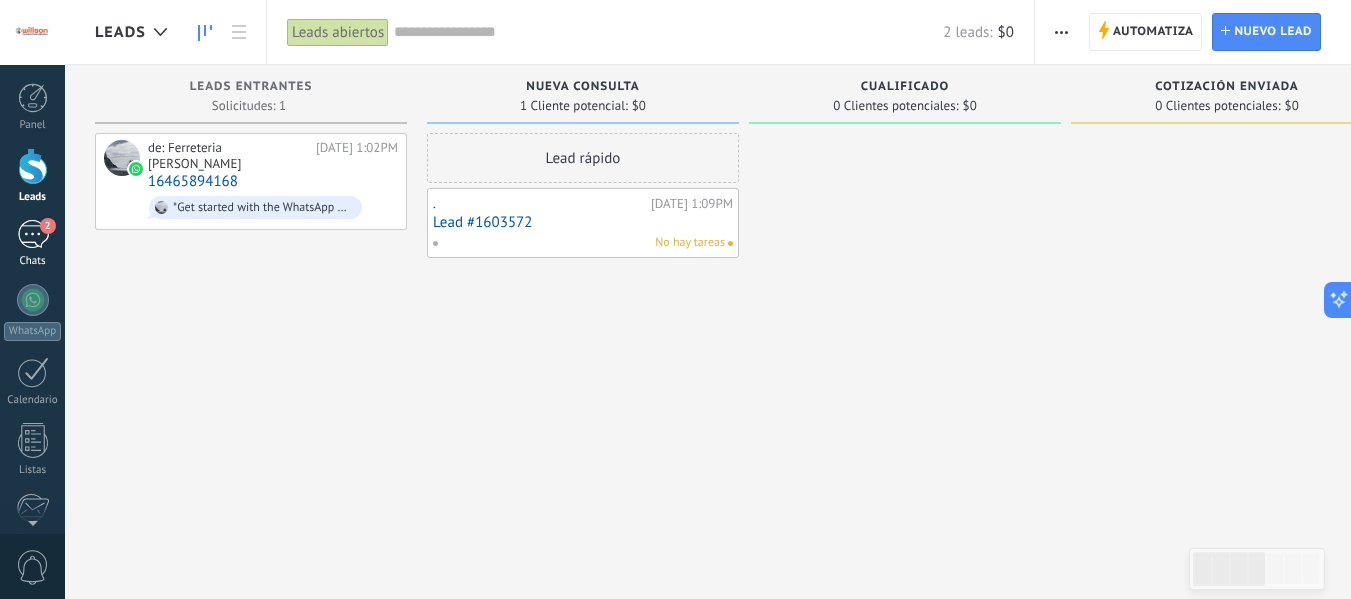 click on "2" at bounding box center [33, 234] 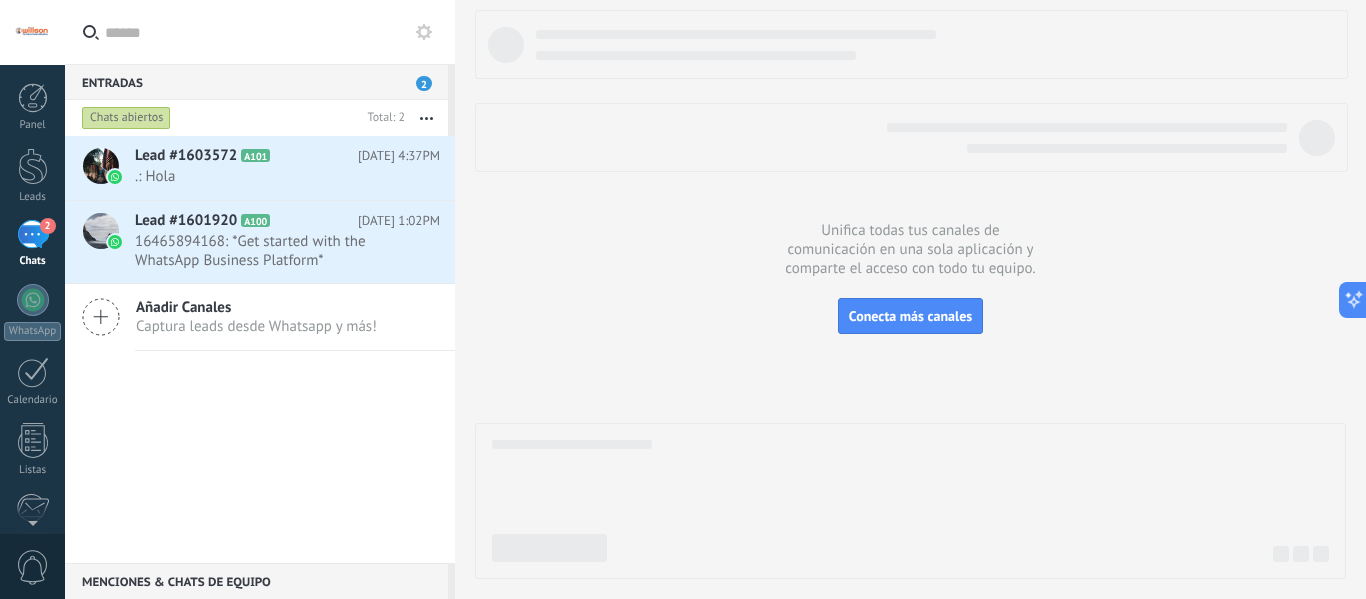 click at bounding box center [32, 32] 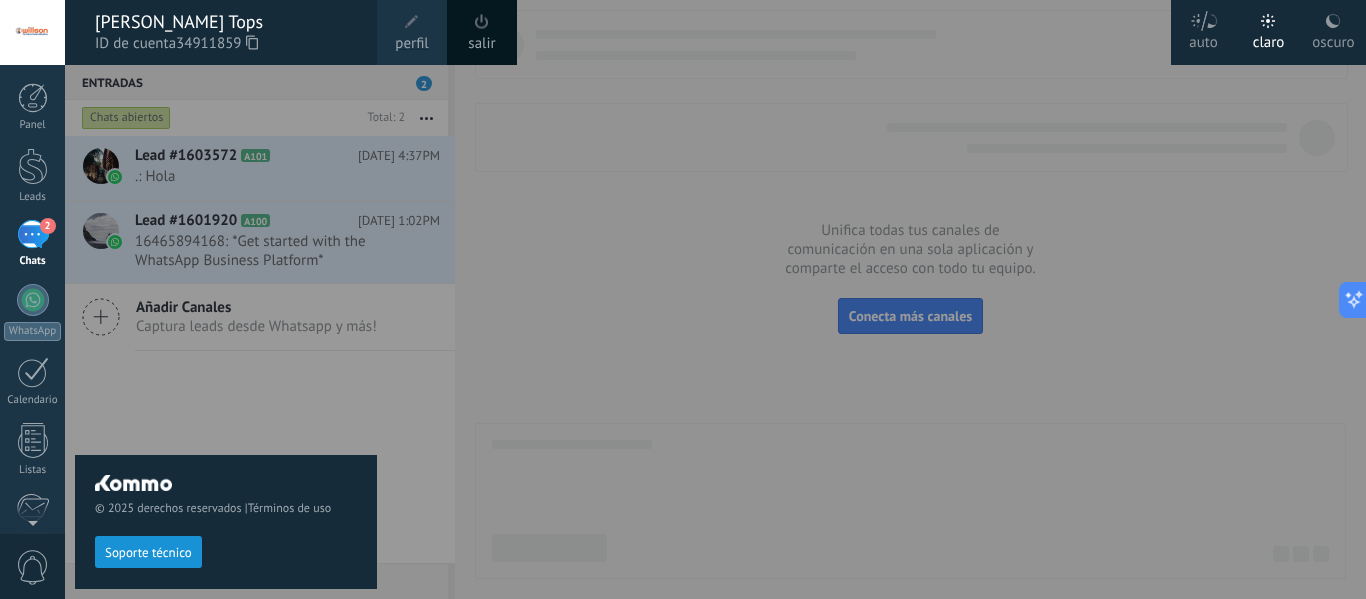 click at bounding box center [412, 22] 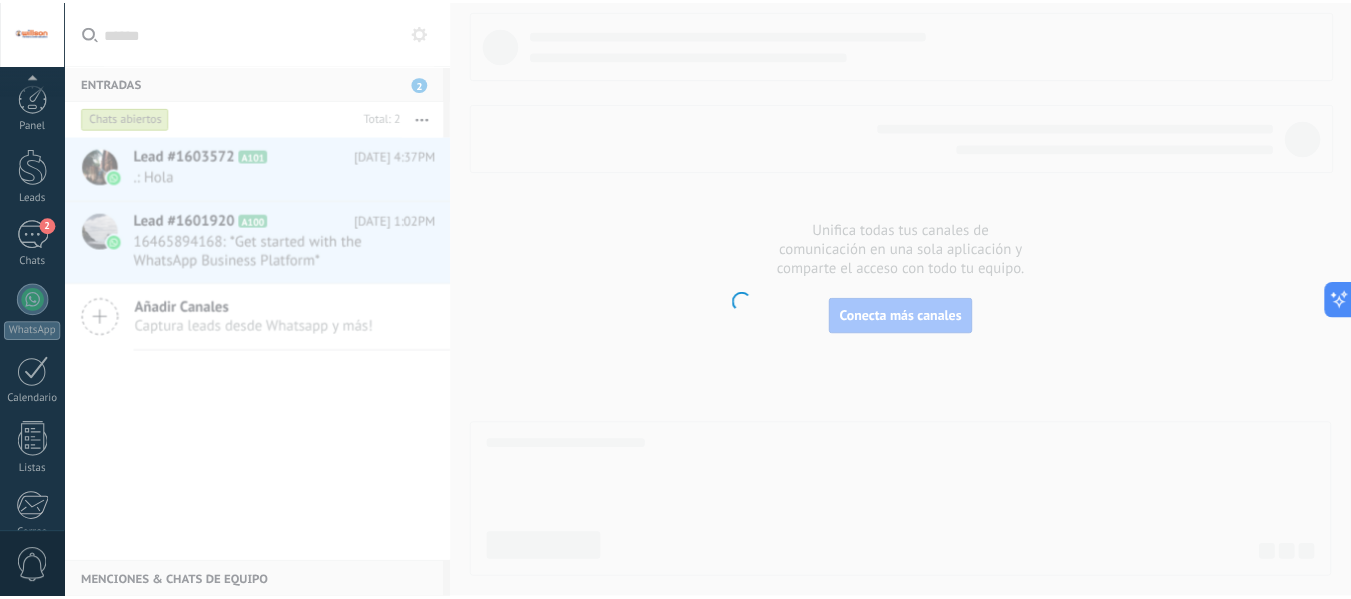 scroll, scrollTop: 233, scrollLeft: 0, axis: vertical 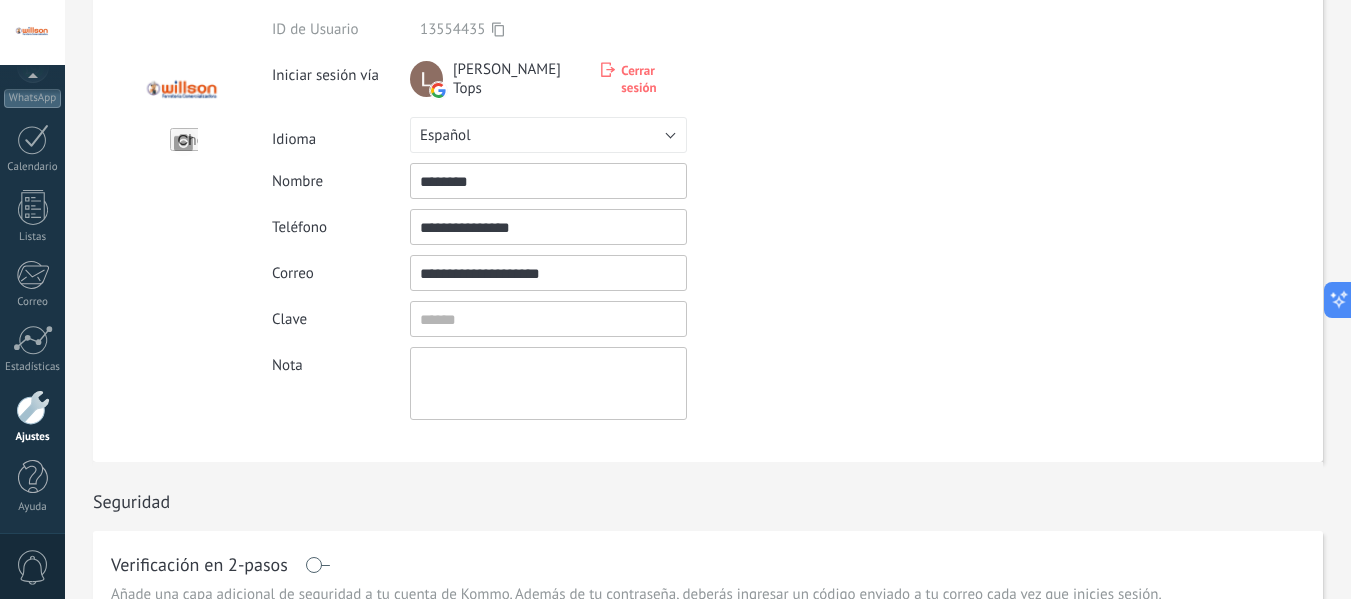 click on "**********" at bounding box center [548, 273] 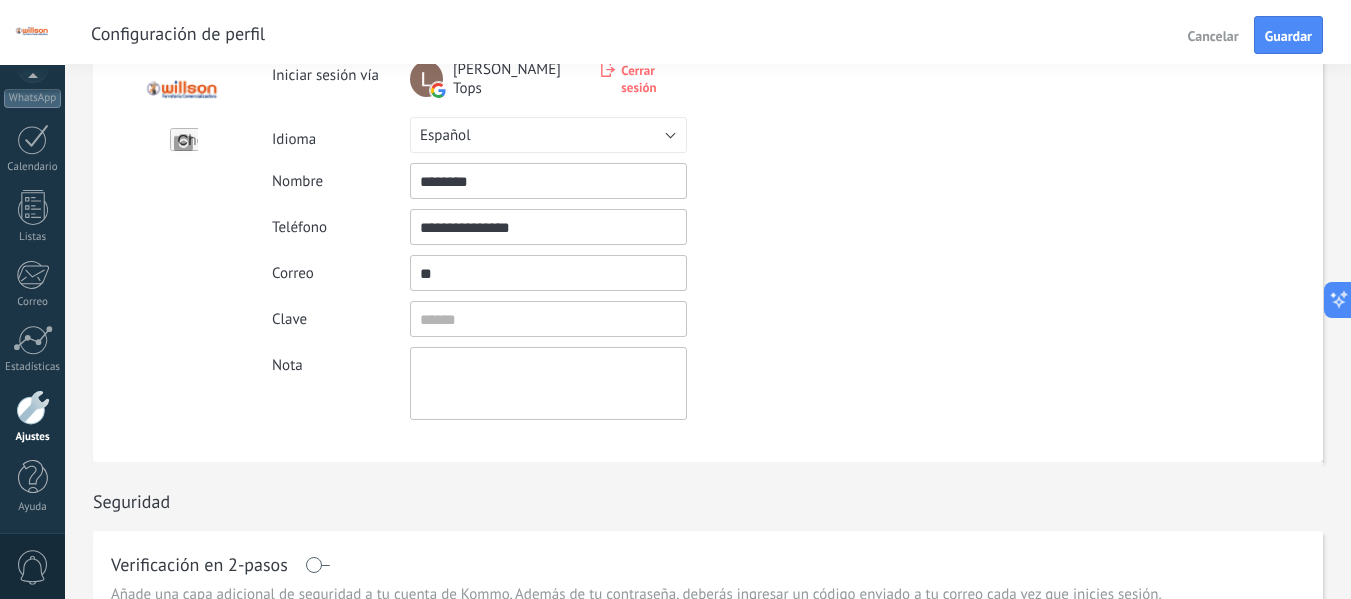 type on "*" 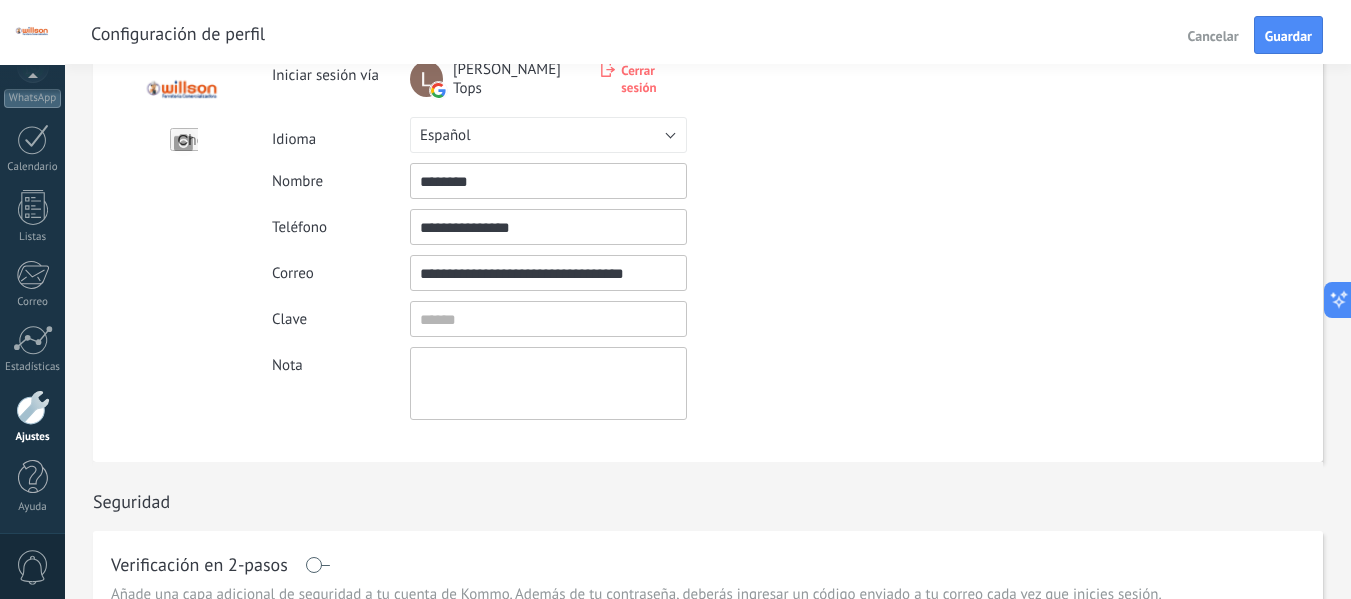 type on "**********" 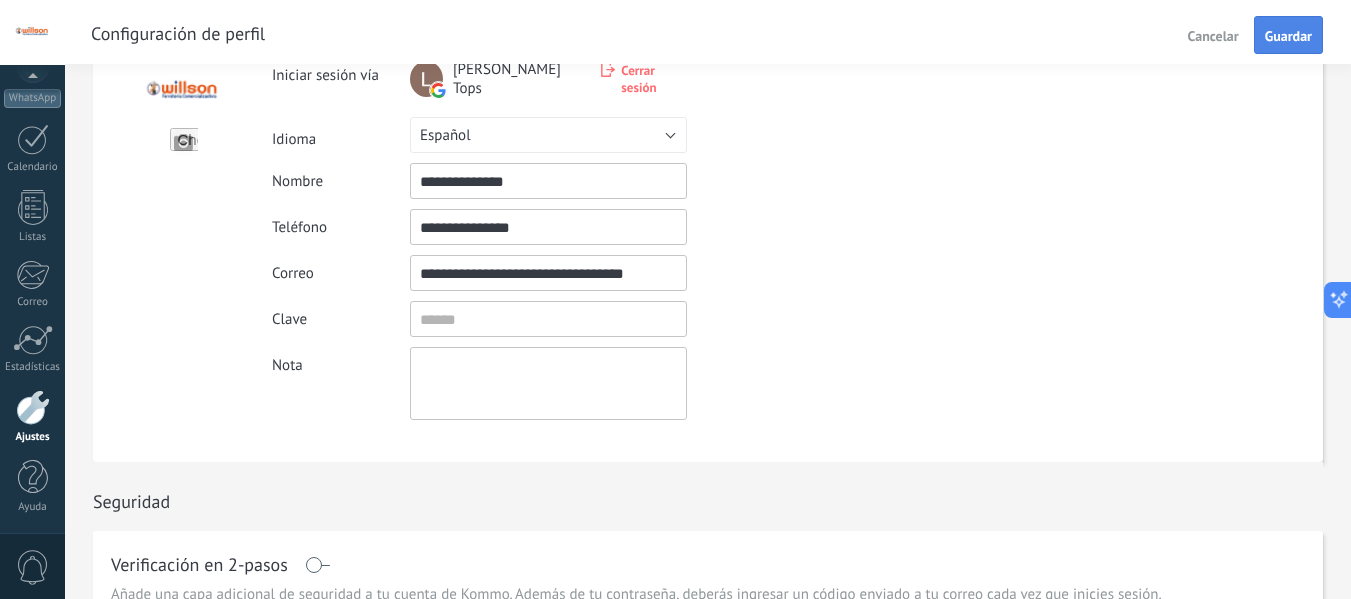 type on "**********" 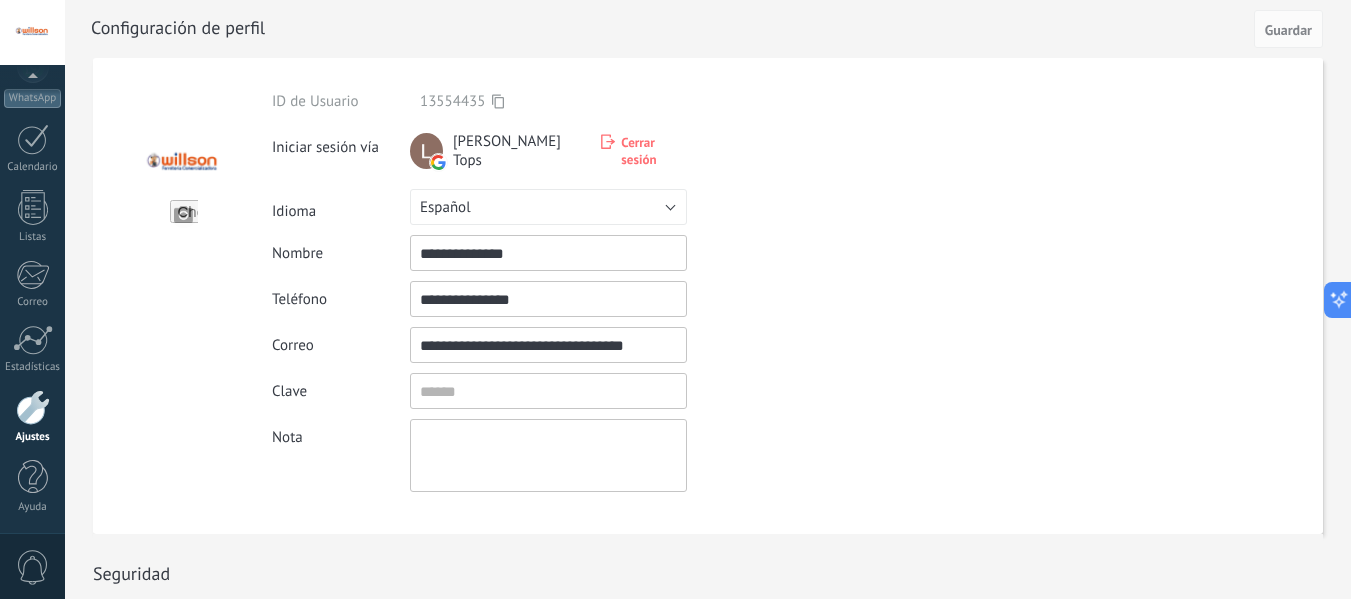 scroll, scrollTop: 0, scrollLeft: 0, axis: both 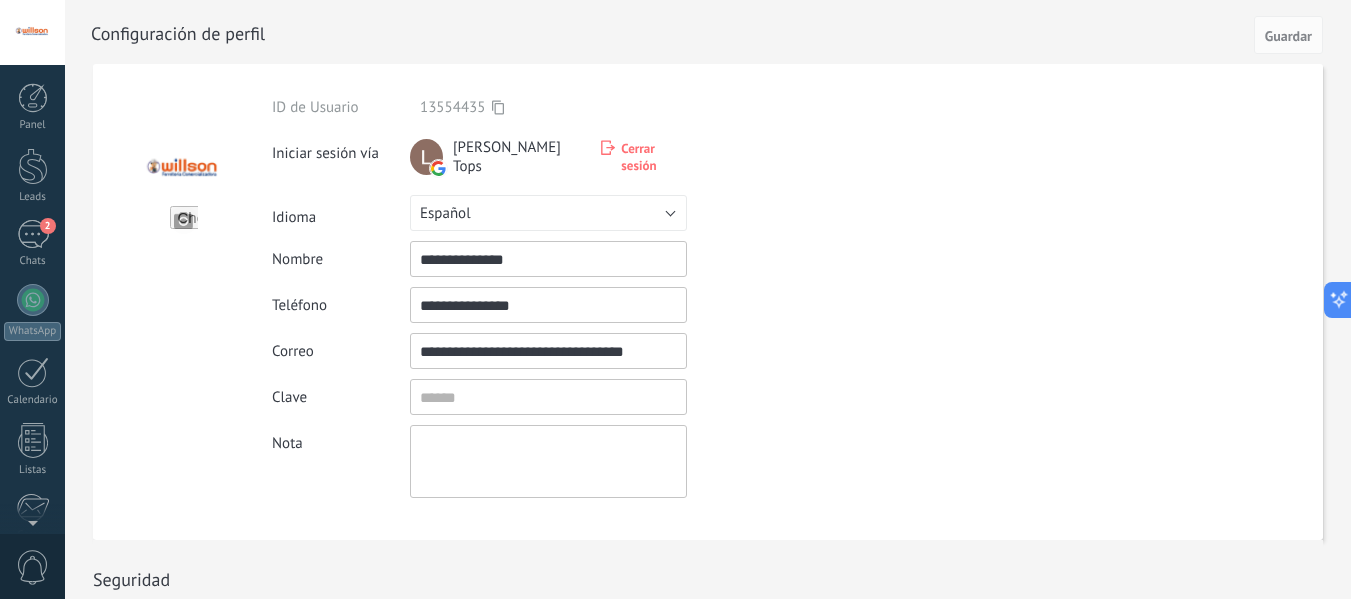 click on "Panel
Leads
2
Chats
WhatsApp
Clientes" at bounding box center (32, 425) 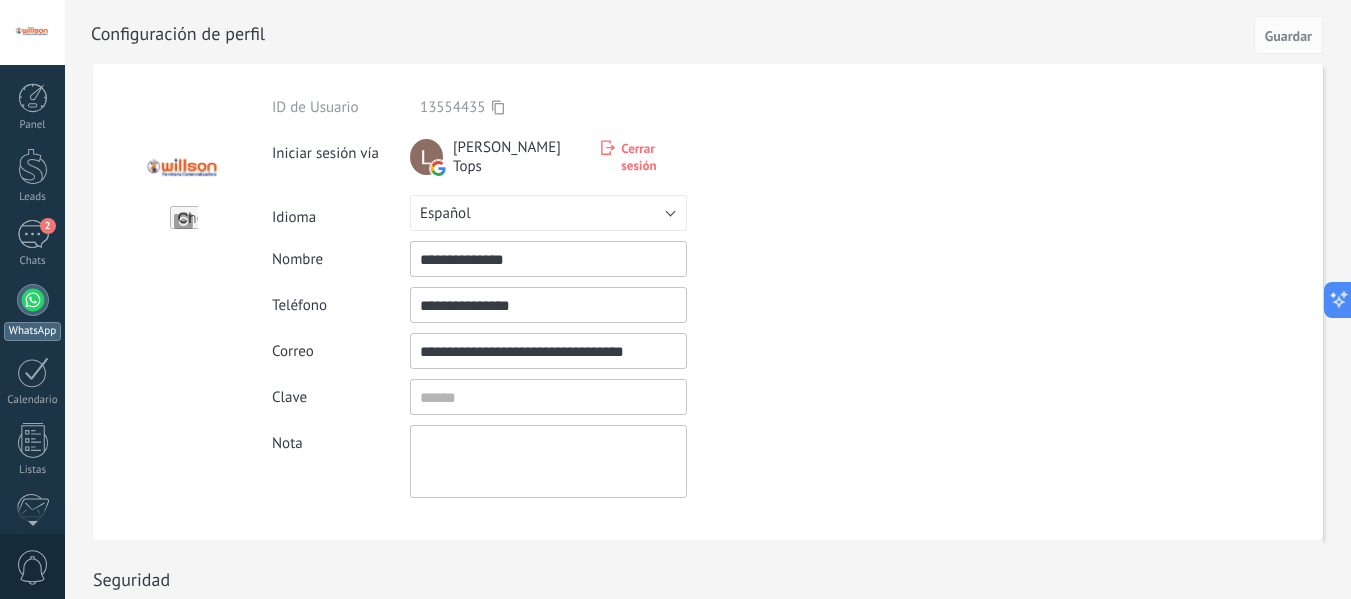 click at bounding box center [33, 300] 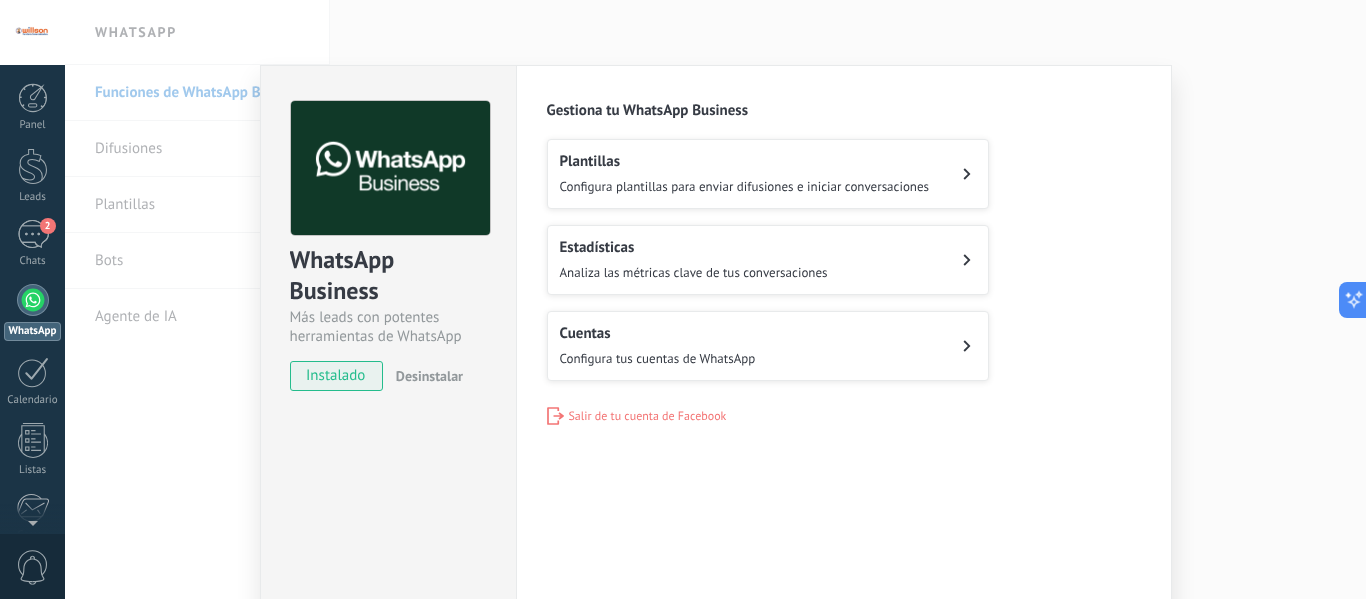click on "WhatsApp Business Más leads con potentes herramientas de WhatsApp instalado Desinstalar Configuraciones Autorizaciones Esta pestaña registra a los usuarios que han concedido acceso a las integración a esta cuenta. Si deseas remover la posibilidad que un usuario pueda enviar solicitudes a la cuenta en nombre de esta integración, puedes revocar el acceso. Si el acceso a todos los usuarios es revocado, la integración dejará de funcionar. Esta aplicacion está instalada, pero nadie le ha dado acceso aun. WhatsApp Cloud API más _:  Guardar Gestiona tu WhatsApp Business Plantillas Configura plantillas para enviar difusiones e iniciar conversaciones Estadísticas Analiza las métricas clave de tus conversaciones Cuentas Configura tus cuentas de WhatsApp Salir de tu cuenta de Facebook" at bounding box center [715, 299] 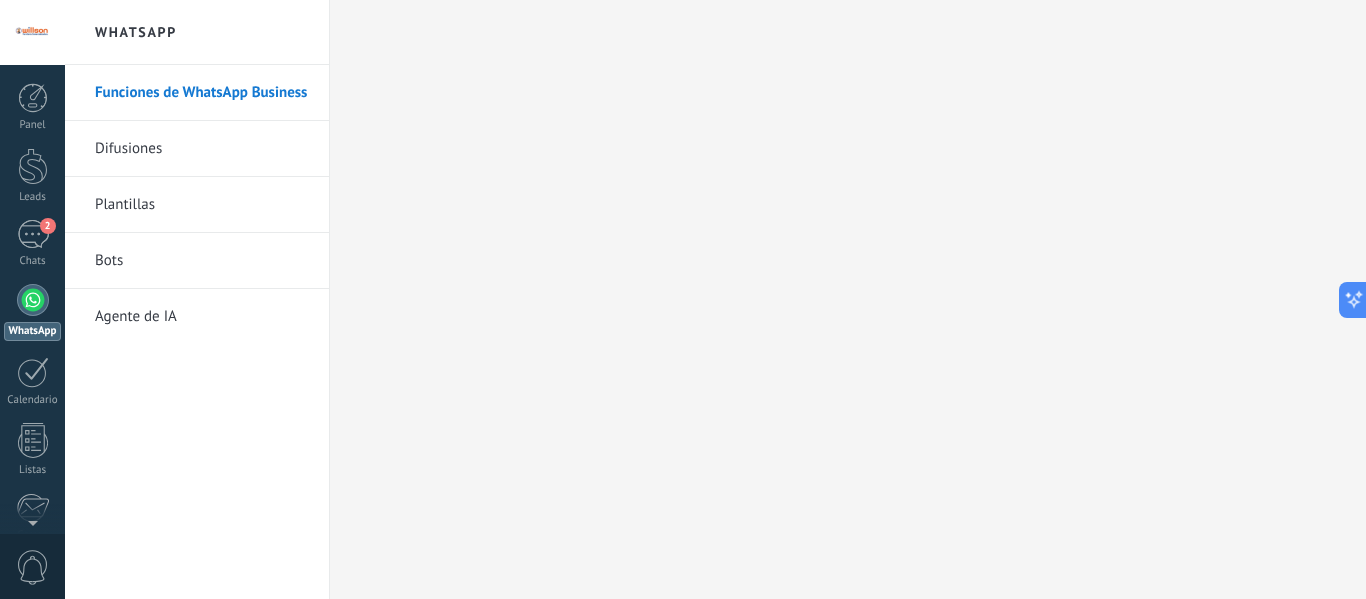 click on "Difusiones" at bounding box center [202, 149] 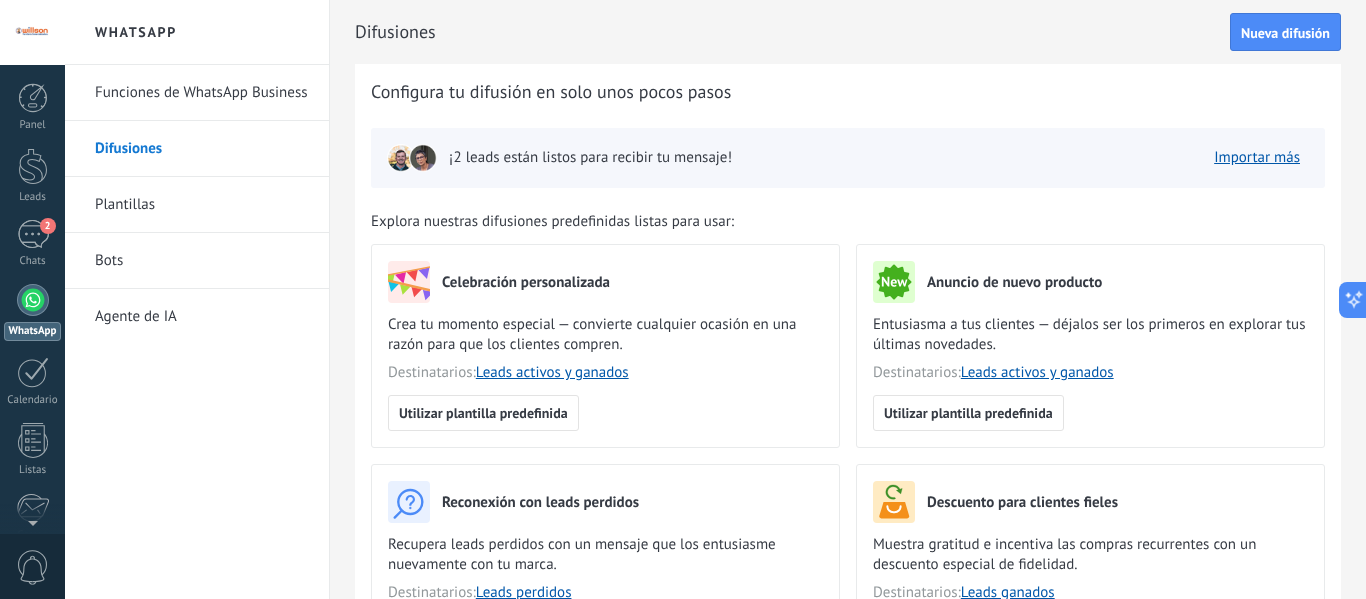 click on "Plantillas" at bounding box center [202, 205] 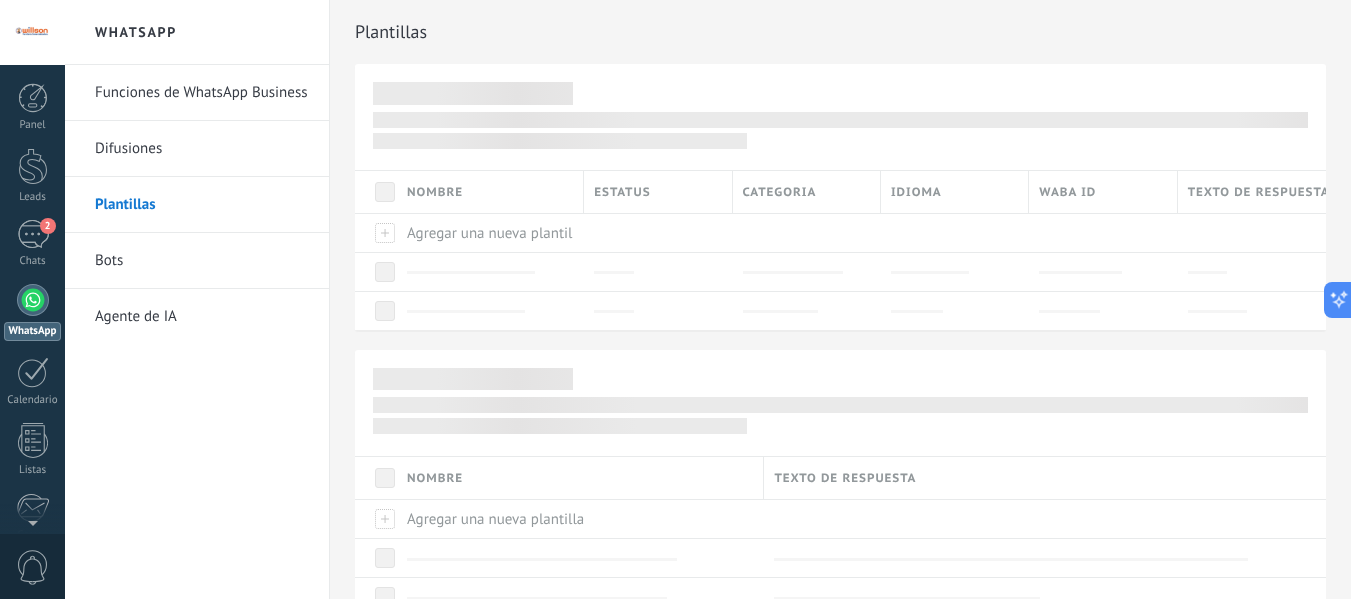 click on "Bots" at bounding box center [202, 261] 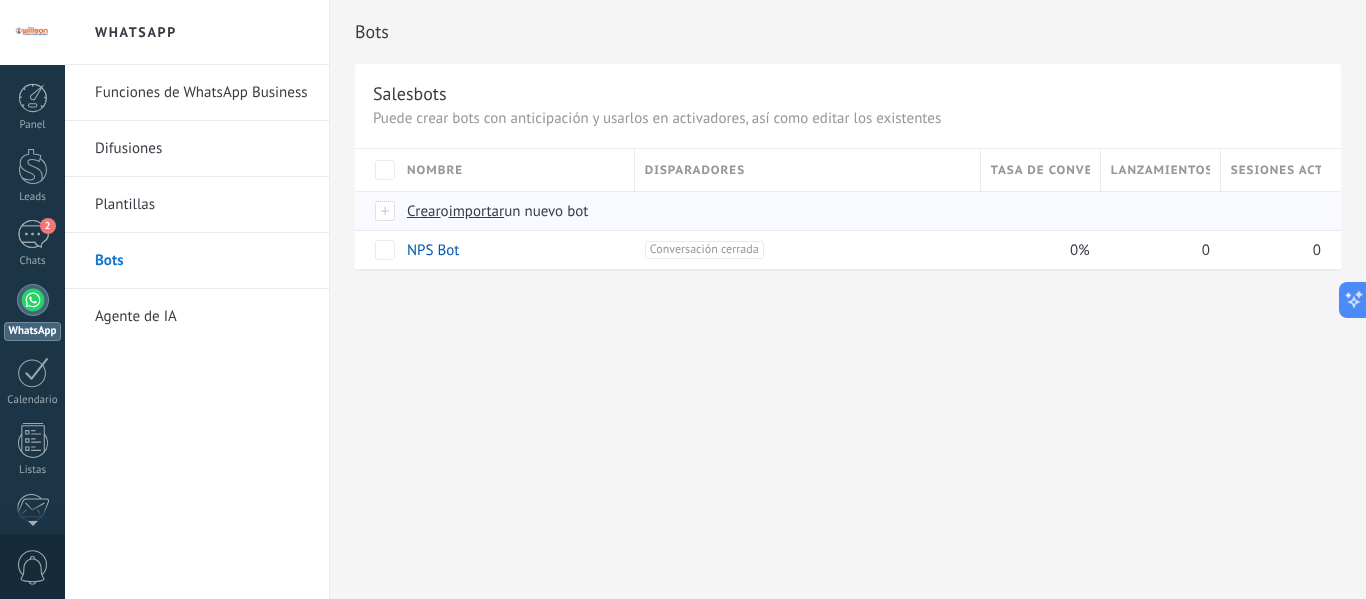 click at bounding box center [386, 211] 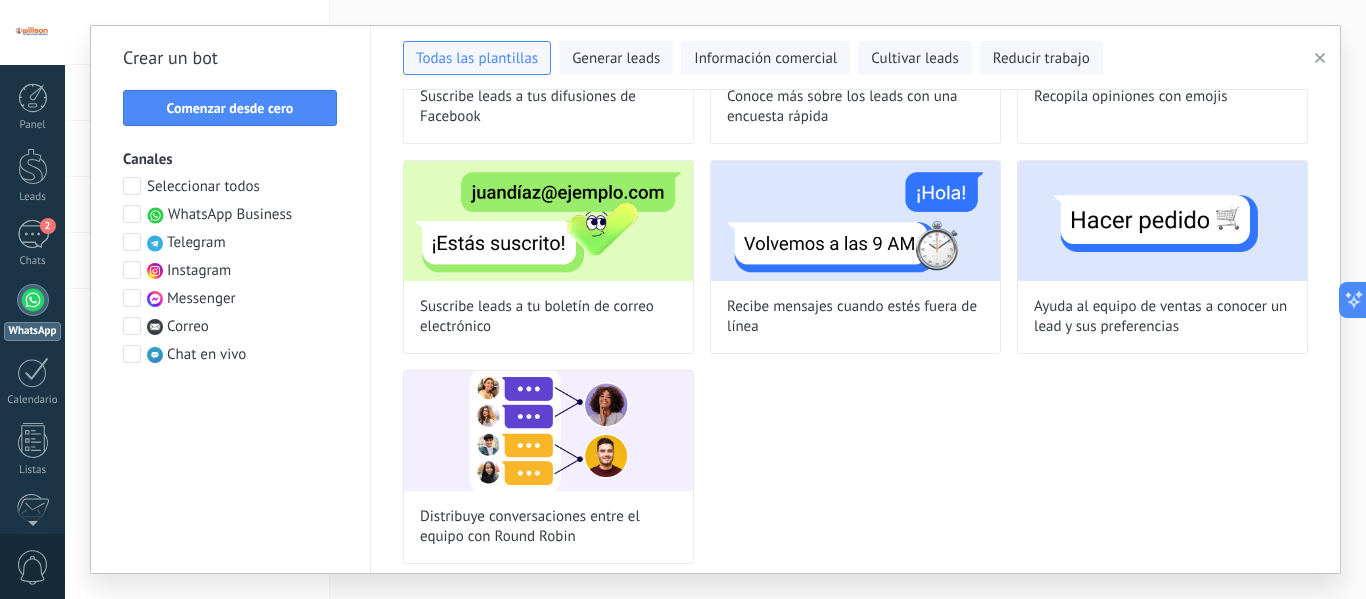scroll, scrollTop: 1265, scrollLeft: 0, axis: vertical 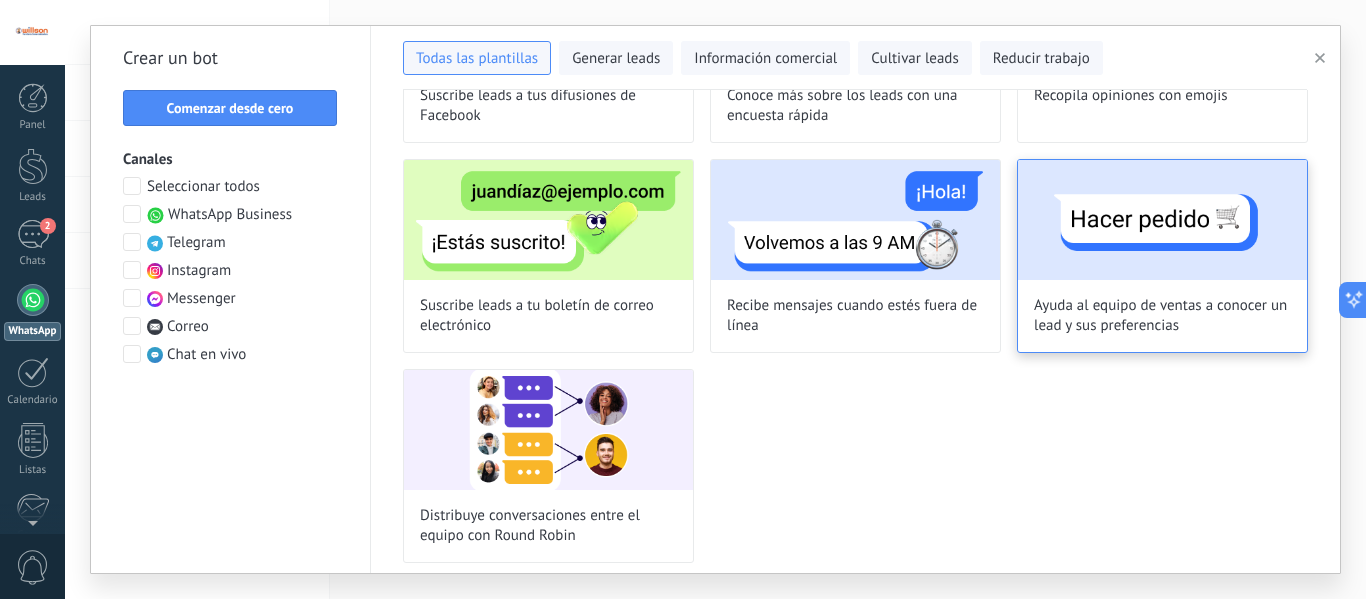 click at bounding box center [1162, 220] 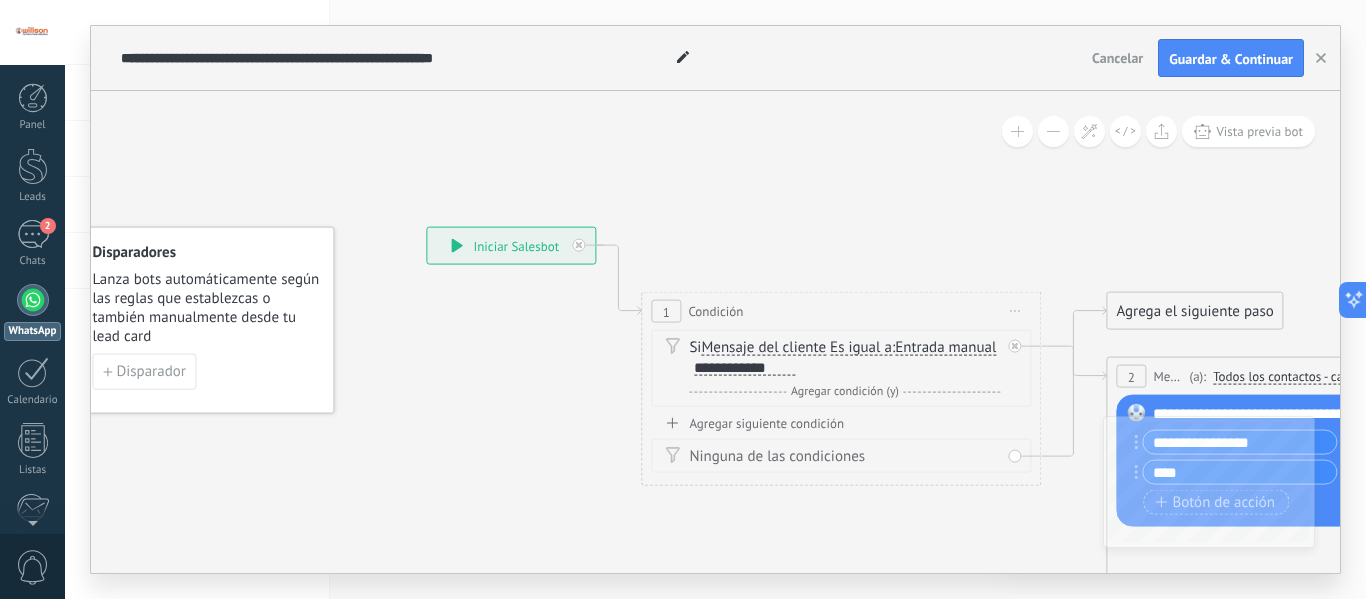 click on "**********" at bounding box center (744, 368) 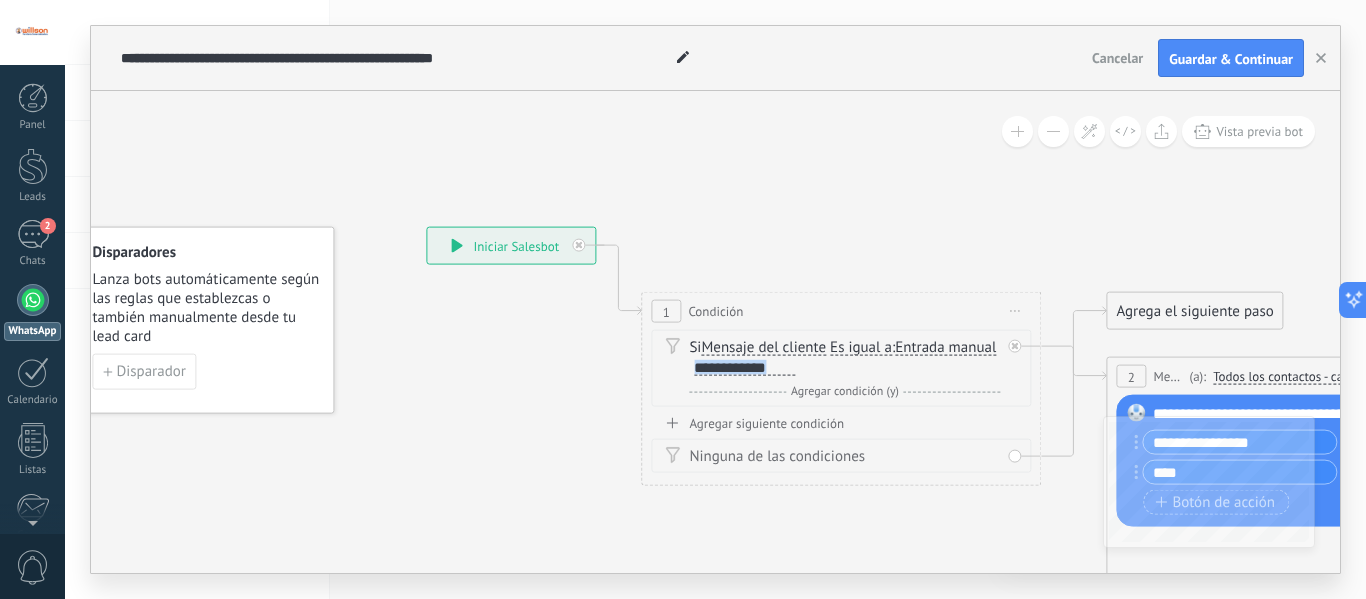scroll, scrollTop: 0, scrollLeft: 0, axis: both 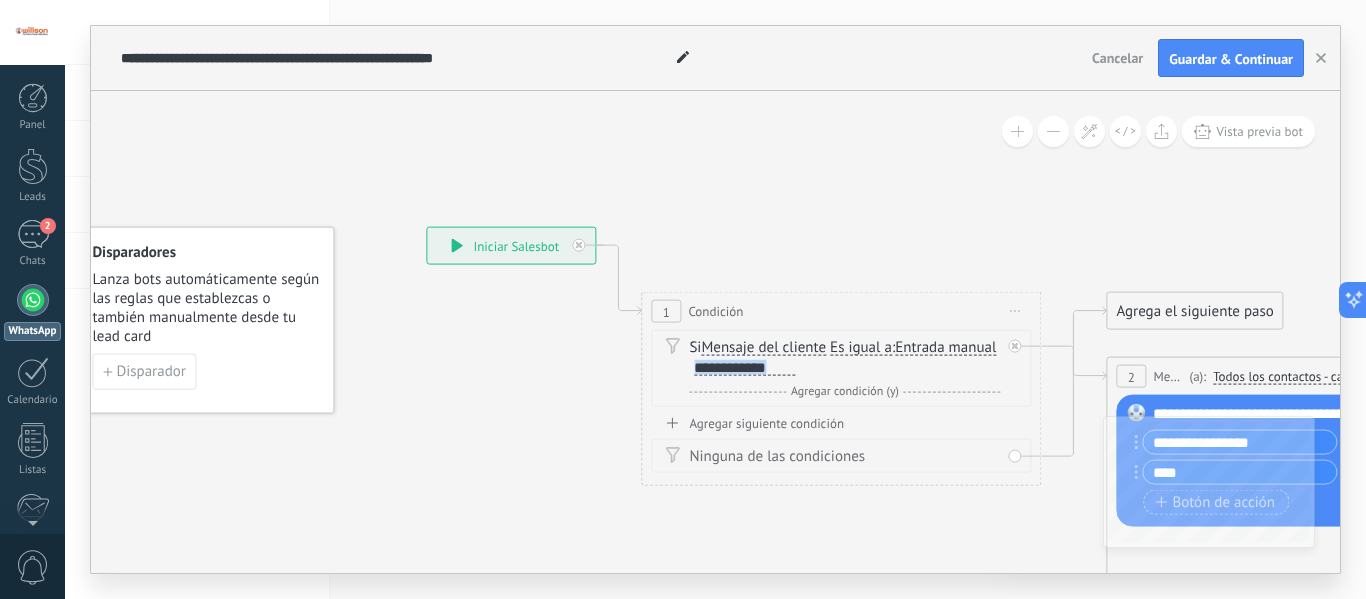 drag, startPoint x: 895, startPoint y: 370, endPoint x: 794, endPoint y: 368, distance: 101.0198 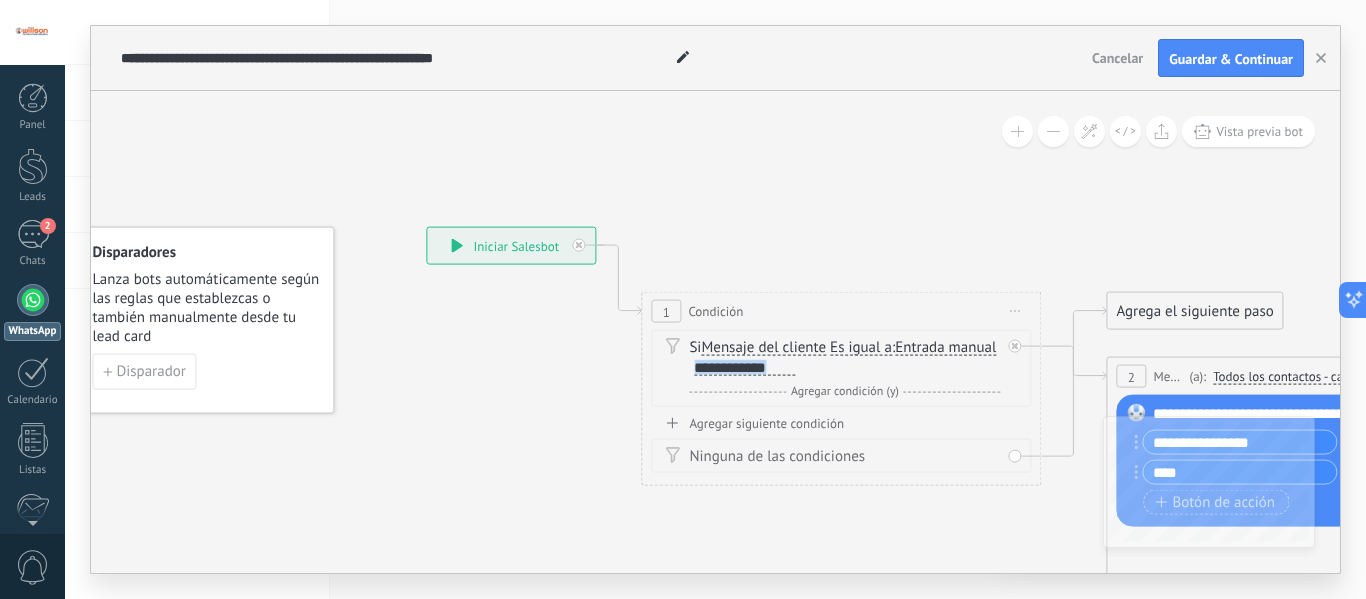 click on "**********" at bounding box center (742, 369) 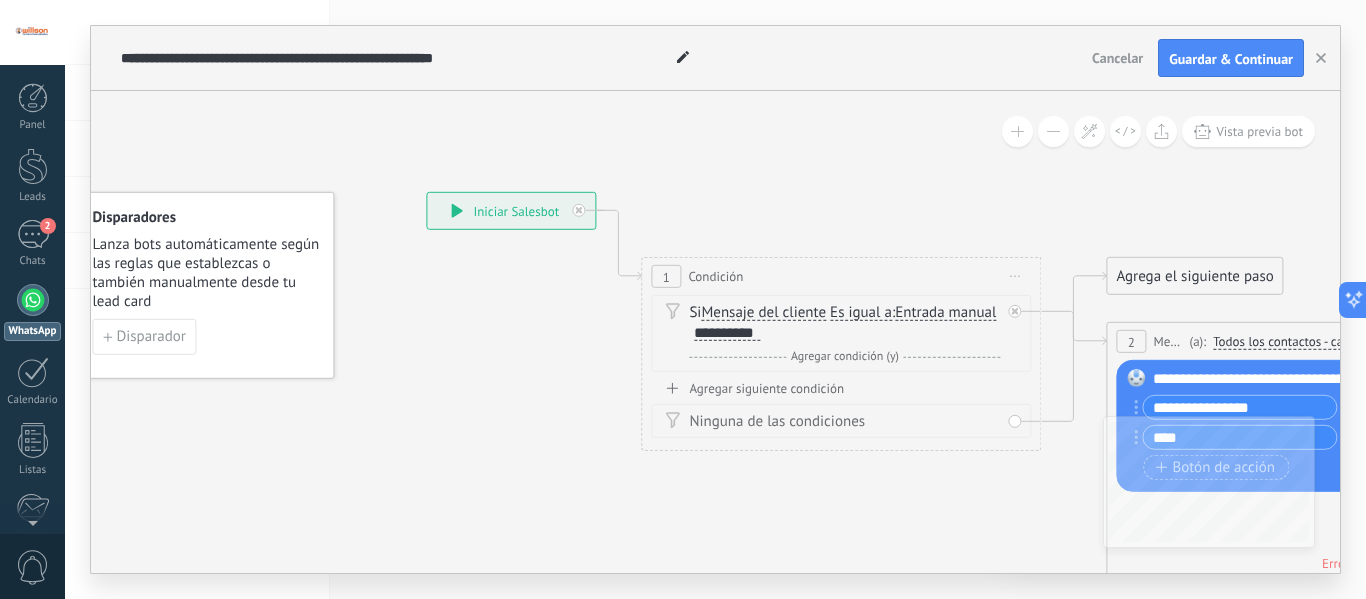 click on "23" 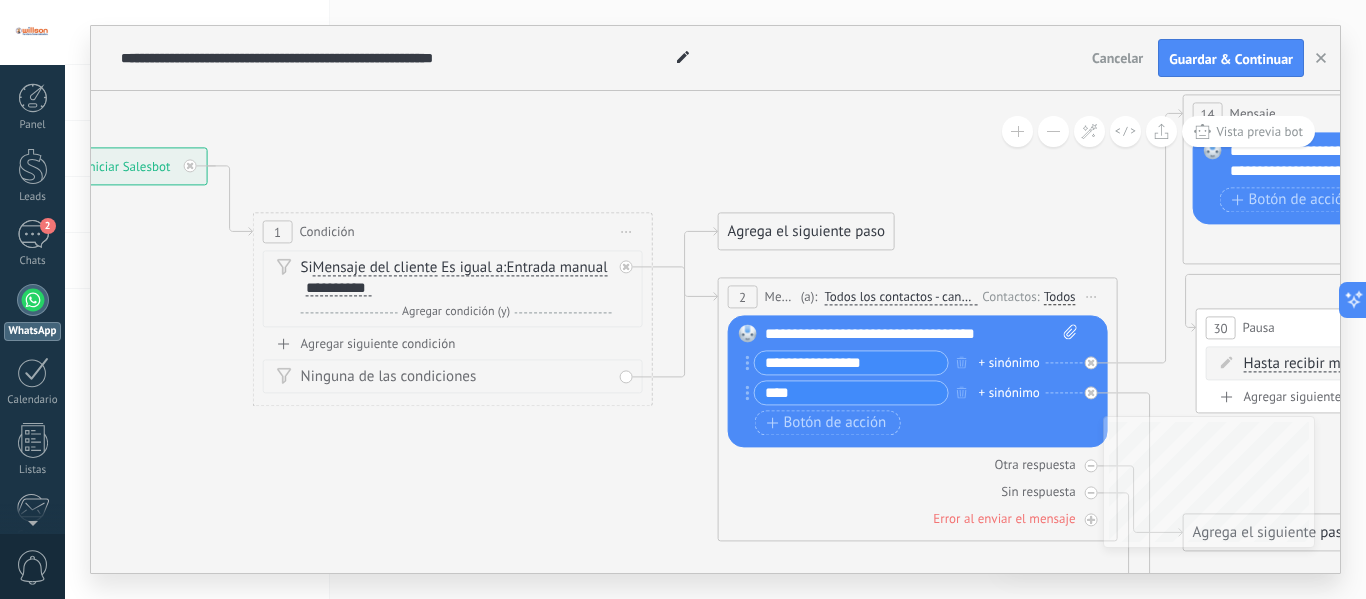 click on "**********" at bounding box center (921, 334) 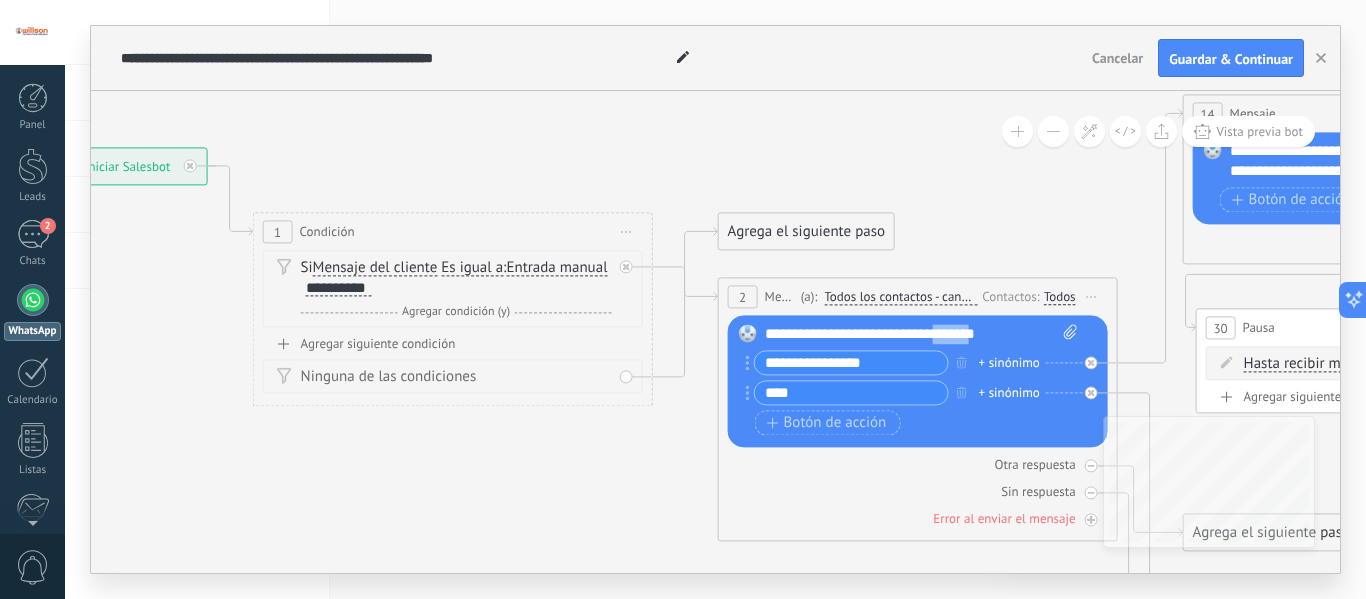 click on "**********" at bounding box center (921, 334) 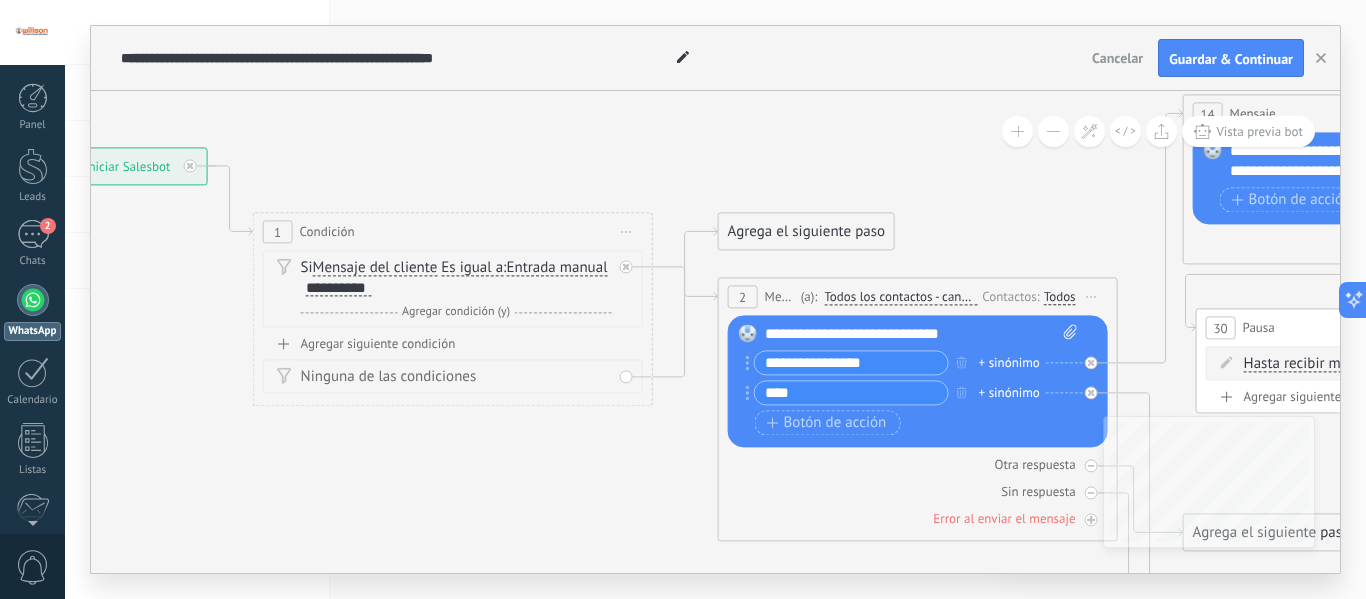 type 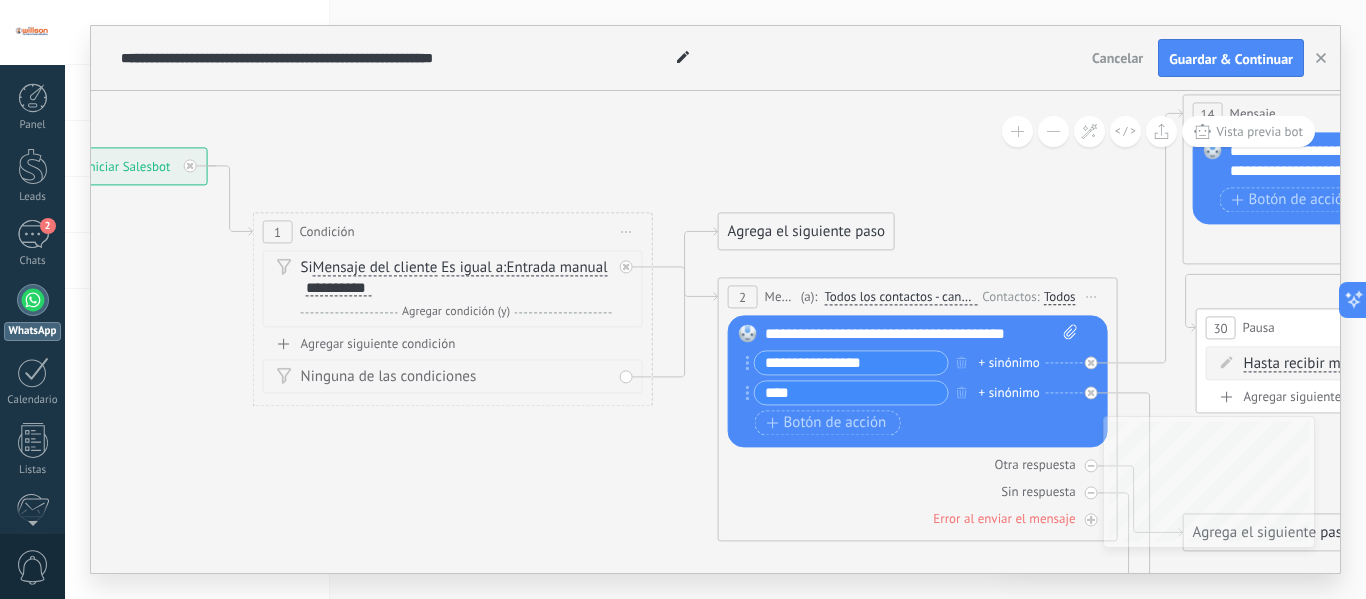 click on "**********" at bounding box center [851, 362] 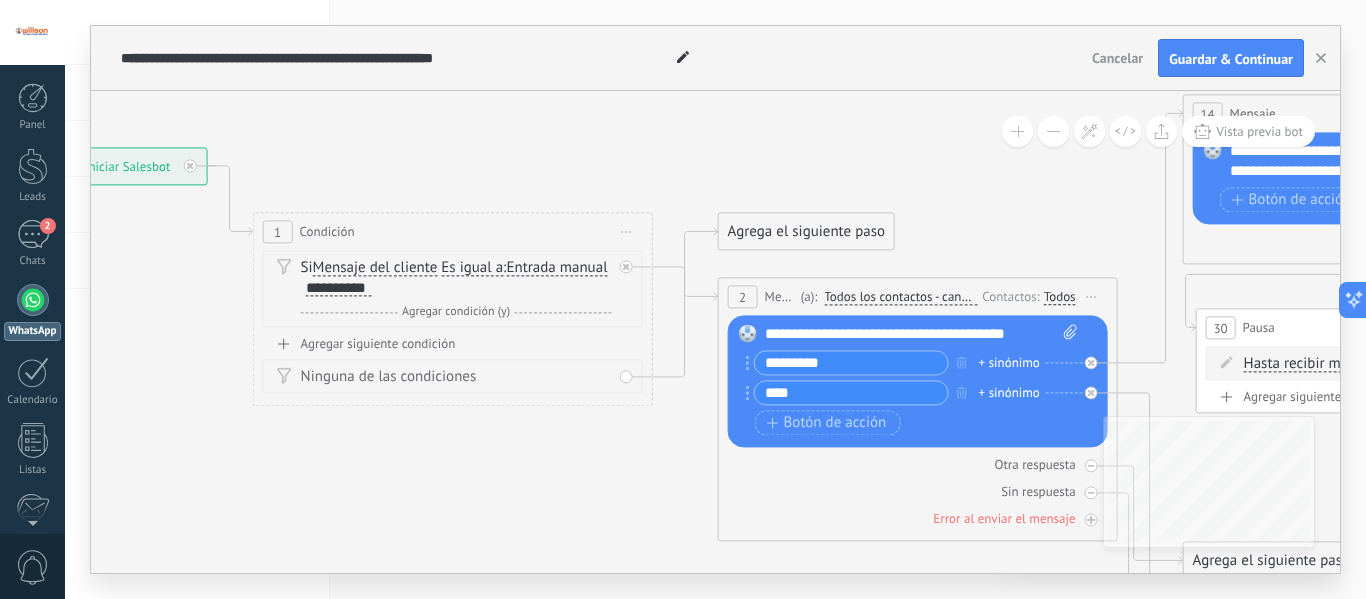 click on "**********" at bounding box center [921, 334] 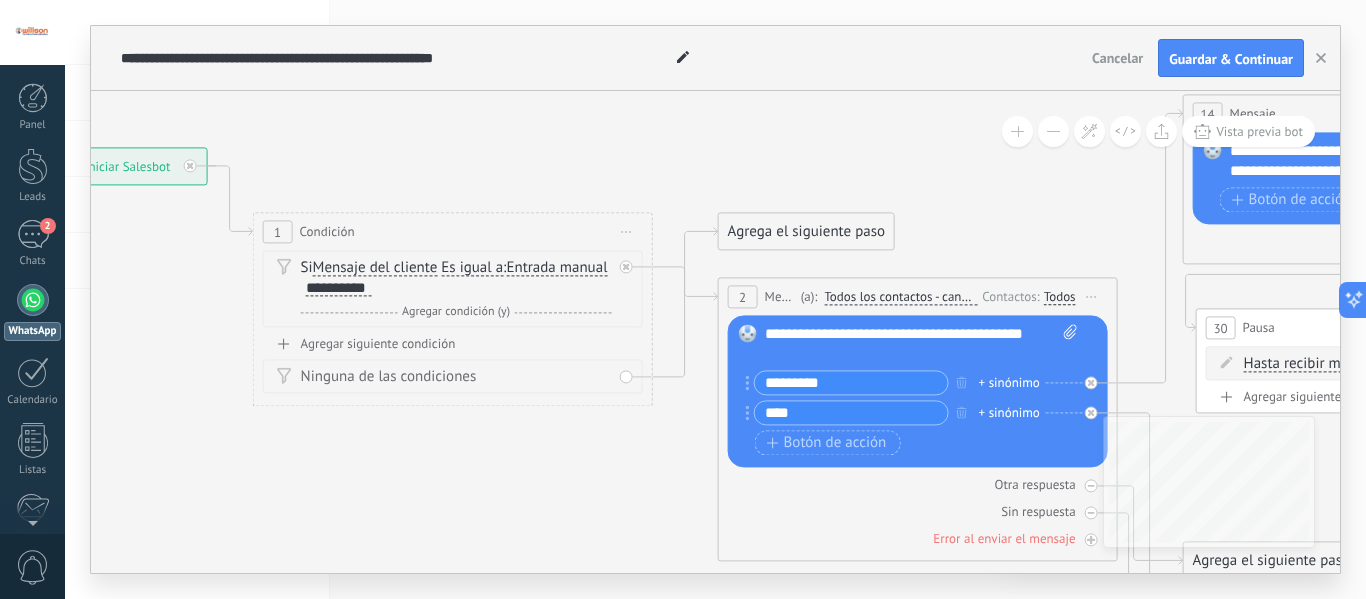 click on "*********" at bounding box center [851, 382] 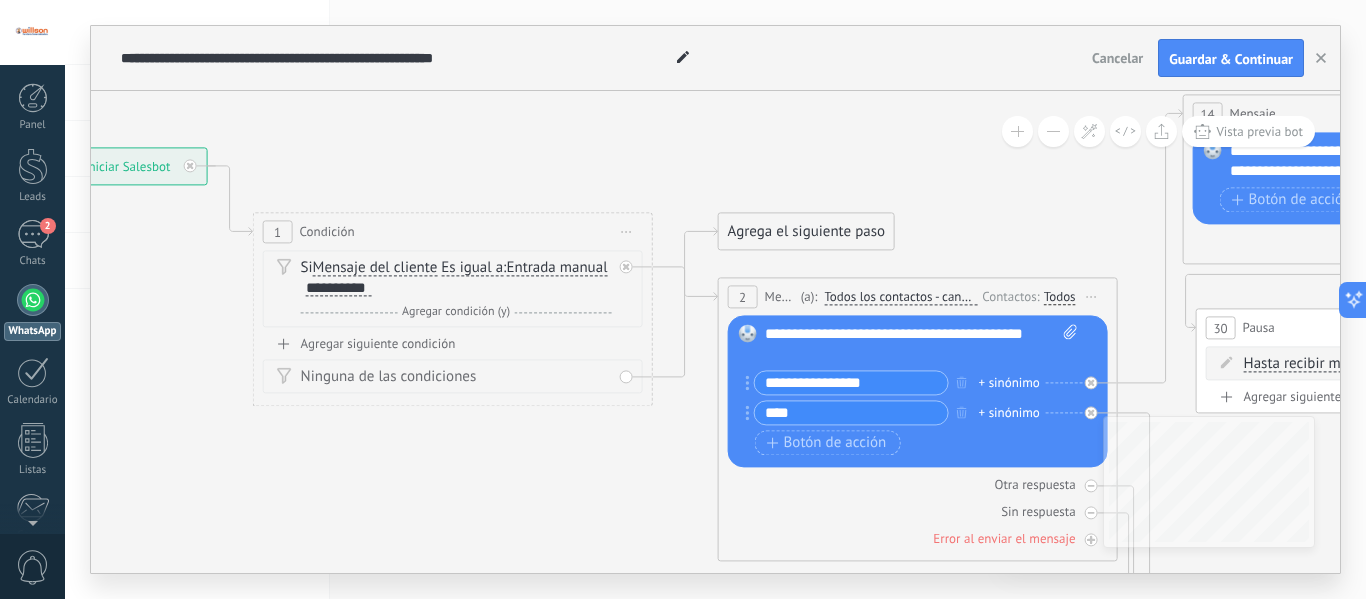 type on "**********" 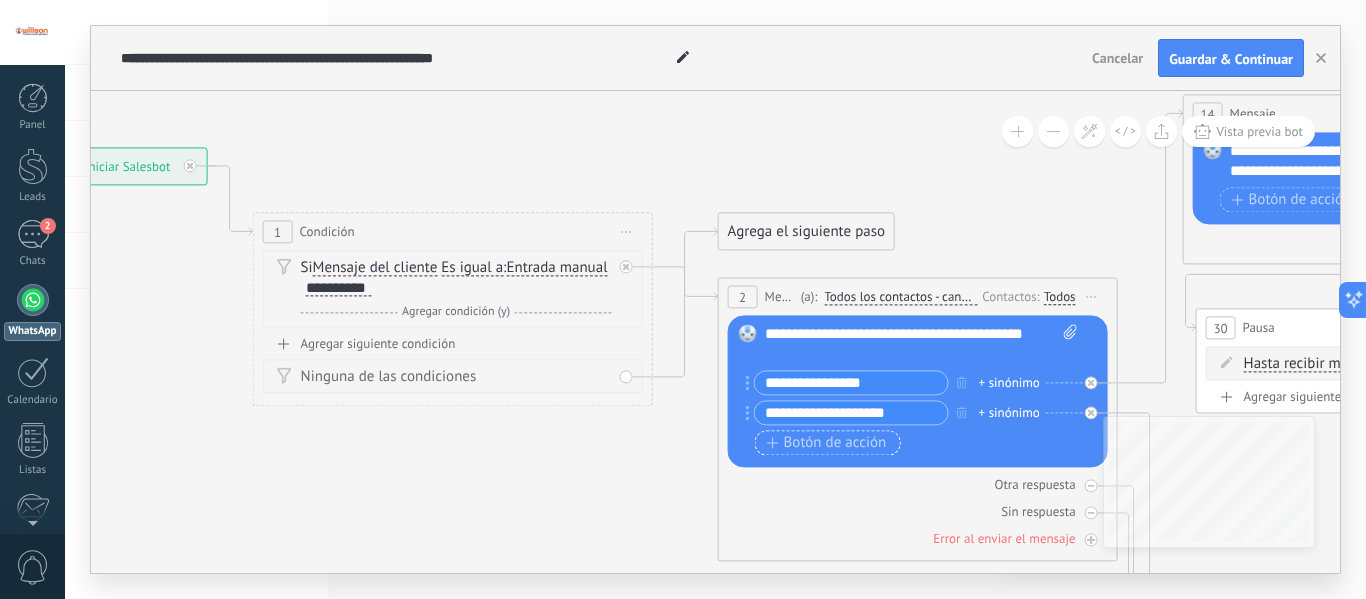 type on "**********" 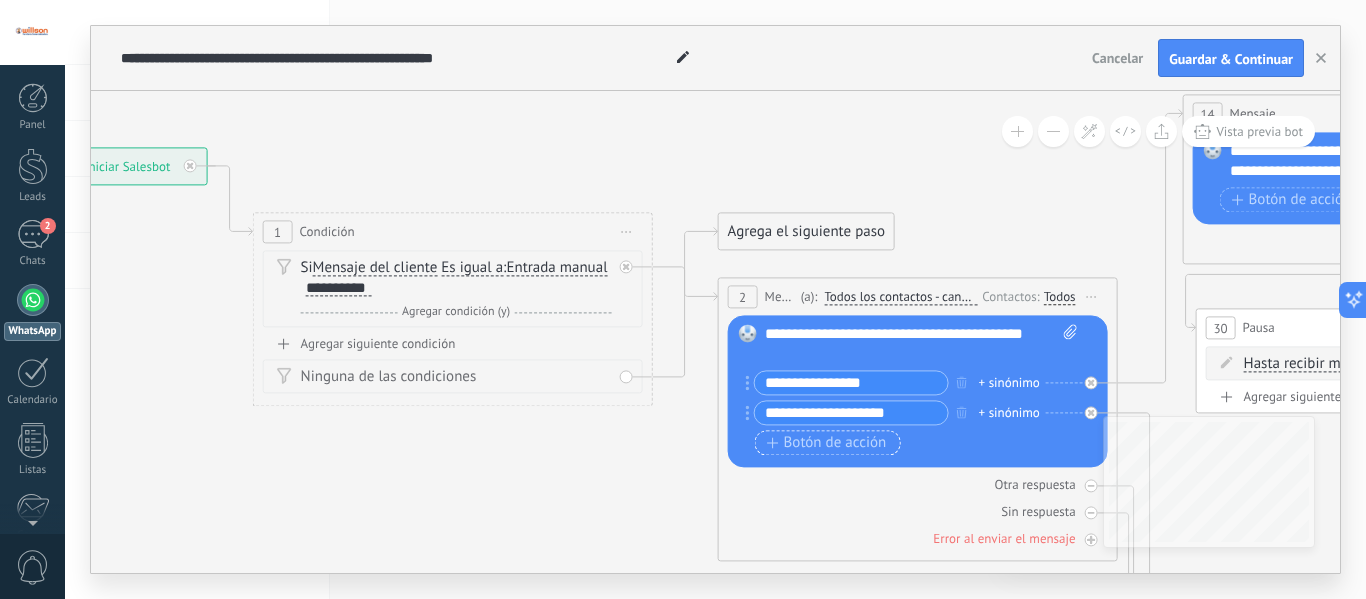 click on "Botón de acción" at bounding box center (827, 443) 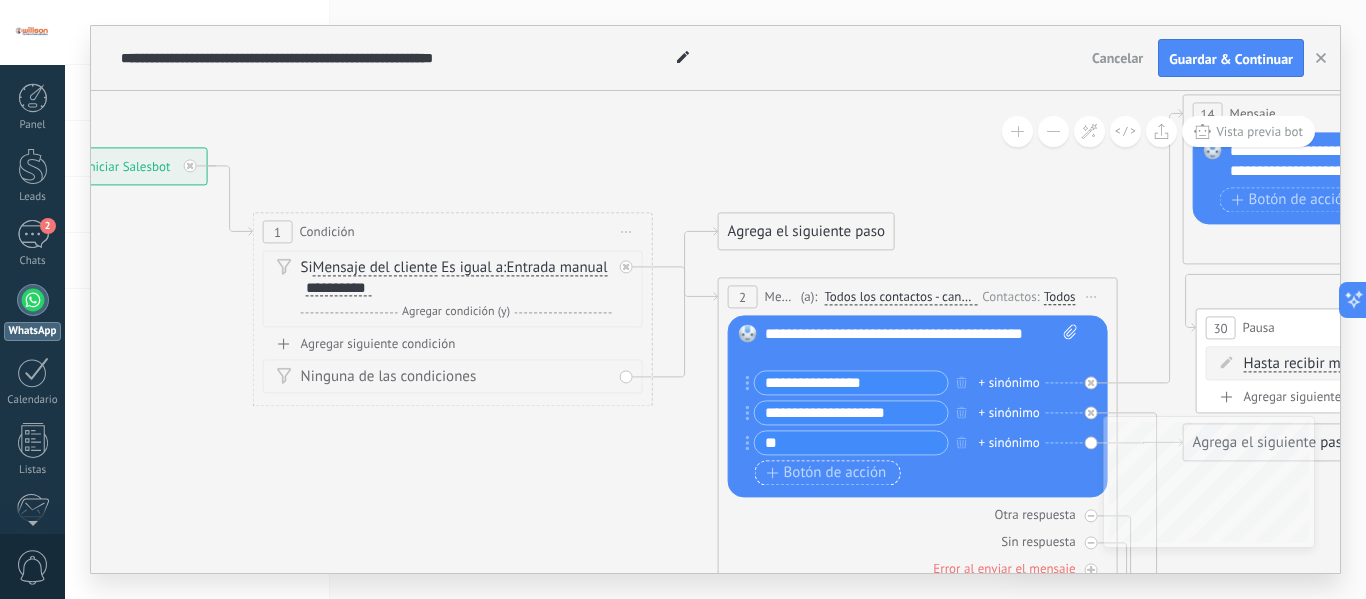 type on "*" 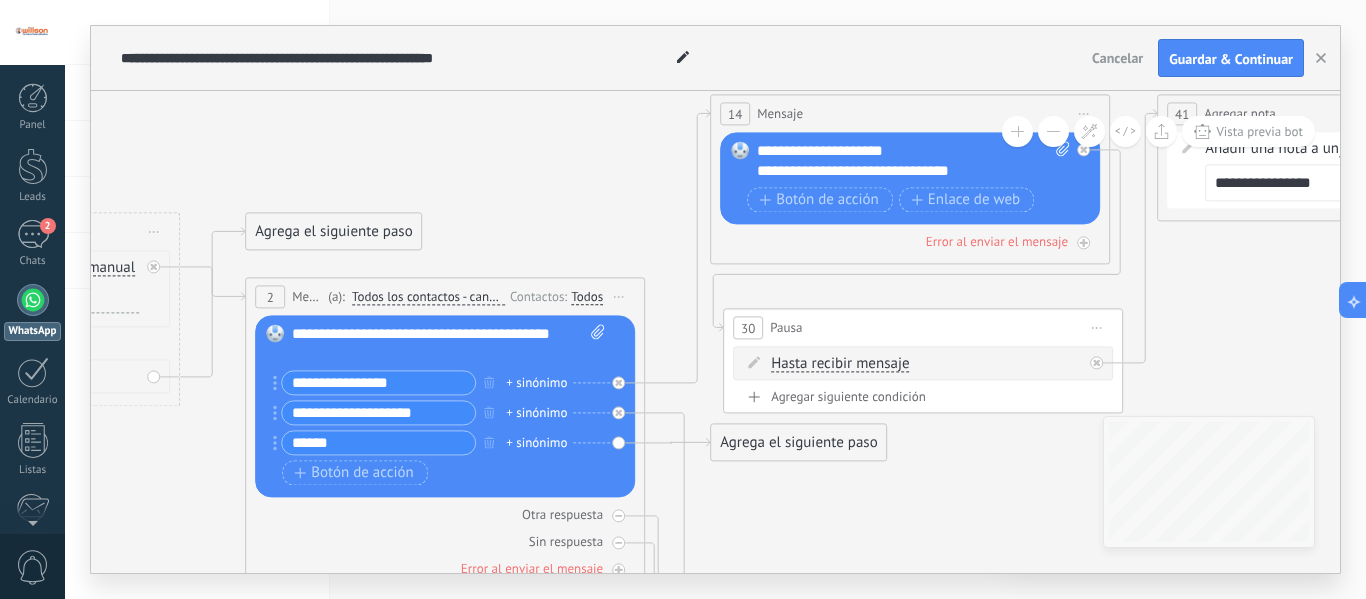 type on "******" 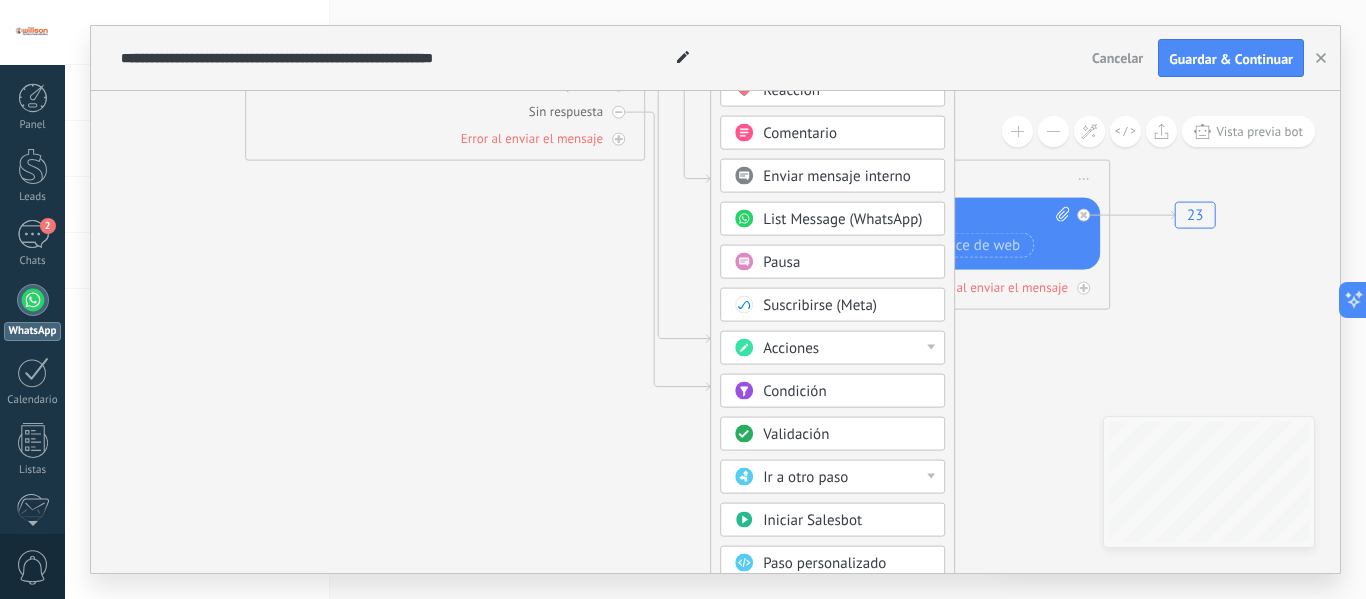 click at bounding box center (931, 347) 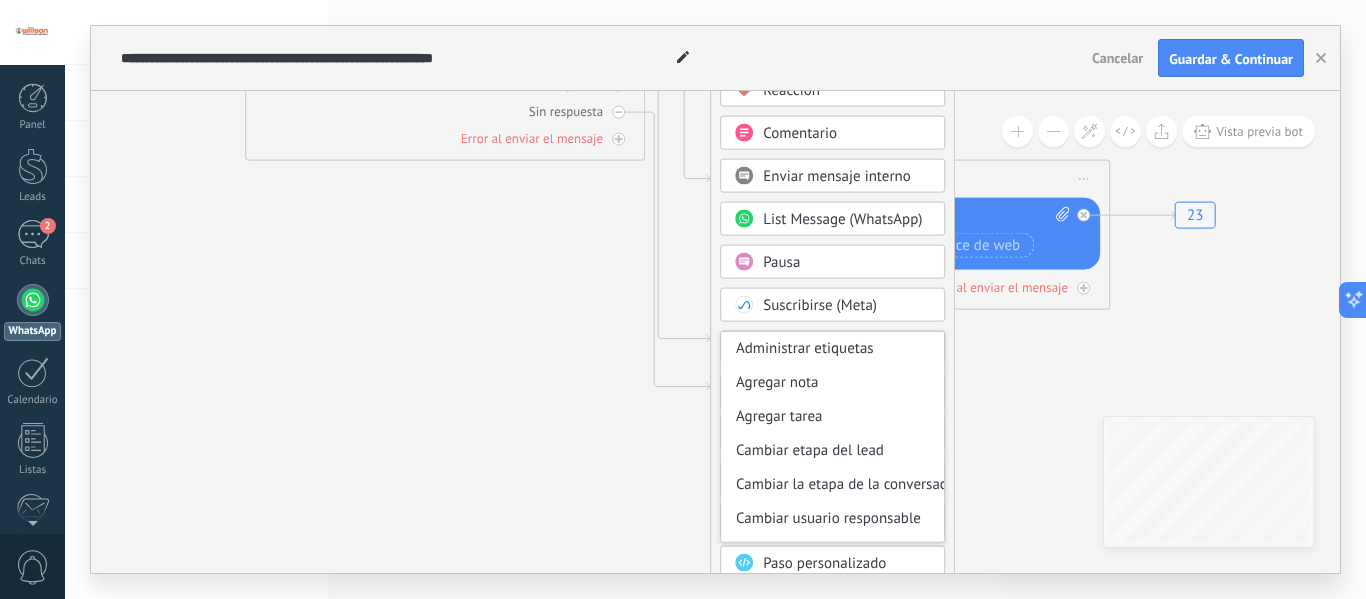 click on "Mensaje
Mensaje
Mensaje
Reacción
Comentario
Enviar mensaje interno" at bounding box center [832, 378] 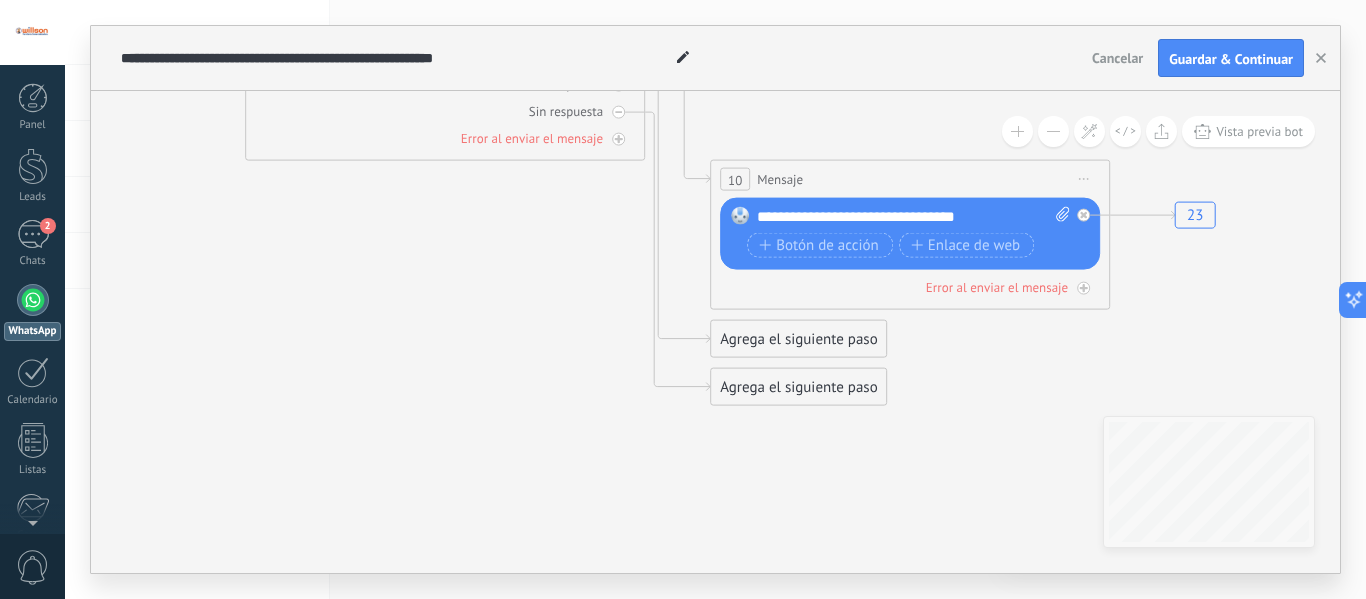 click on "Agrega el siguiente paso" at bounding box center [798, 339] 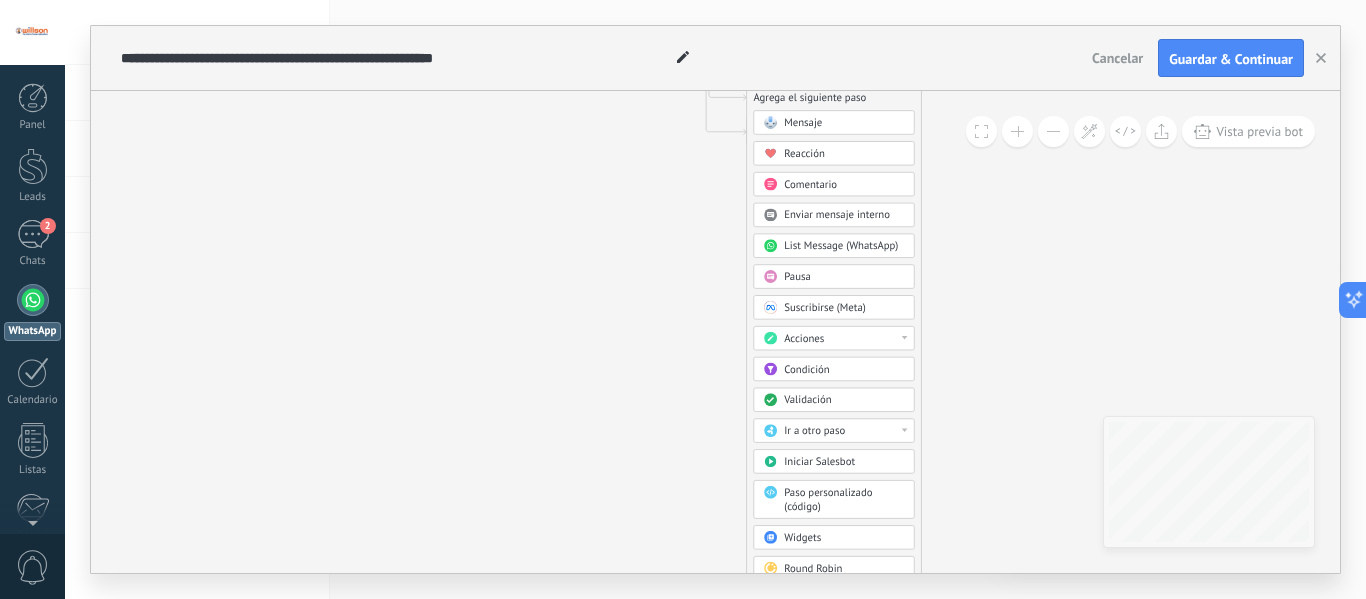 click on "Iniciar Salesbot" at bounding box center [819, 462] 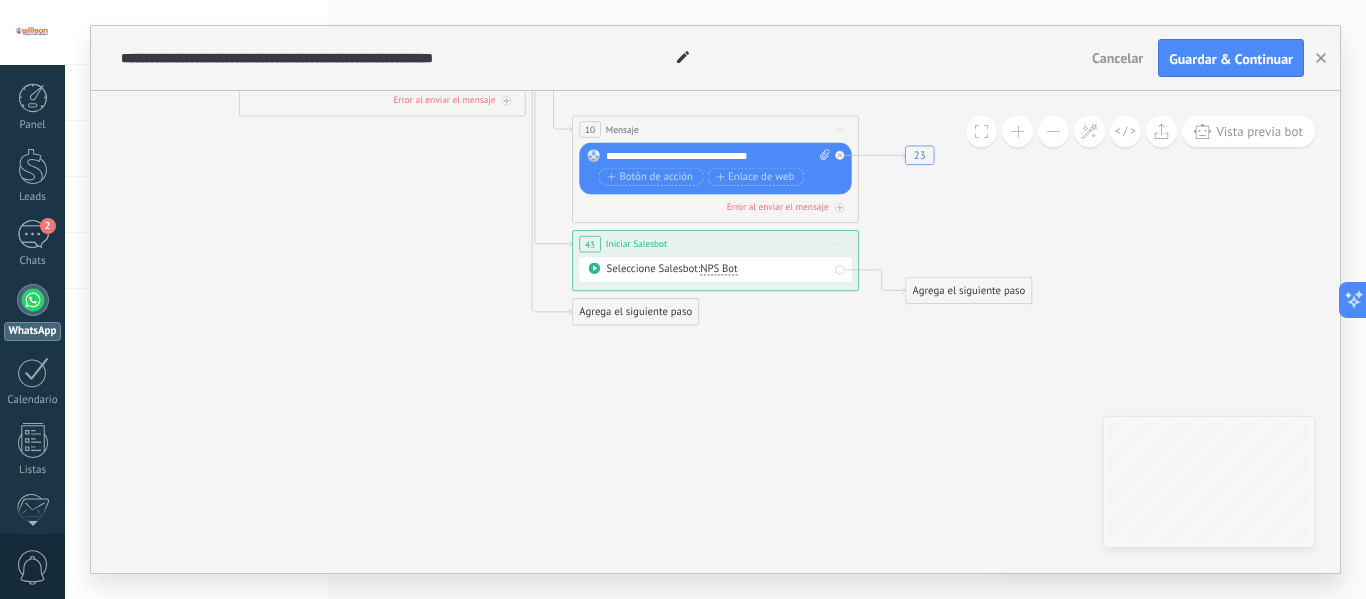click on "Iniciar vista previa aquí
Cambiar nombre
Duplicar
Borrar" at bounding box center (840, 244) 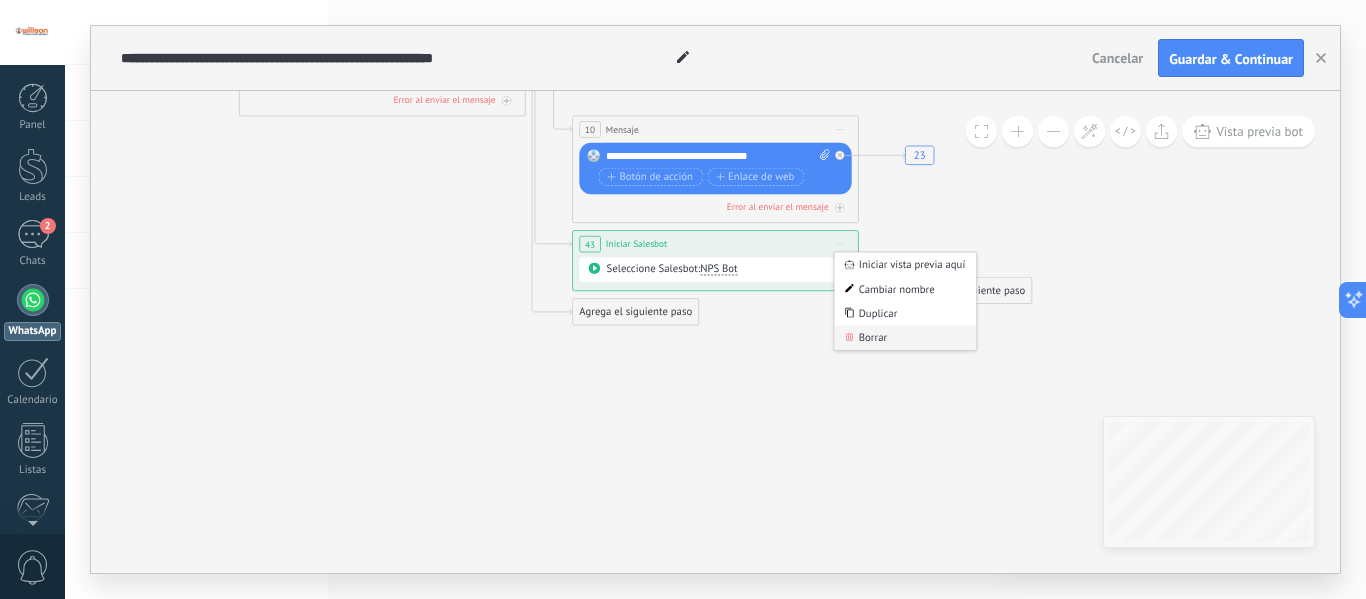 click on "Borrar" at bounding box center [905, 337] 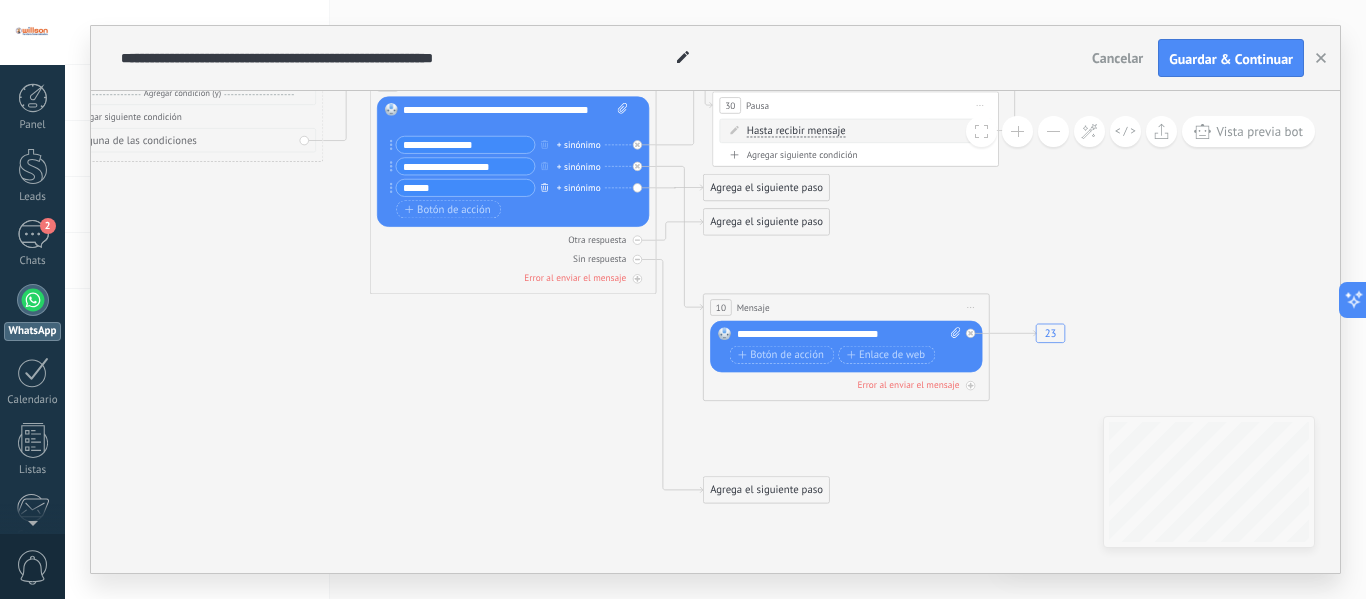 click 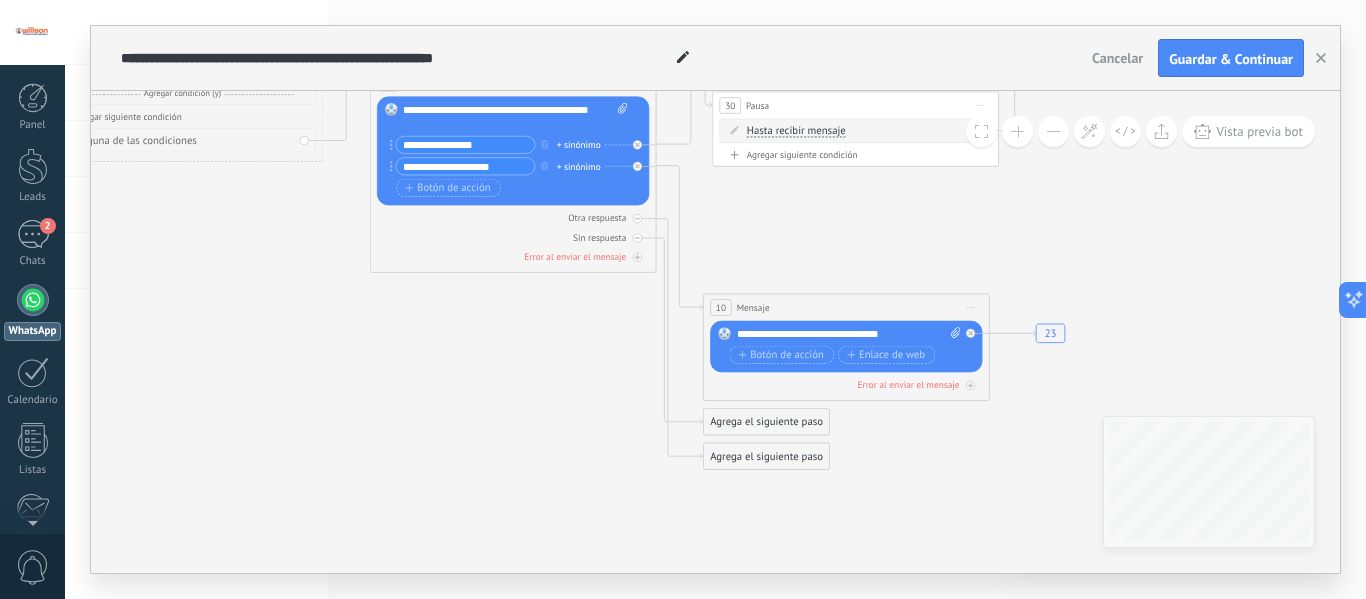 click on "Agrega el siguiente paso" at bounding box center (767, 422) 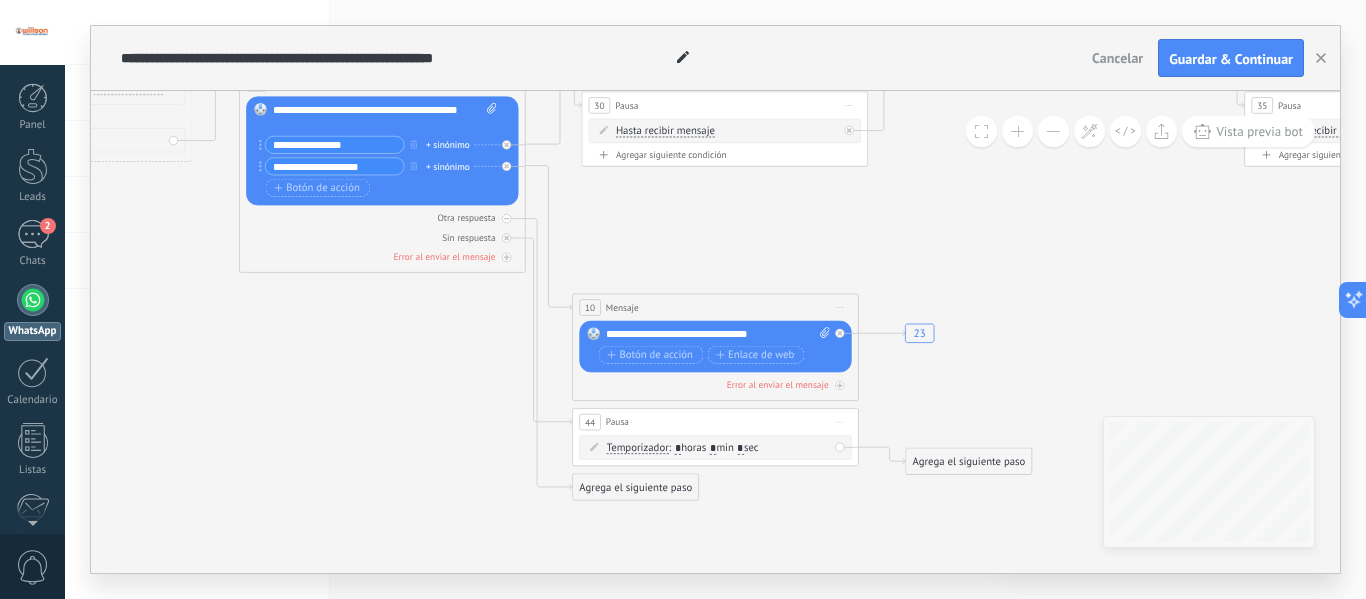 click on "Iniciar vista previa aquí
Cambiar nombre
Duplicar
Borrar" at bounding box center (840, 422) 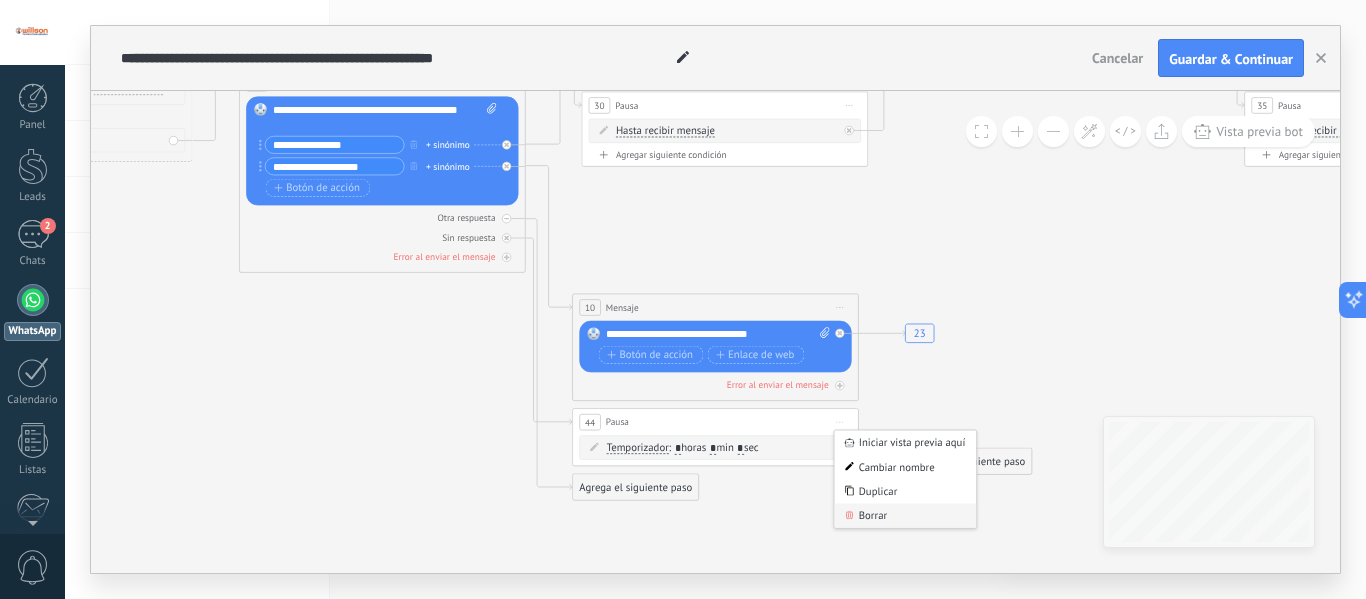 click on "Borrar" at bounding box center [905, 515] 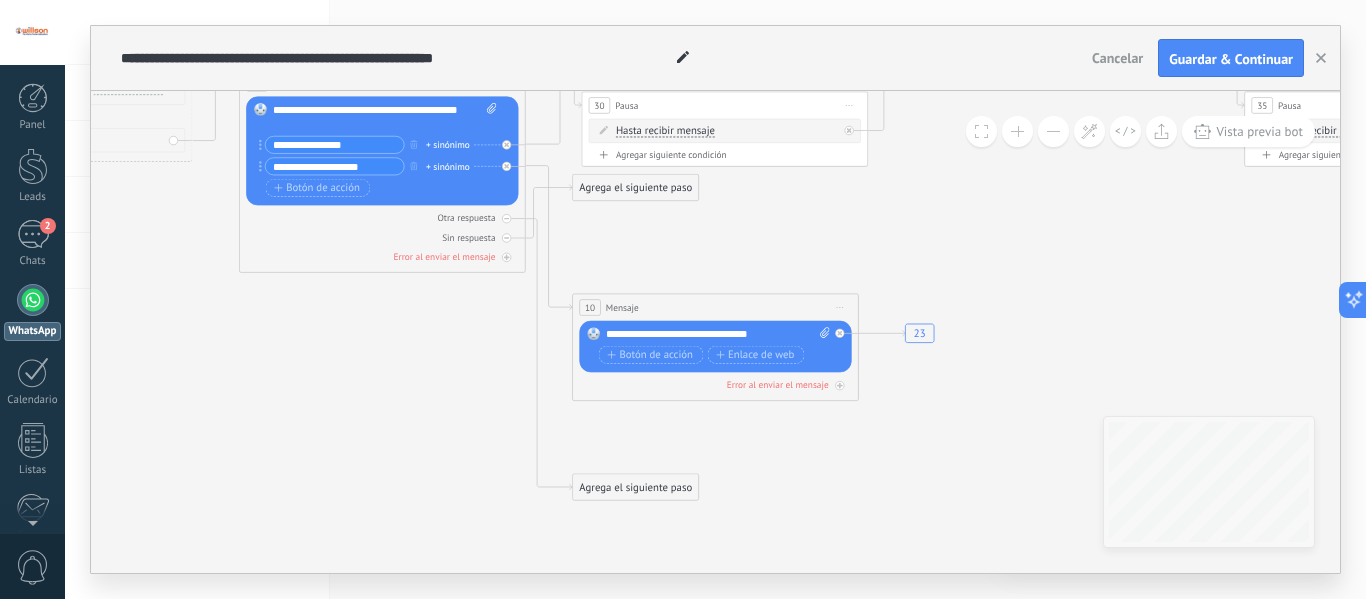 click on "Agrega el siguiente paso" at bounding box center (636, 188) 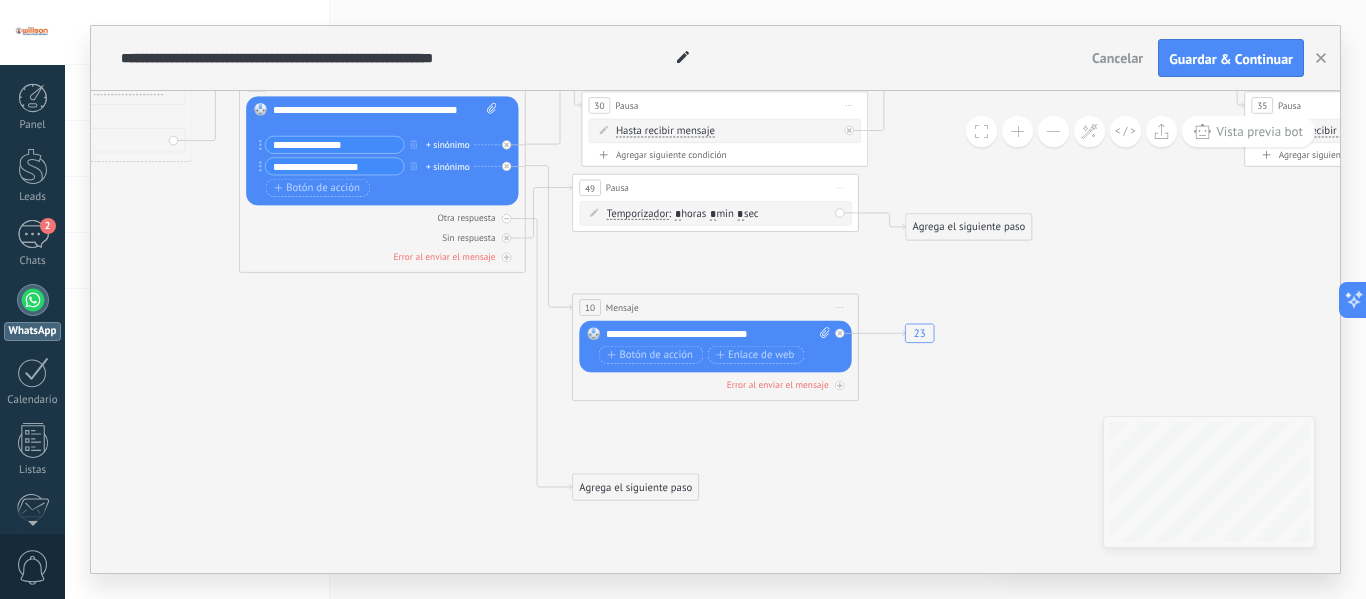 click on ":
*  horas
*  min  *  sec" at bounding box center (714, 214) 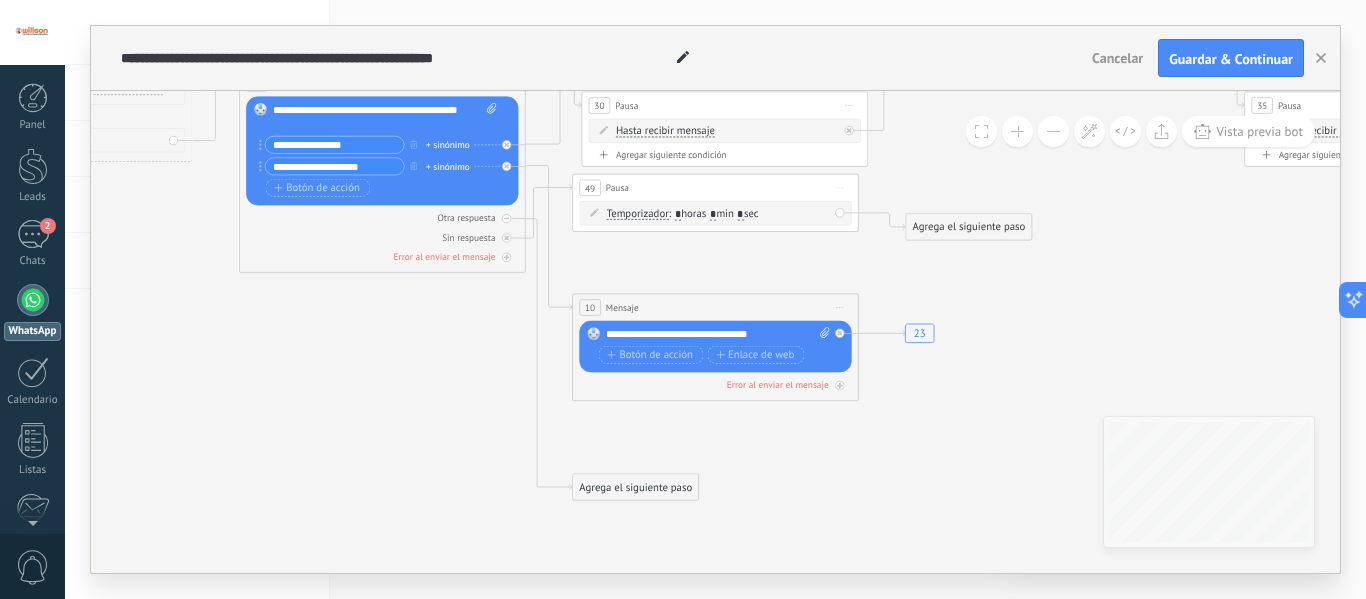 click on "Agrega el siguiente paso" at bounding box center (969, 227) 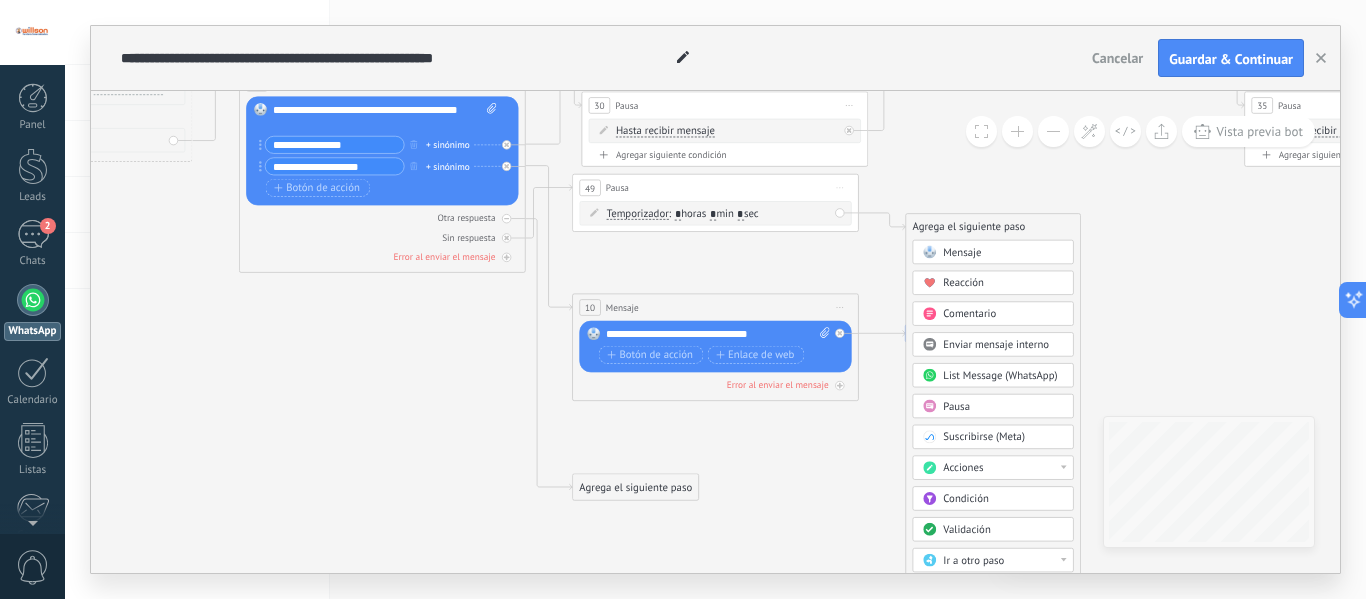 click on "Mensaje" at bounding box center [962, 253] 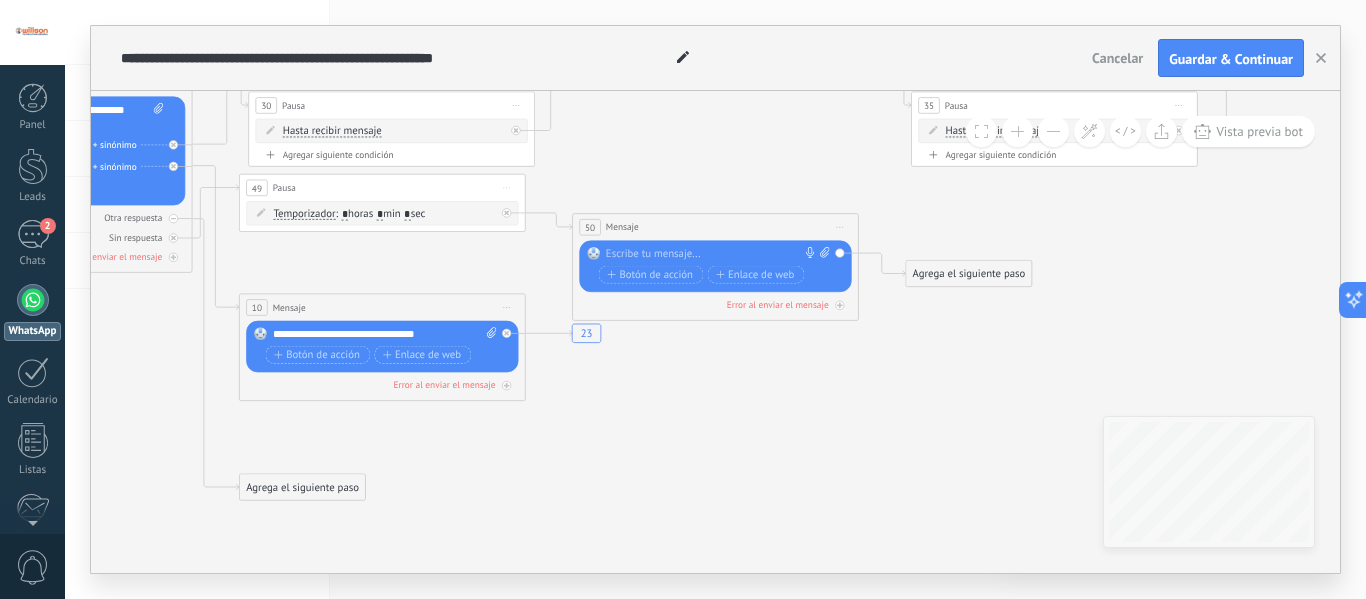 click at bounding box center [712, 254] 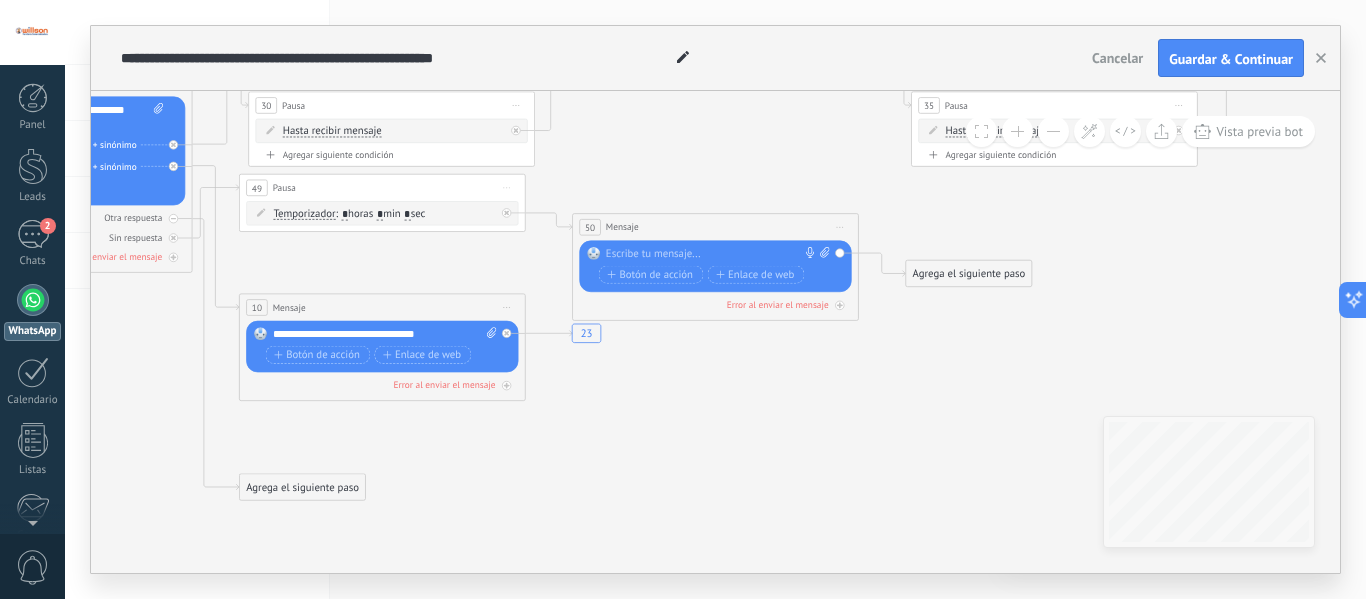 type 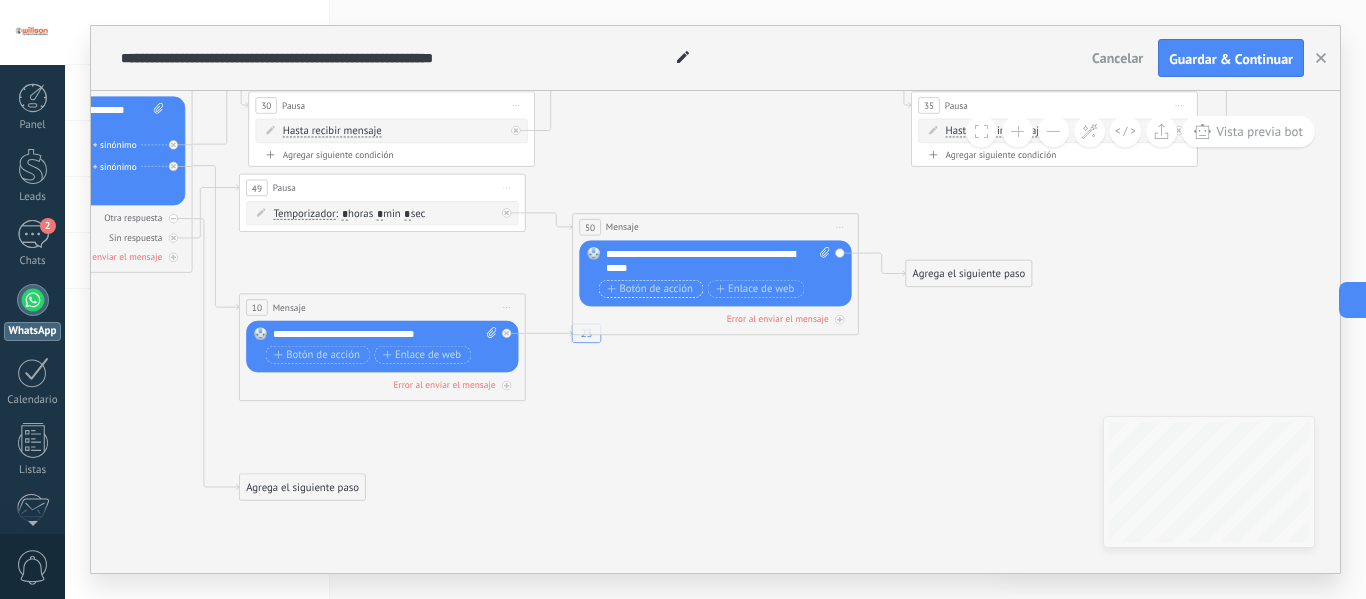 click on "Botón de acción" at bounding box center (650, 288) 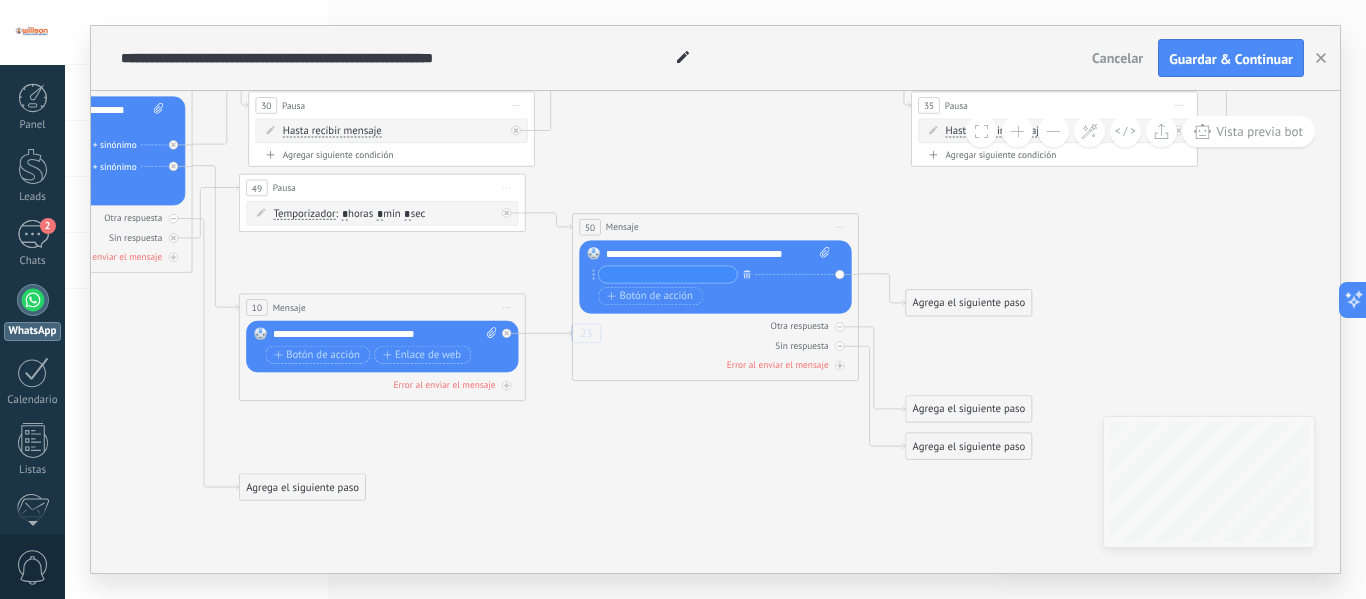 click 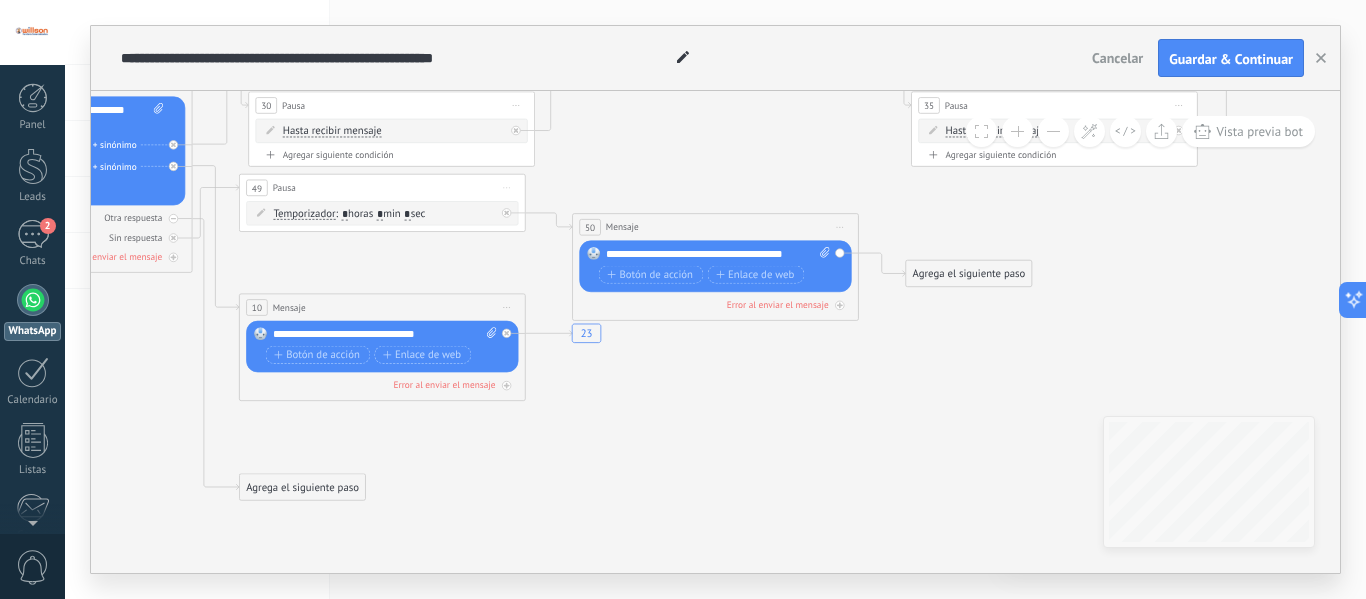 click on "**********" at bounding box center [718, 254] 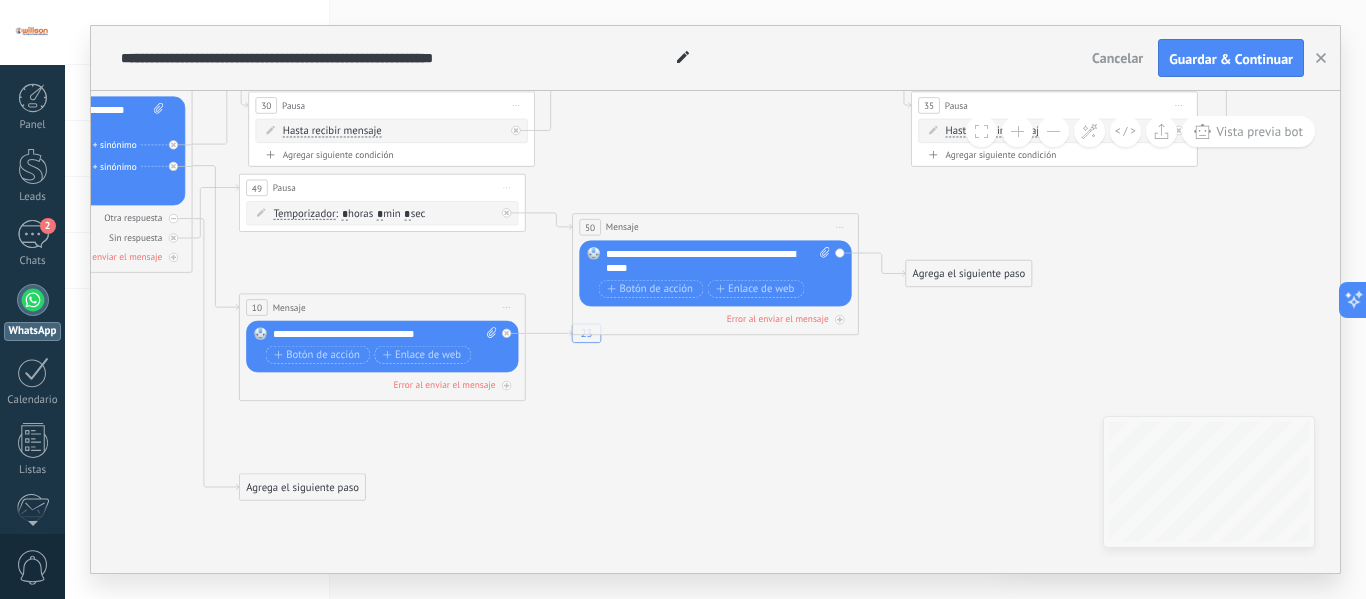 click on "Agrega el siguiente paso" at bounding box center [969, 274] 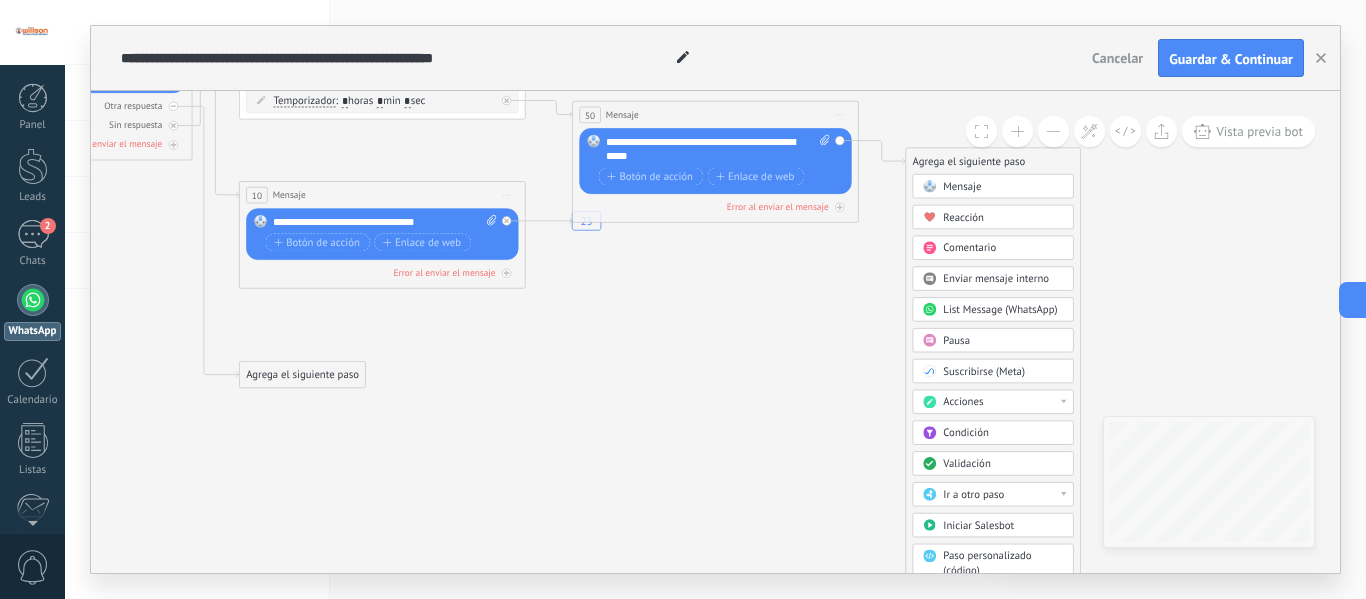 click on "Acciones" at bounding box center [1003, 402] 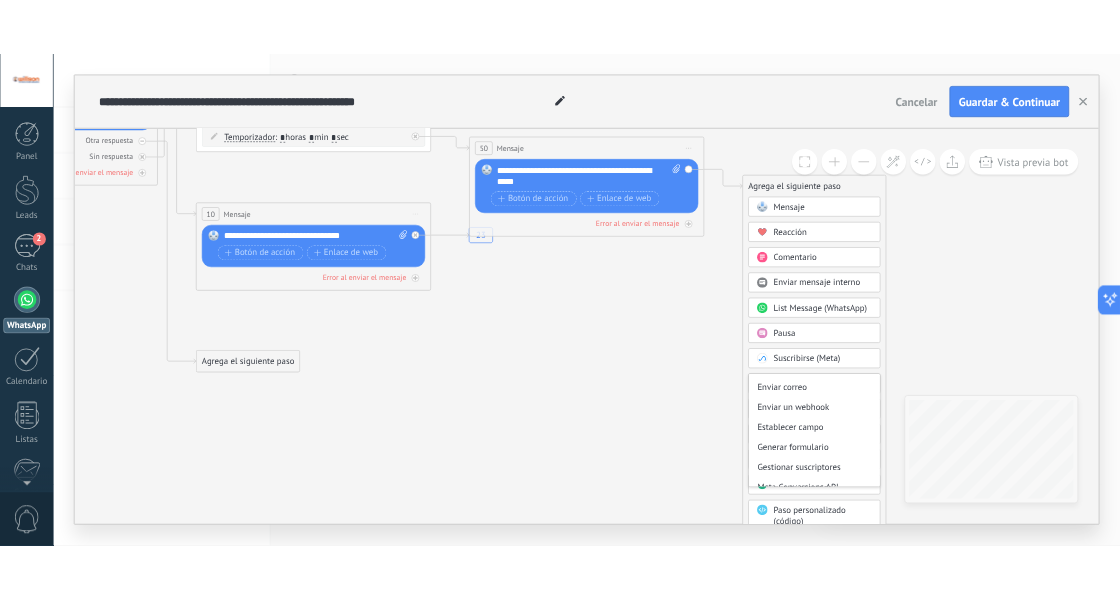scroll, scrollTop: 285, scrollLeft: 0, axis: vertical 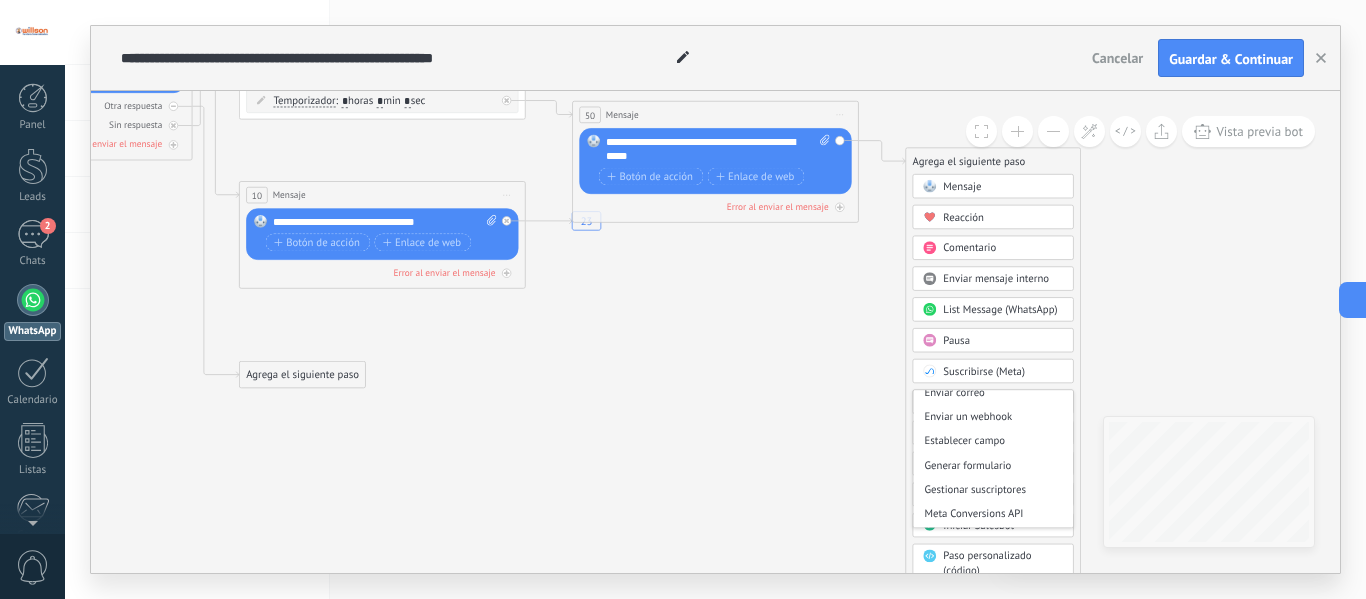 click on "23" 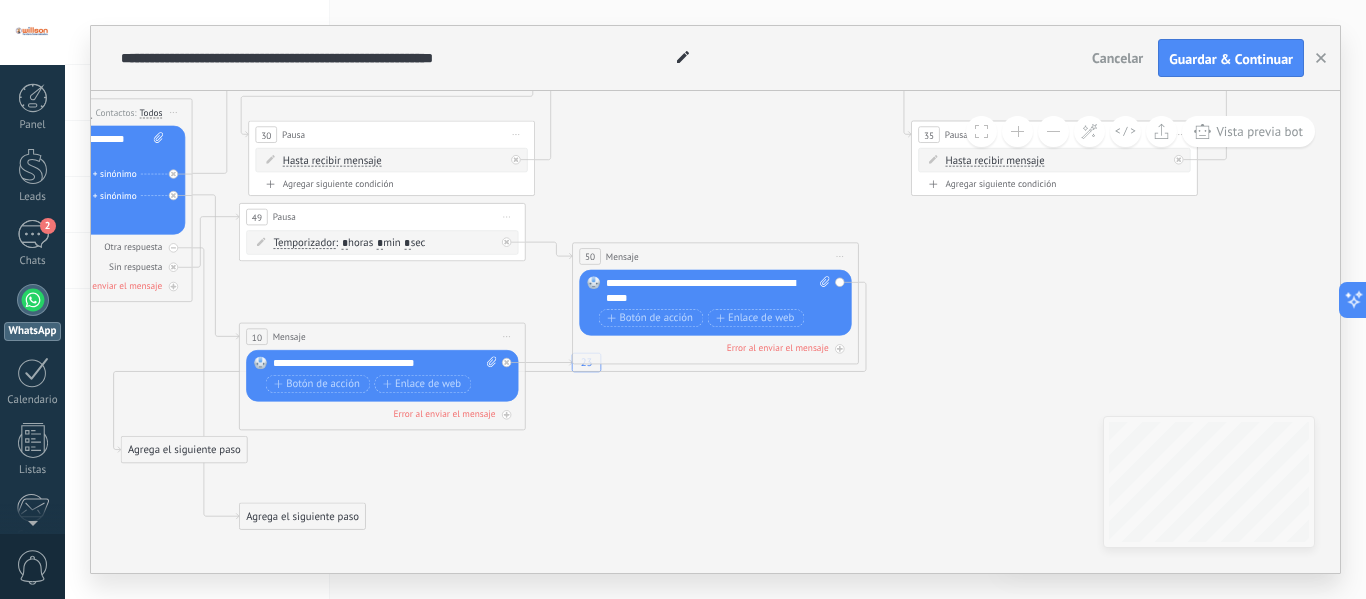 drag, startPoint x: 934, startPoint y: 301, endPoint x: 150, endPoint y: 448, distance: 797.66223 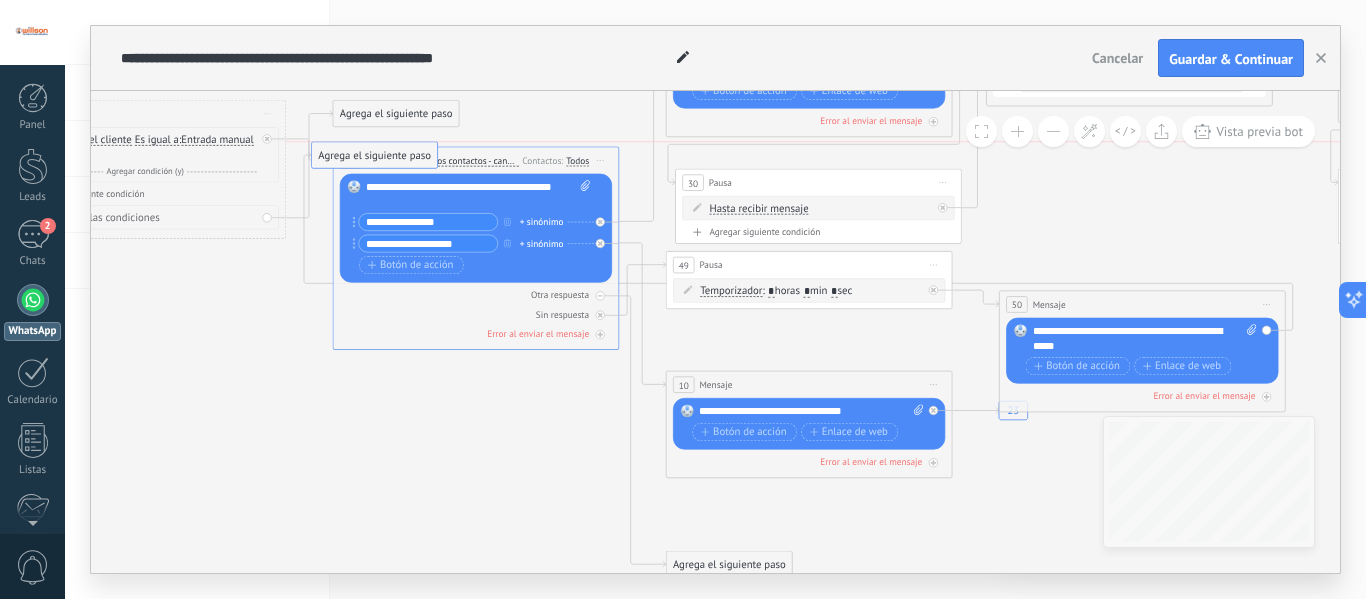 drag, startPoint x: 604, startPoint y: 497, endPoint x: 368, endPoint y: 157, distance: 413.8792 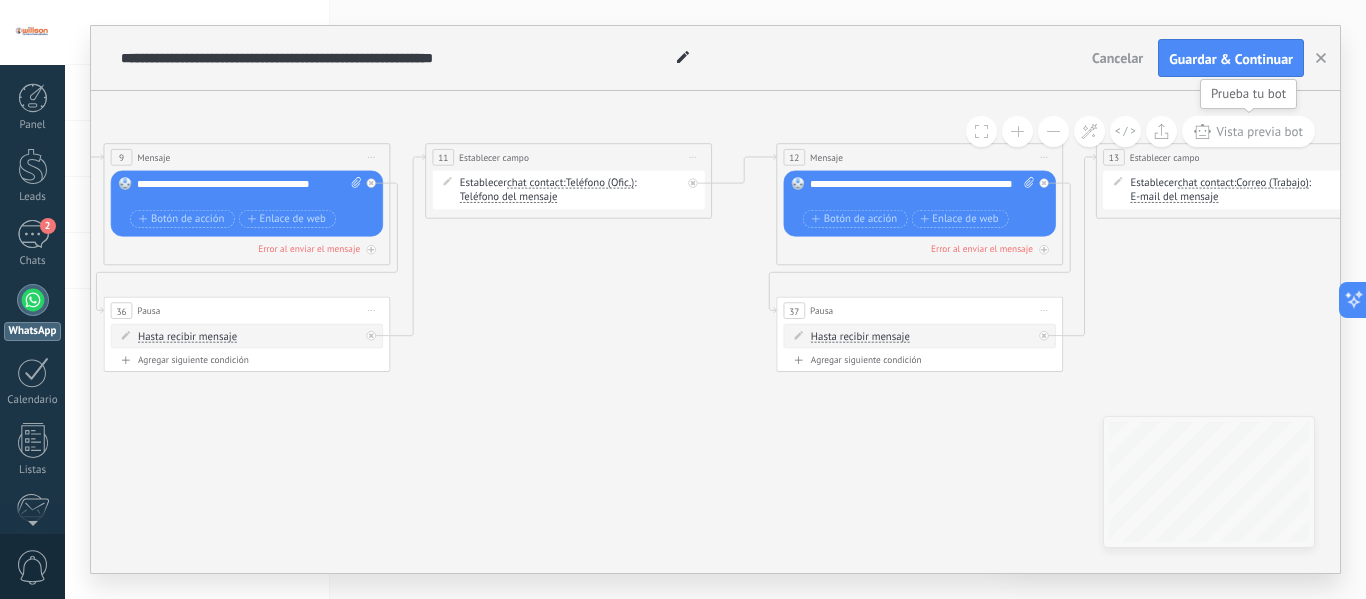 click 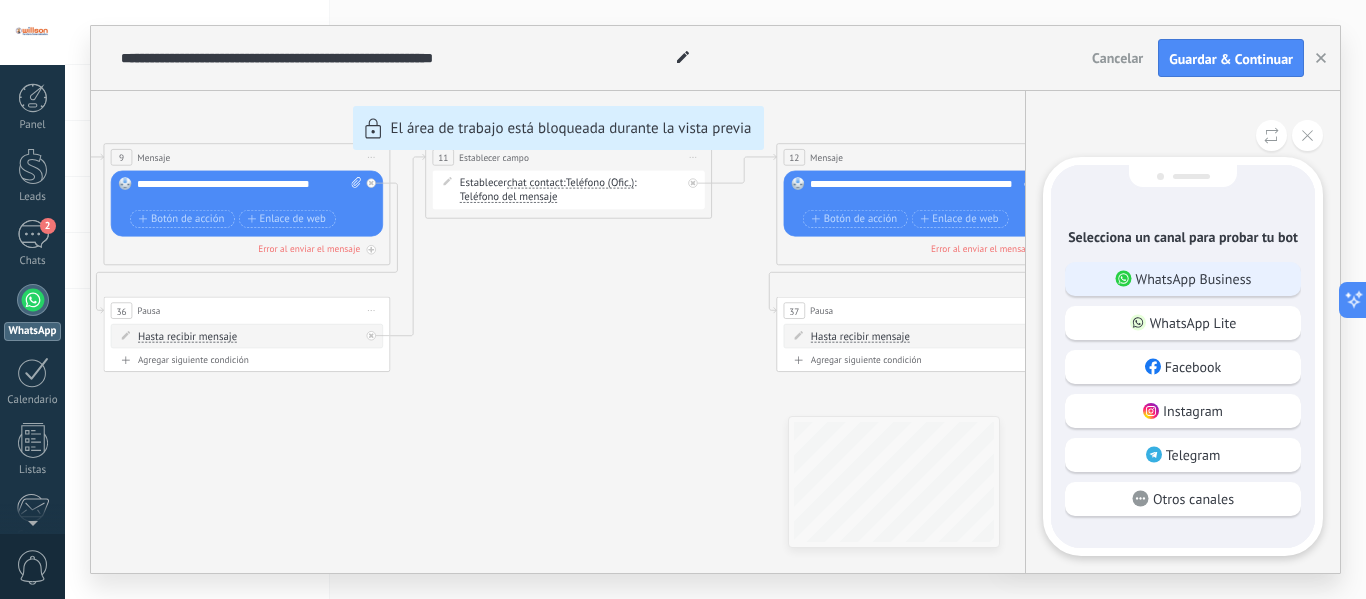 click on "WhatsApp Business" at bounding box center (1183, 279) 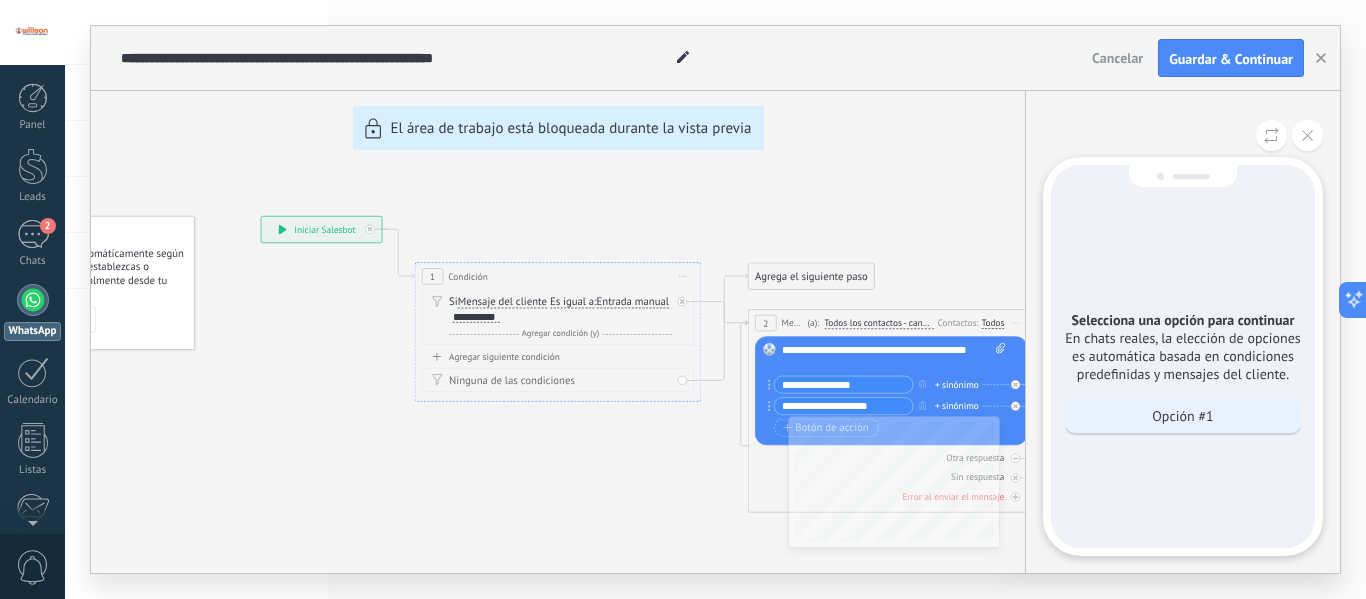 click on "Opción #1" at bounding box center [1182, 416] 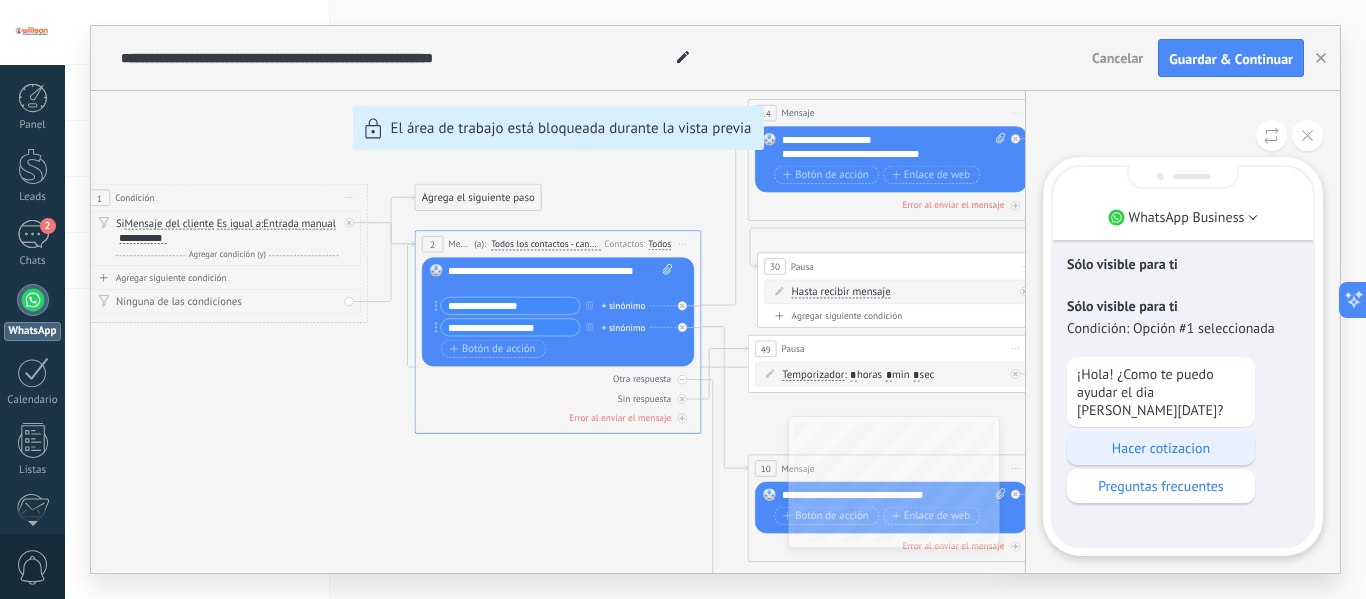click on "Hacer cotizacion" at bounding box center (1161, 448) 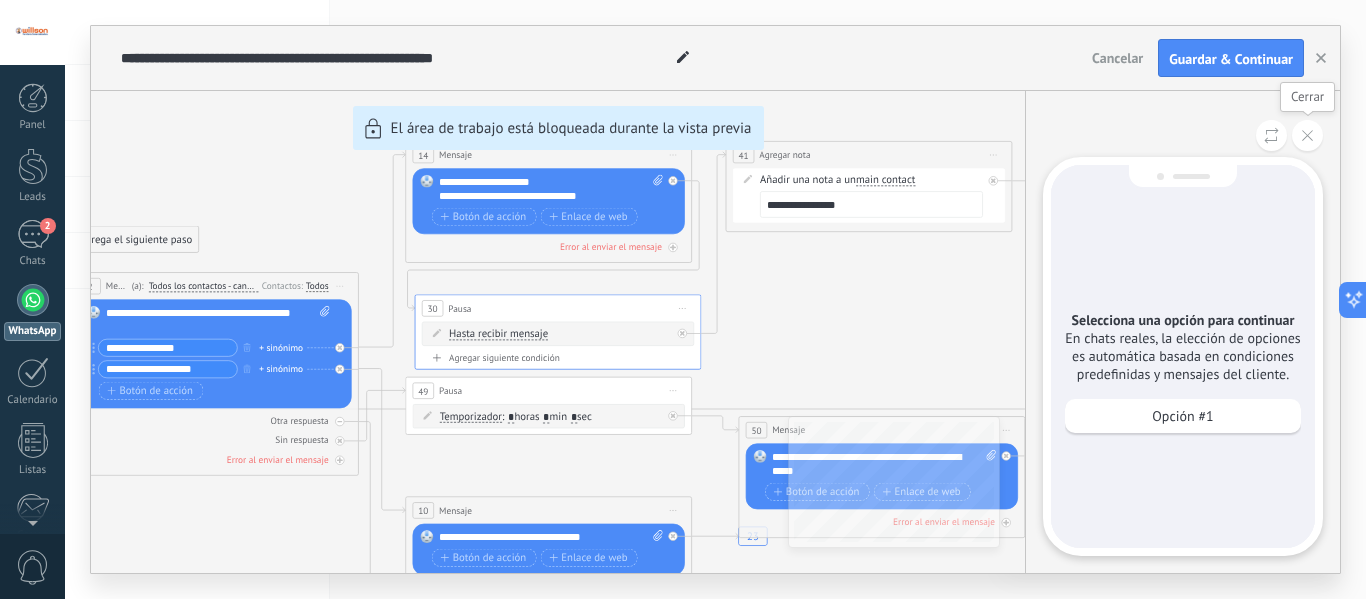 click 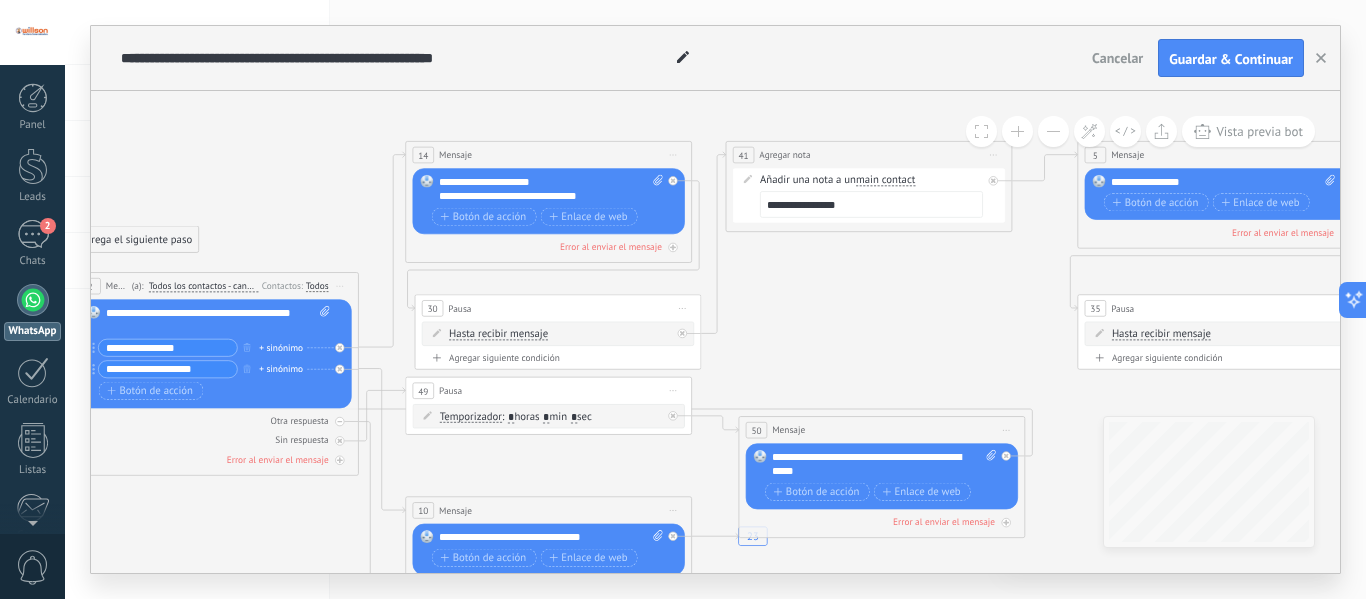 click on "**********" at bounding box center (551, 189) 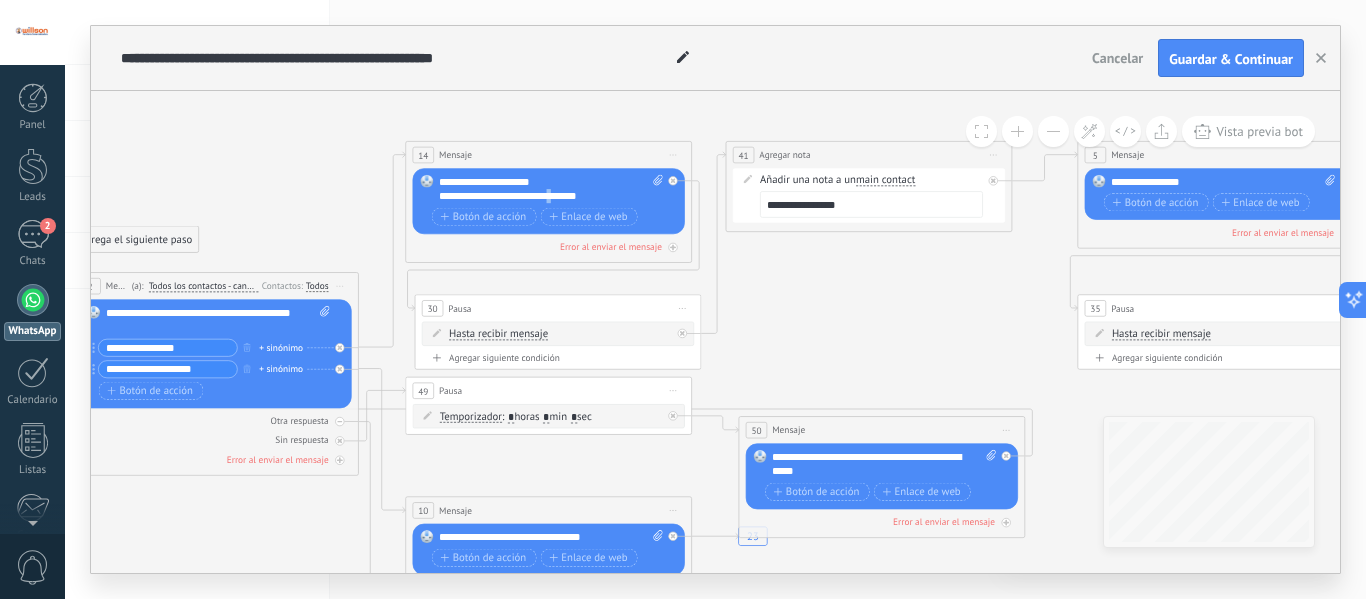 click on "**********" at bounding box center (551, 189) 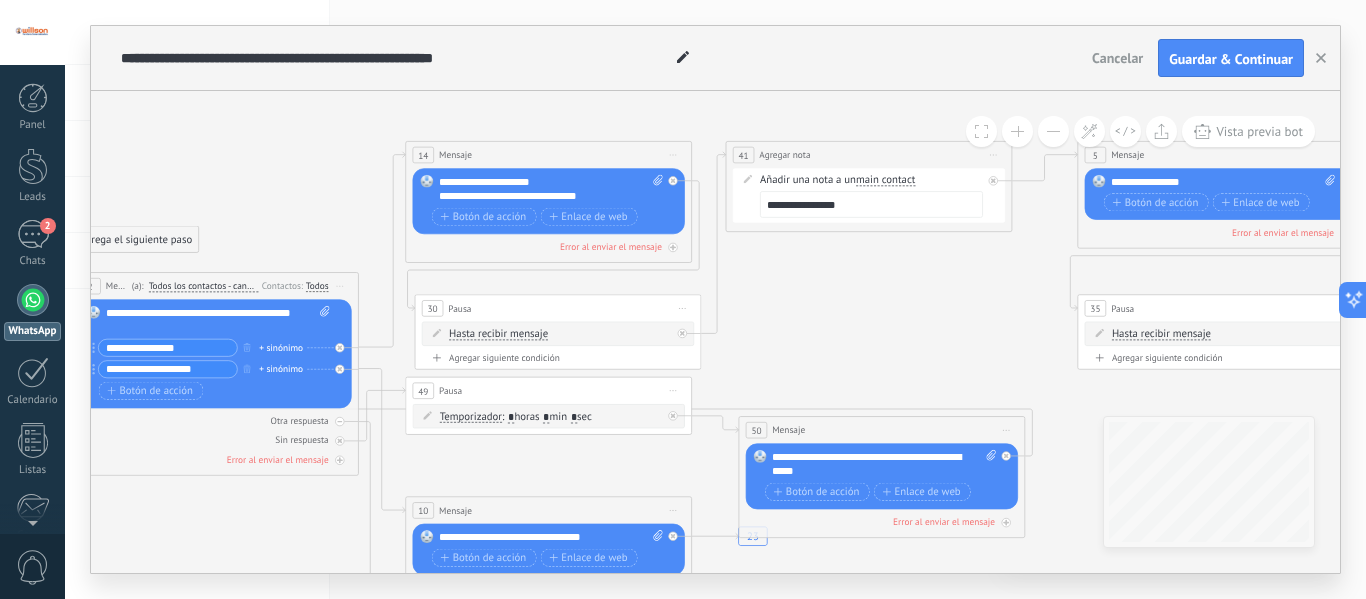 click on "**********" at bounding box center [551, 189] 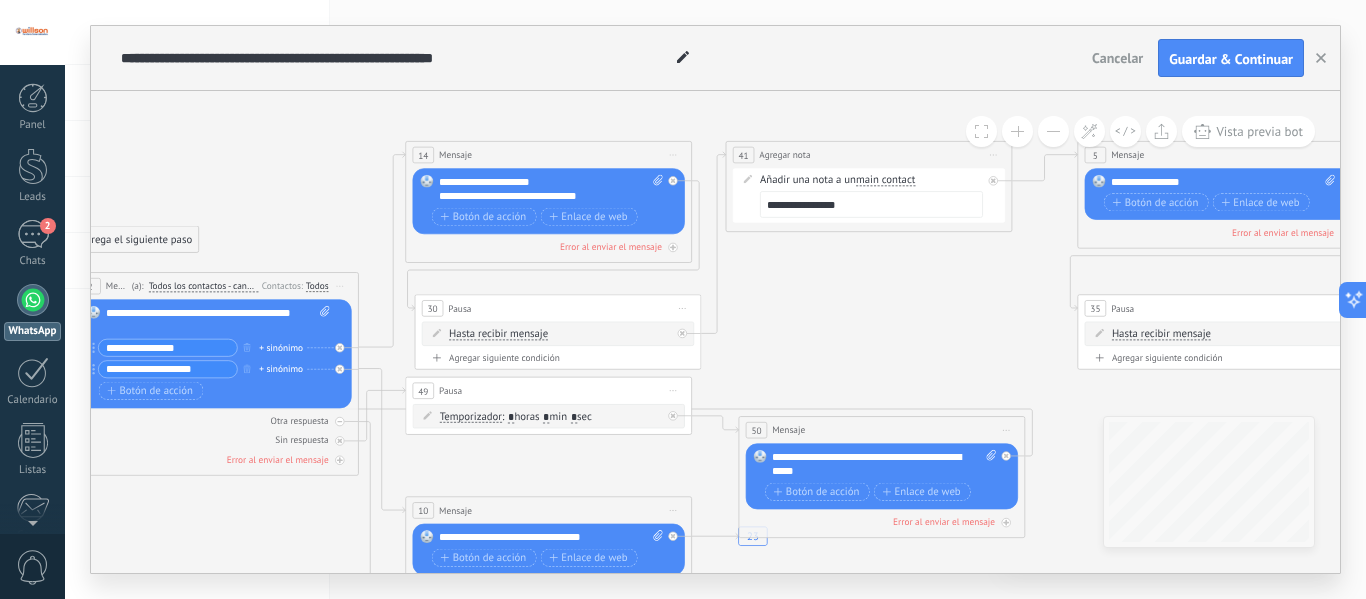 click on "**********" at bounding box center (551, 189) 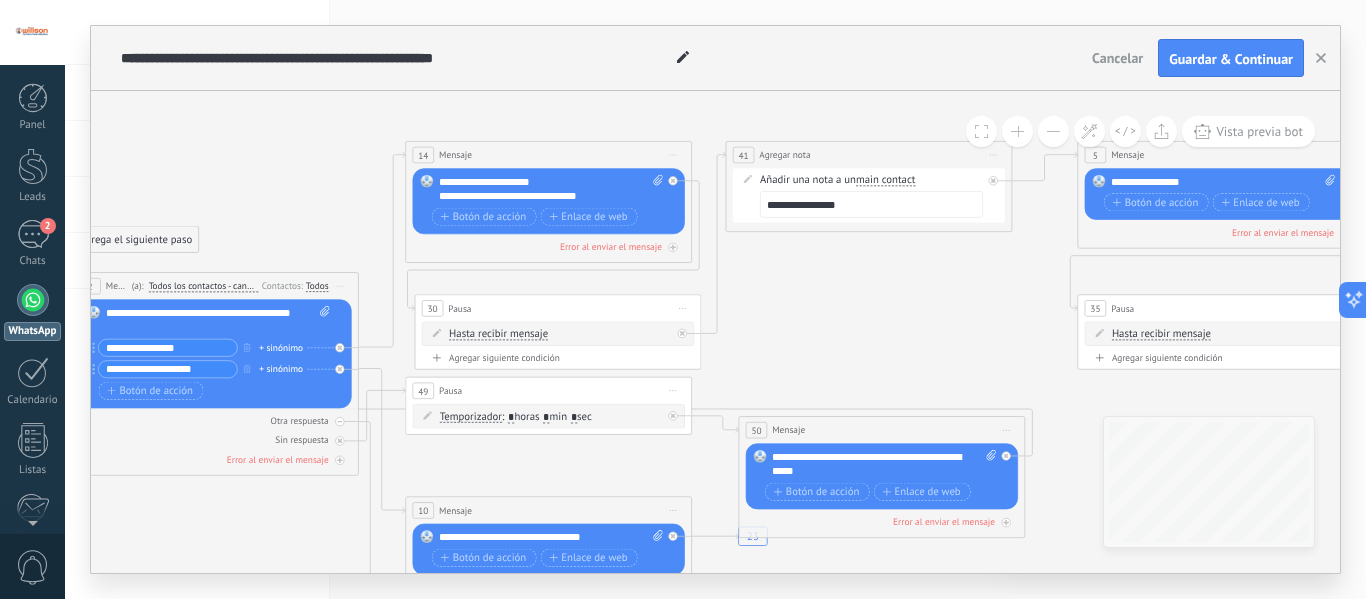 click on "Iniciar vista previa aquí
Cambiar nombre
Duplicar
Borrar" at bounding box center [673, 155] 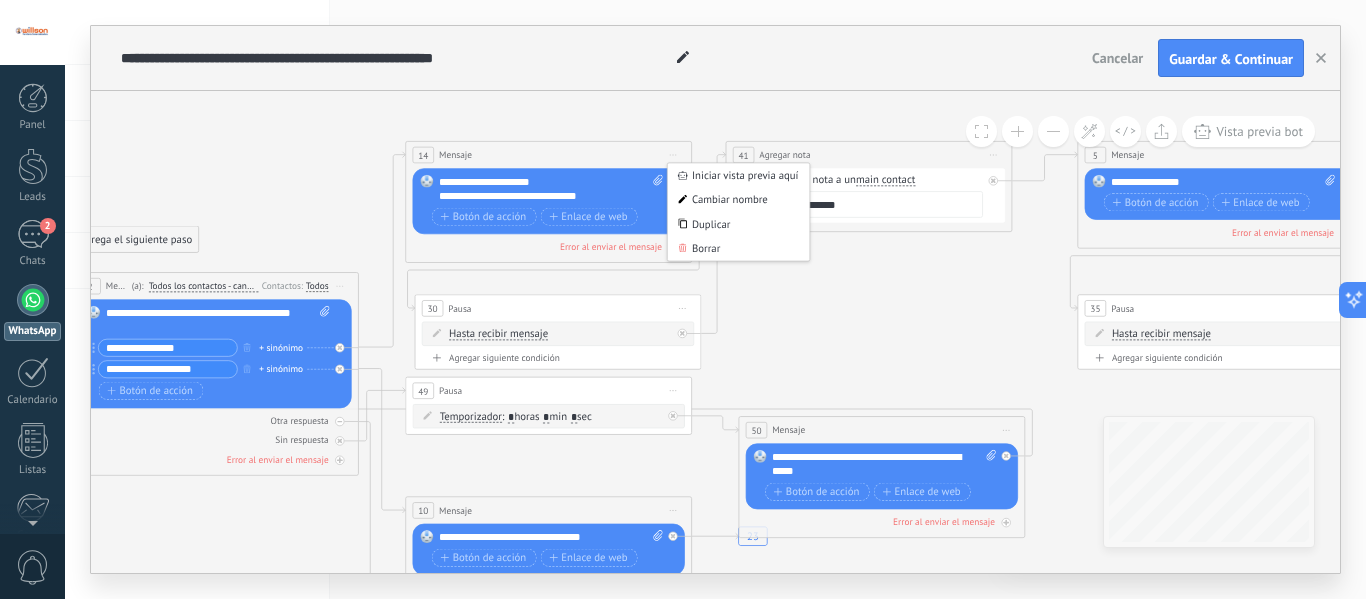 click 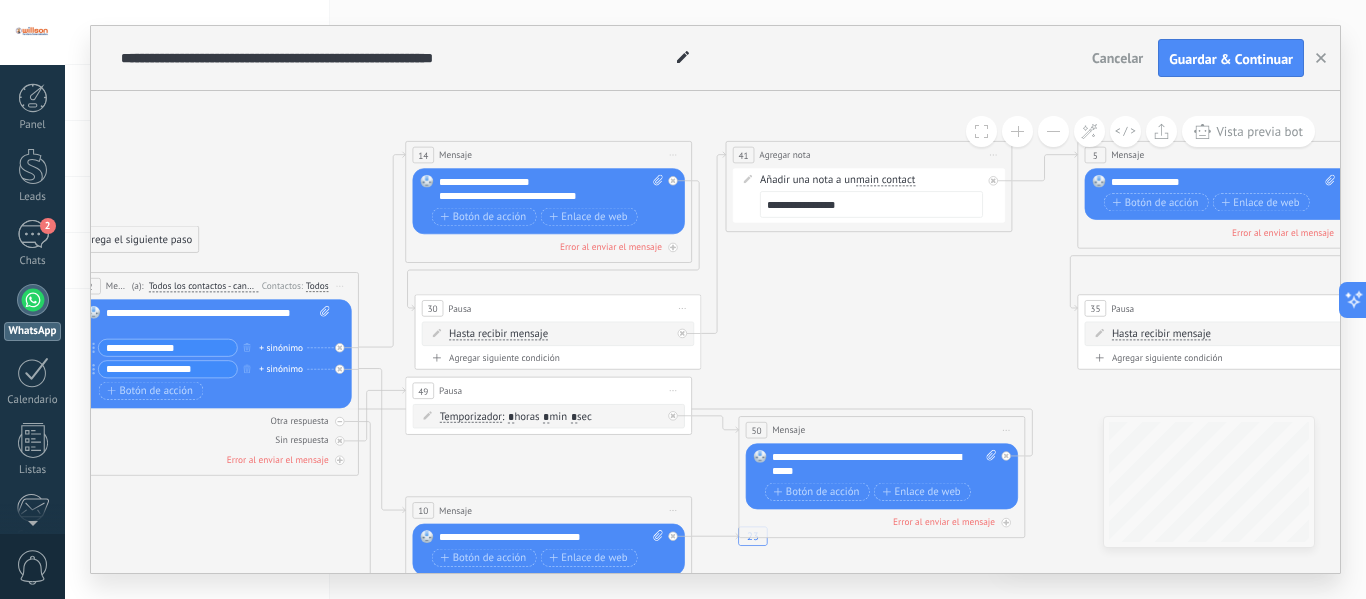click on "Botón de acción
Enlace de web" at bounding box center [547, 217] 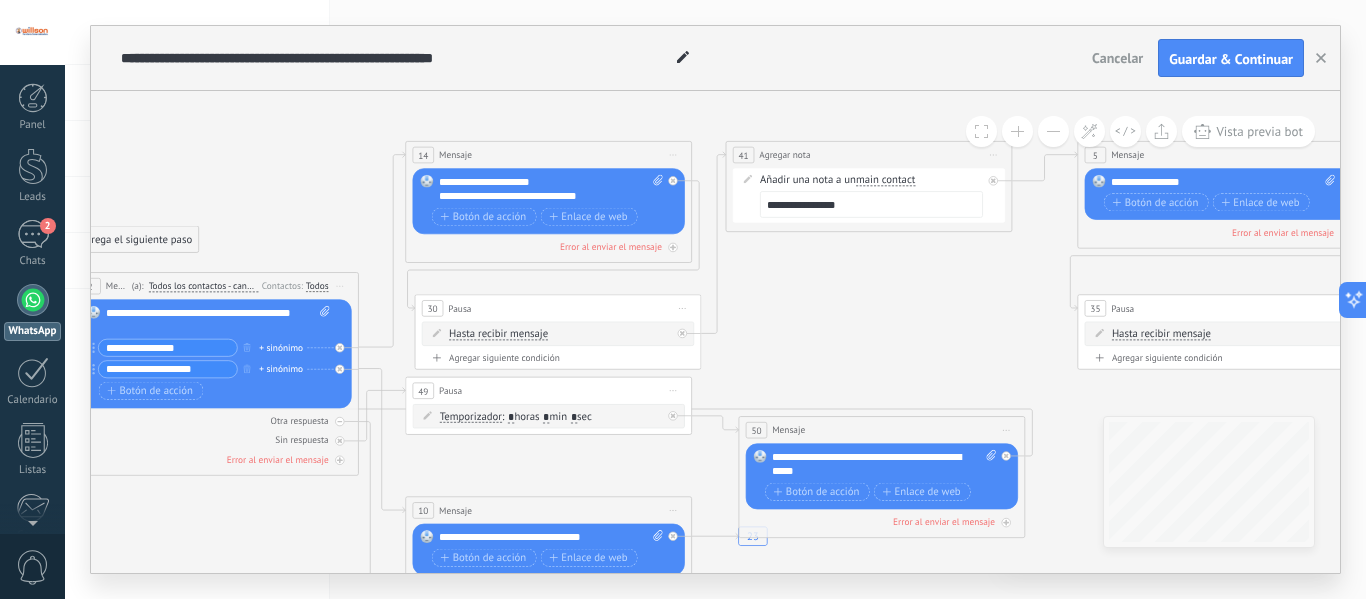 click 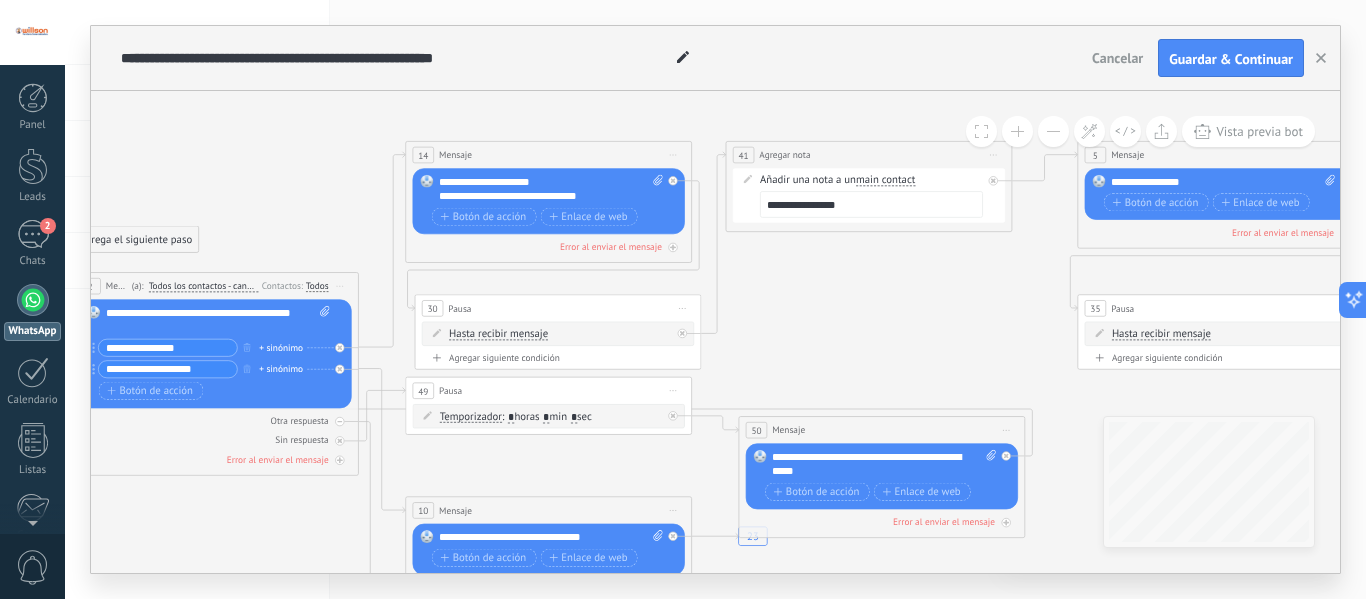 click on "Iniciar vista previa aquí
Cambiar nombre
Duplicar
Borrar" at bounding box center [673, 155] 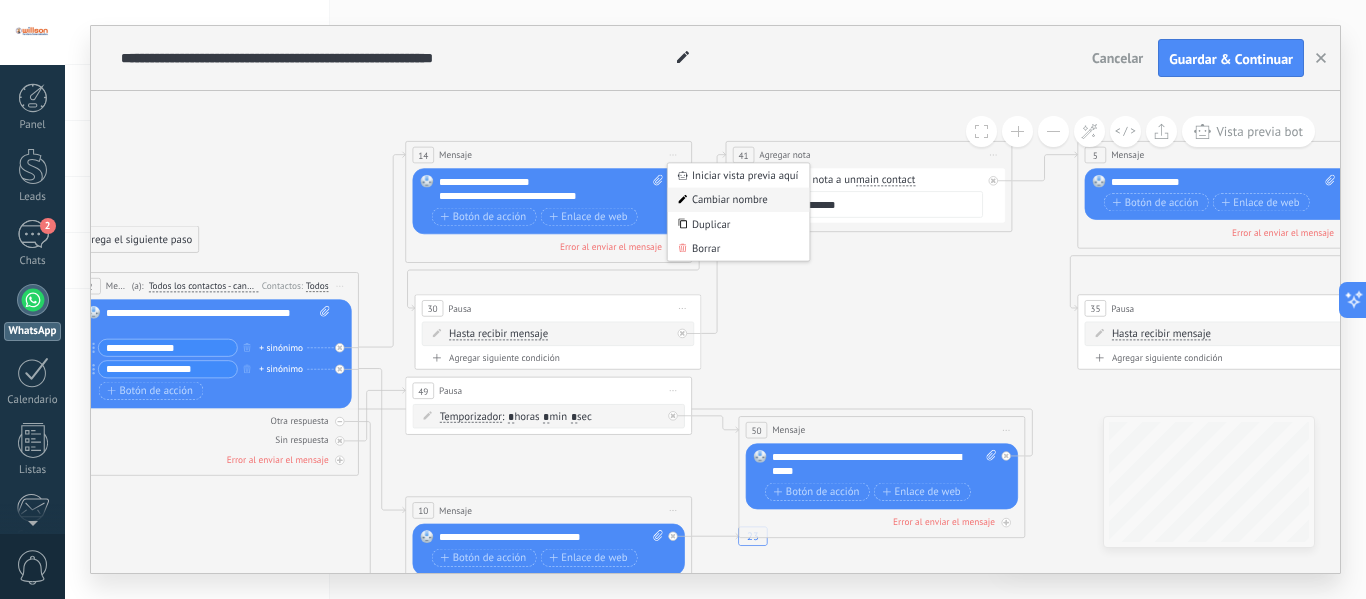 click on "Cambiar nombre" at bounding box center (739, 200) 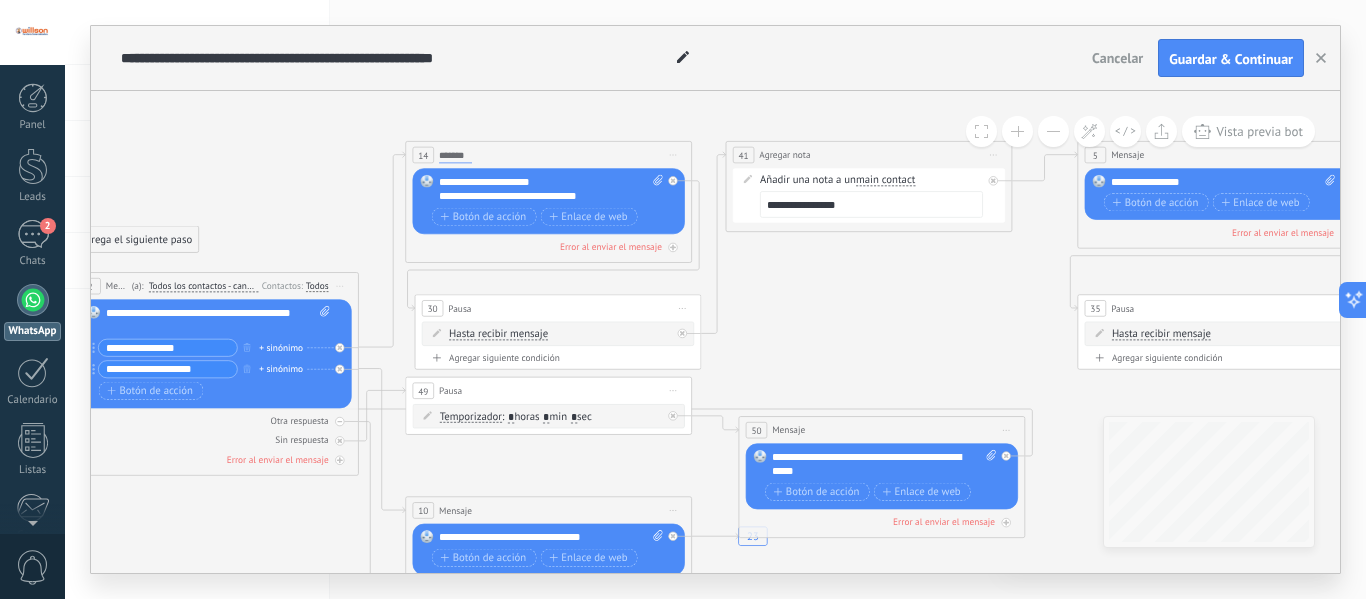 click on "14
Mensaje
*******
(a):
Todos los contactos - canales seleccionados
Todos los contactos - canales seleccionados
Todos los contactos - canal primario
Contacto principal - canales seleccionados
Contacto principal - canal primario
Todos los contactos - canales seleccionados
Todos los contactos - canales seleccionados
Todos los contactos - canal primario
Contacto principal - canales seleccionados" at bounding box center [548, 155] 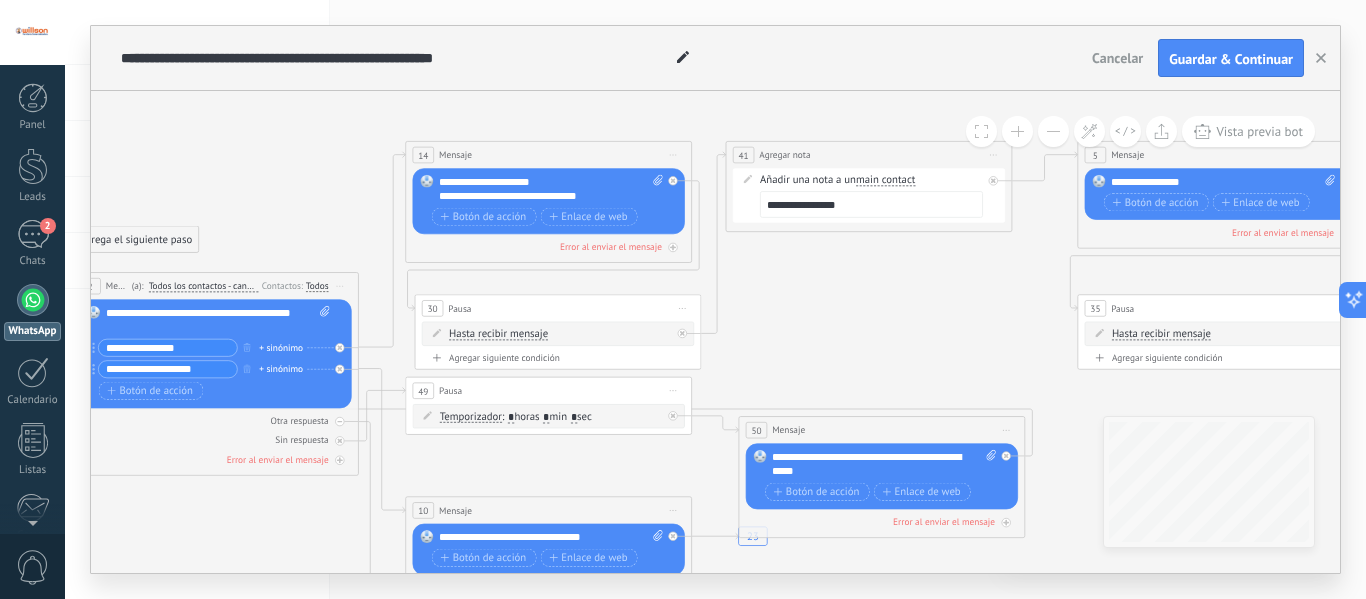click on "**********" at bounding box center (551, 189) 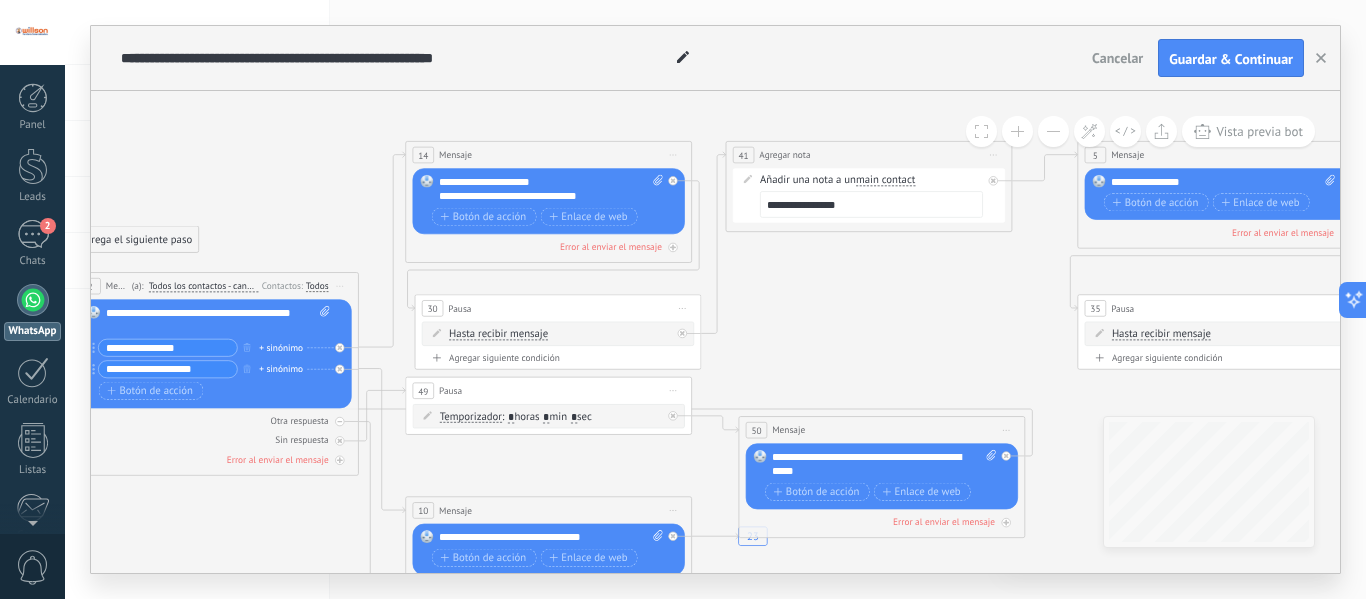 type 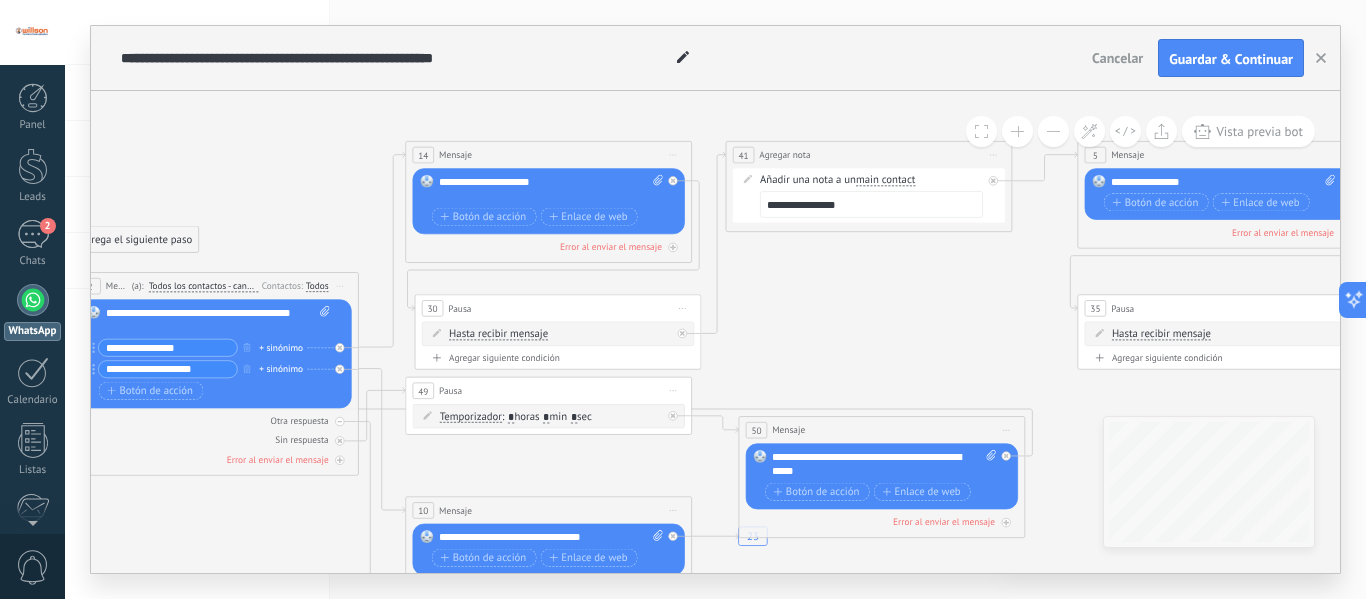 click on "**********" at bounding box center [551, 189] 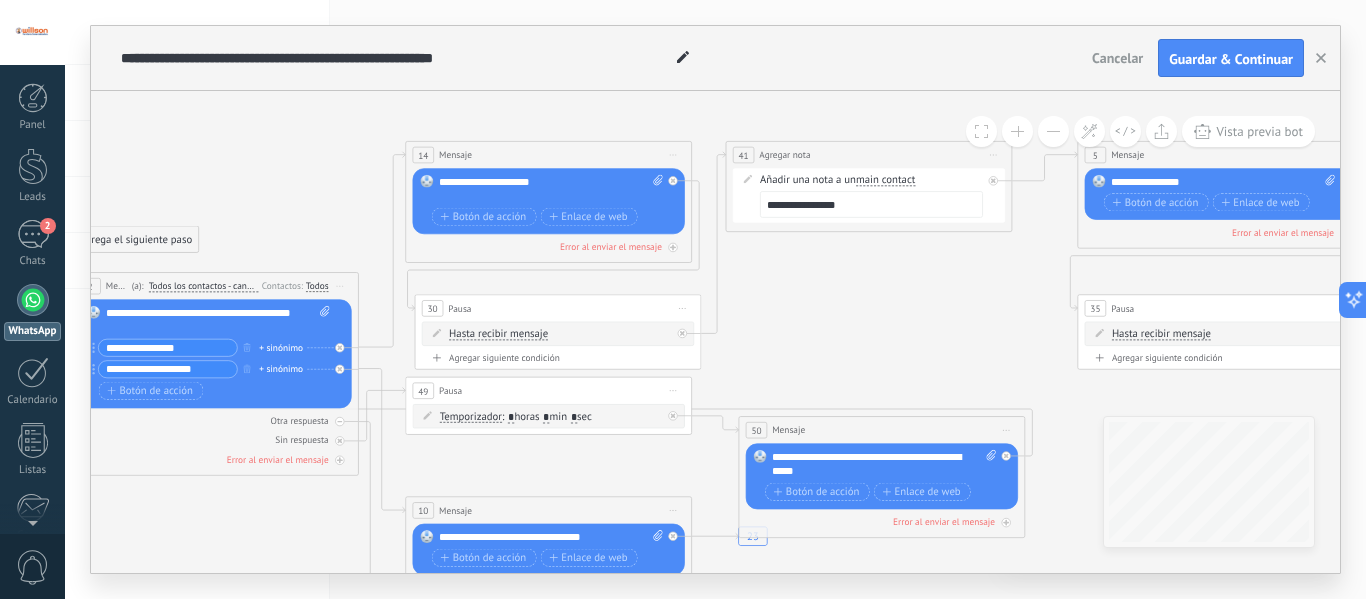 click on "**********" at bounding box center [551, 189] 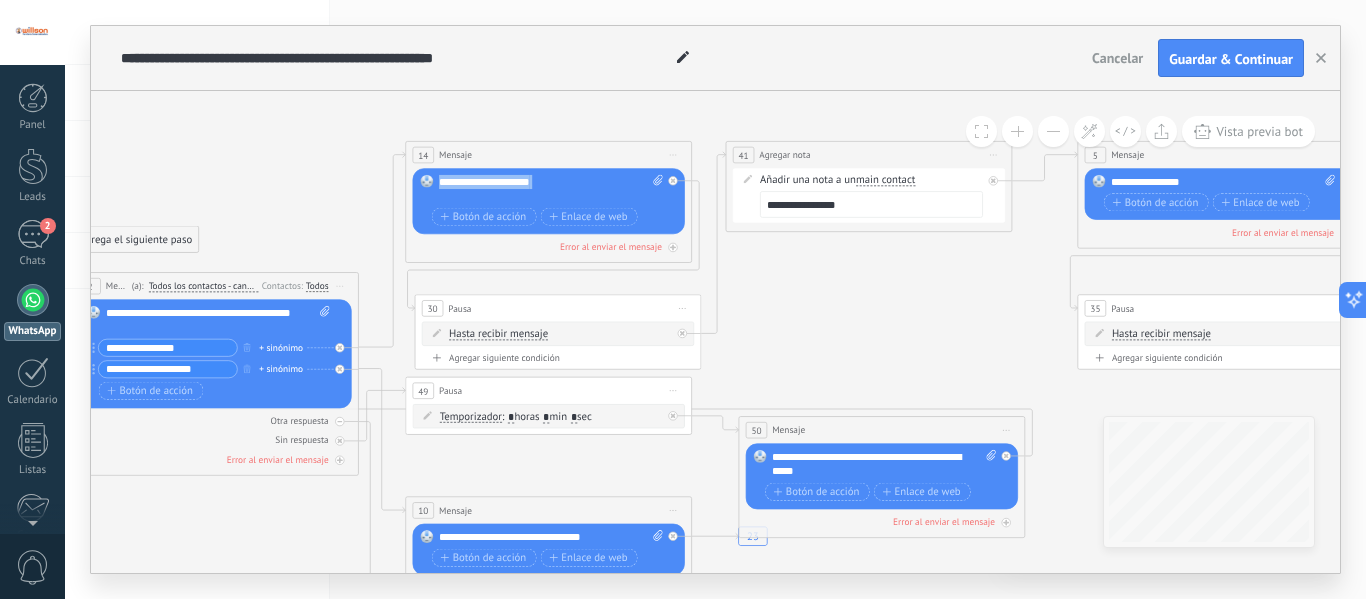 click on "**********" at bounding box center [551, 189] 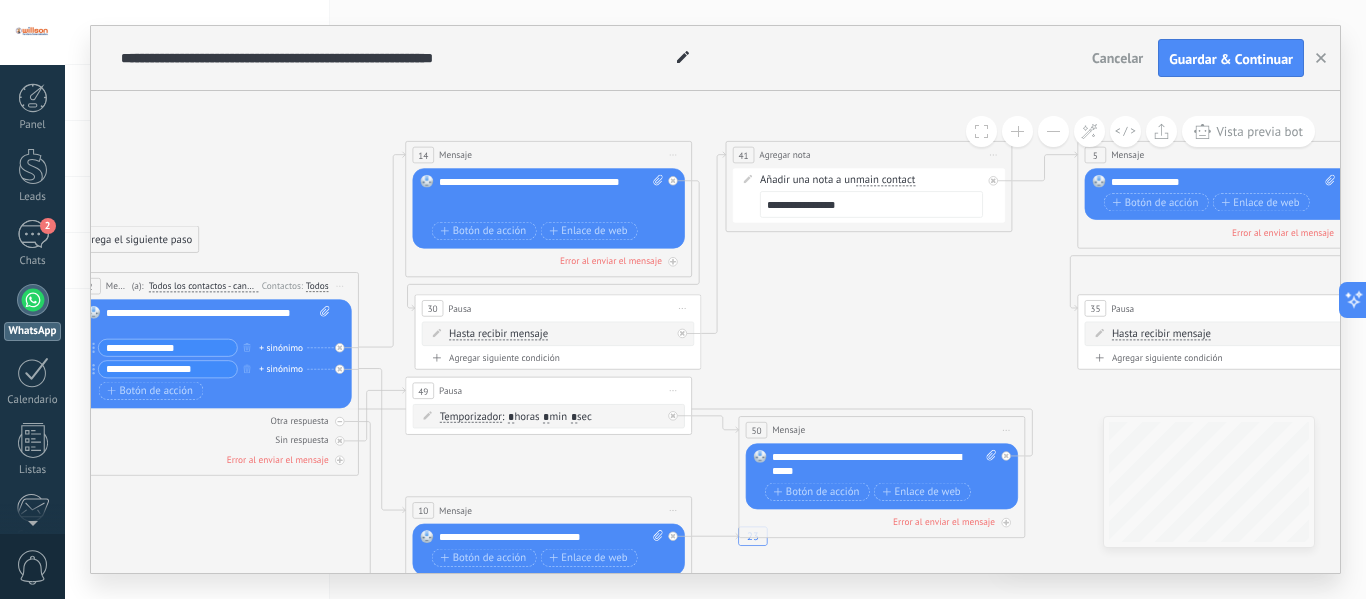 click on "Iniciar vista previa aquí
Cambiar nombre
Duplicar
Borrar" at bounding box center [673, 155] 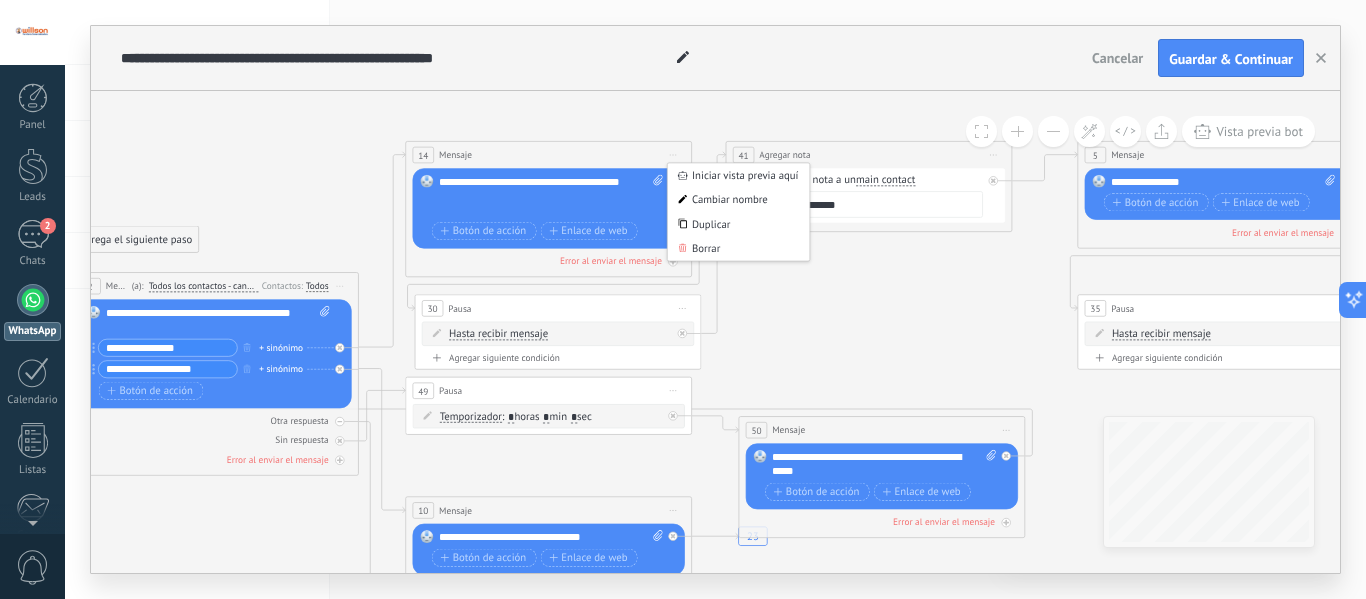 click at bounding box center (1017, 131) 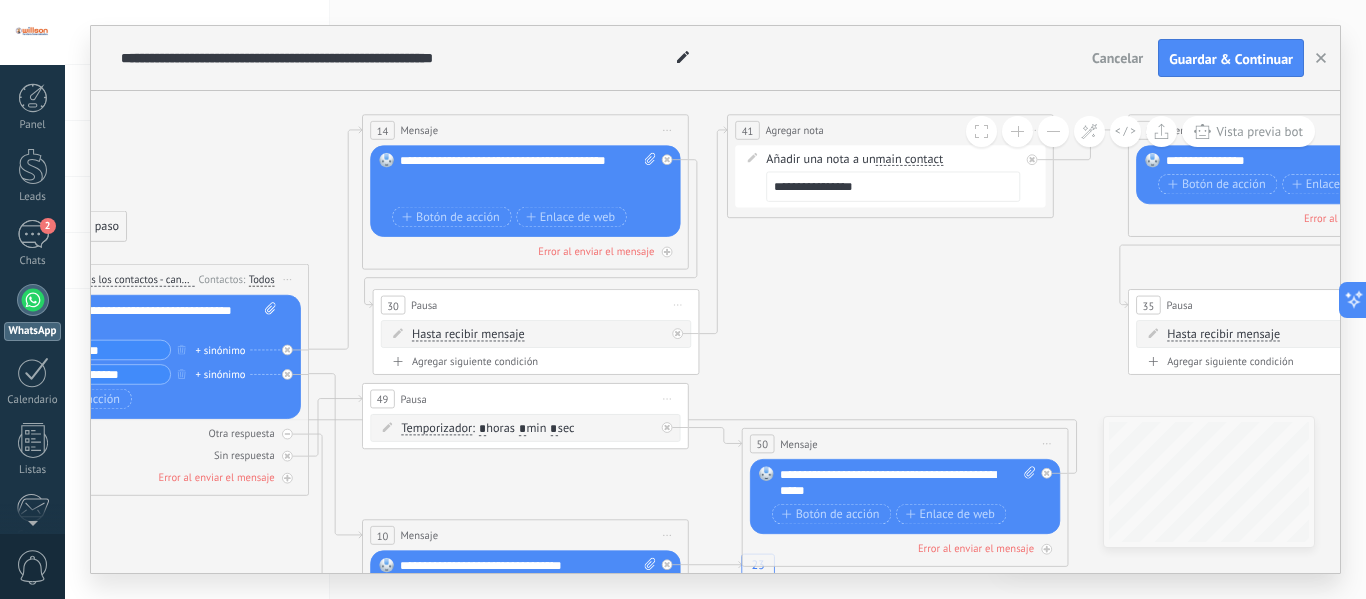 click at bounding box center [1053, 131] 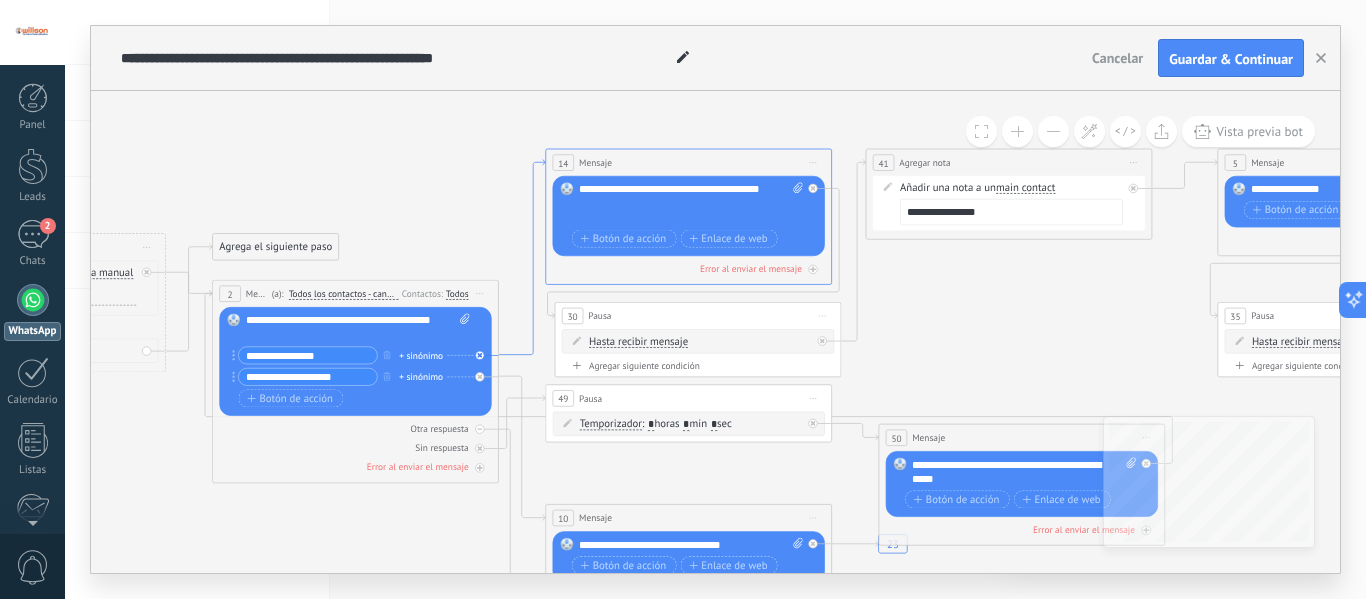 click 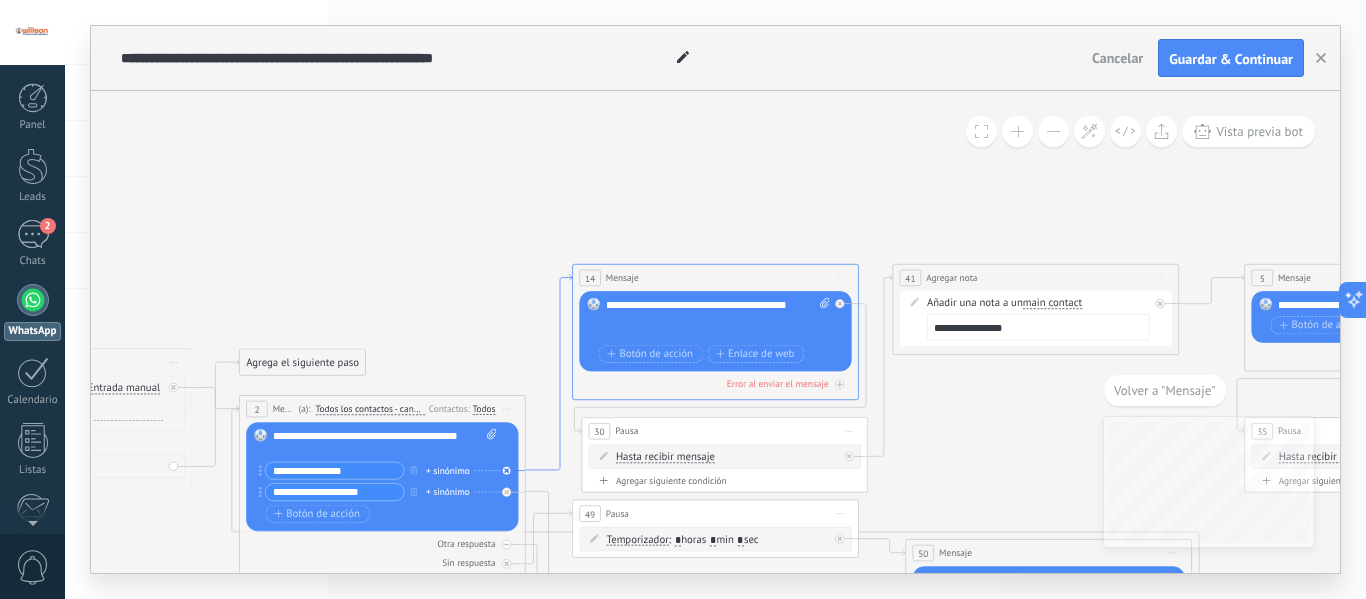 type on "**********" 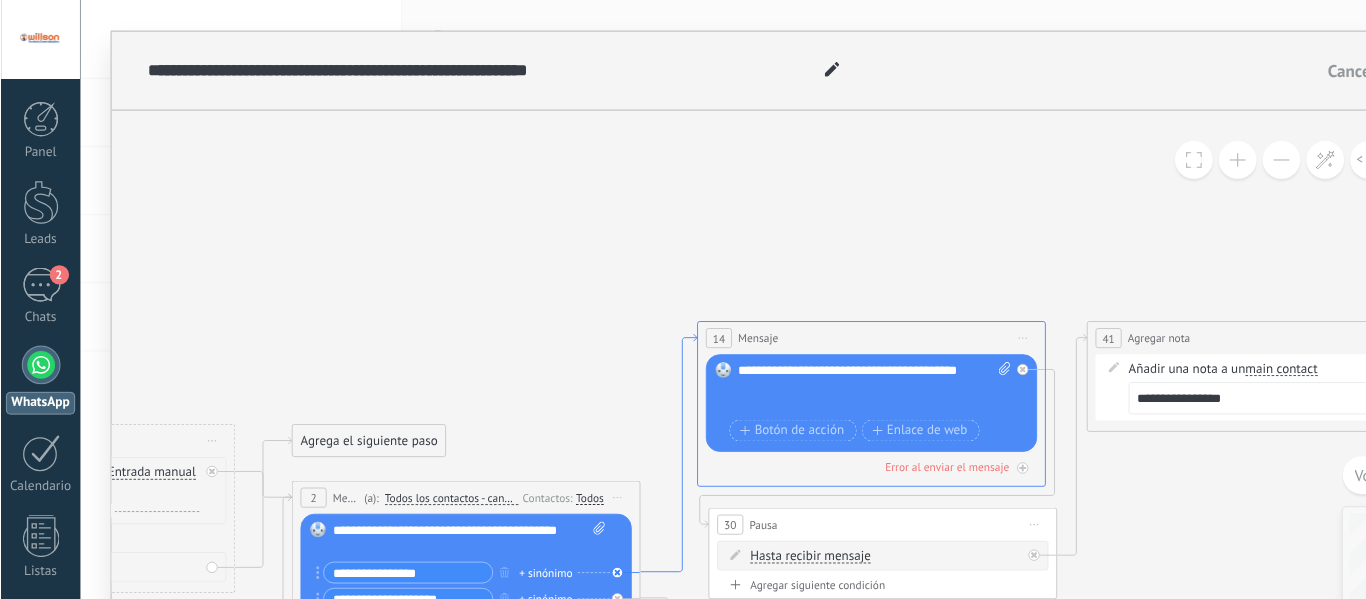 scroll, scrollTop: 19, scrollLeft: 0, axis: vertical 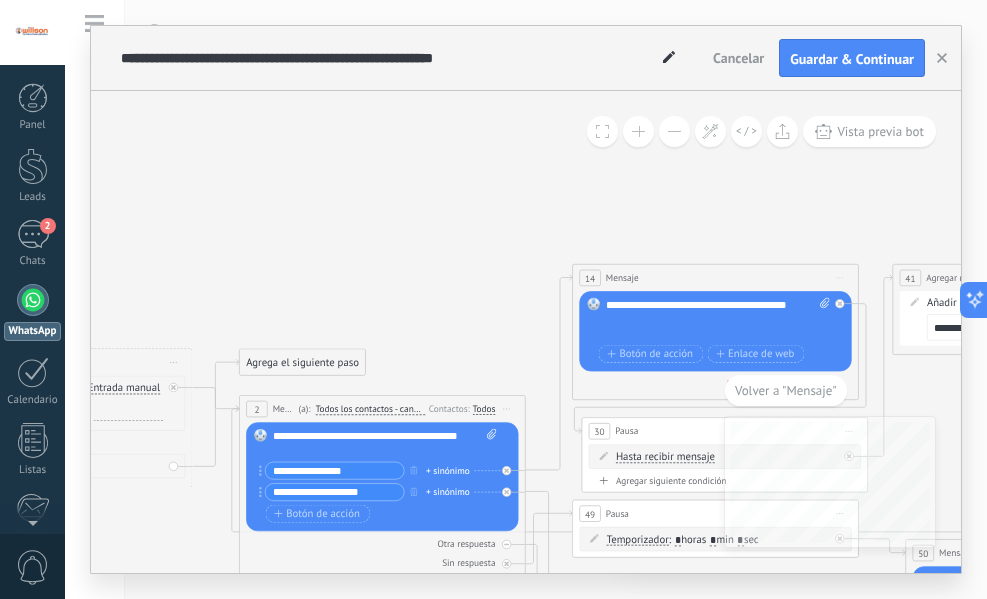 click on "14
Mensaje
*******
(a):
Todos los contactos - canales seleccionados
Todos los contactos - canales seleccionados
Todos los contactos - canal primario
Contacto principal - canales seleccionados
Contacto principal - canal primario
Todos los contactos - canales seleccionados
Todos los contactos - canales seleccionados
Todos los contactos - canal primario
Contacto principal - canales seleccionados" at bounding box center (715, 278) 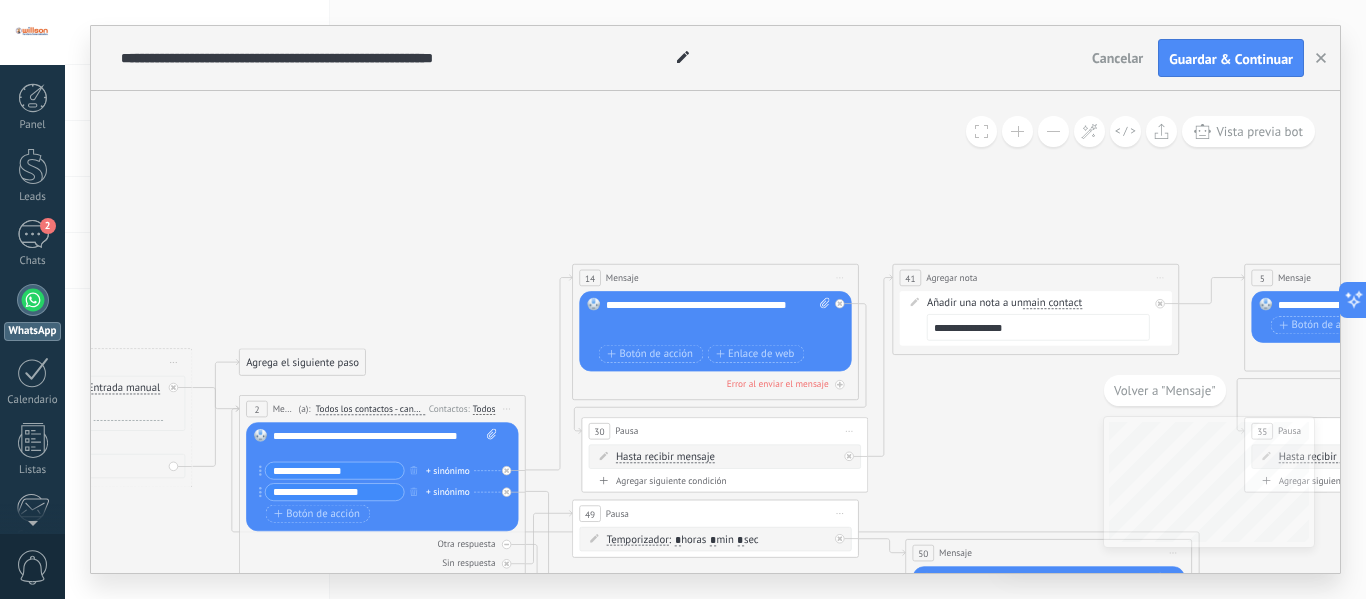 click on "14
Mensaje
*******
(a):
Todos los contactos - canales seleccionados
Todos los contactos - canales seleccionados
Todos los contactos - canal primario
Contacto principal - canales seleccionados
Contacto principal - canal primario
Todos los contactos - canales seleccionados
Todos los contactos - canales seleccionados
Todos los contactos - canal primario
Contacto principal - canales seleccionados" at bounding box center [715, 278] 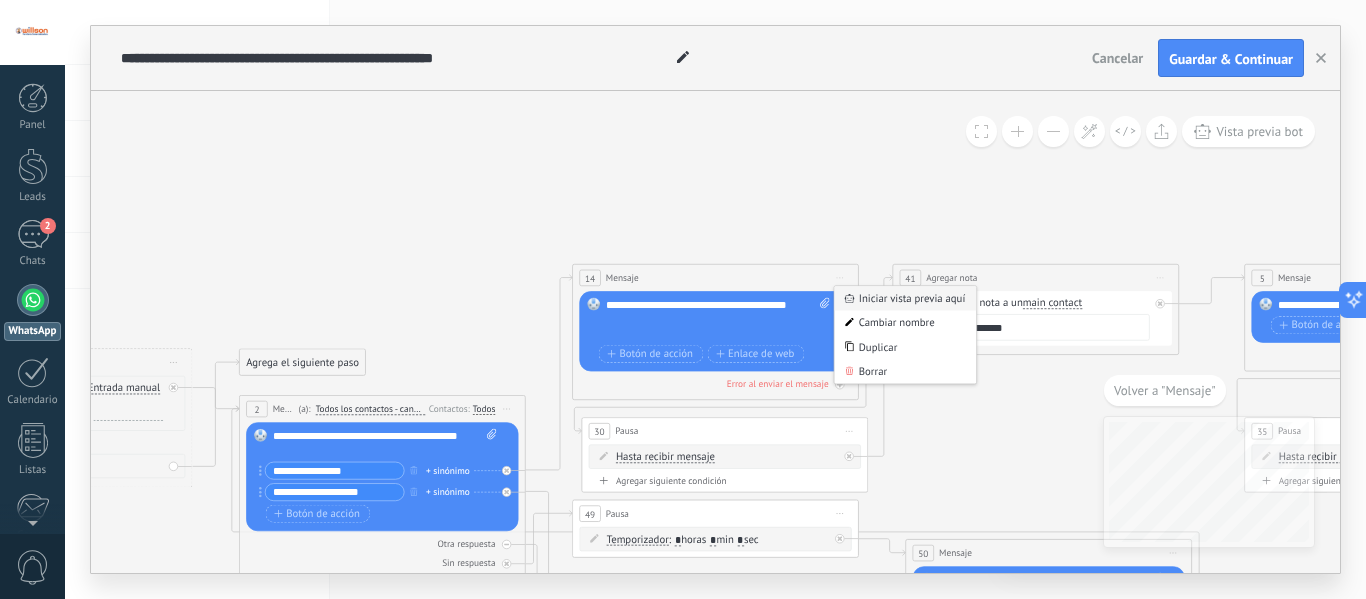 click on "Iniciar vista previa aquí" at bounding box center [905, 298] 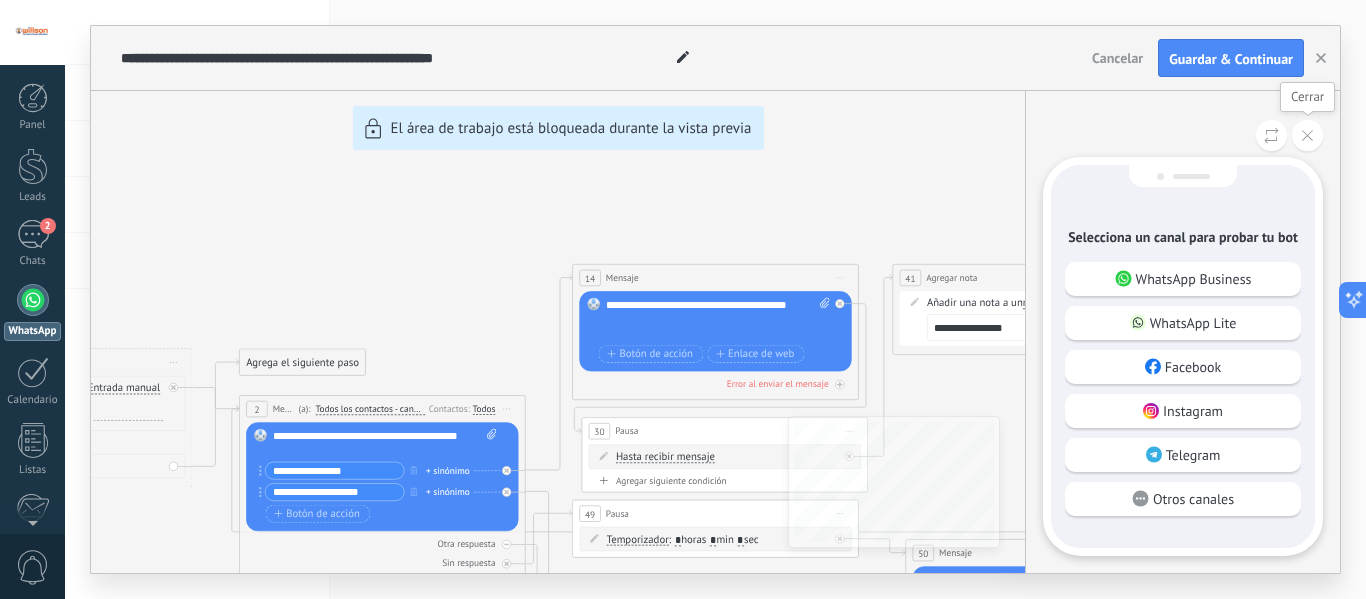 click at bounding box center (1307, 135) 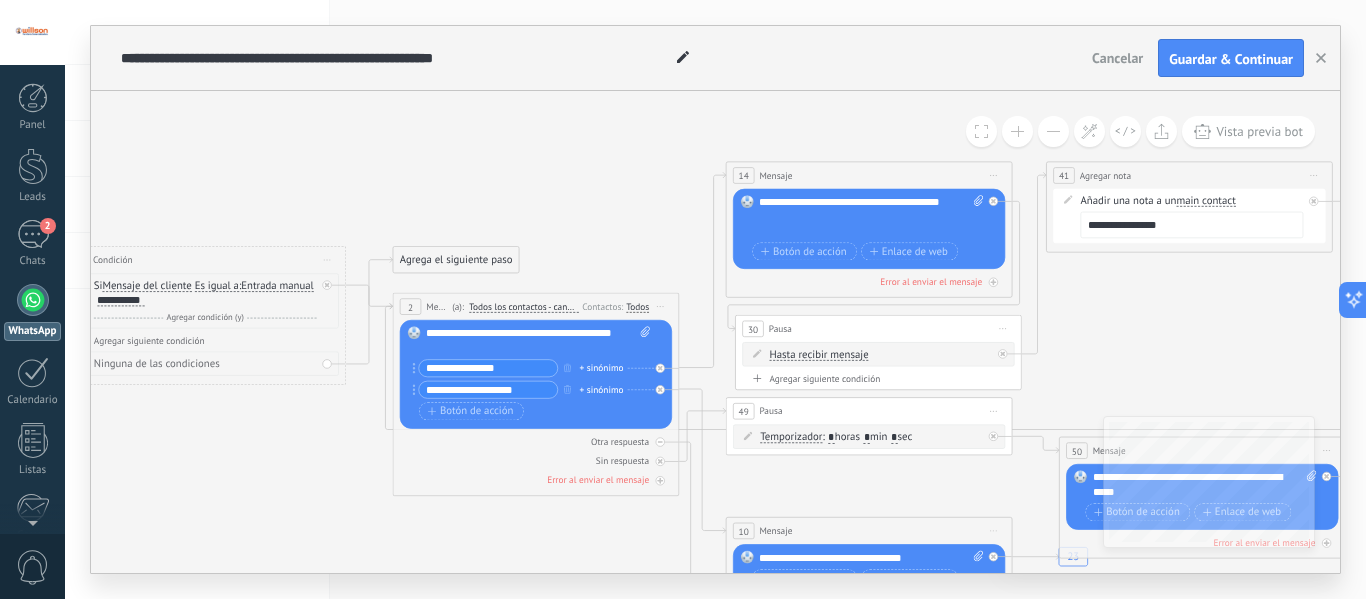 click on "**********" at bounding box center (871, 216) 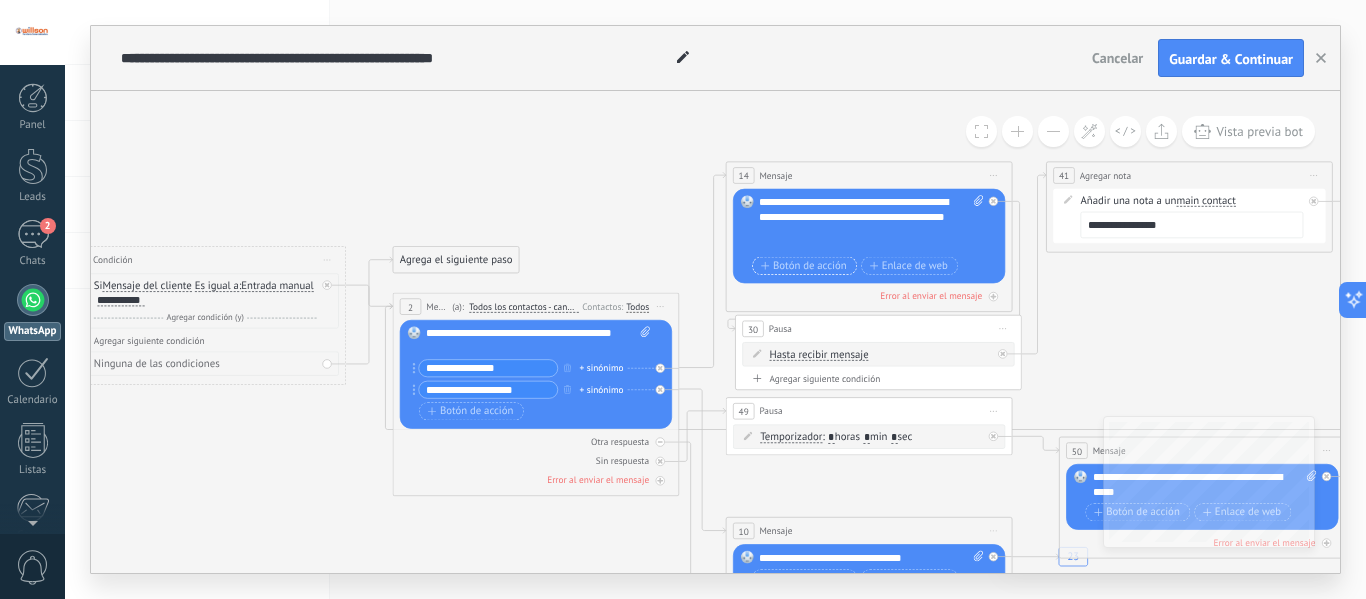 click on "Botón de acción" at bounding box center [804, 265] 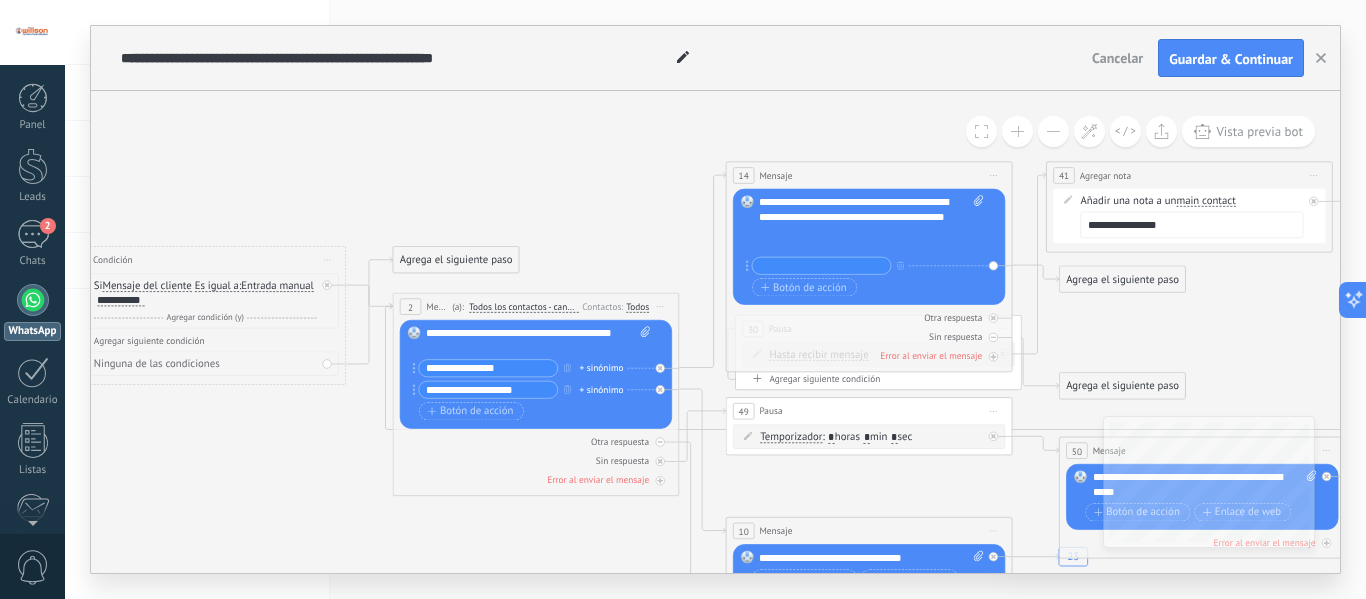 click at bounding box center (821, 266) 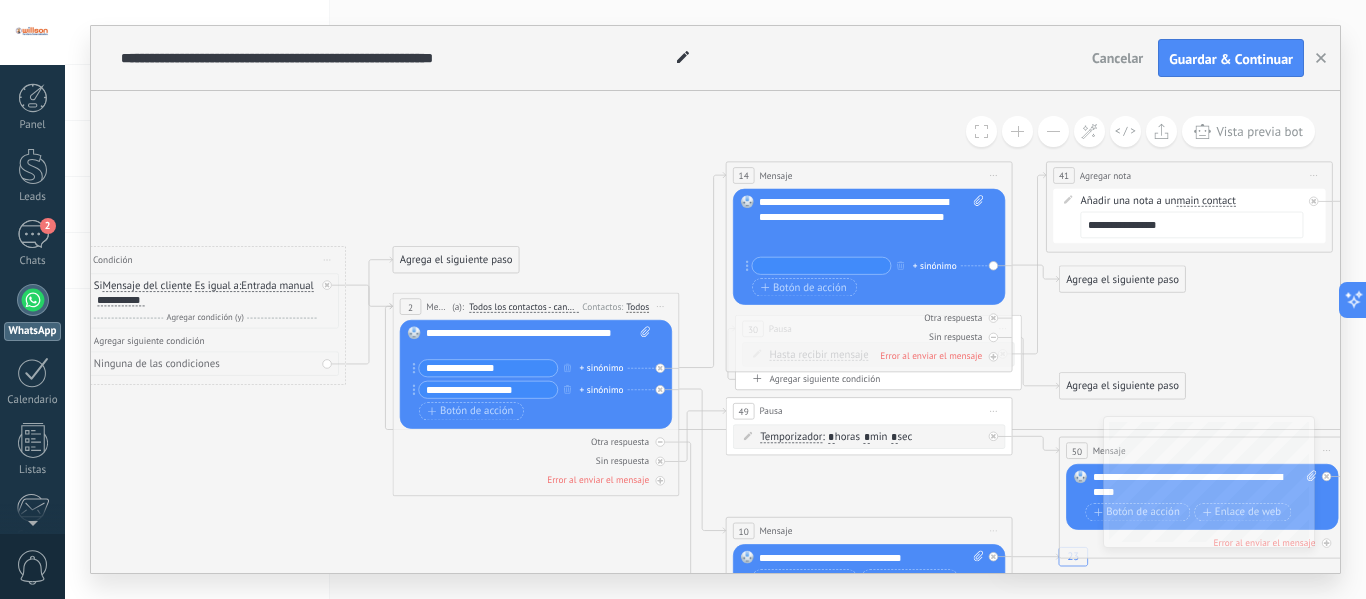 type on "*" 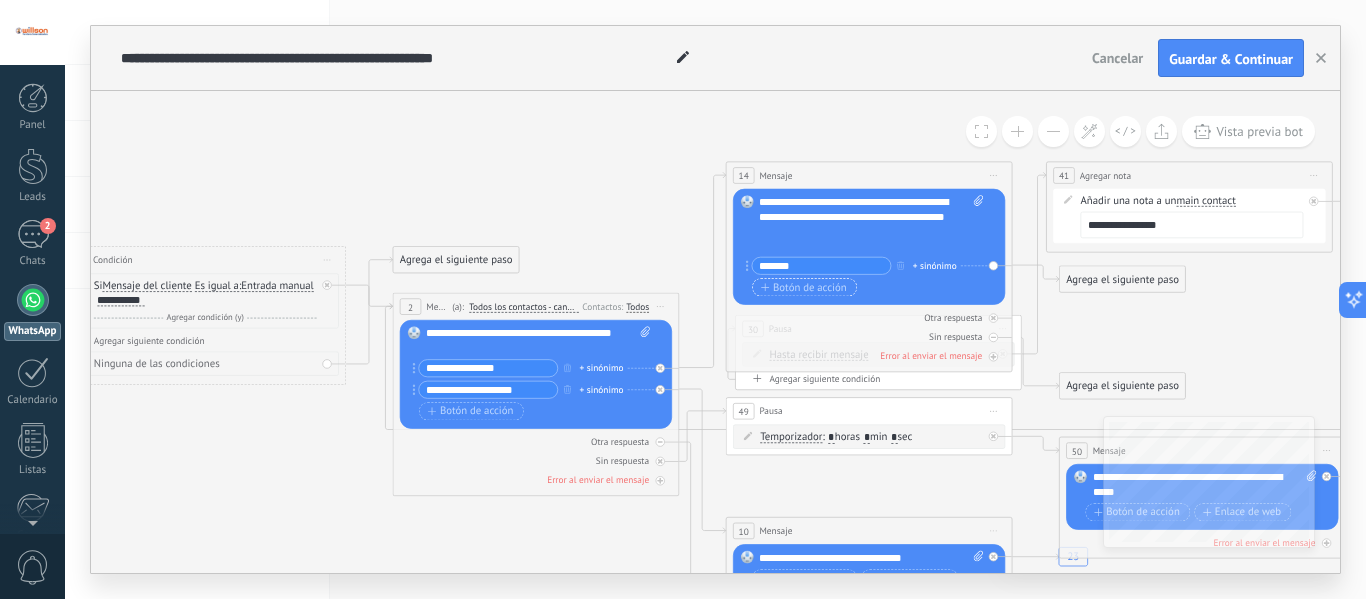 type on "*******" 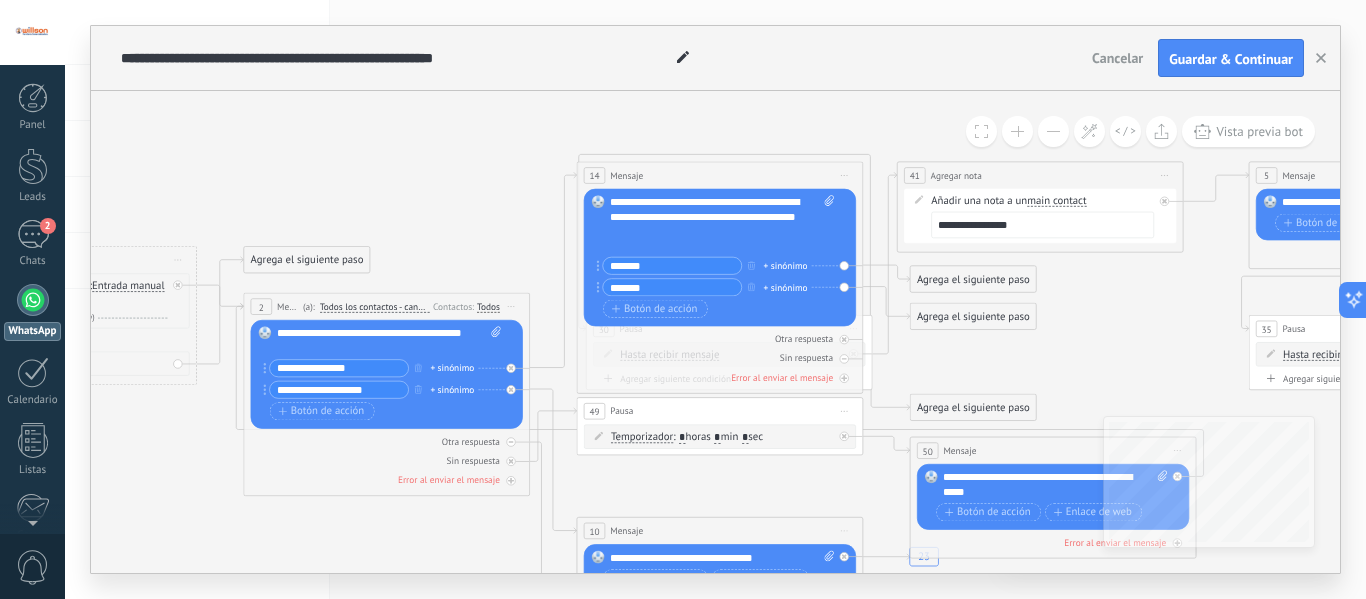 type on "*******" 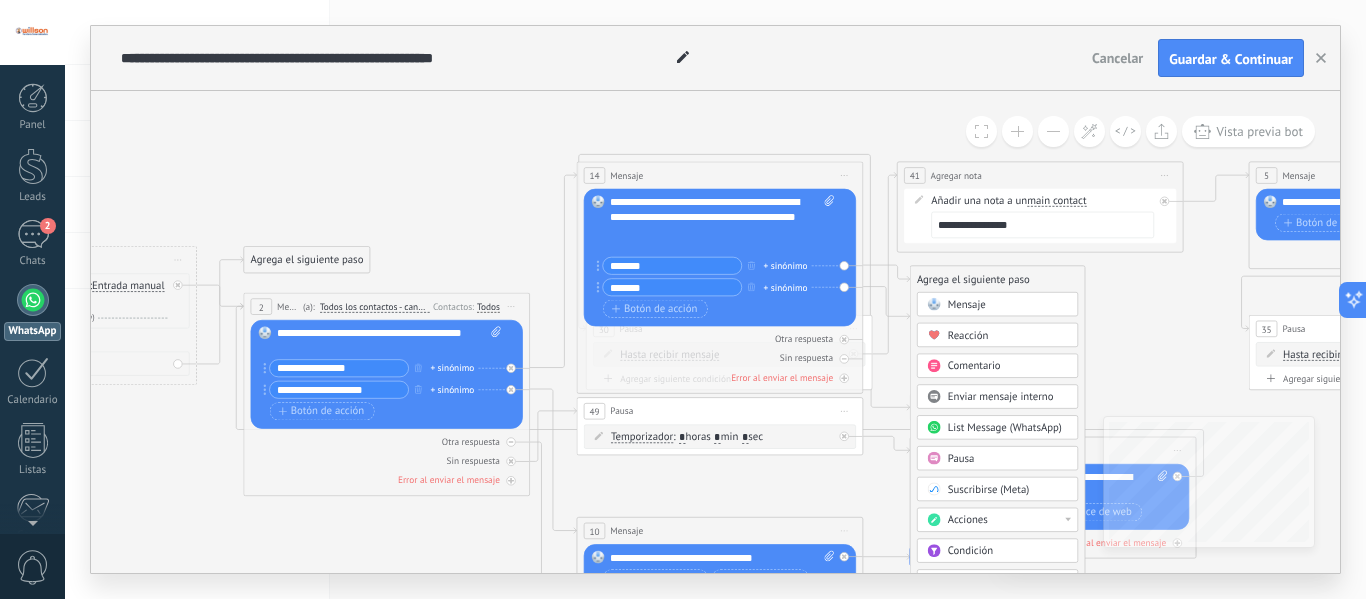 click on "Mensaje" at bounding box center [967, 305] 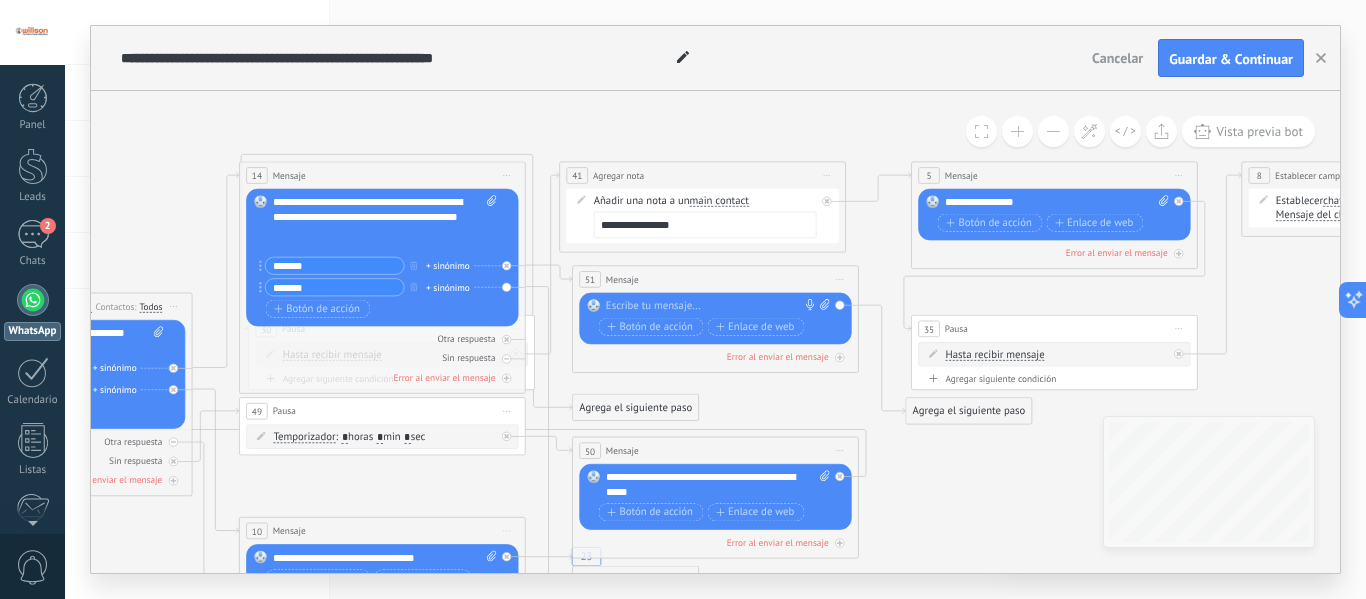 click on "Iniciar vista previa aquí
Cambiar nombre
Duplicar
Borrar" at bounding box center [840, 279] 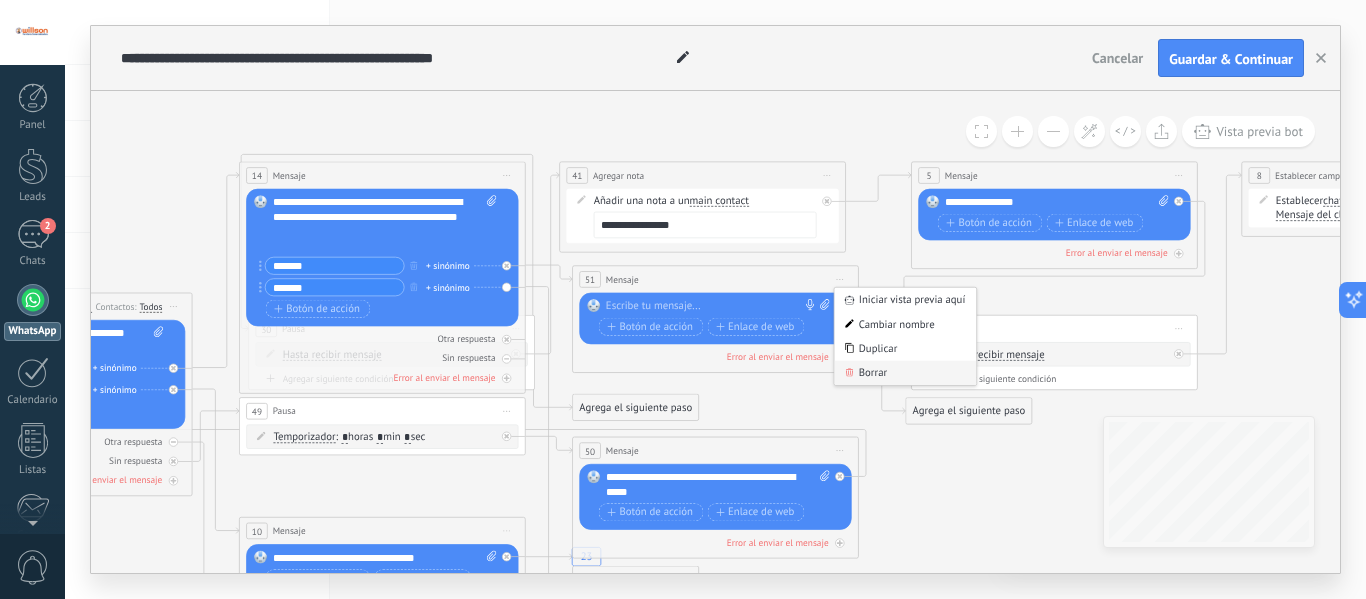 click on "Borrar" at bounding box center [905, 373] 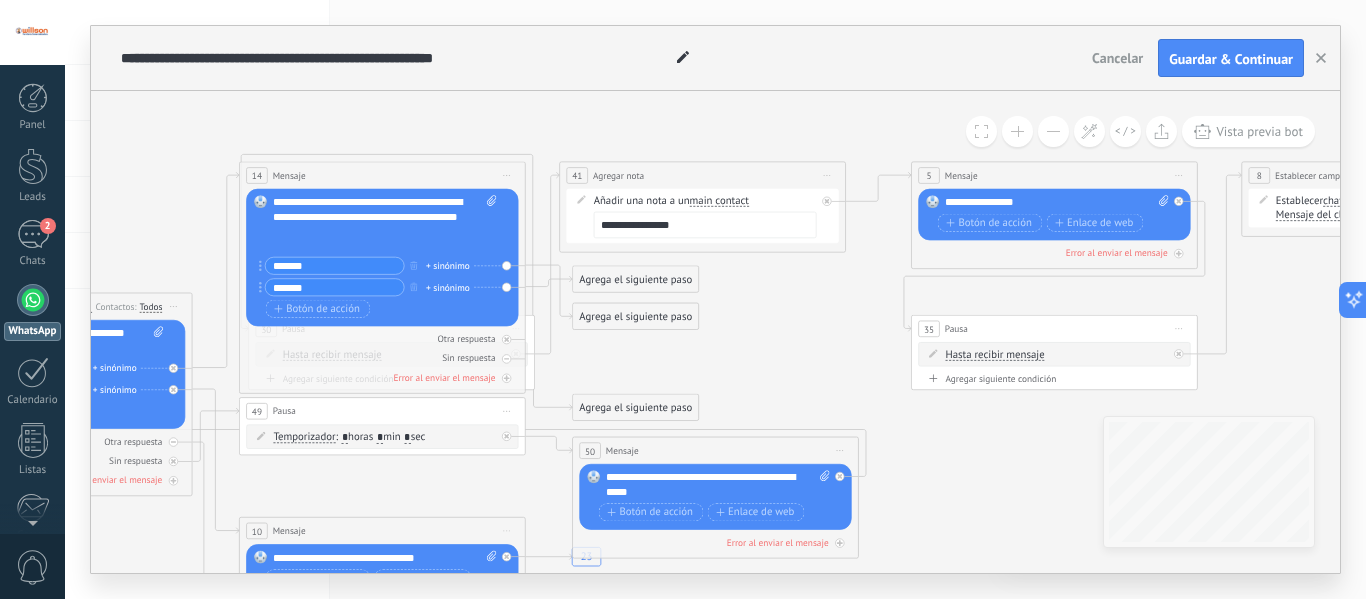 click on "Agrega el siguiente paso" at bounding box center [636, 280] 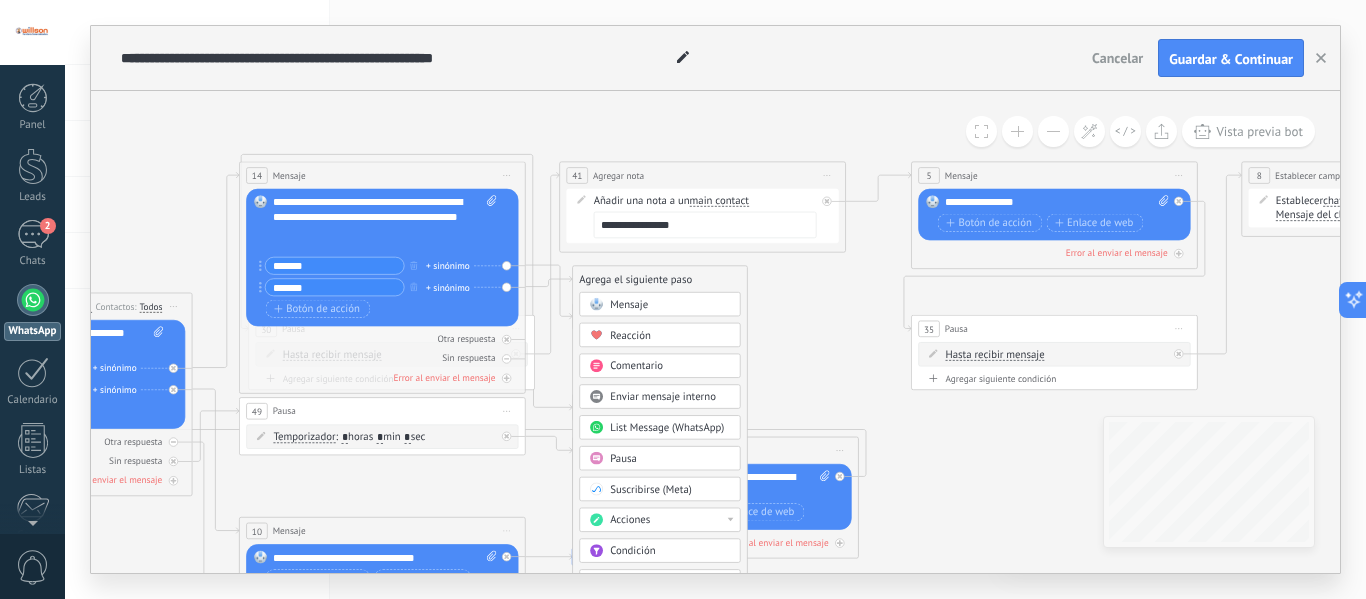 click on "Comentario" at bounding box center (636, 366) 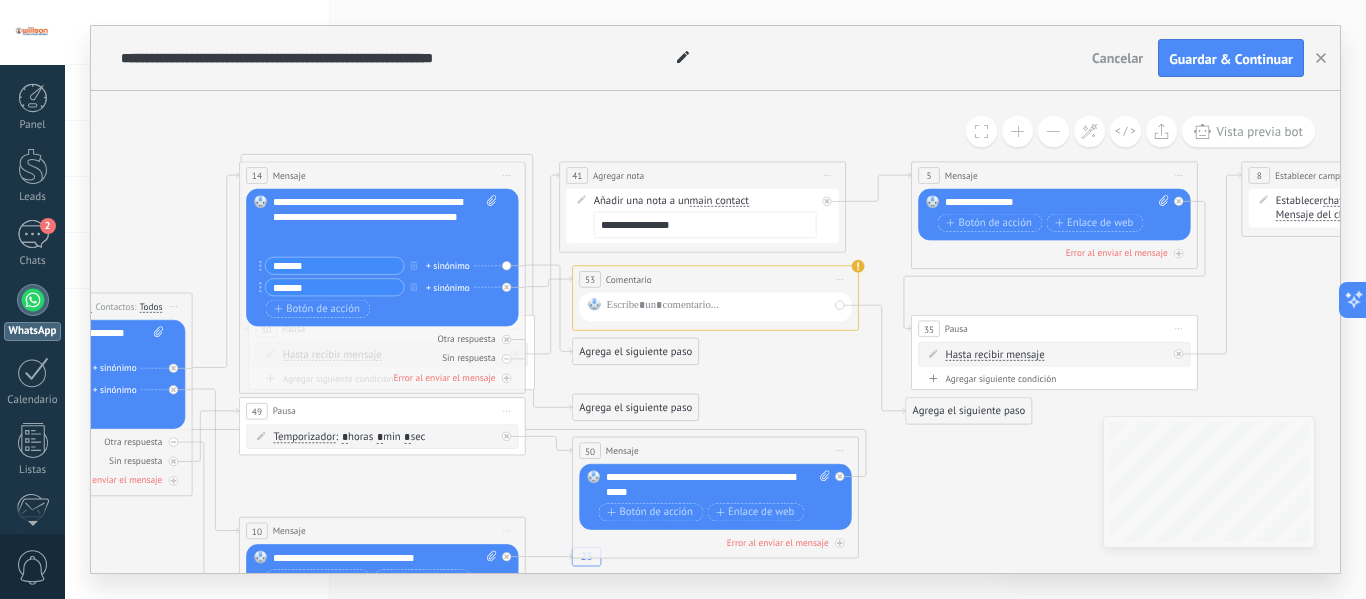 click on "Iniciar vista previa aquí
Cambiar nombre
Duplicar
Borrar" at bounding box center (840, 279) 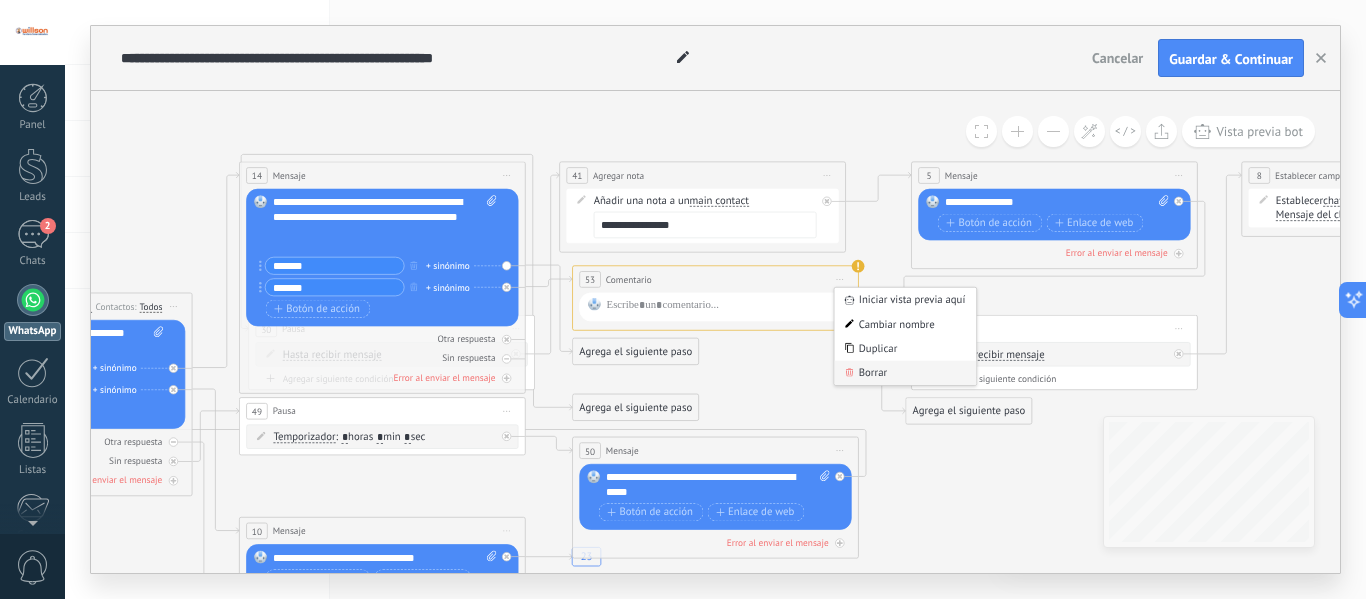 click on "Borrar" at bounding box center [905, 373] 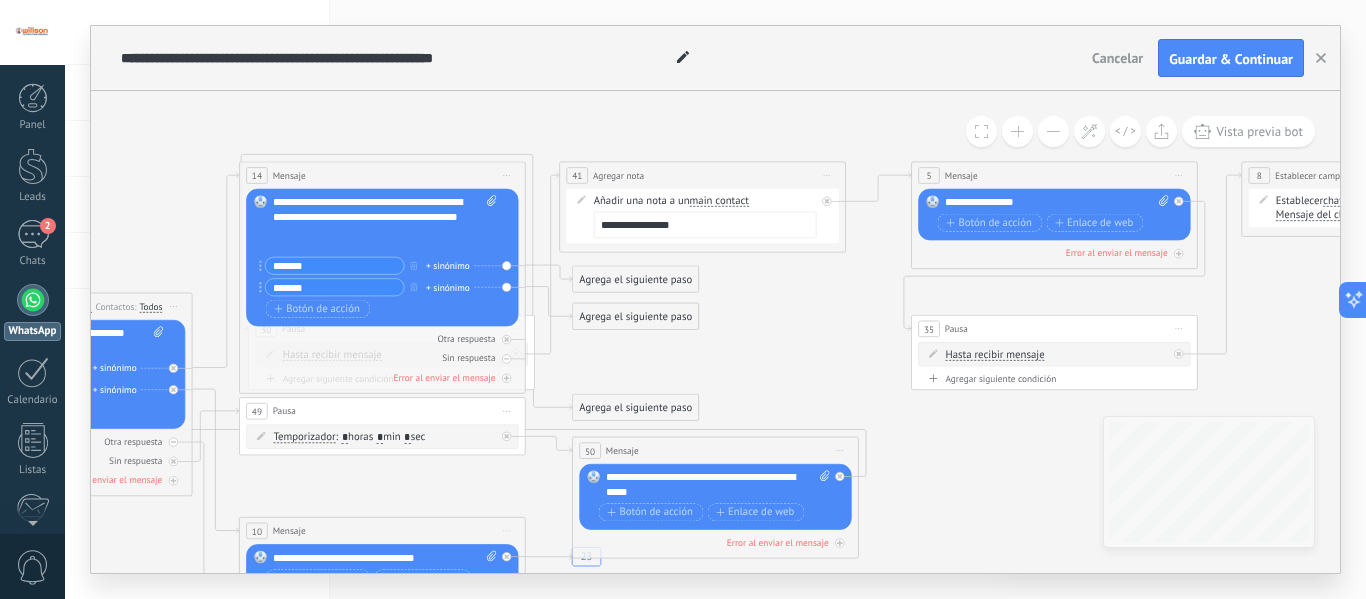 click on "Agrega el siguiente paso" at bounding box center (636, 280) 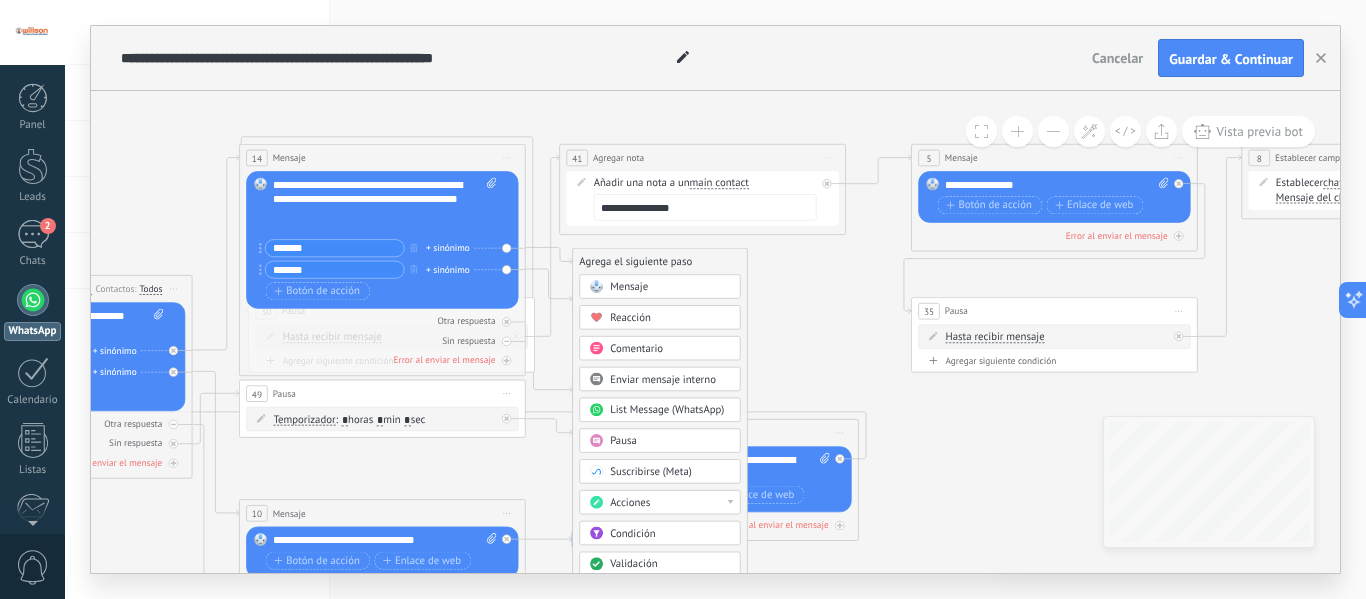 click on "Mensaje" at bounding box center (629, 287) 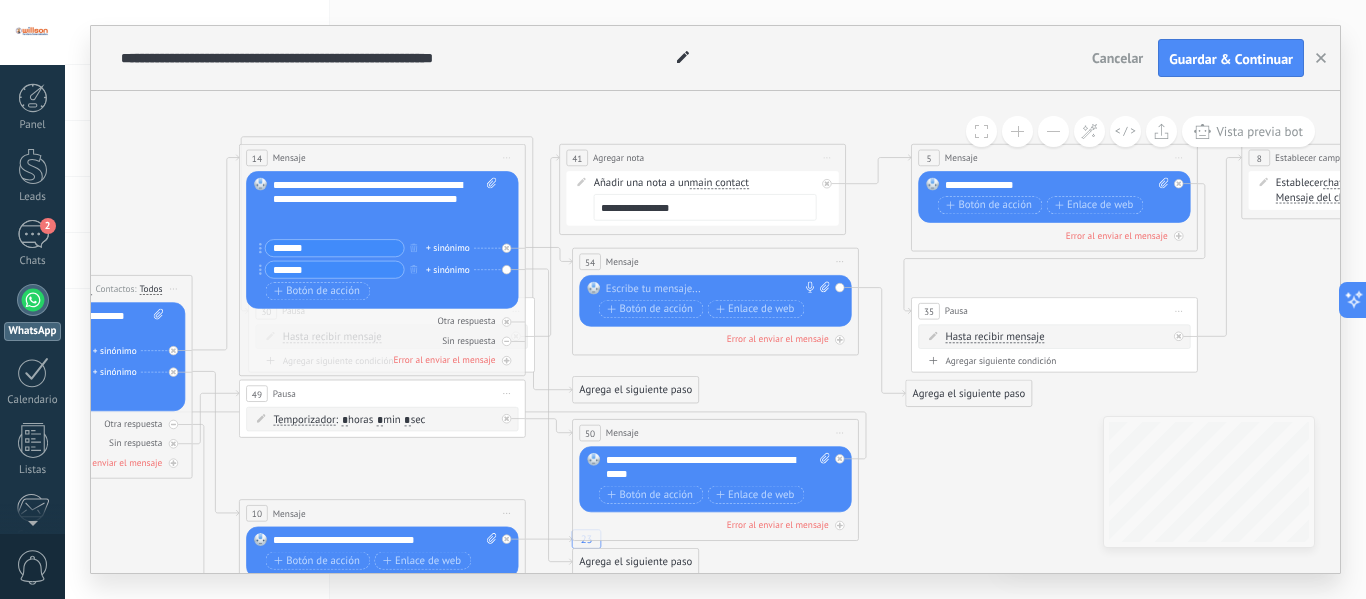 click at bounding box center (712, 289) 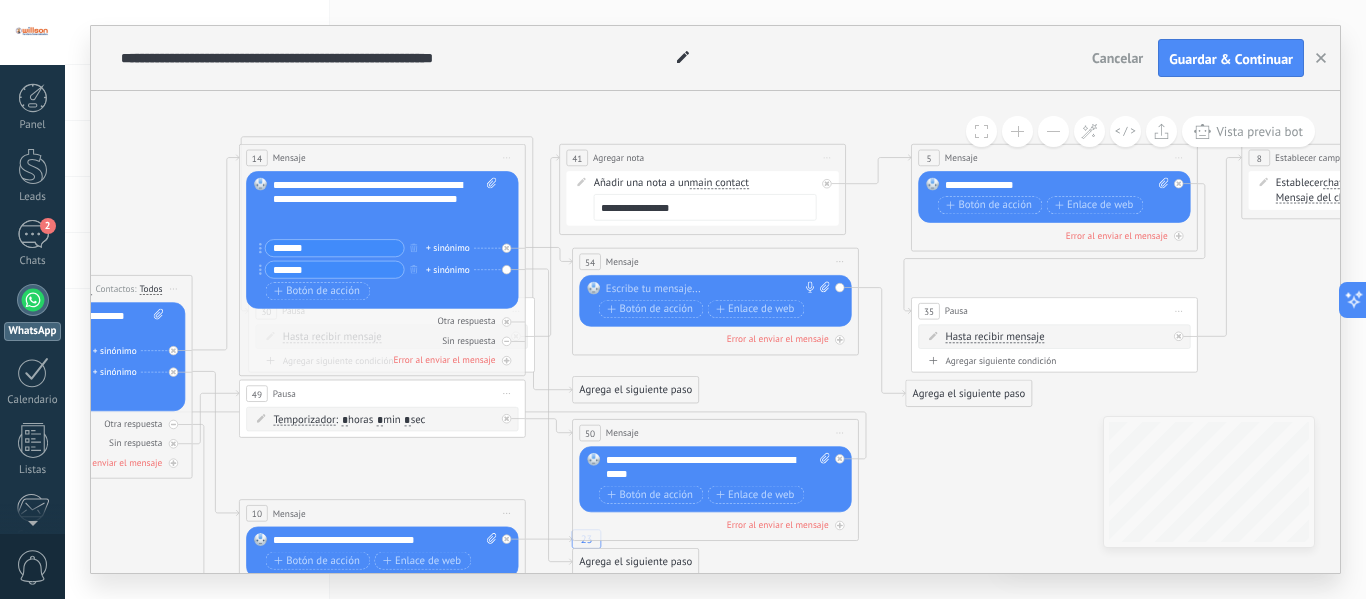 scroll, scrollTop: 0, scrollLeft: 0, axis: both 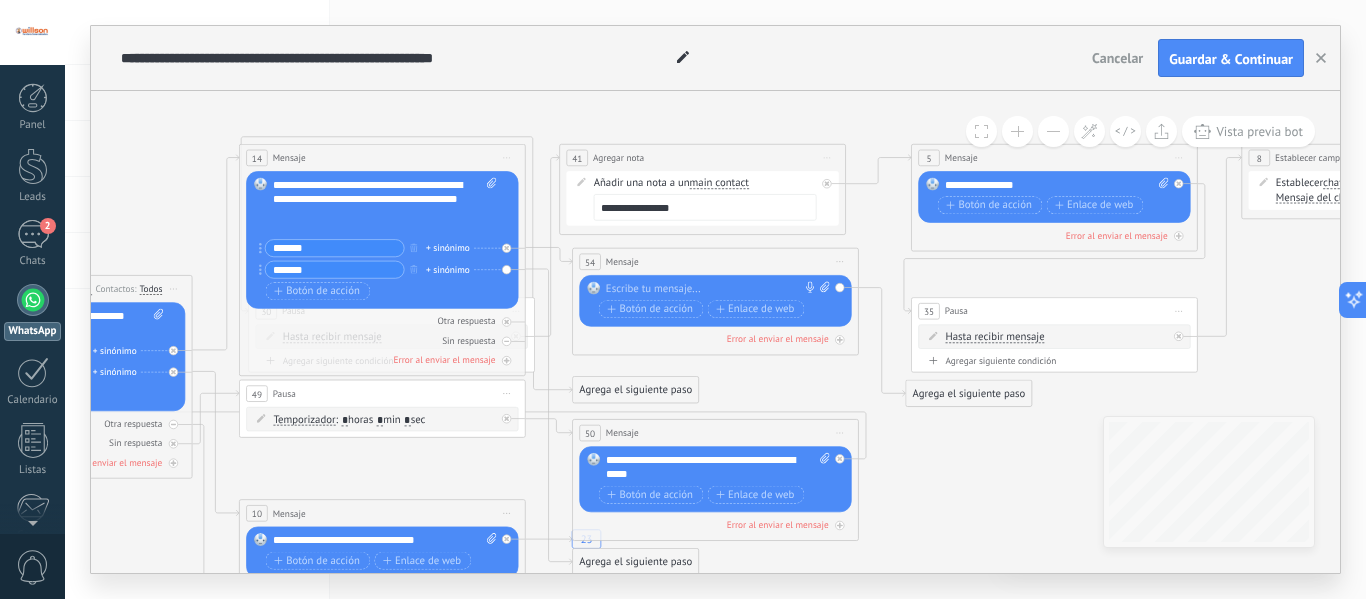 click at bounding box center (712, 289) 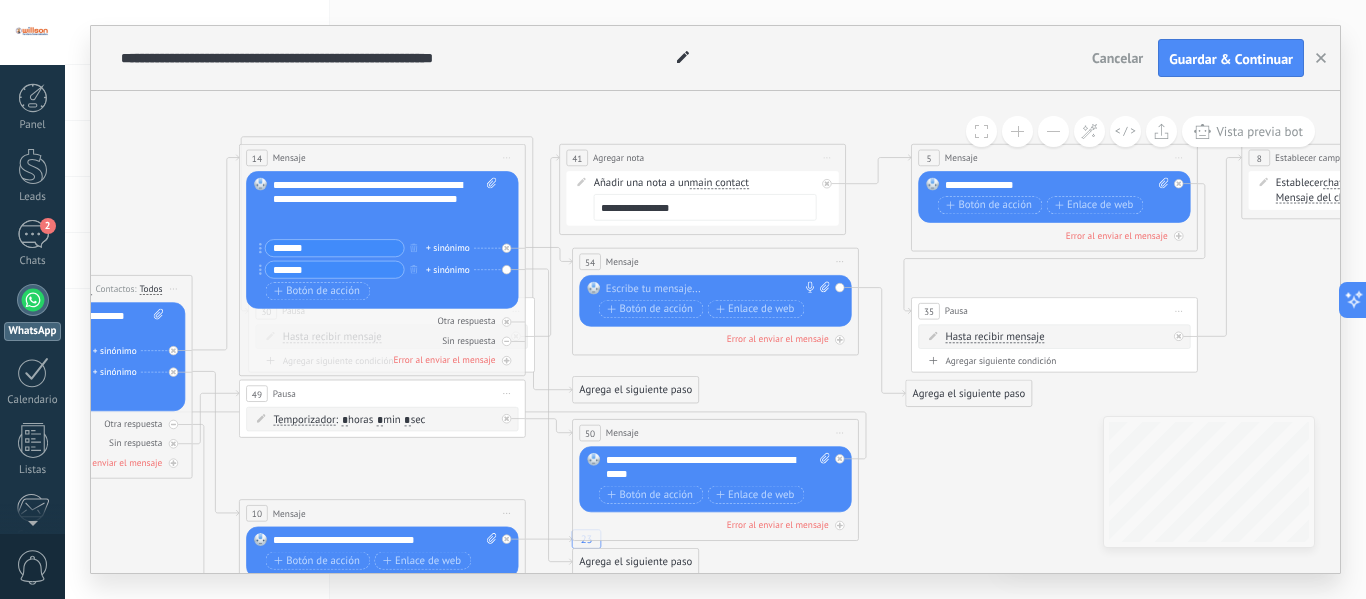 type 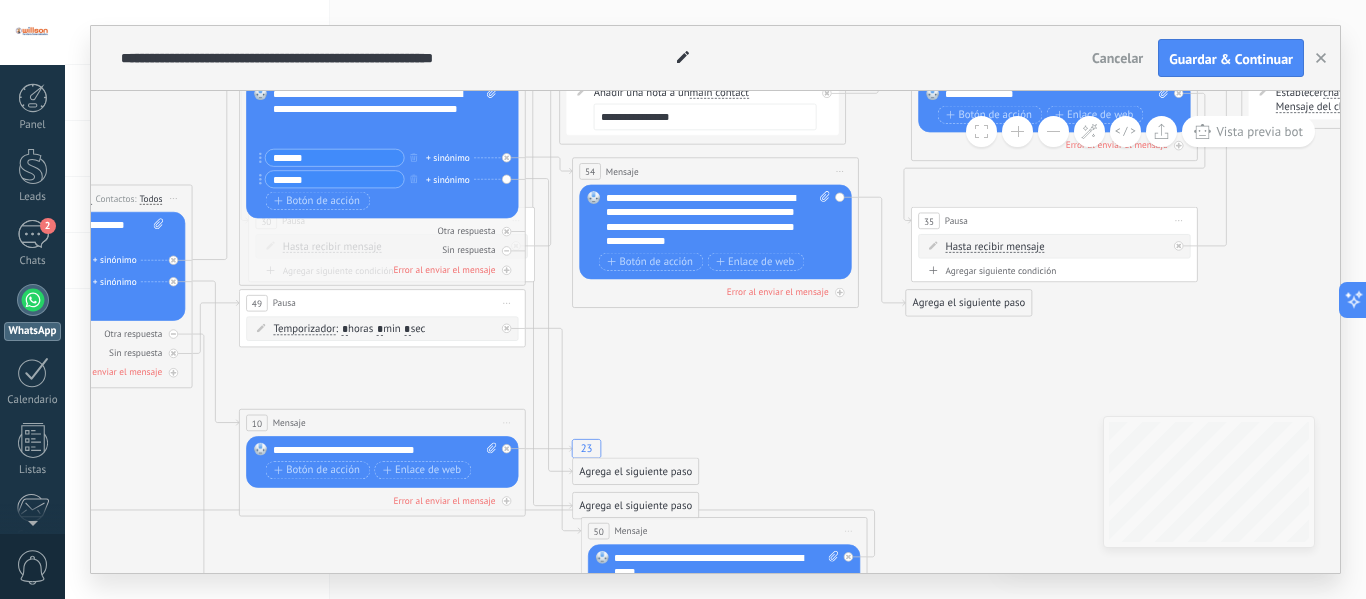 drag, startPoint x: 624, startPoint y: 337, endPoint x: 633, endPoint y: 526, distance: 189.21416 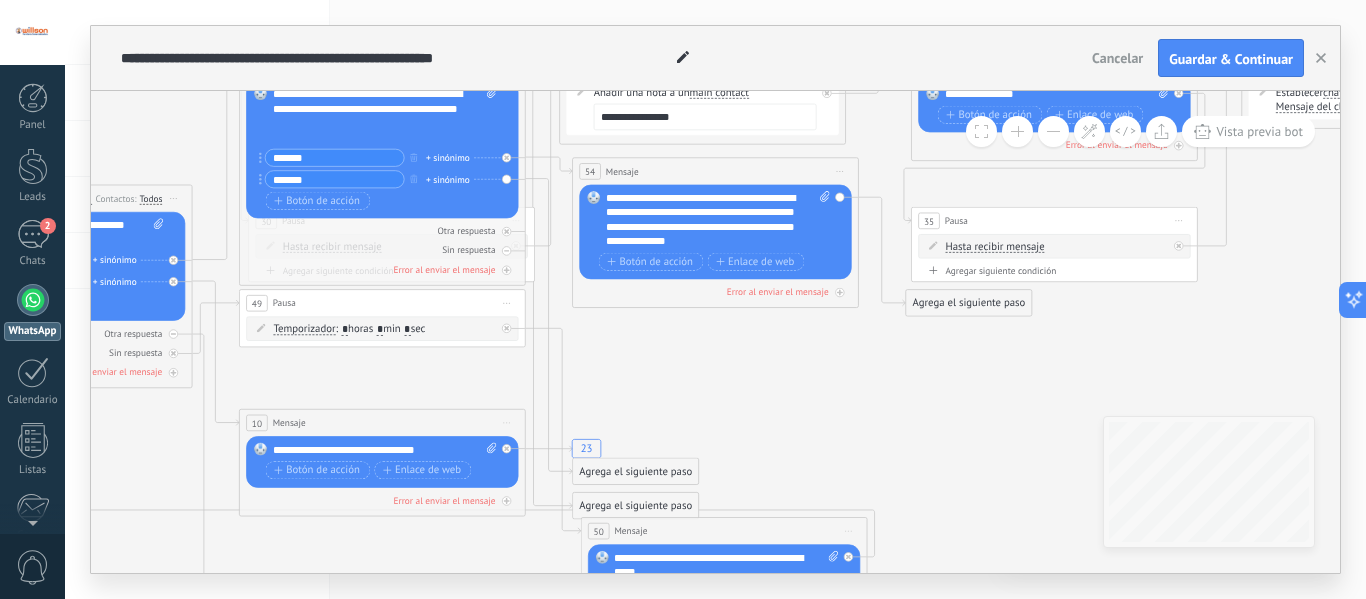click on "Mensaje" at bounding box center (630, 531) 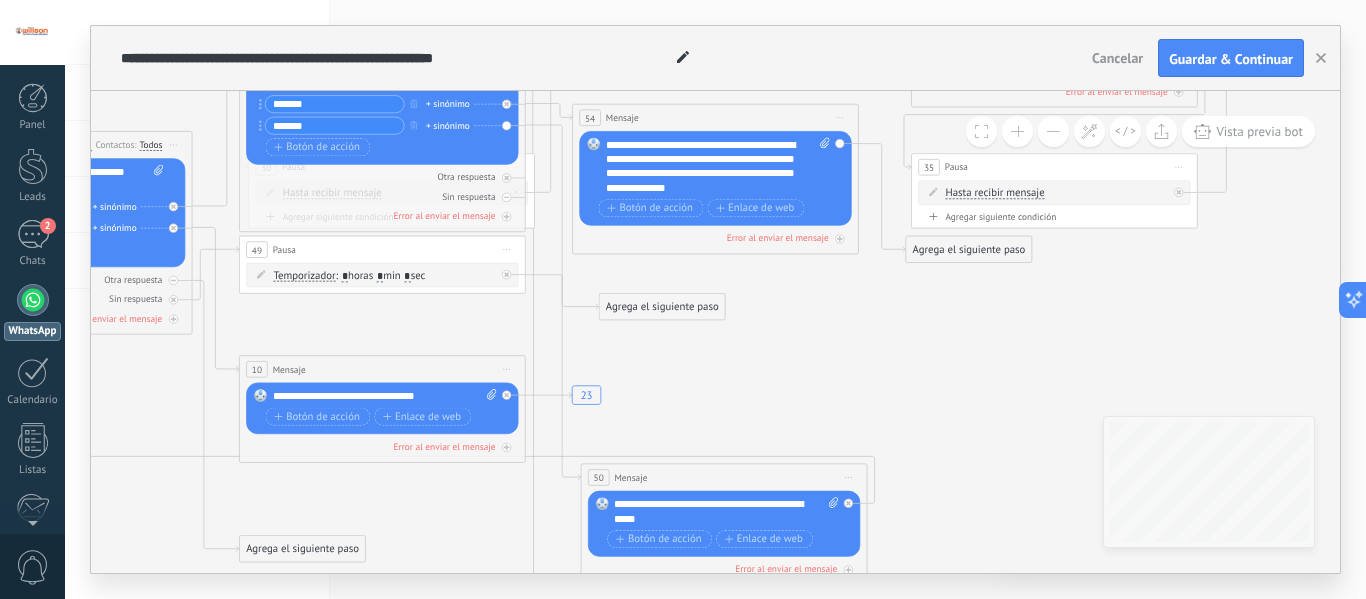 drag, startPoint x: 629, startPoint y: 412, endPoint x: 656, endPoint y: 301, distance: 114.236595 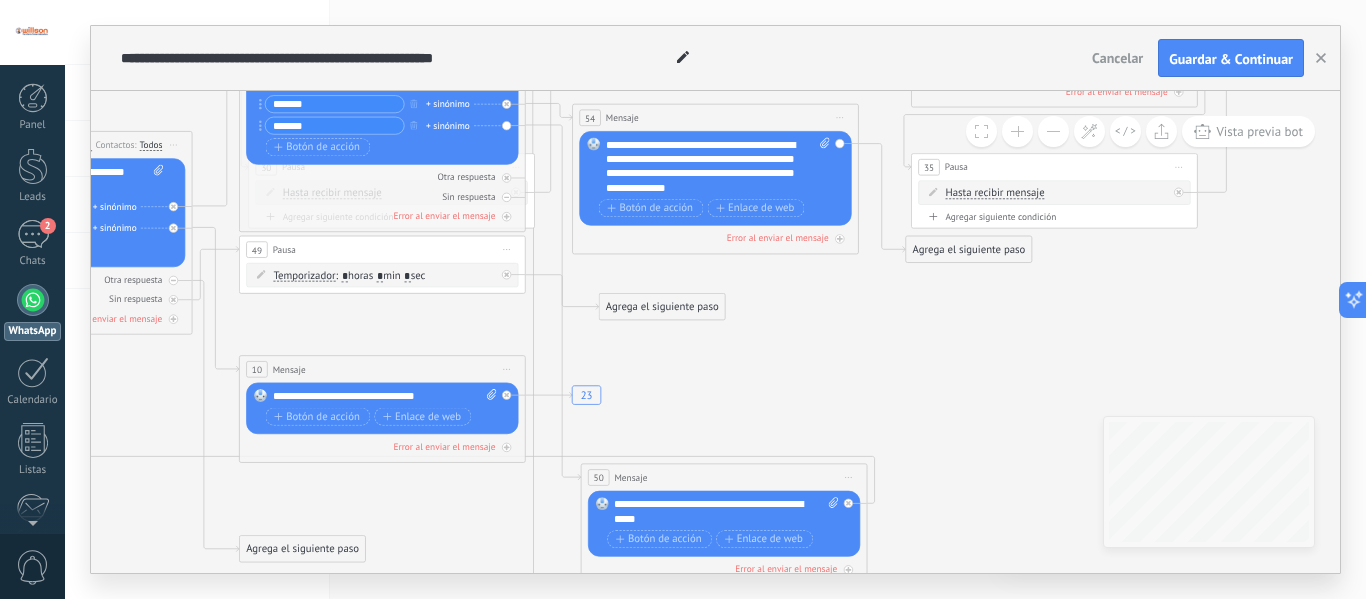 click on "Agrega el siguiente paso" at bounding box center (662, 307) 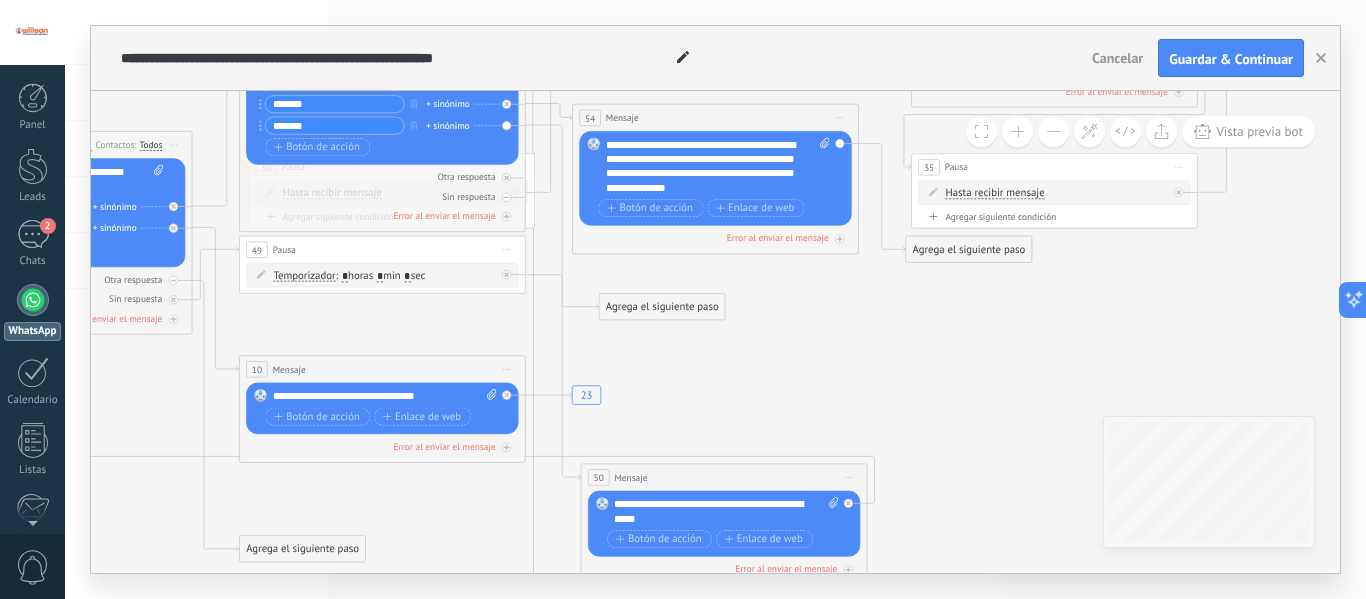 click on "**********" at bounding box center [718, 166] 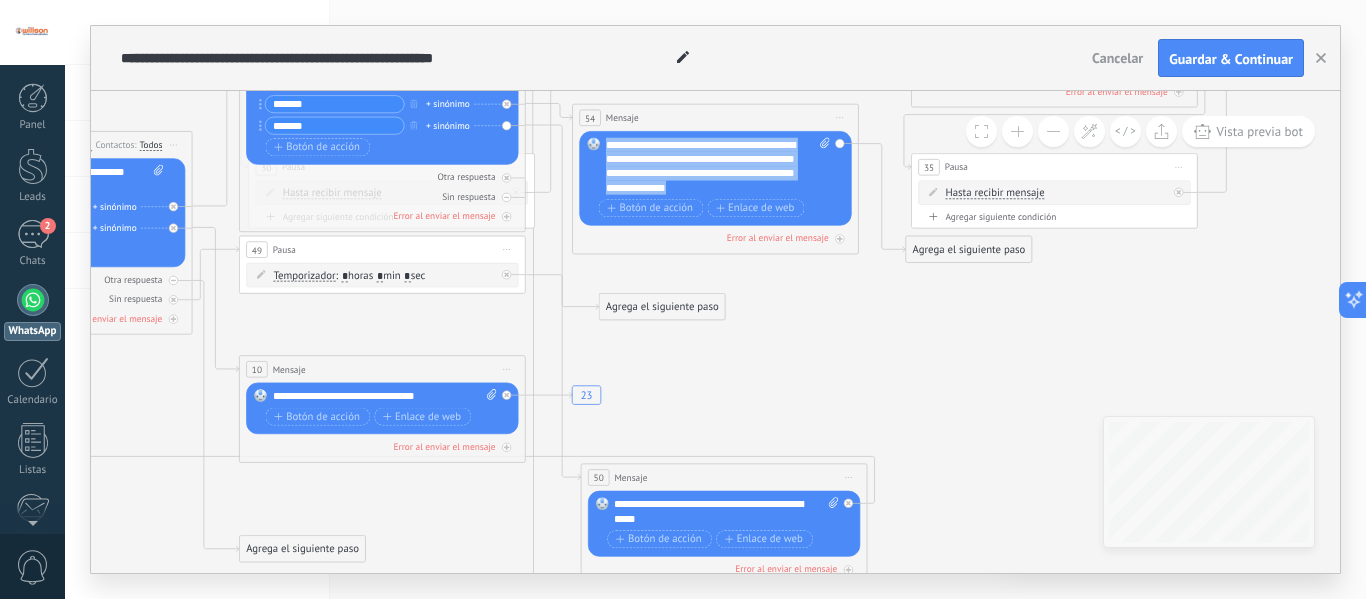 drag, startPoint x: 737, startPoint y: 191, endPoint x: 602, endPoint y: 143, distance: 143.27945 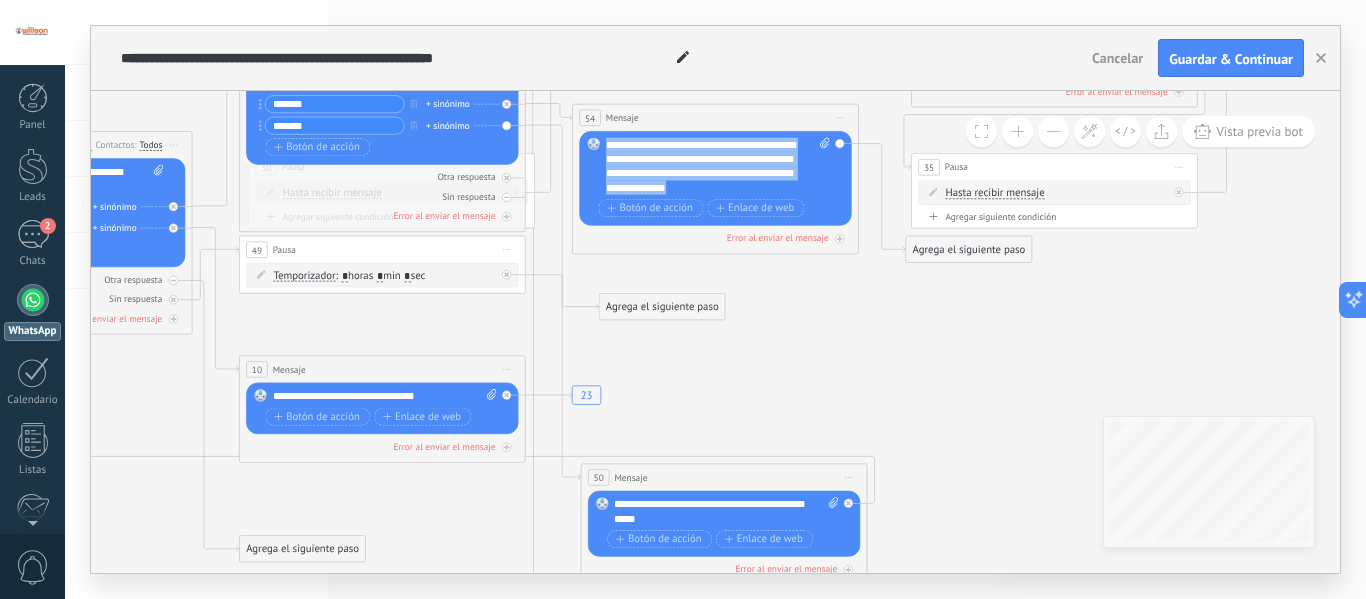 copy on "**********" 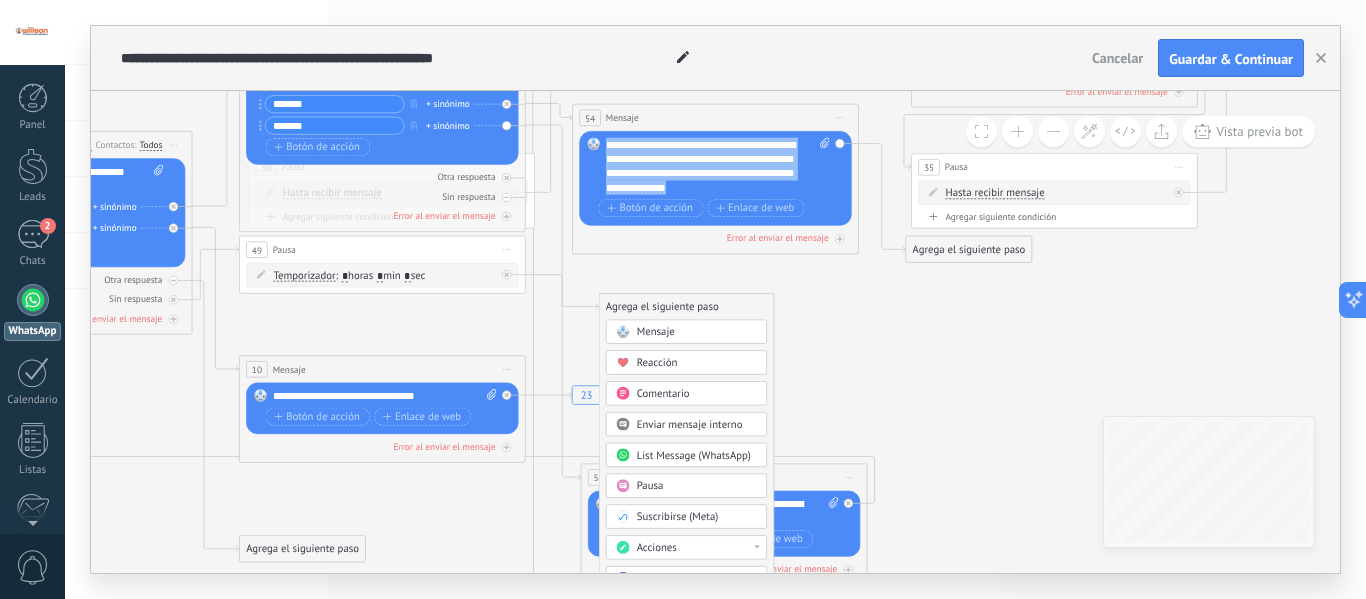 click on "Mensaje" at bounding box center [656, 332] 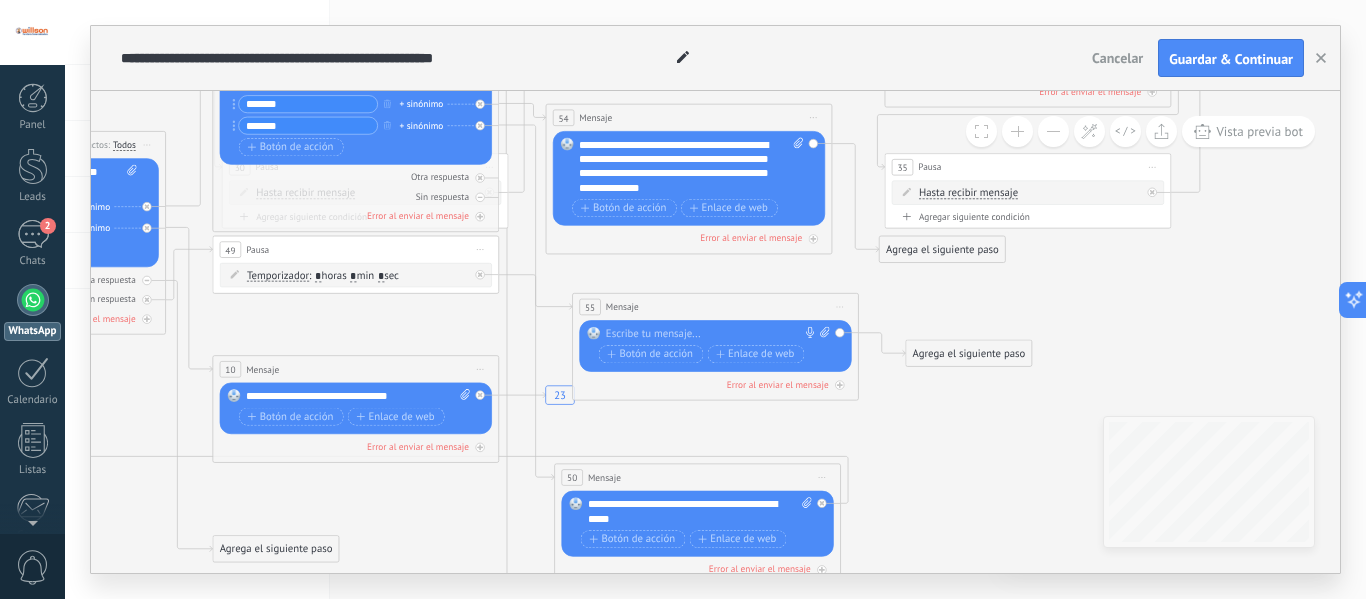click at bounding box center (712, 334) 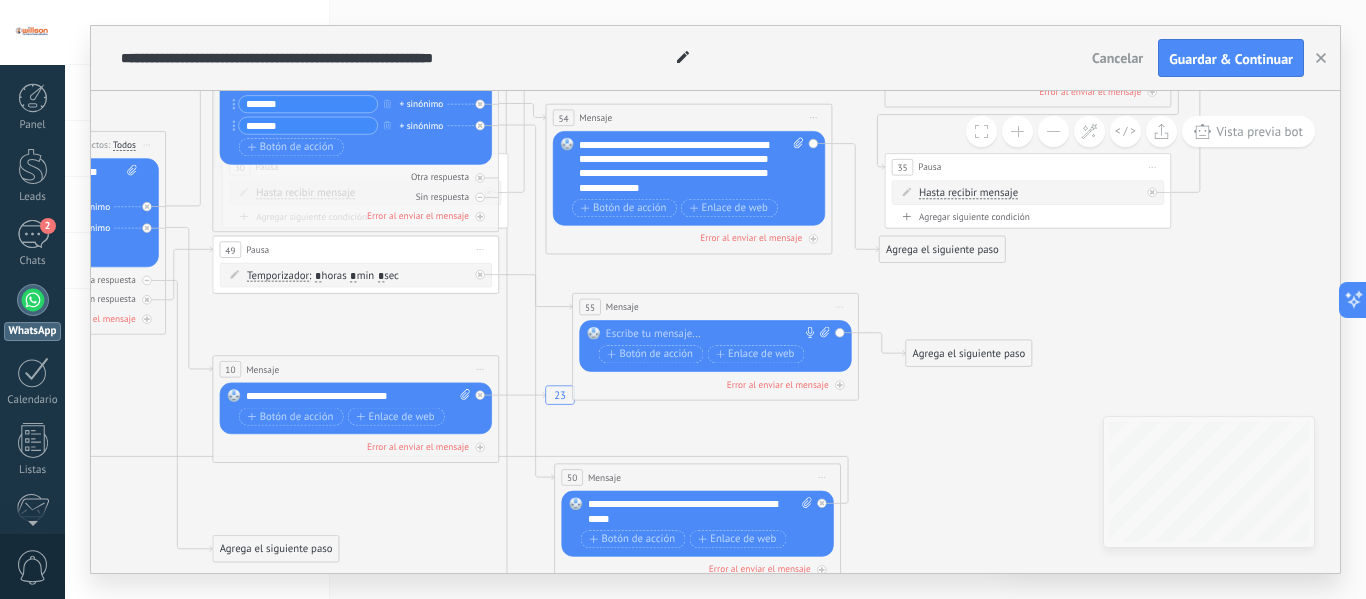 paste 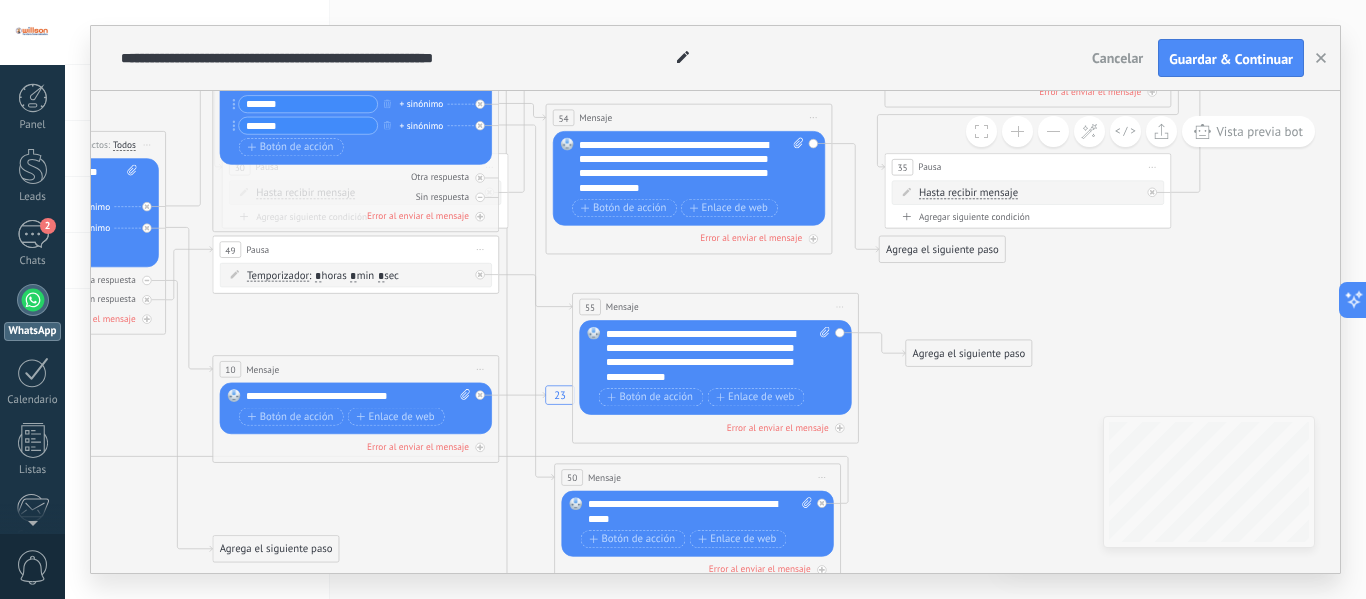 type 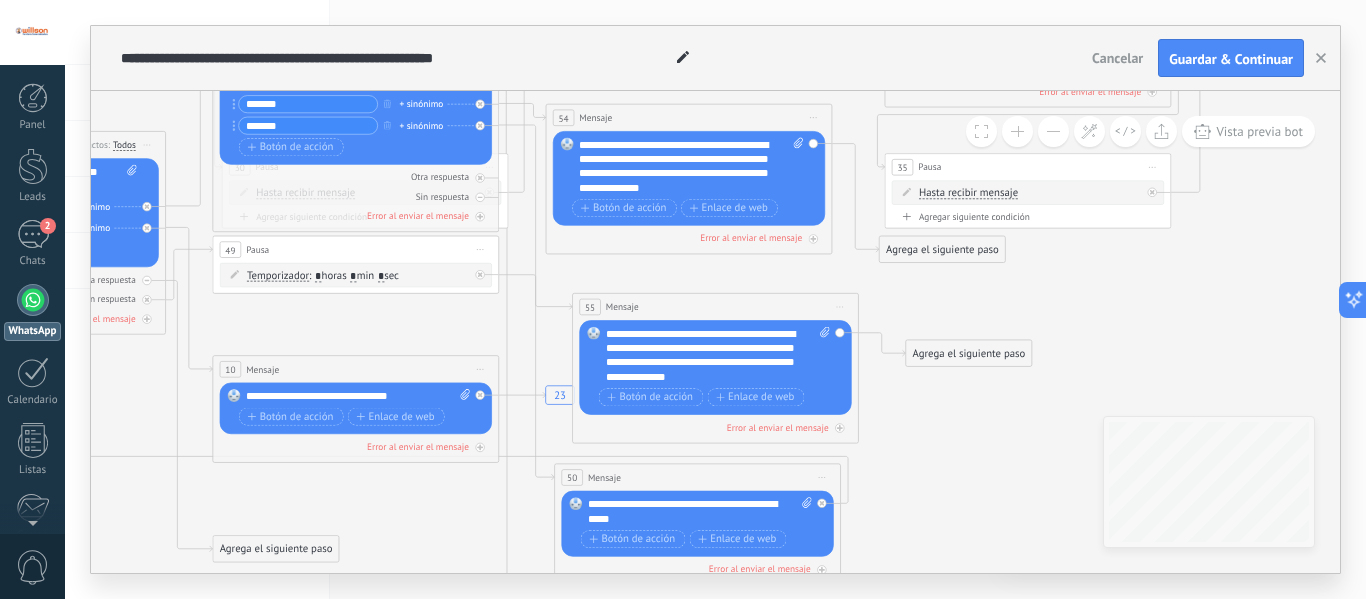 click on "**********" at bounding box center (718, 355) 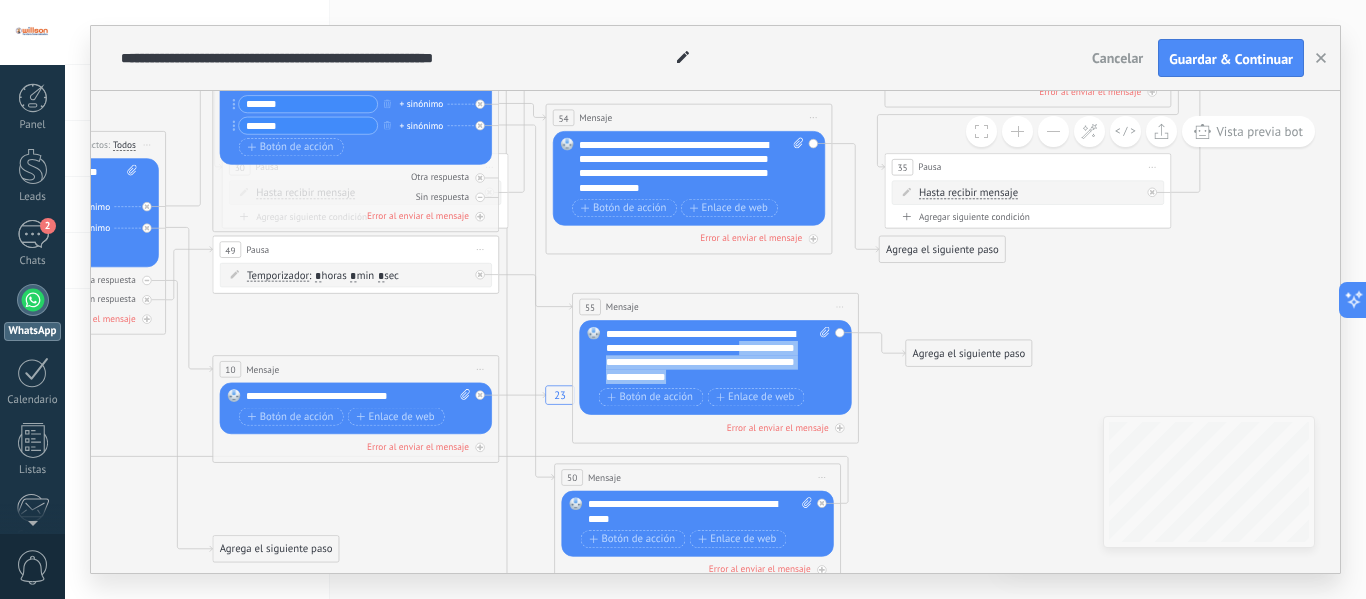drag, startPoint x: 771, startPoint y: 345, endPoint x: 747, endPoint y: 382, distance: 44.102154 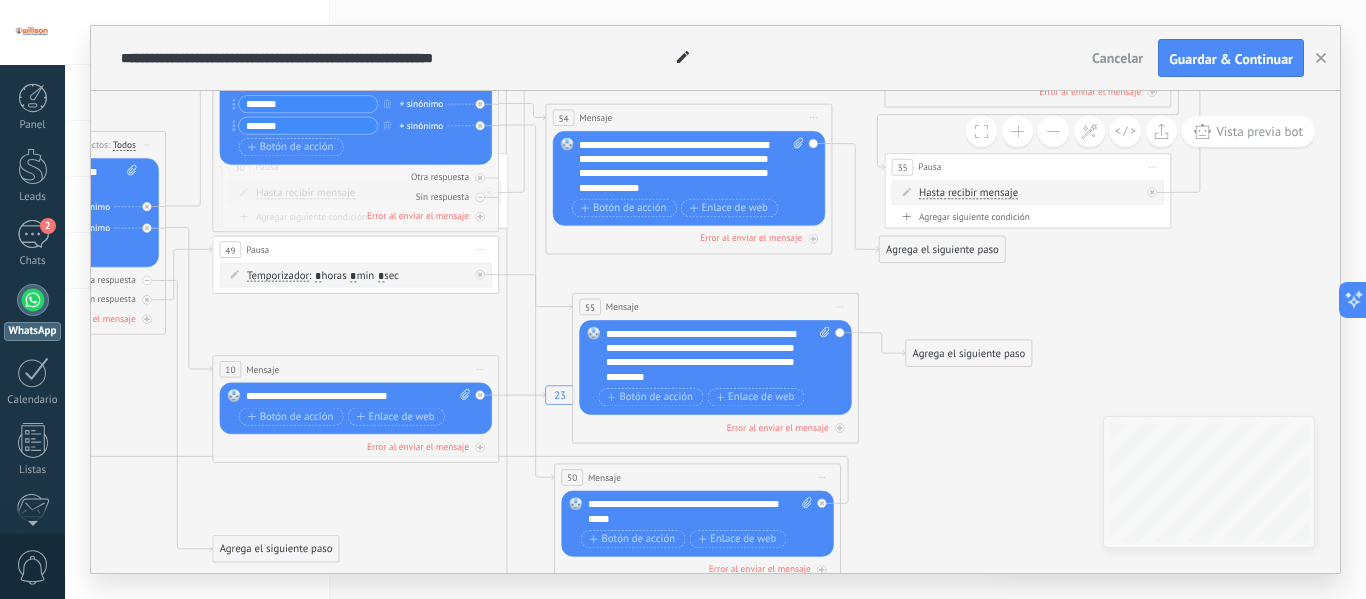 click on "23" 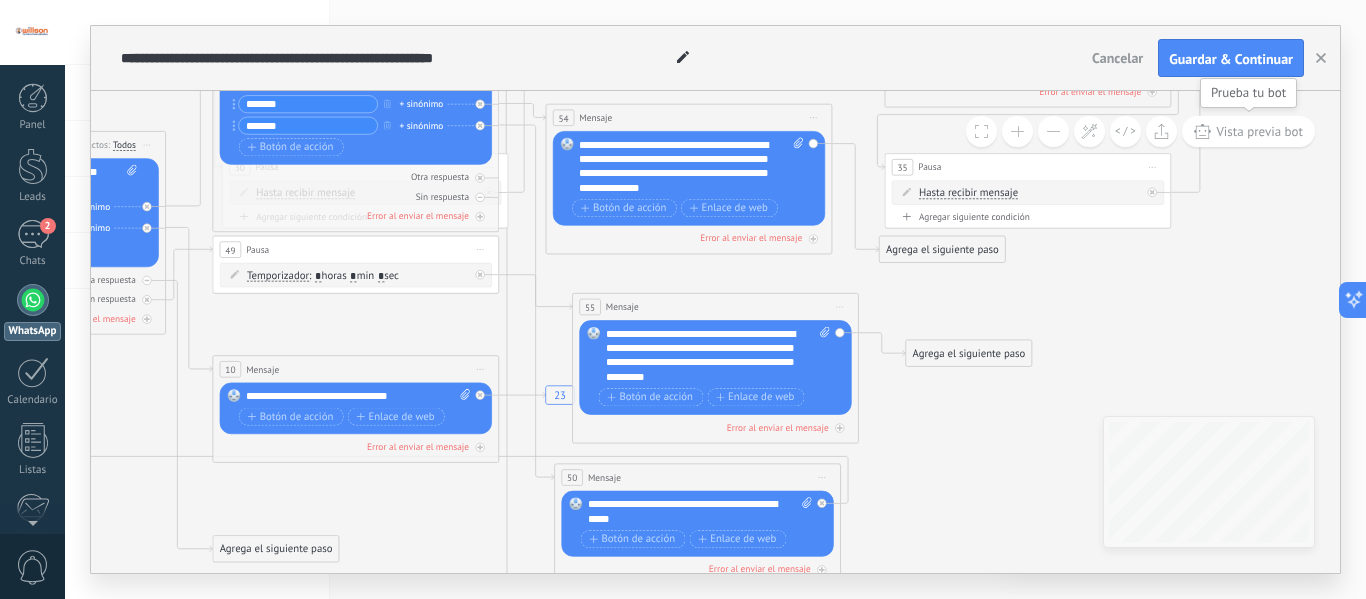 click on "Vista previa bot" at bounding box center (1259, 131) 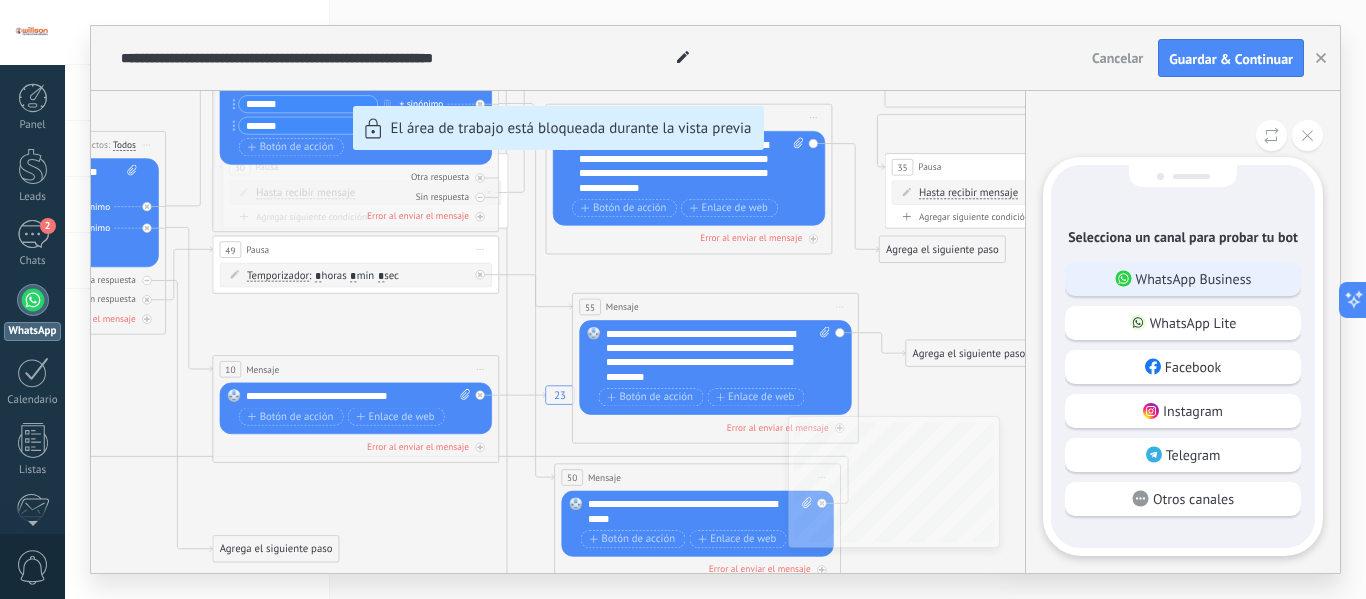 click on "WhatsApp Business" at bounding box center [1194, 279] 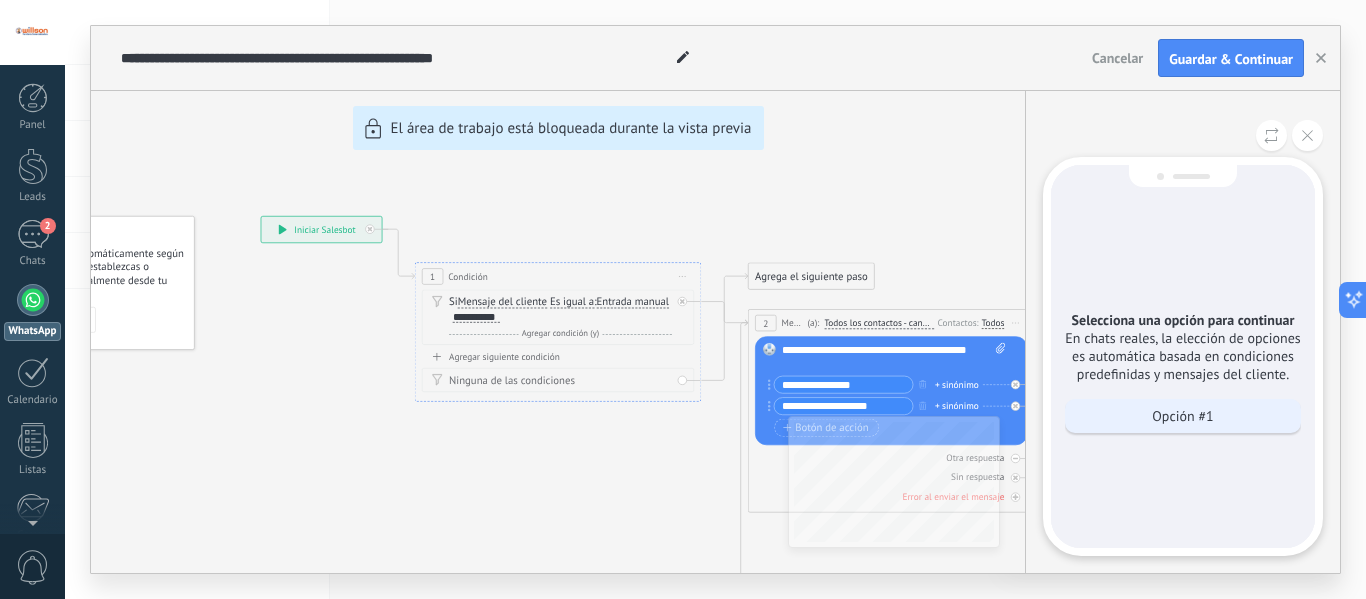 click on "Opción #1" at bounding box center [1183, 416] 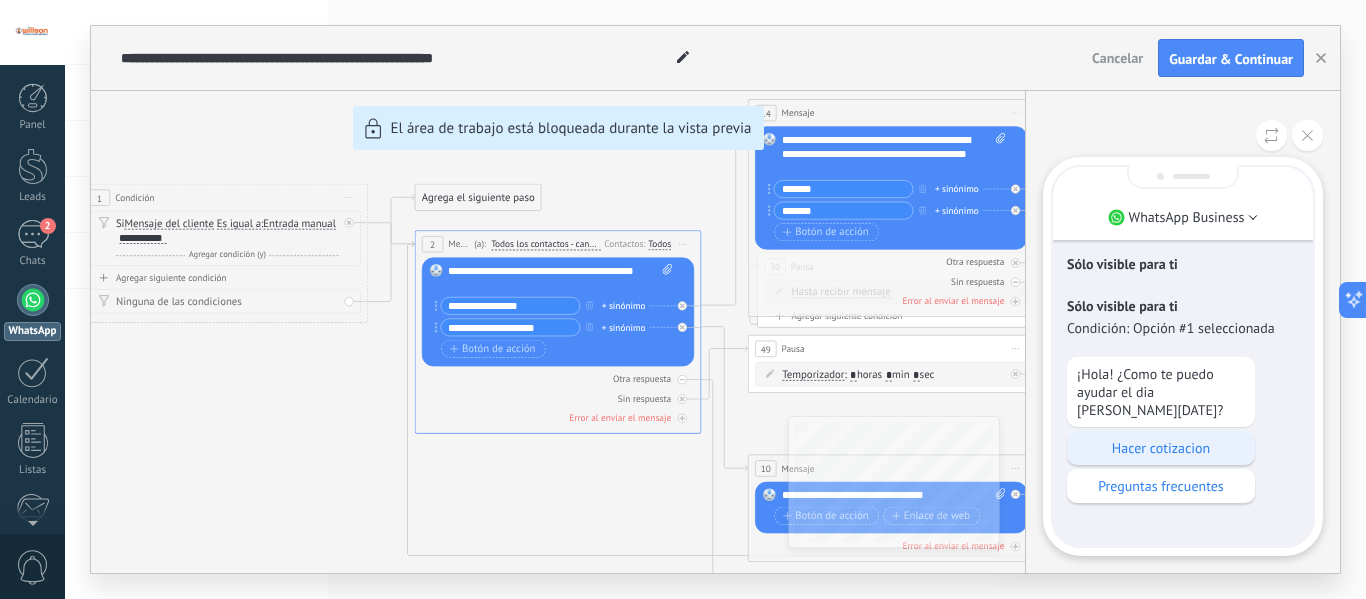 click on "Hacer cotizacion" at bounding box center [1161, 448] 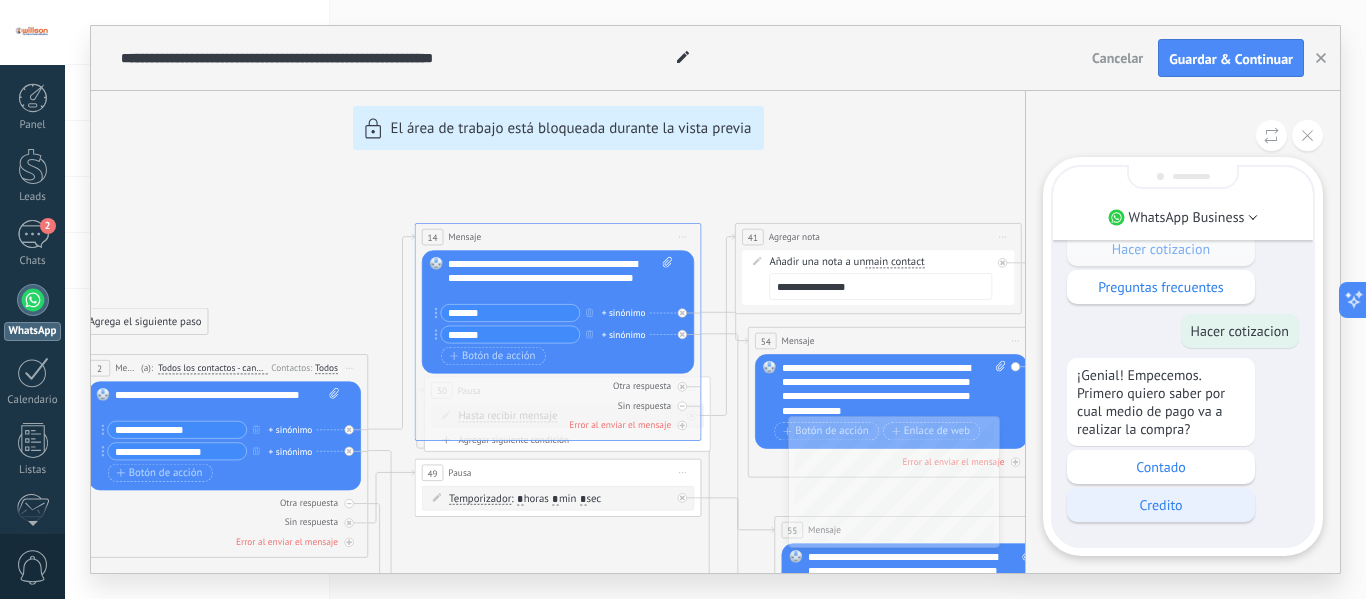 click on "Credito" at bounding box center [1161, 505] 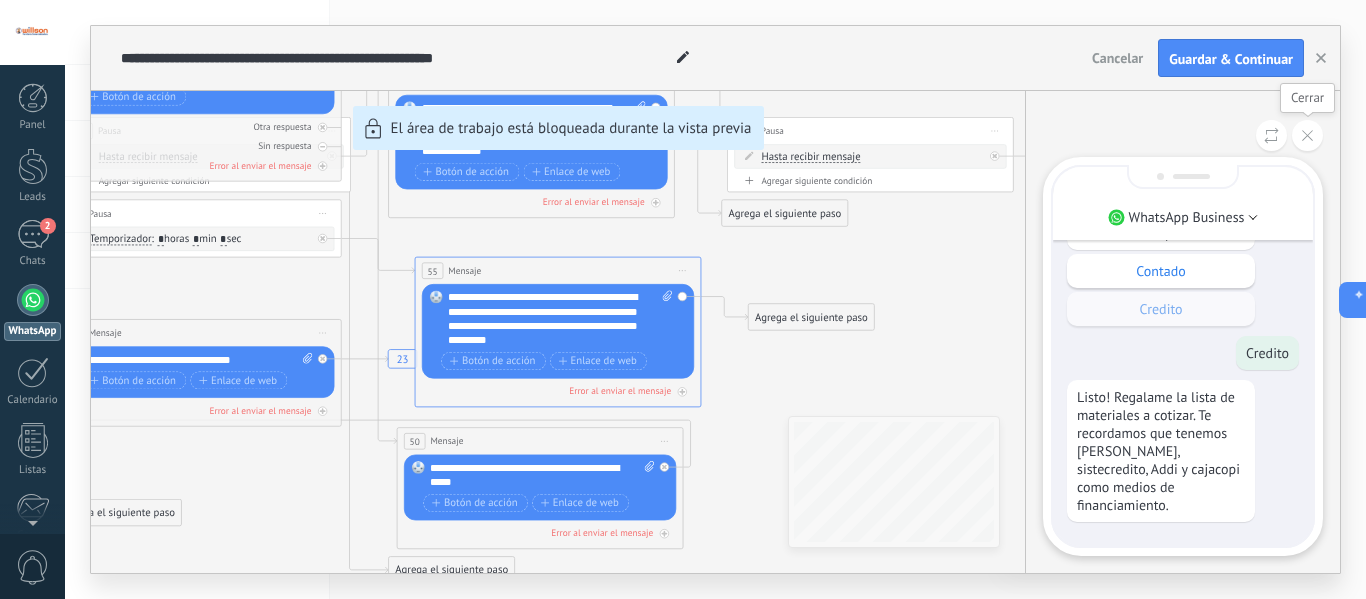 click 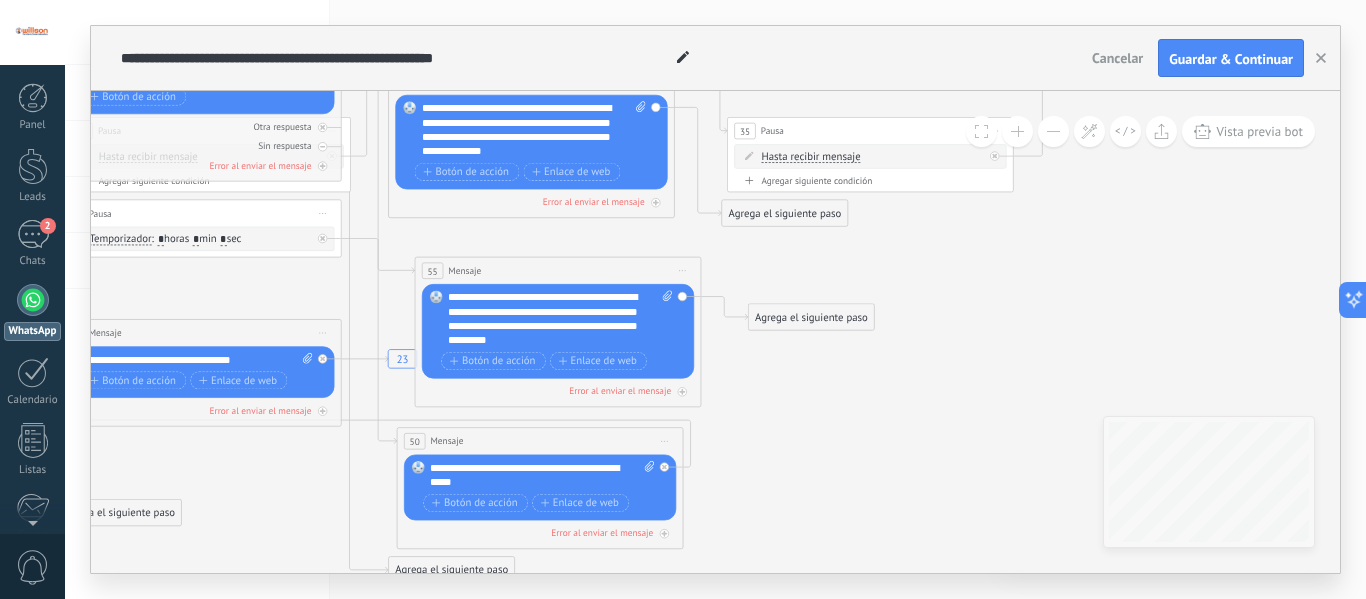 click on "Agrega el siguiente paso" at bounding box center [812, 317] 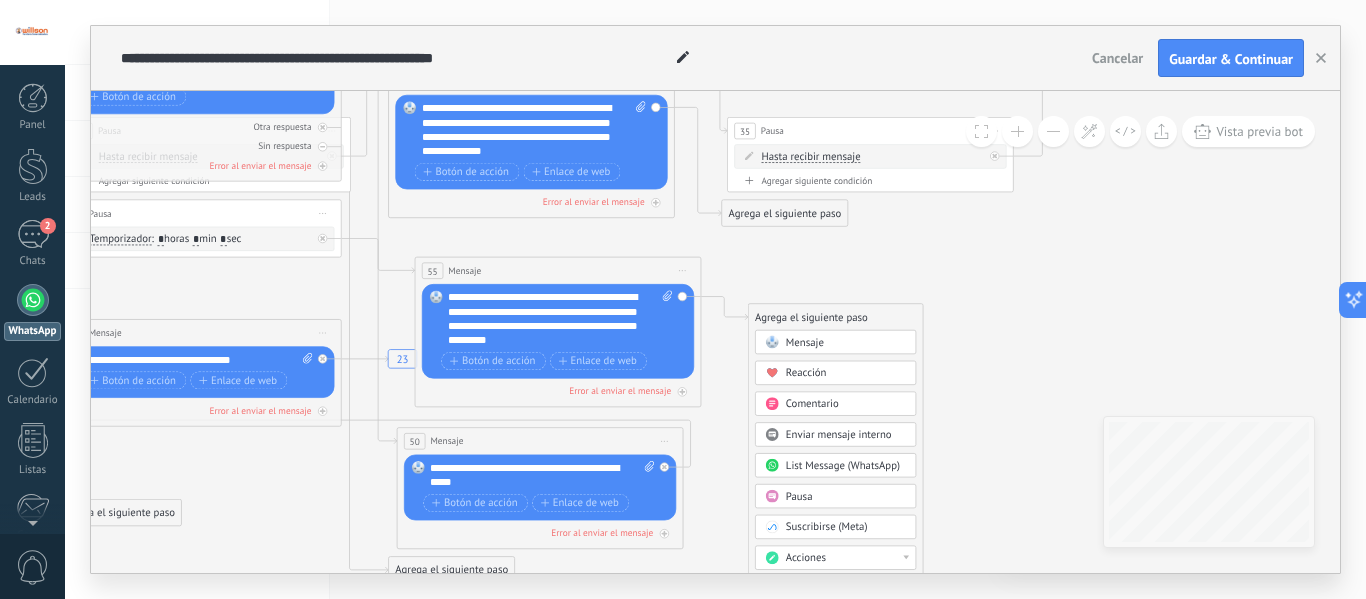 click on "Mensaje" at bounding box center [846, 343] 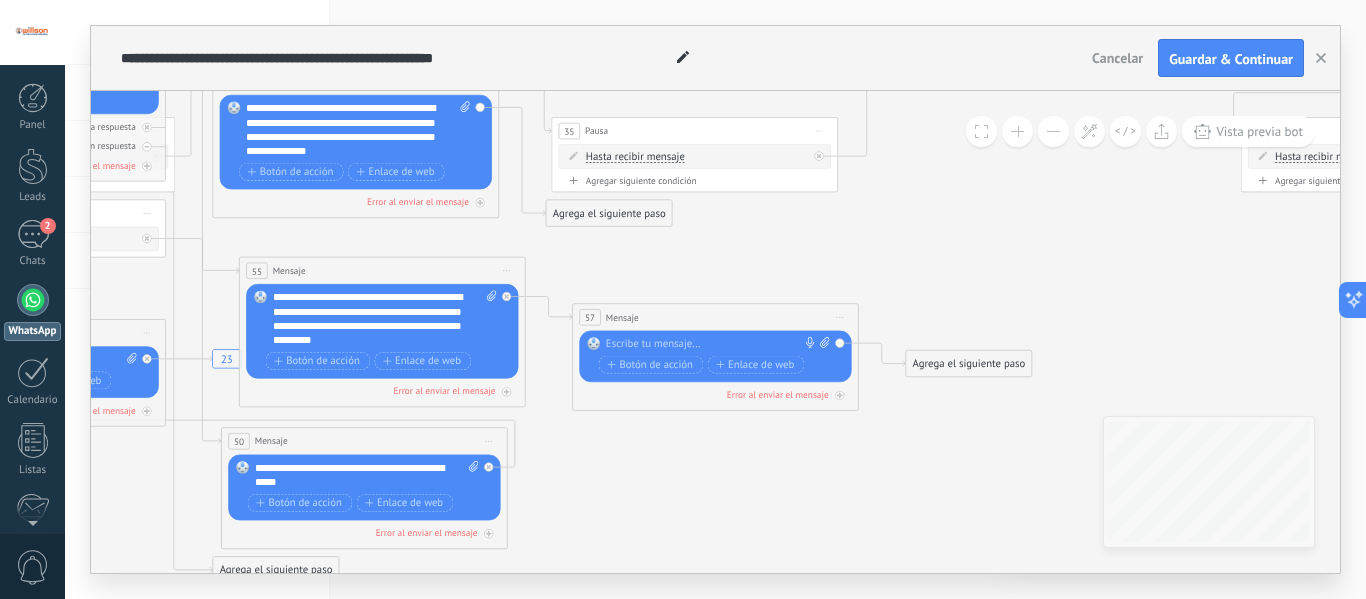 click at bounding box center [712, 344] 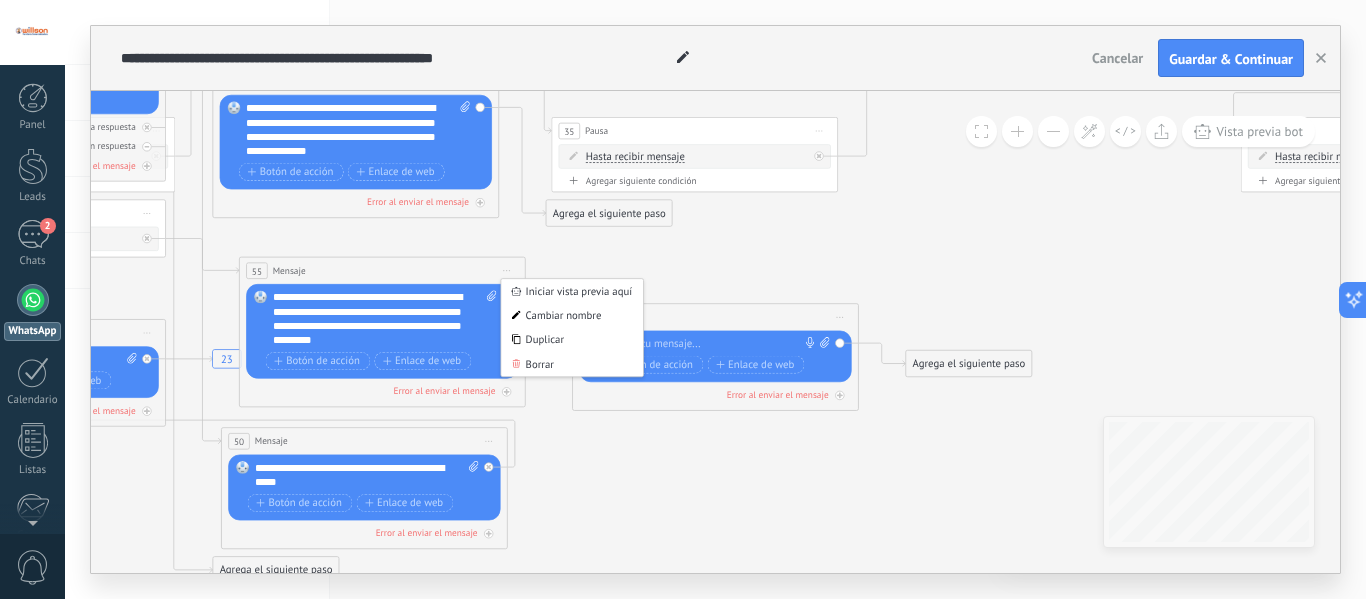 click on "Iniciar vista previa aquí
Cambiar nombre
Duplicar
Borrar" at bounding box center [507, 270] 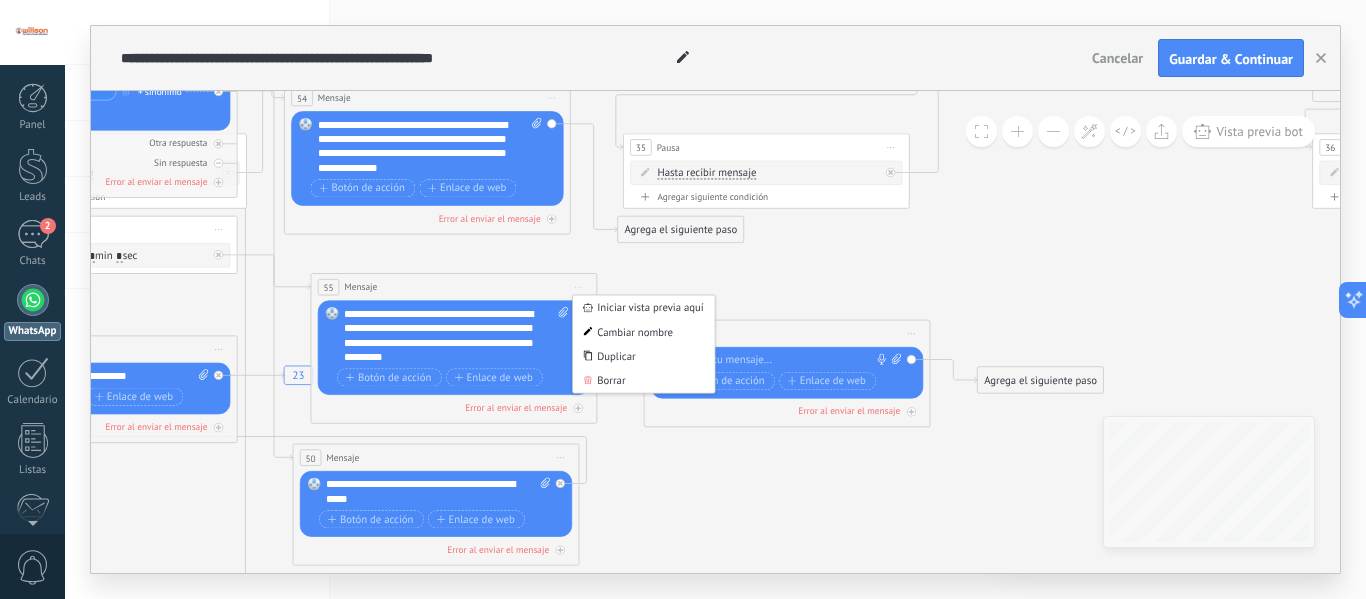 click at bounding box center [783, 360] 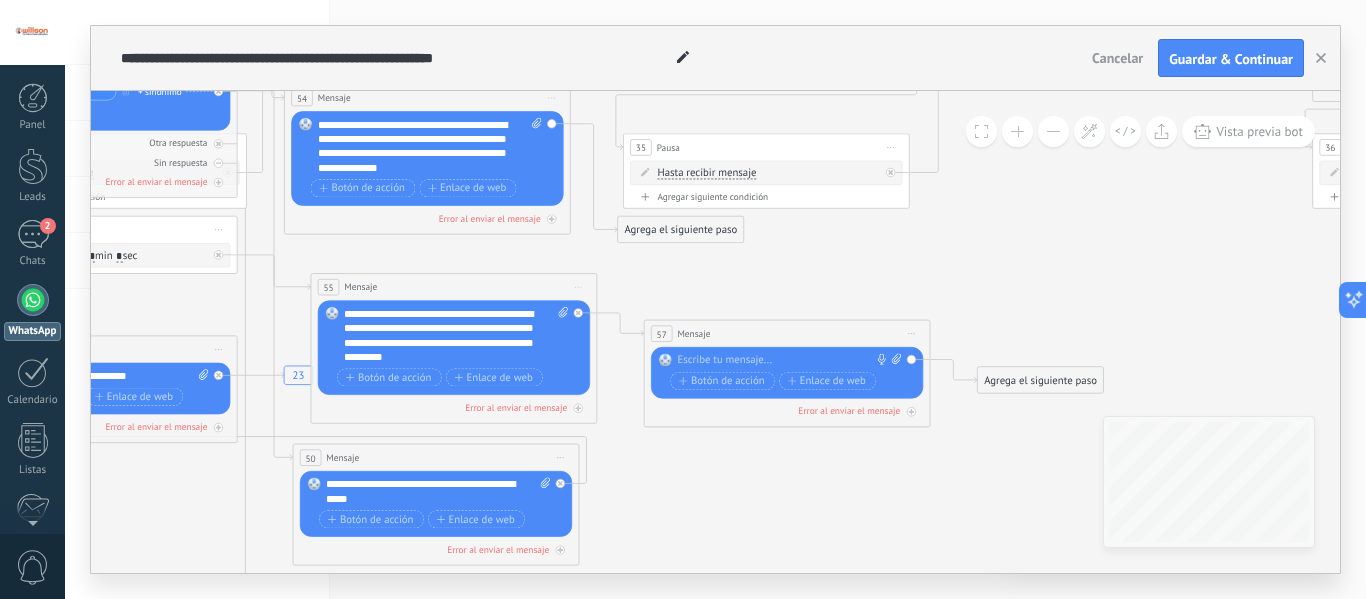 type 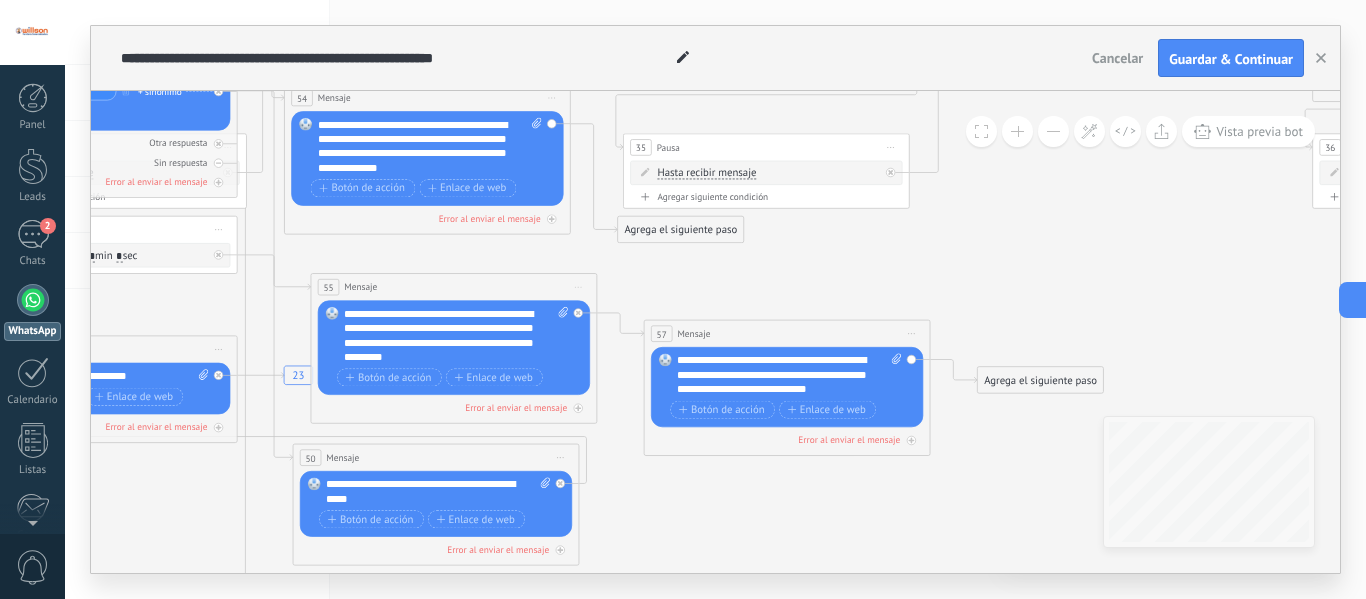 click on "23" 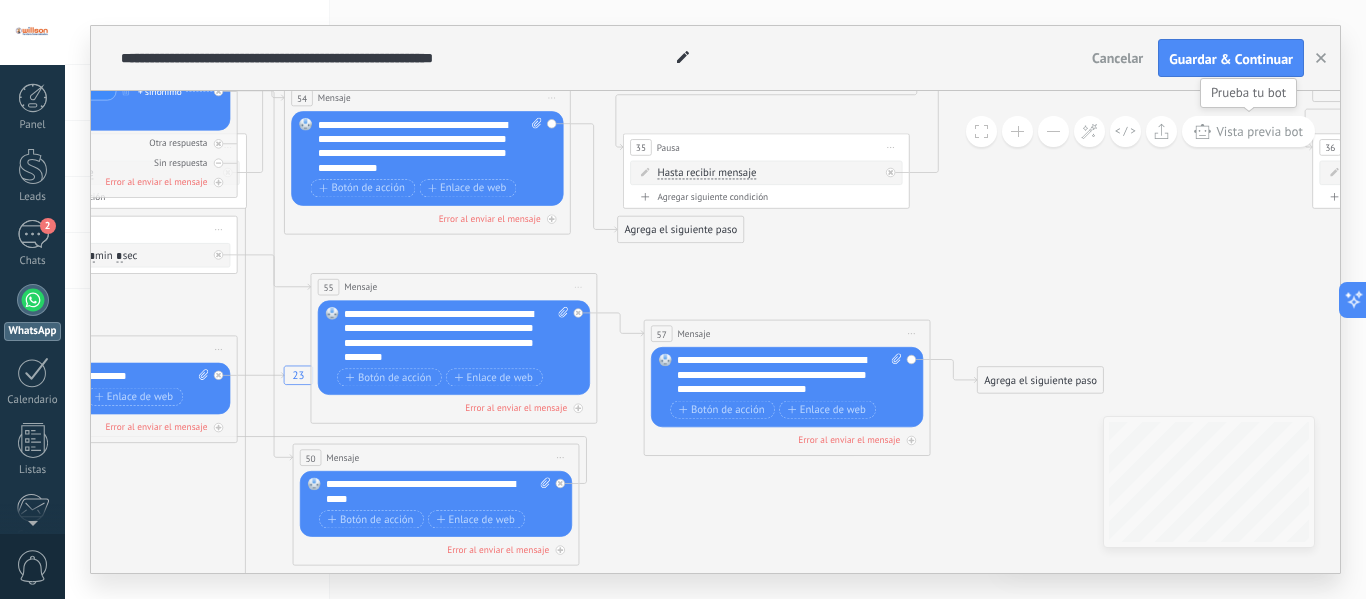 click on "Vista previa bot" at bounding box center [1259, 131] 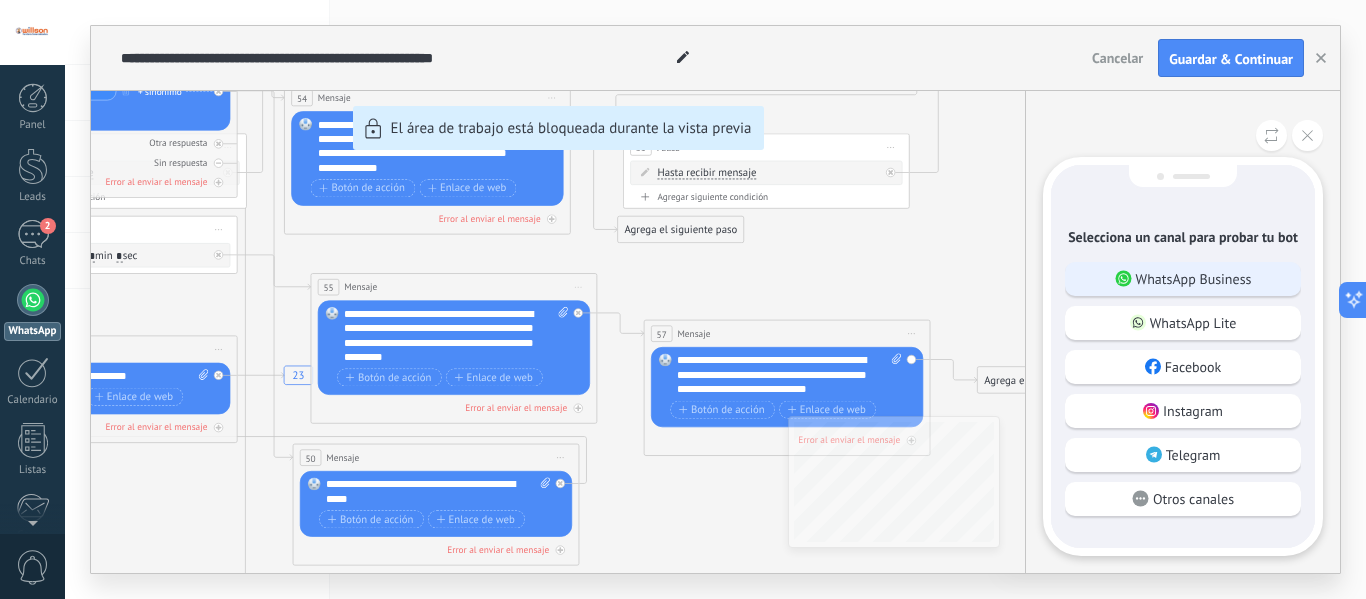 click on "WhatsApp Business" at bounding box center [1194, 279] 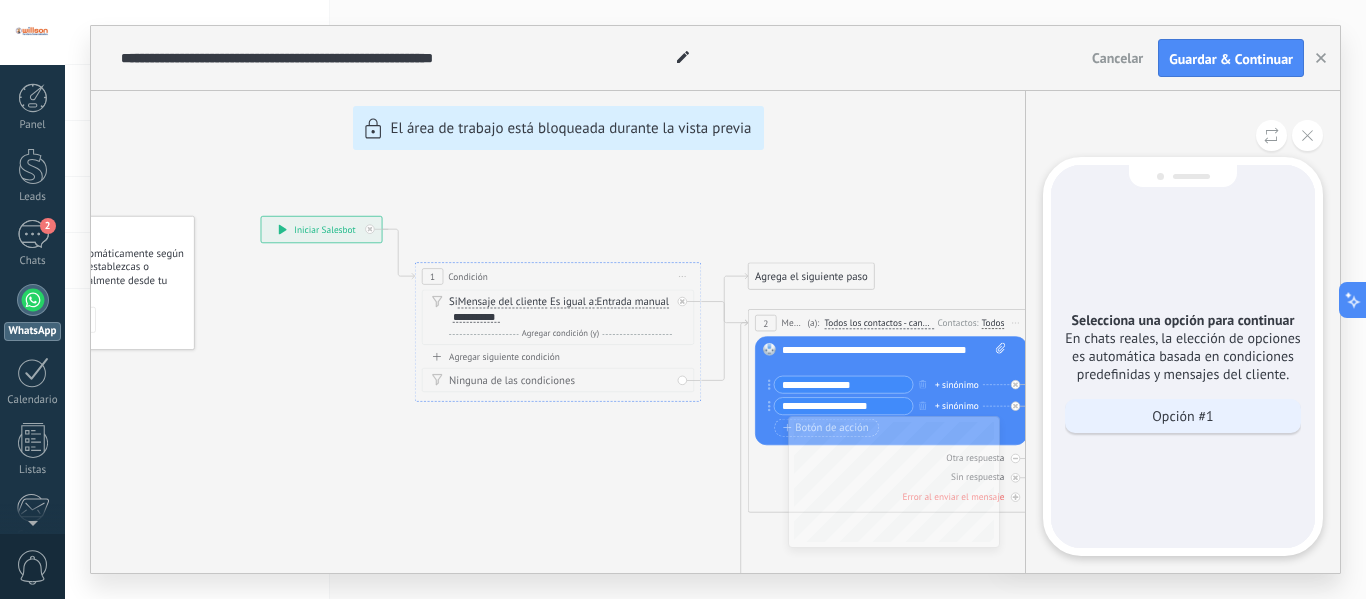 click on "Opción #1" at bounding box center (1182, 416) 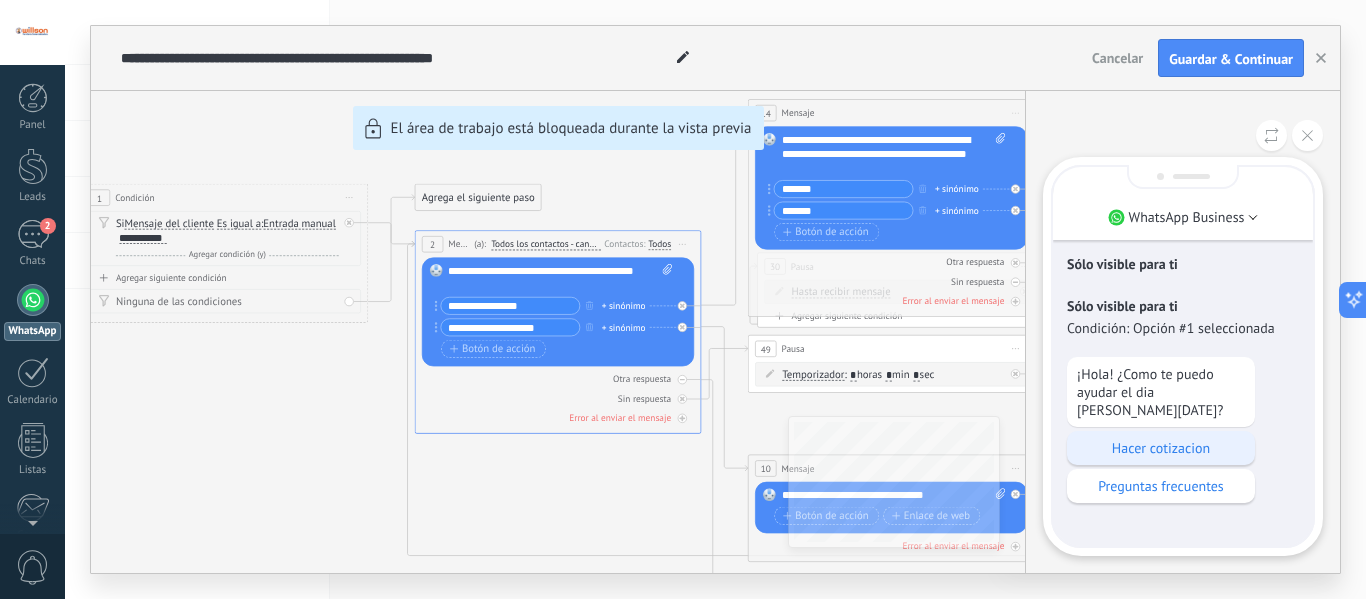 click on "Hacer cotizacion" at bounding box center [1161, 448] 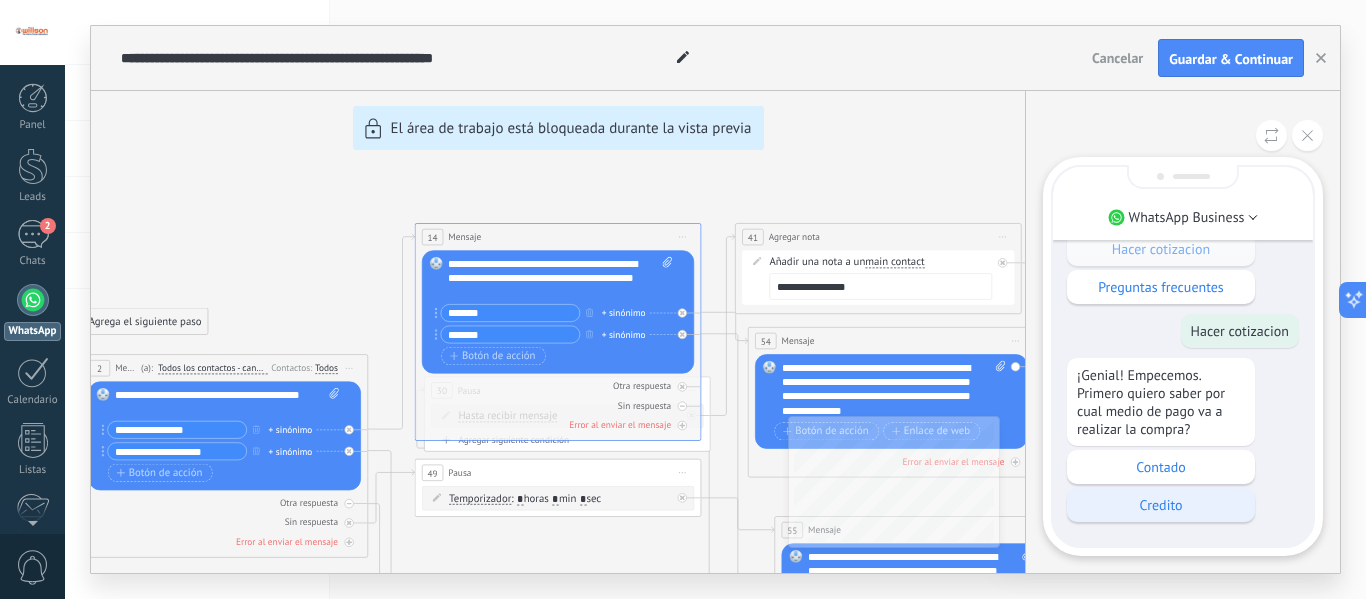 click on "Credito" at bounding box center (1161, 505) 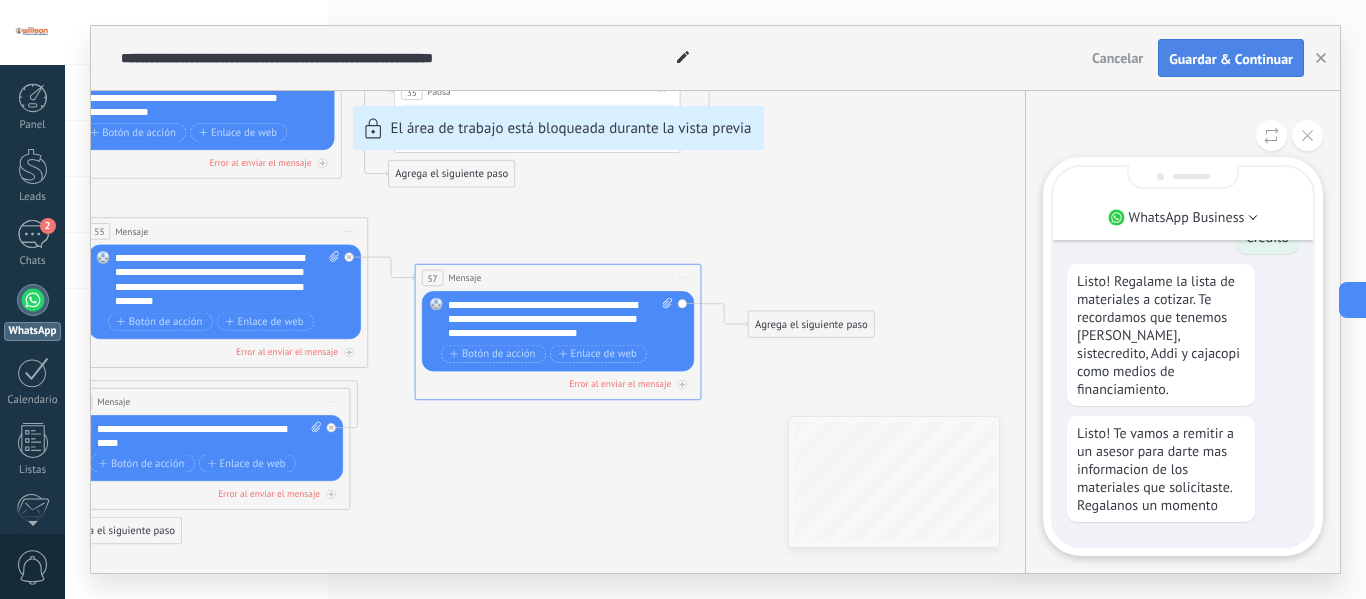 click on "Guardar & Continuar" at bounding box center [1231, 59] 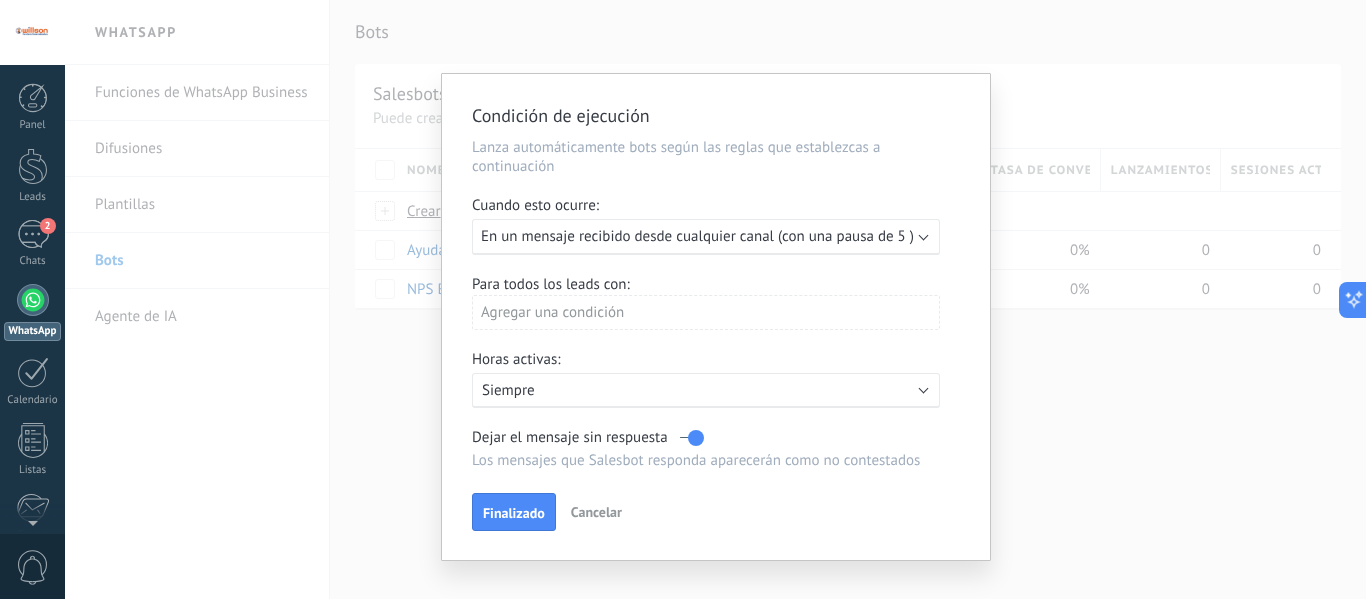 click on "Ejecutar:  En un mensaje recibido desde cualquier canal (con una pausa de 5 )" at bounding box center [706, 237] 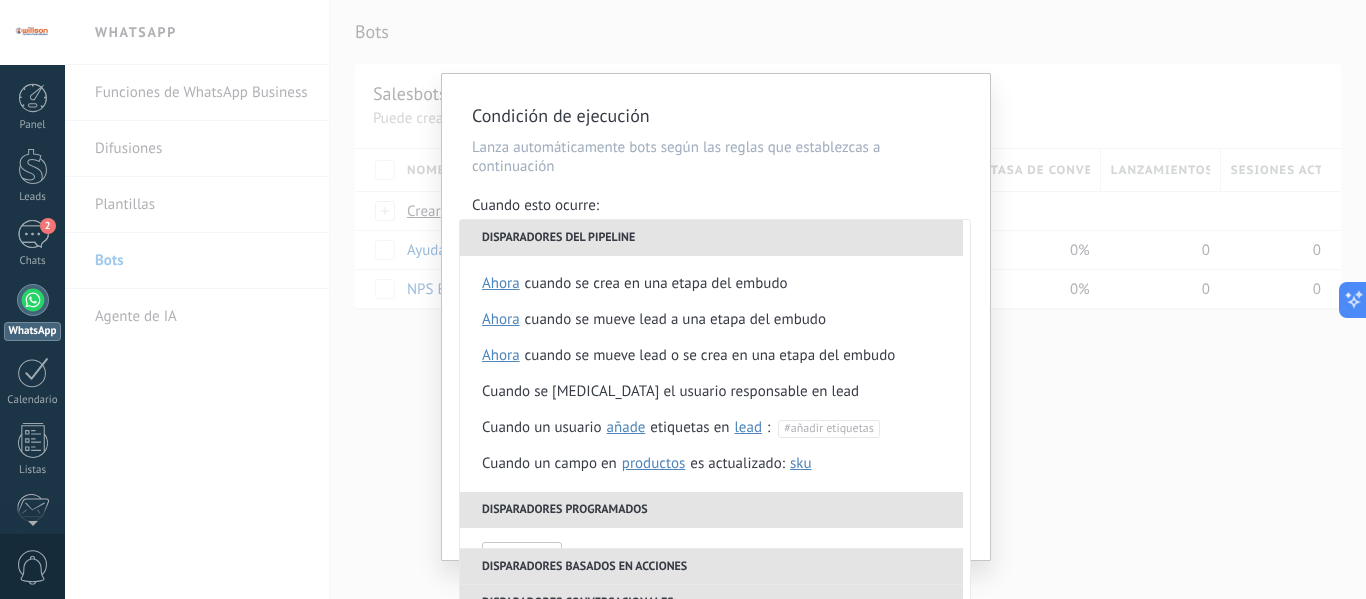 click on "Disparadores del pipeline" at bounding box center (711, 238) 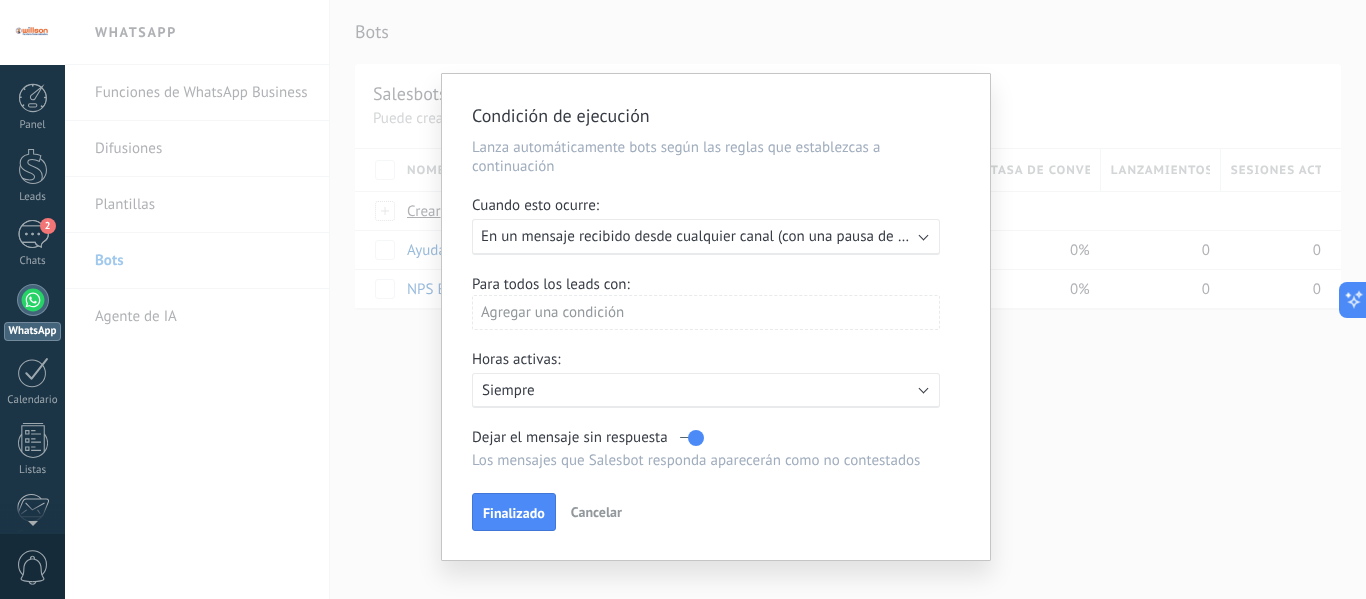 click on "Agregar una condición" at bounding box center (706, 320) 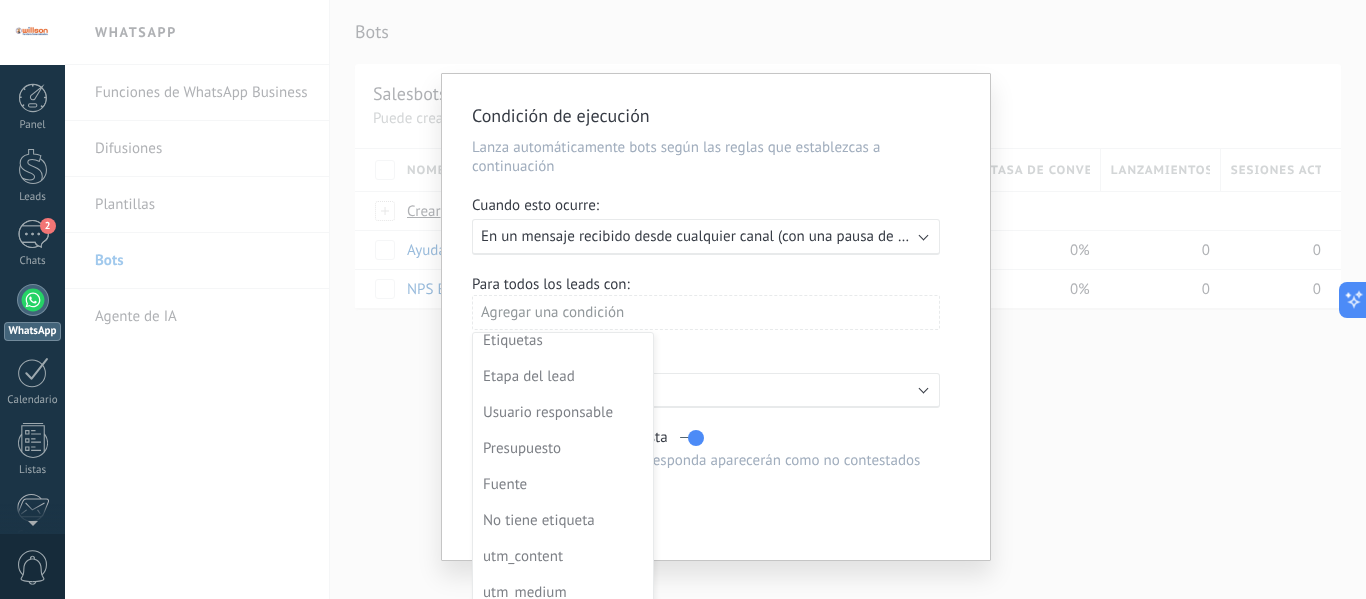 scroll, scrollTop: 0, scrollLeft: 0, axis: both 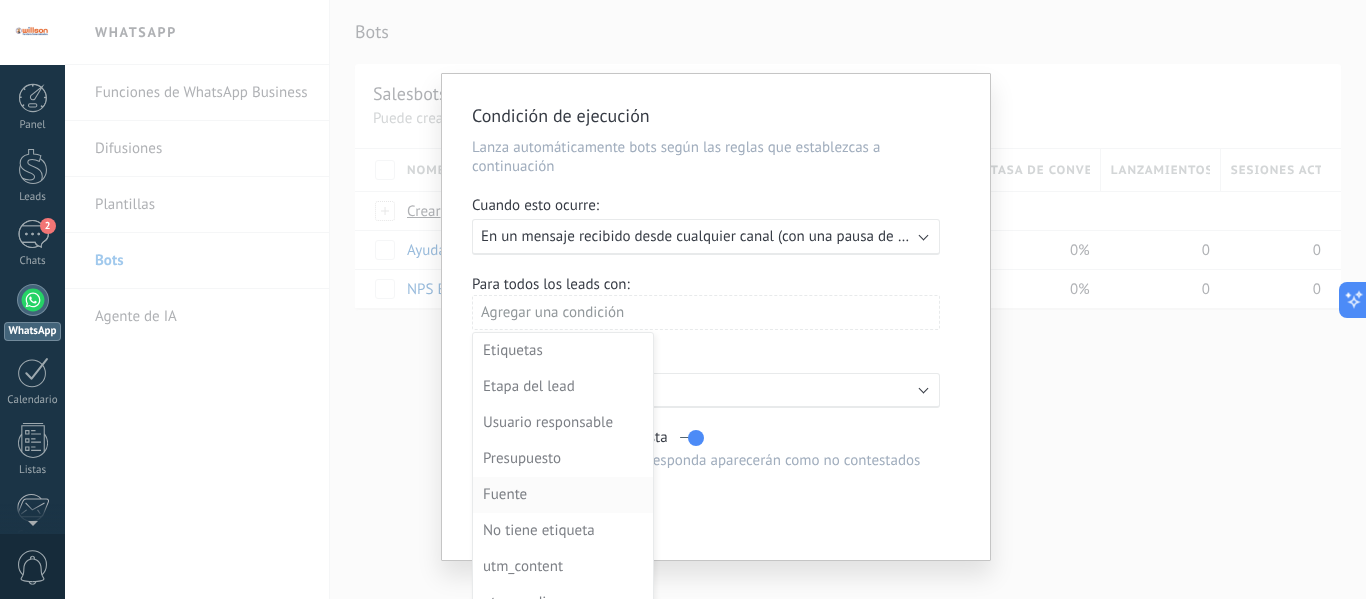 click on "Fuente" at bounding box center (561, 495) 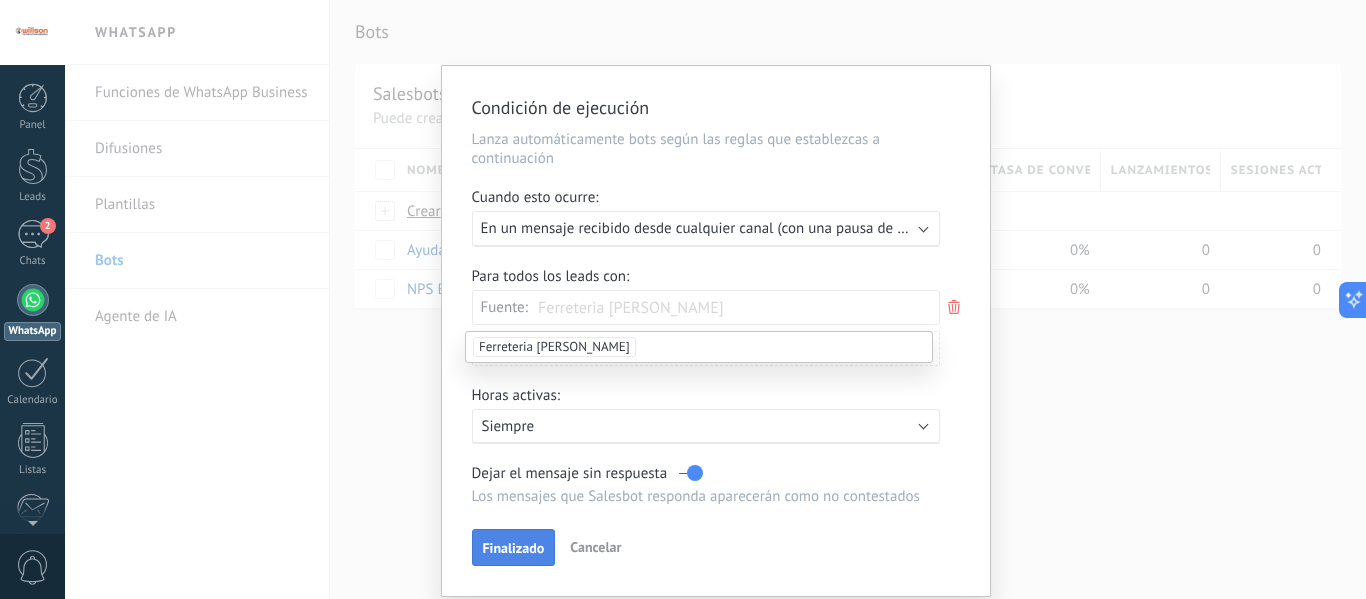 click on "Finalizado" at bounding box center (514, 548) 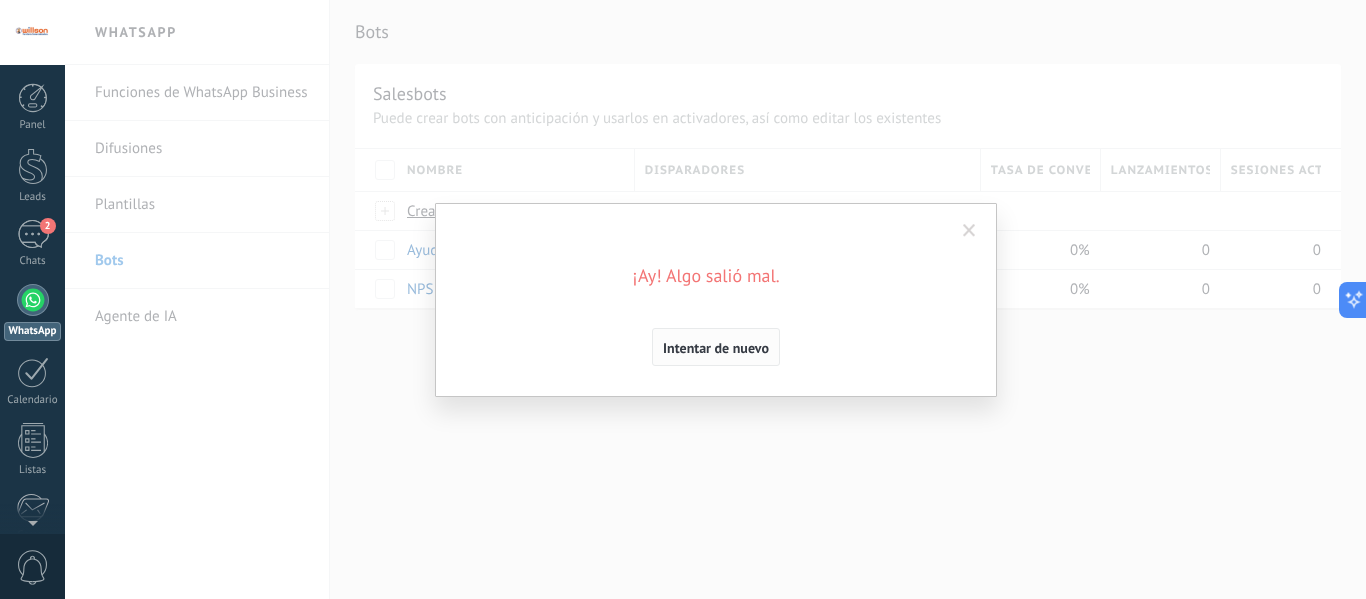 click on "Intentar de nuevo" at bounding box center (716, 348) 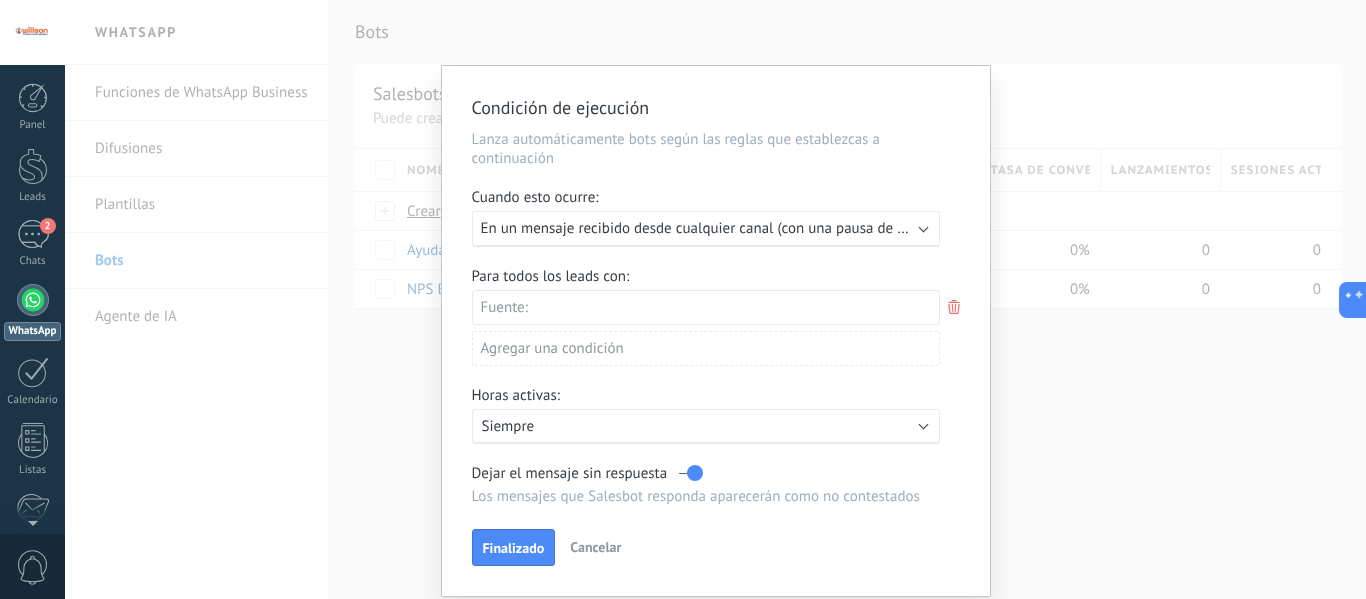 click on "Fuente:" at bounding box center (706, 307) 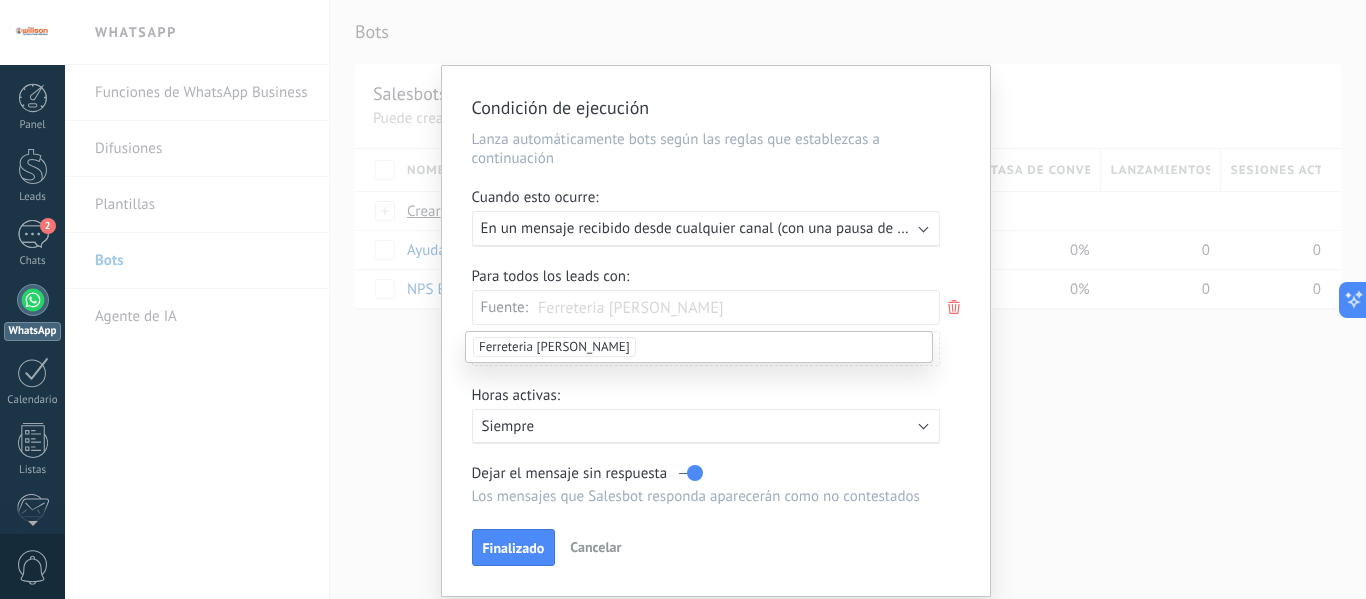 click on "Agregar una condición" at bounding box center (706, 348) 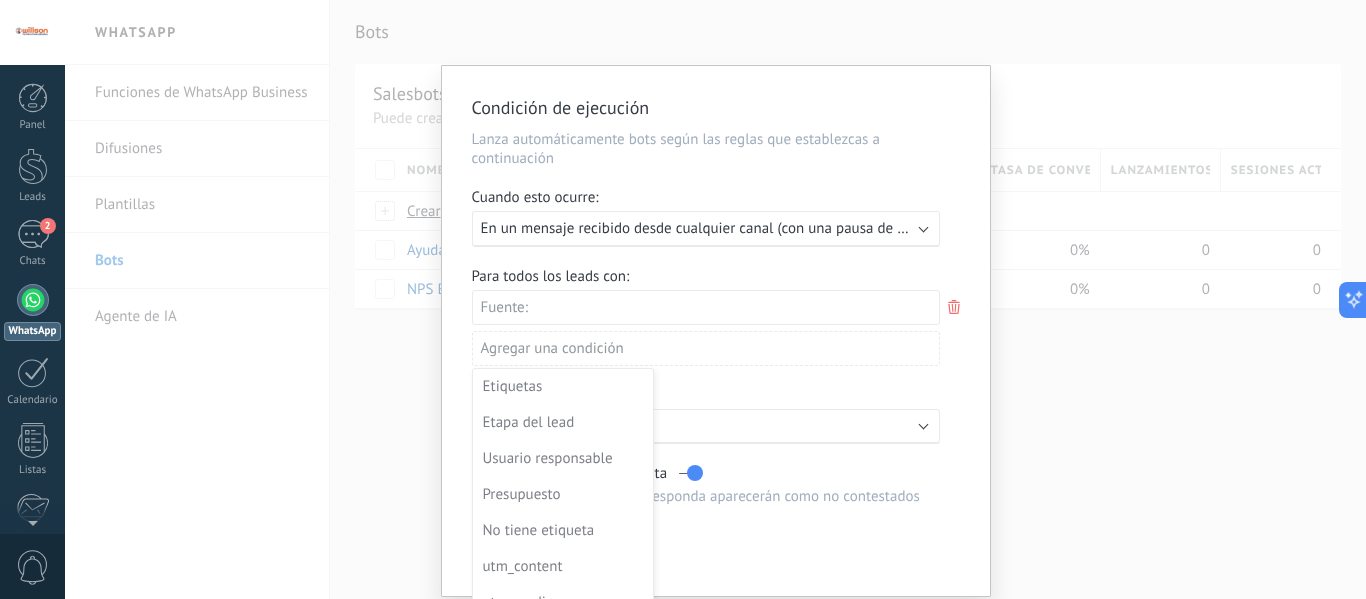 click at bounding box center [716, 331] 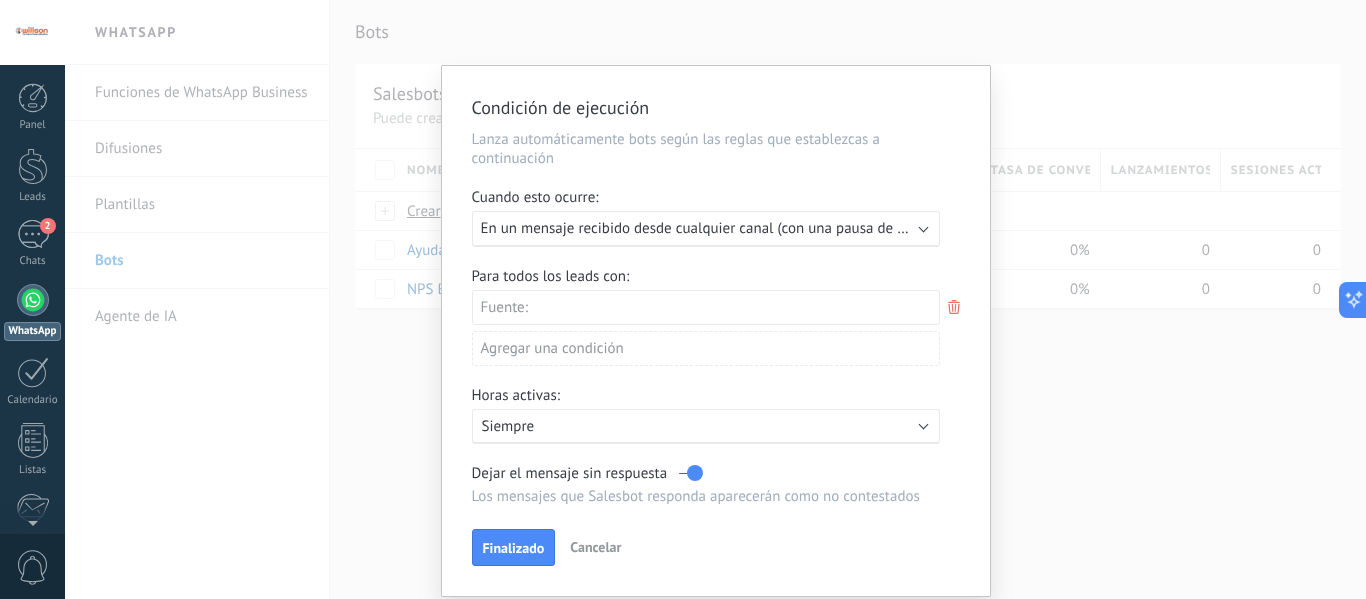 click on "Fuente:" at bounding box center [706, 307] 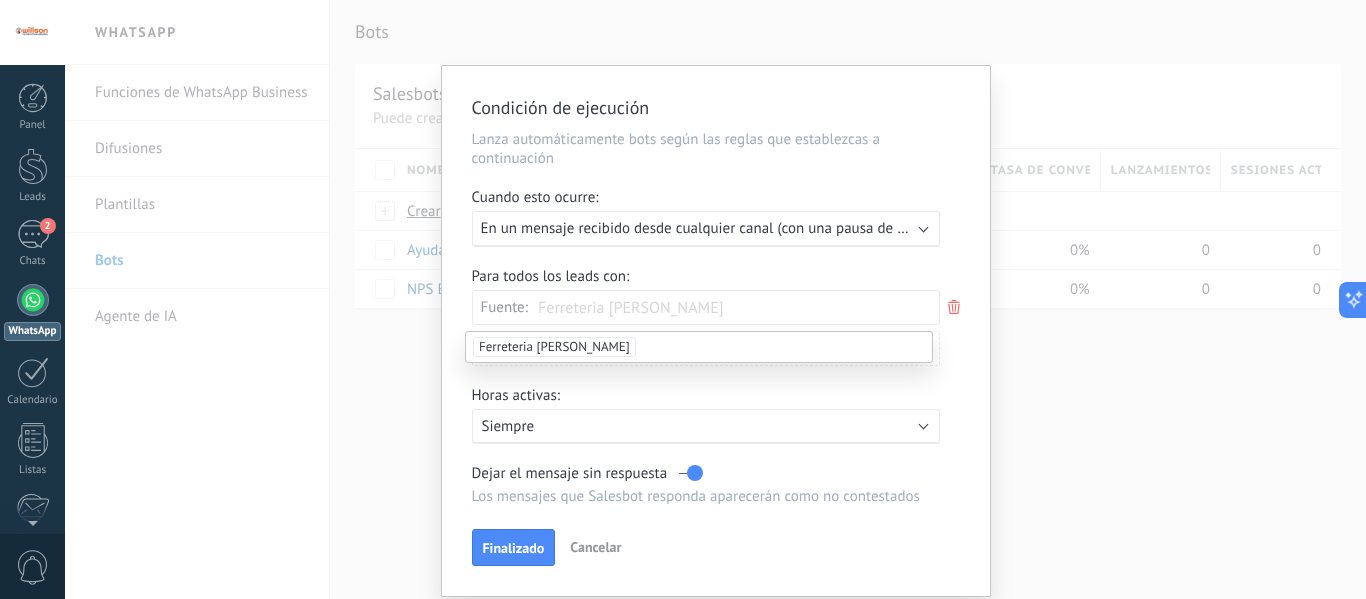 click on "Ferreteria [PERSON_NAME]" at bounding box center [554, 347] 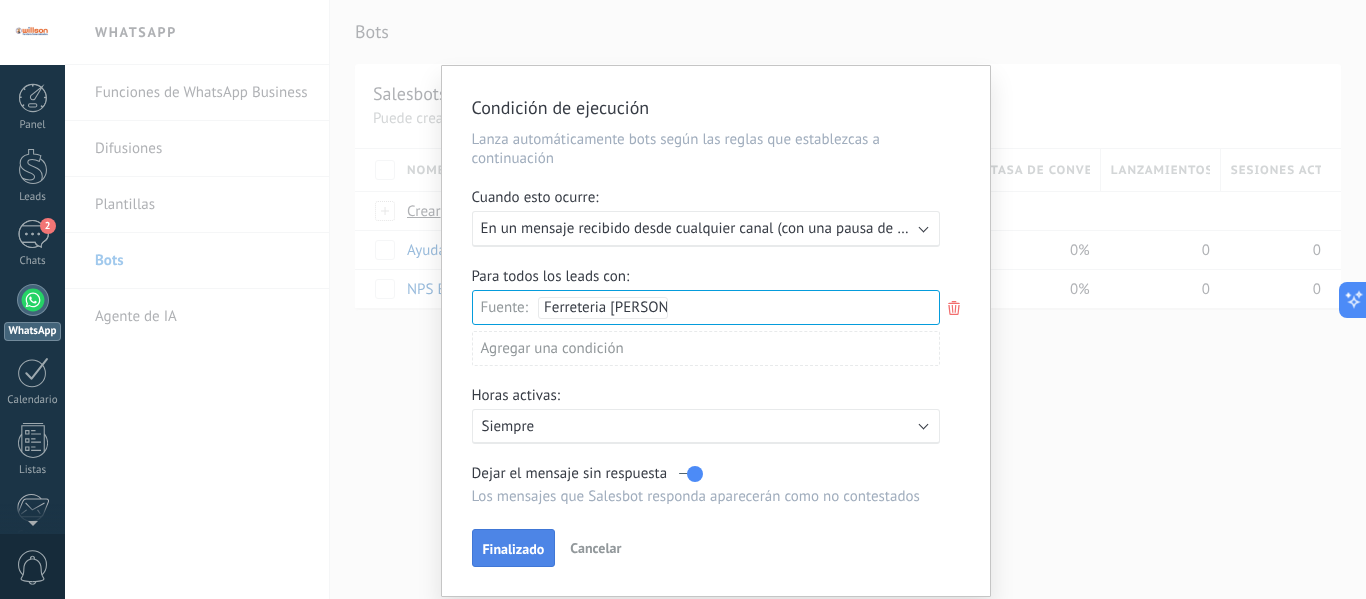 click on "Finalizado" at bounding box center (514, 549) 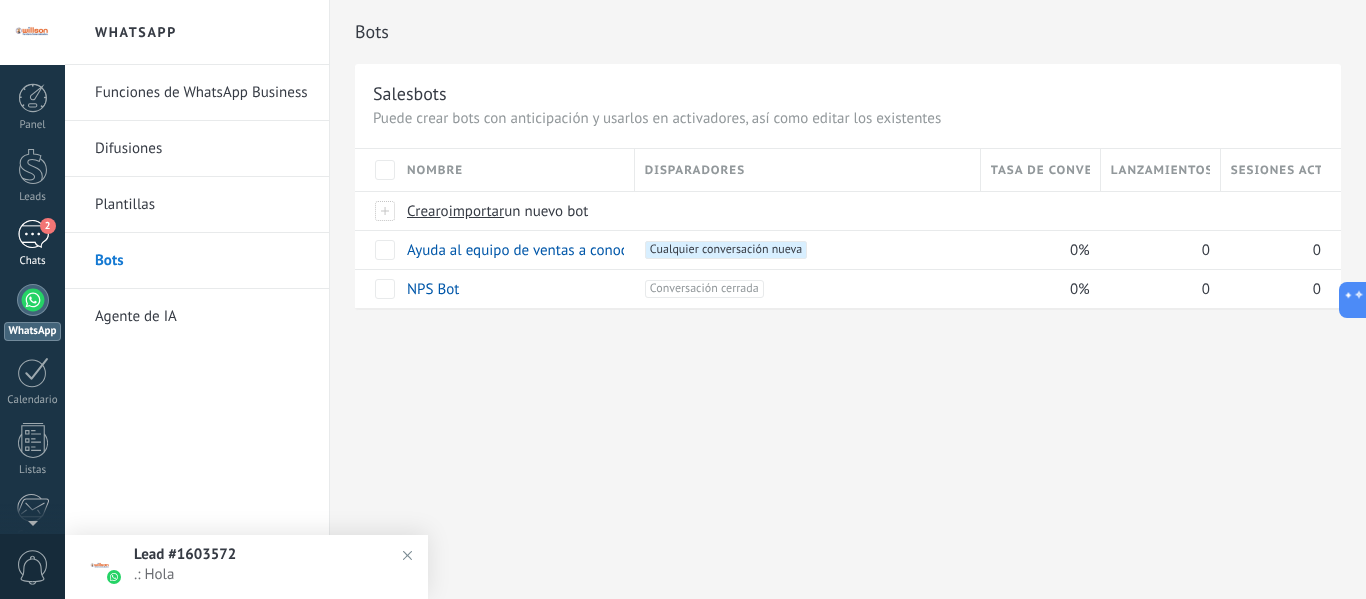 click on "2" at bounding box center (48, 226) 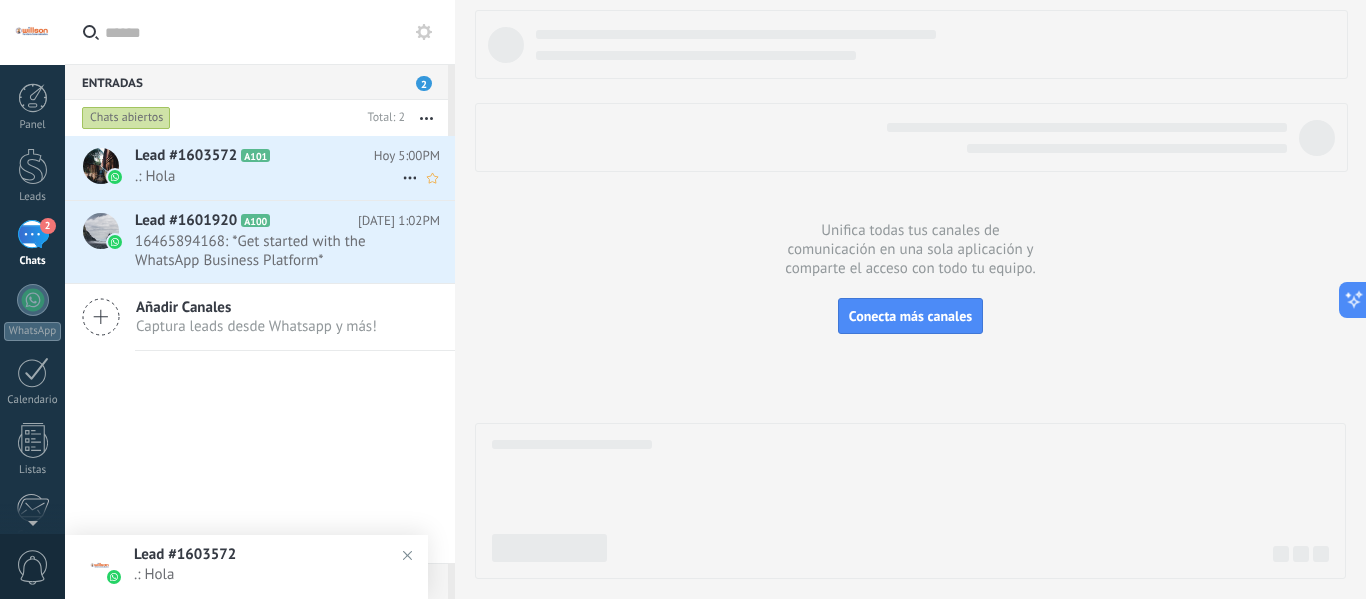 click on ".: Hola" at bounding box center (268, 176) 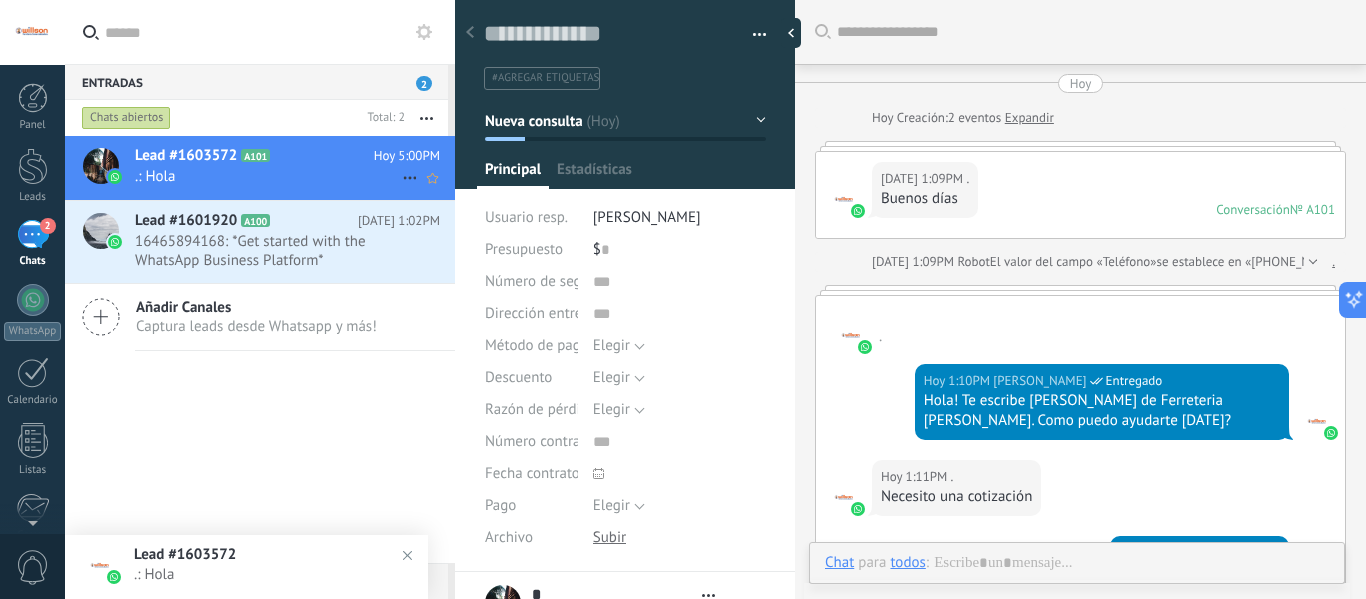 type on "**********" 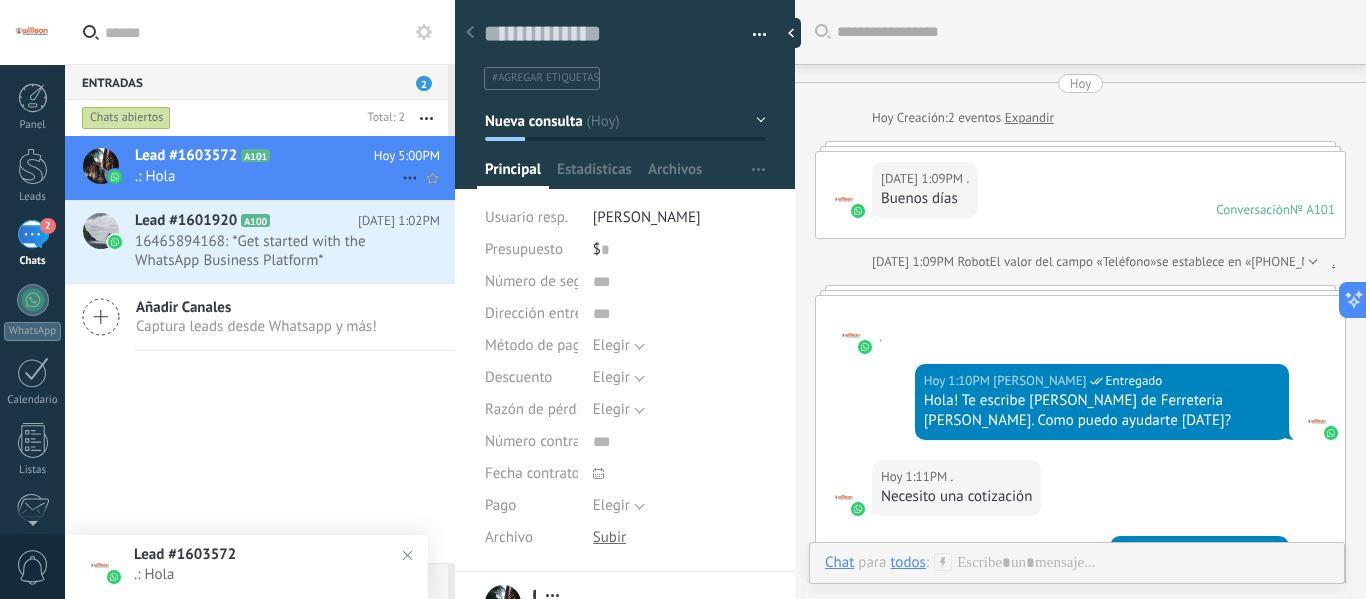 scroll, scrollTop: 30, scrollLeft: 0, axis: vertical 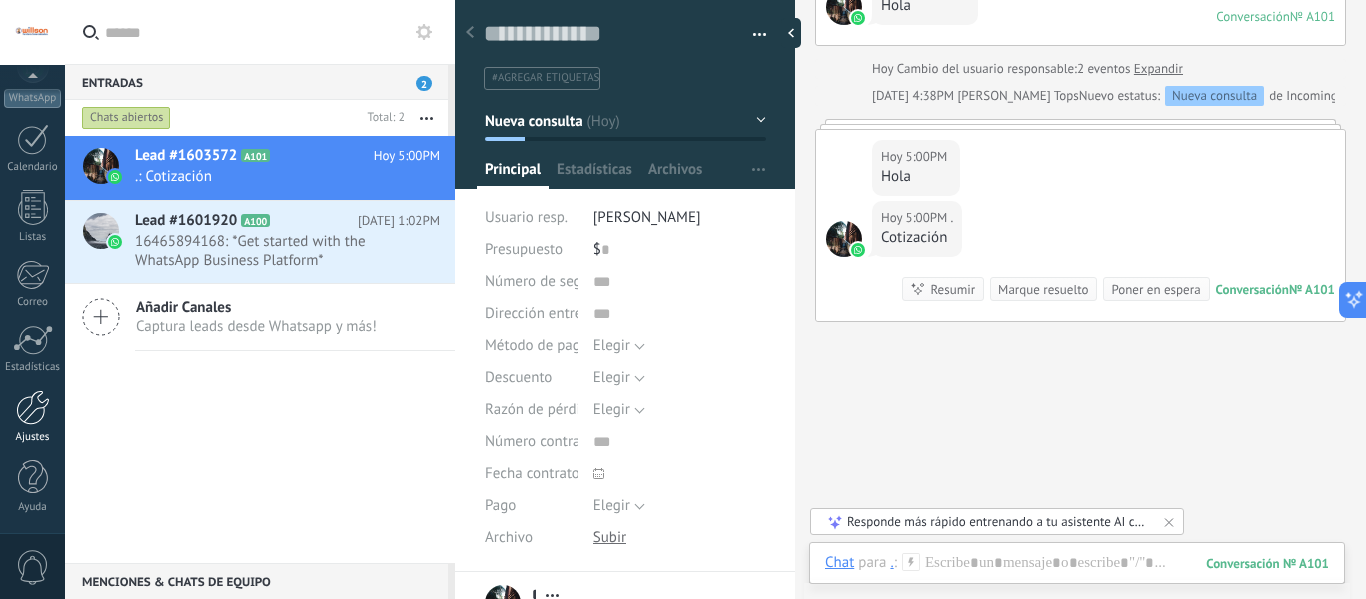 click on "Ajustes" at bounding box center (32, 417) 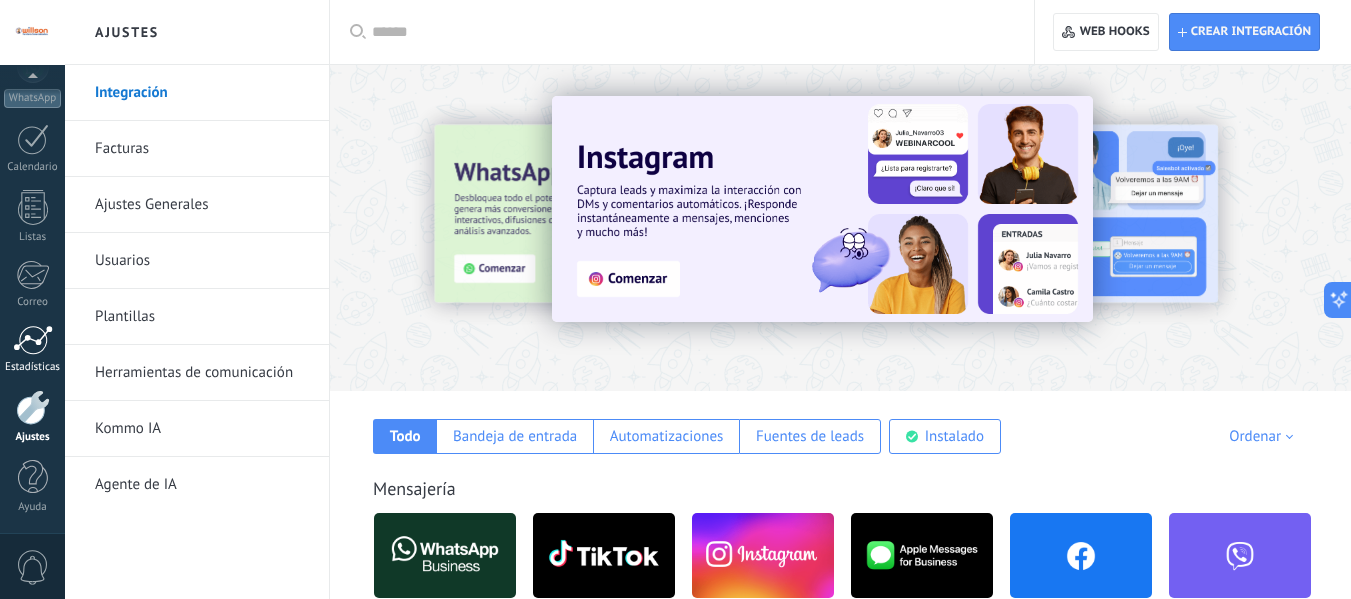 click at bounding box center [33, 340] 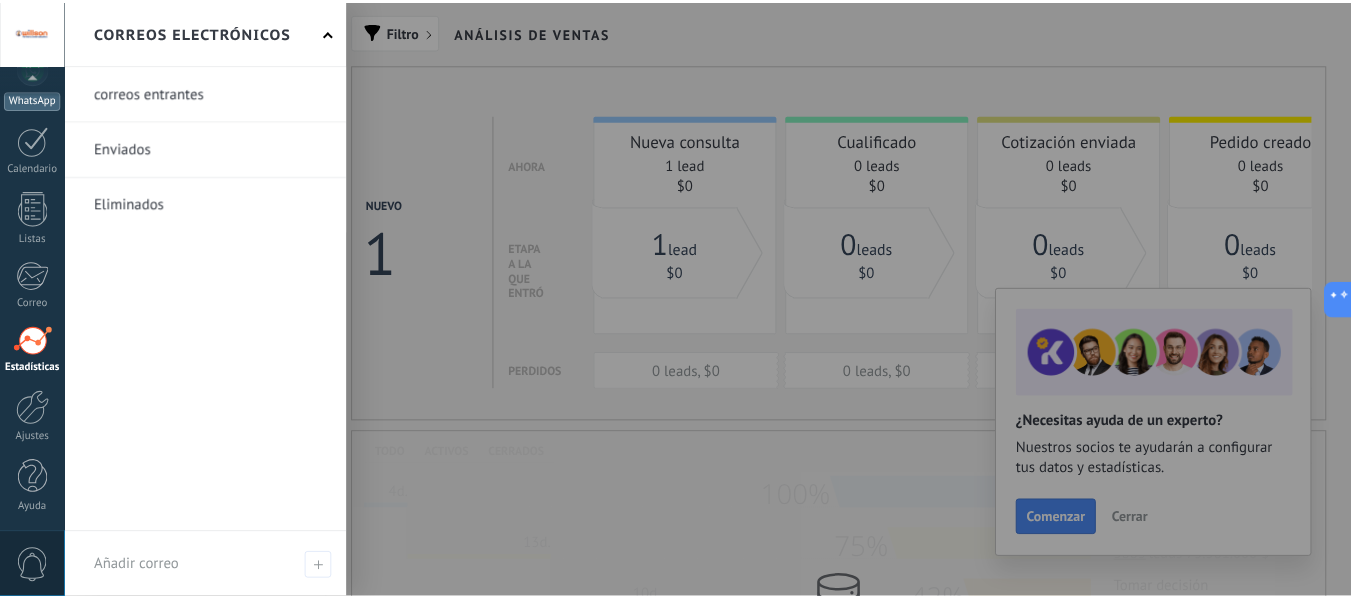 scroll, scrollTop: 233, scrollLeft: 0, axis: vertical 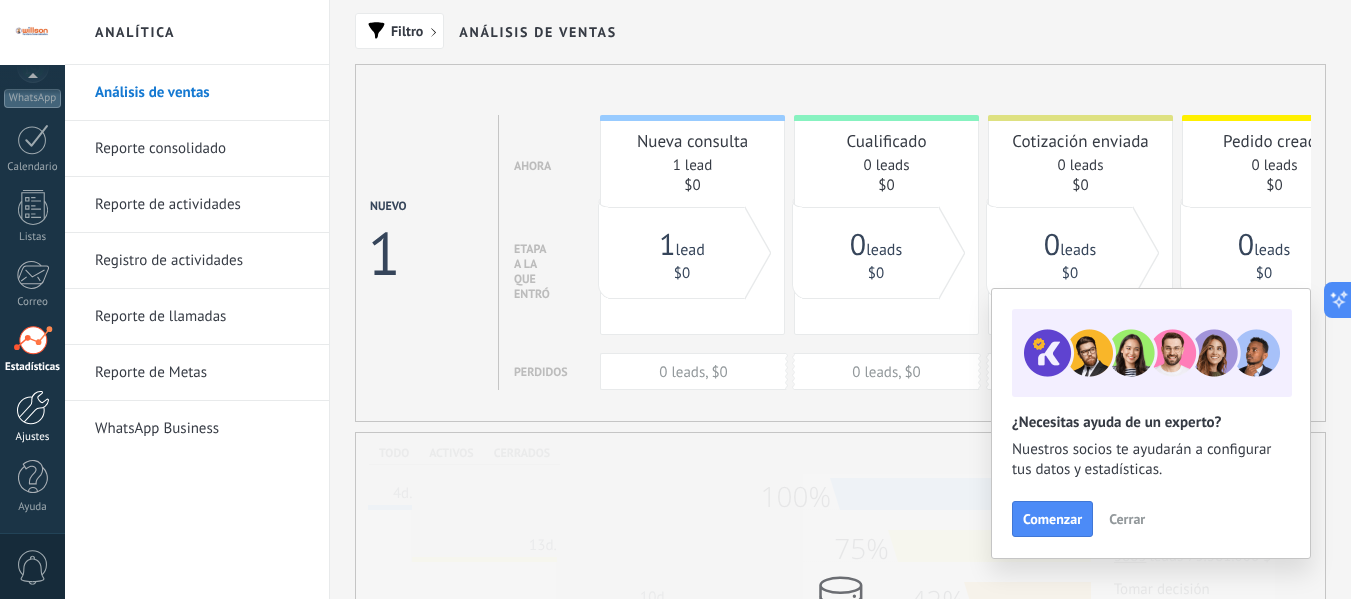 click at bounding box center [33, 407] 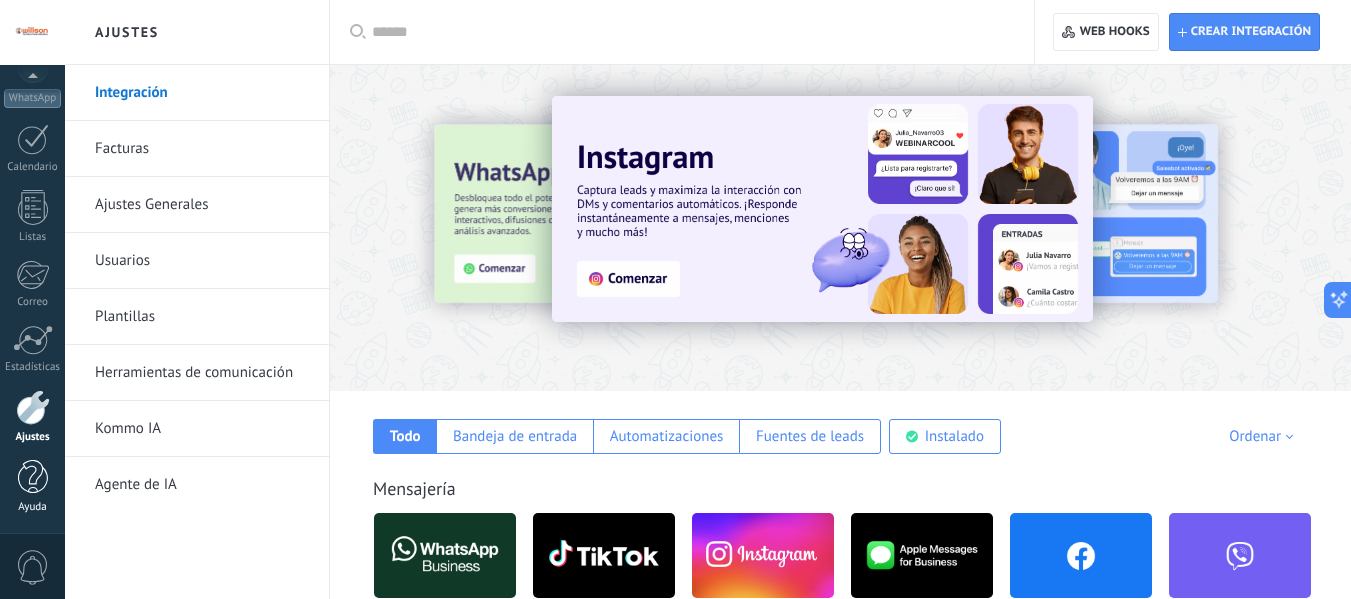 click at bounding box center (33, 477) 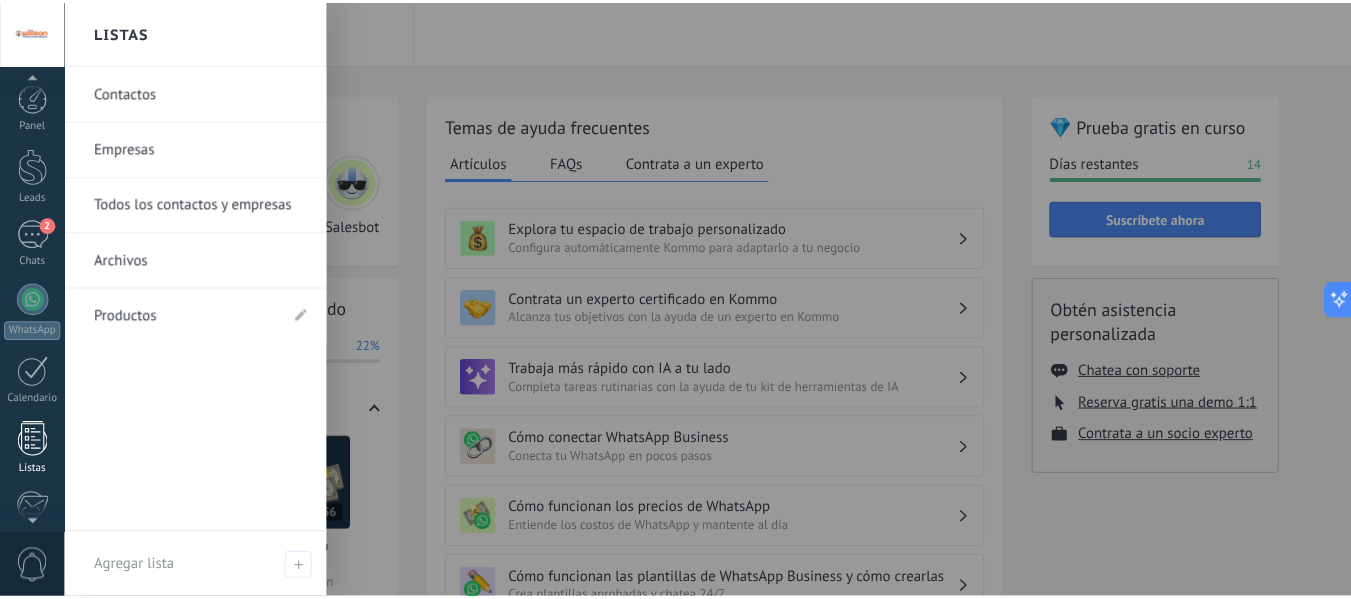 scroll, scrollTop: 233, scrollLeft: 0, axis: vertical 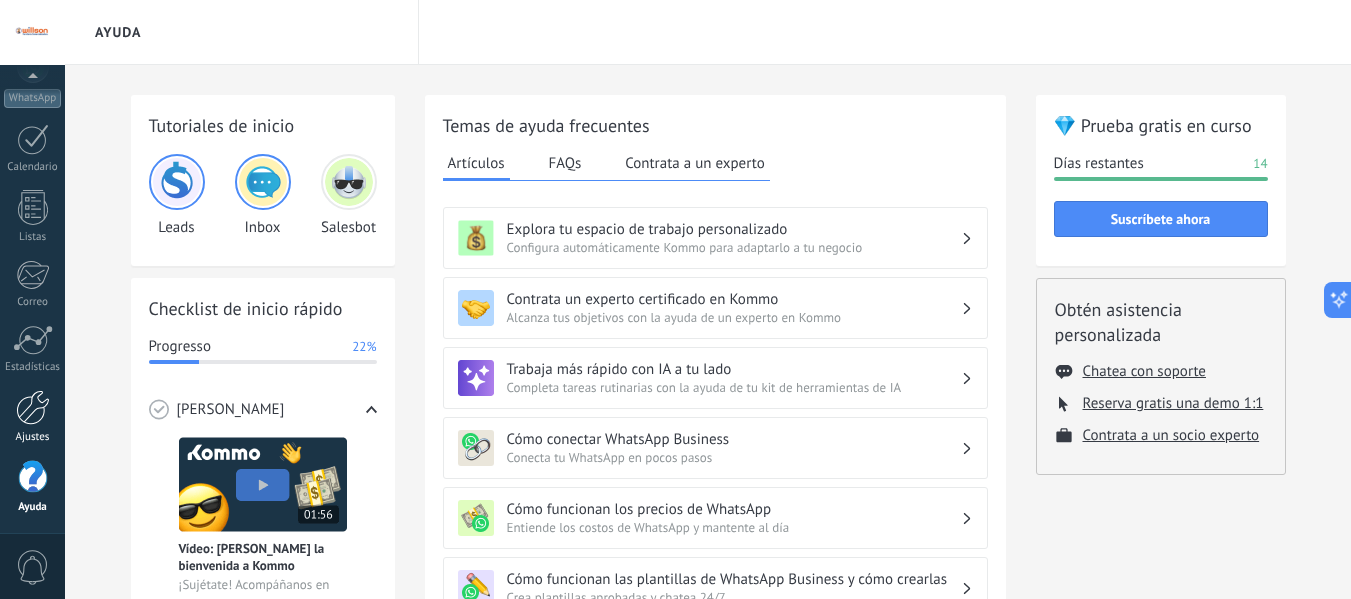 click at bounding box center [33, 407] 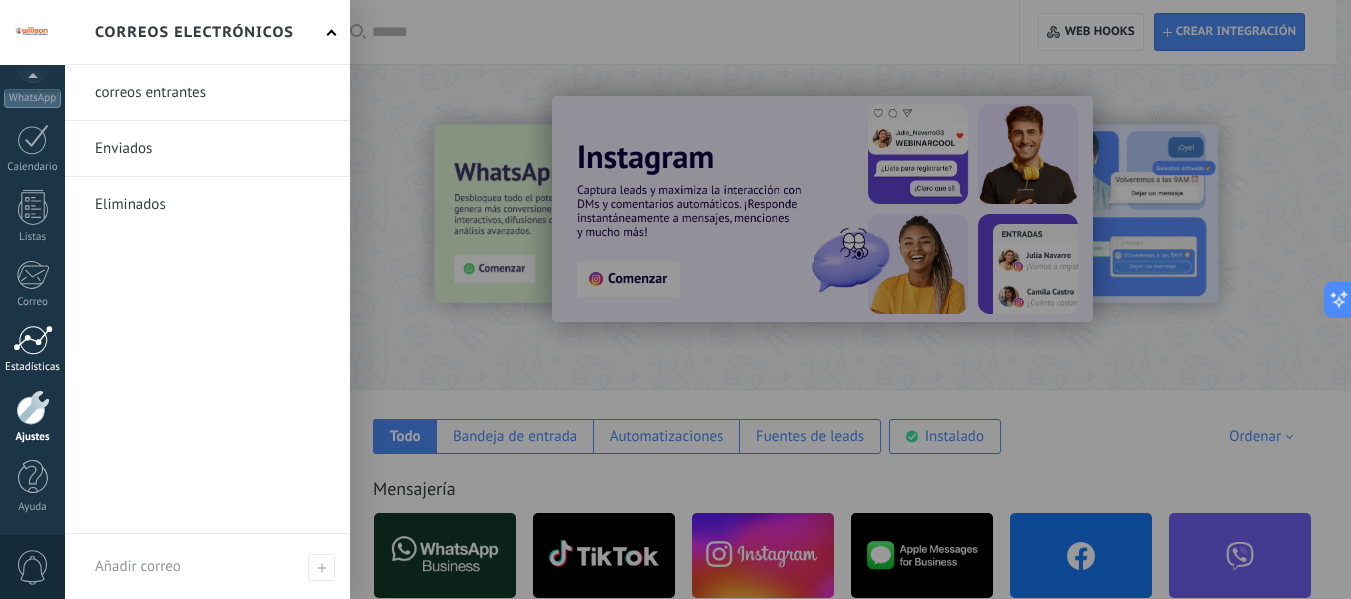 click at bounding box center [33, 340] 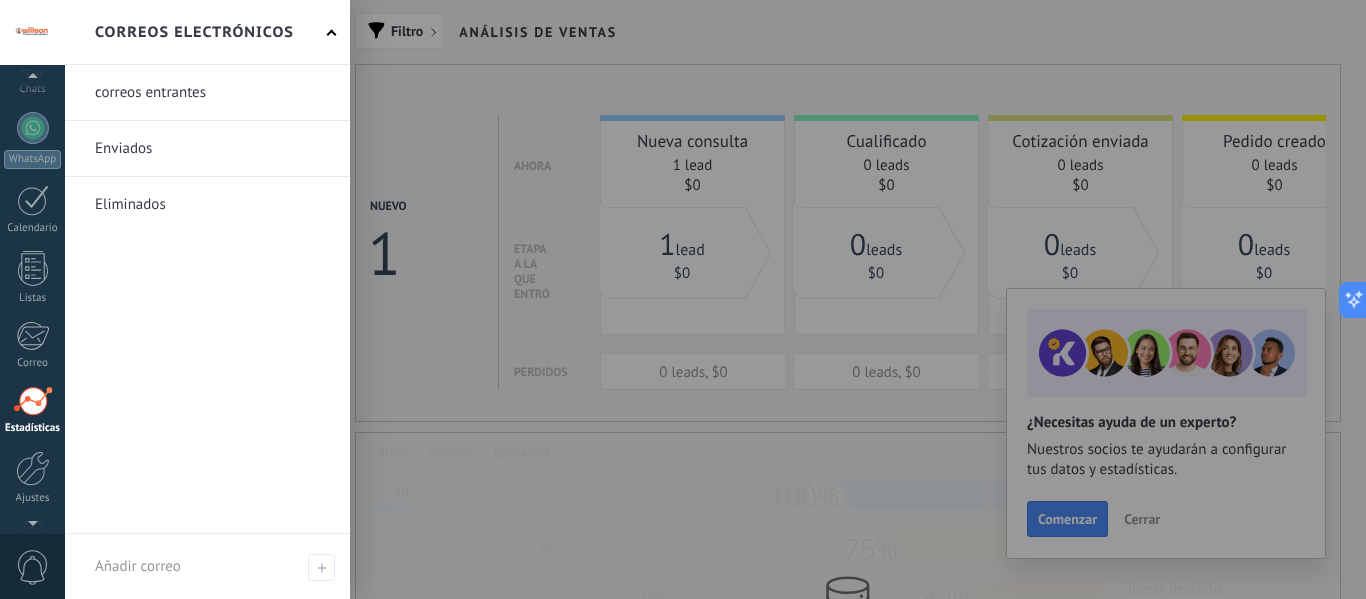 click at bounding box center (32, 336) 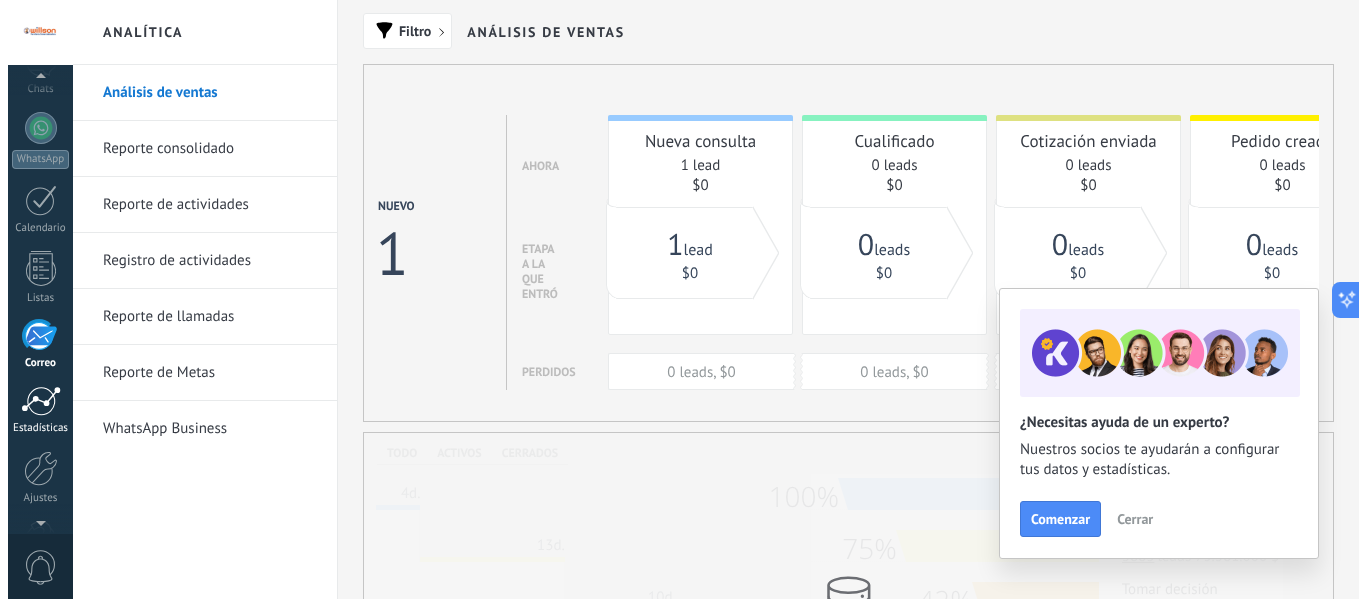 scroll, scrollTop: 194, scrollLeft: 0, axis: vertical 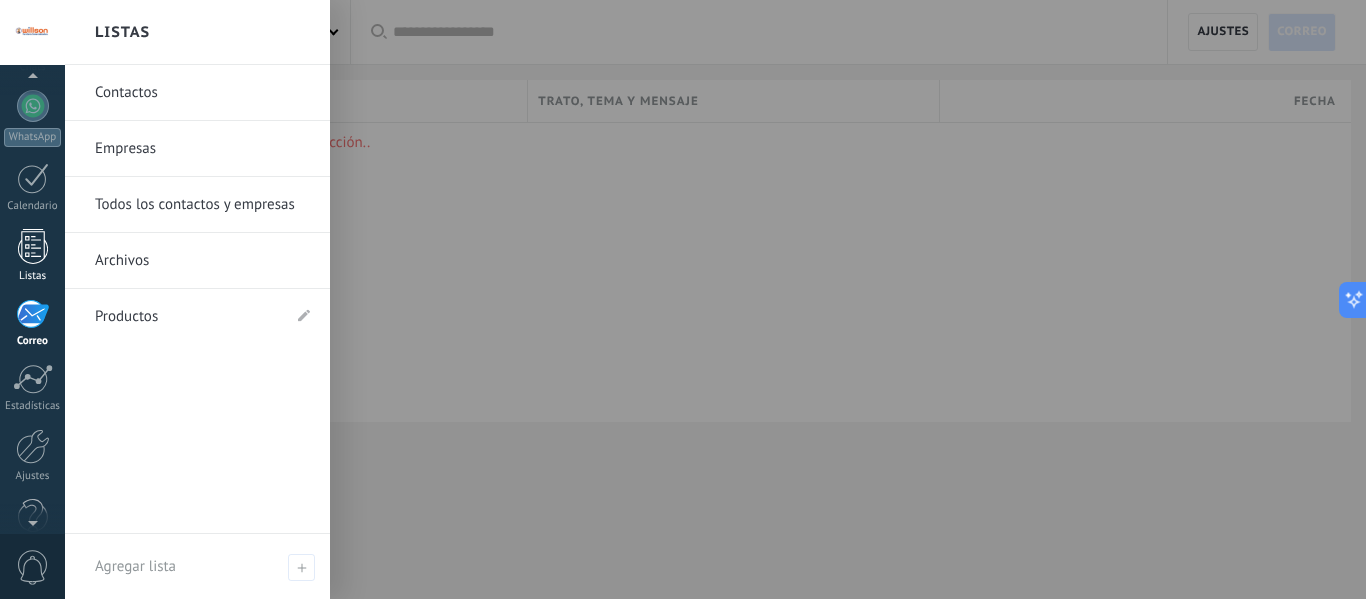 click at bounding box center [33, 246] 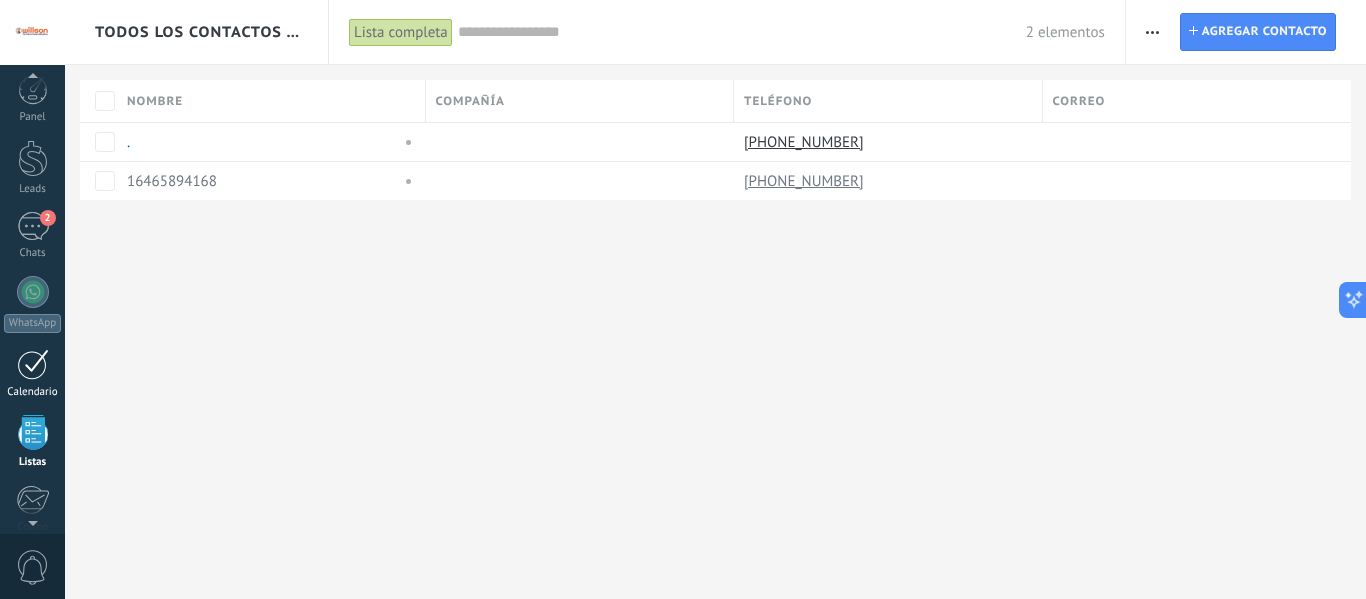 scroll, scrollTop: 0, scrollLeft: 0, axis: both 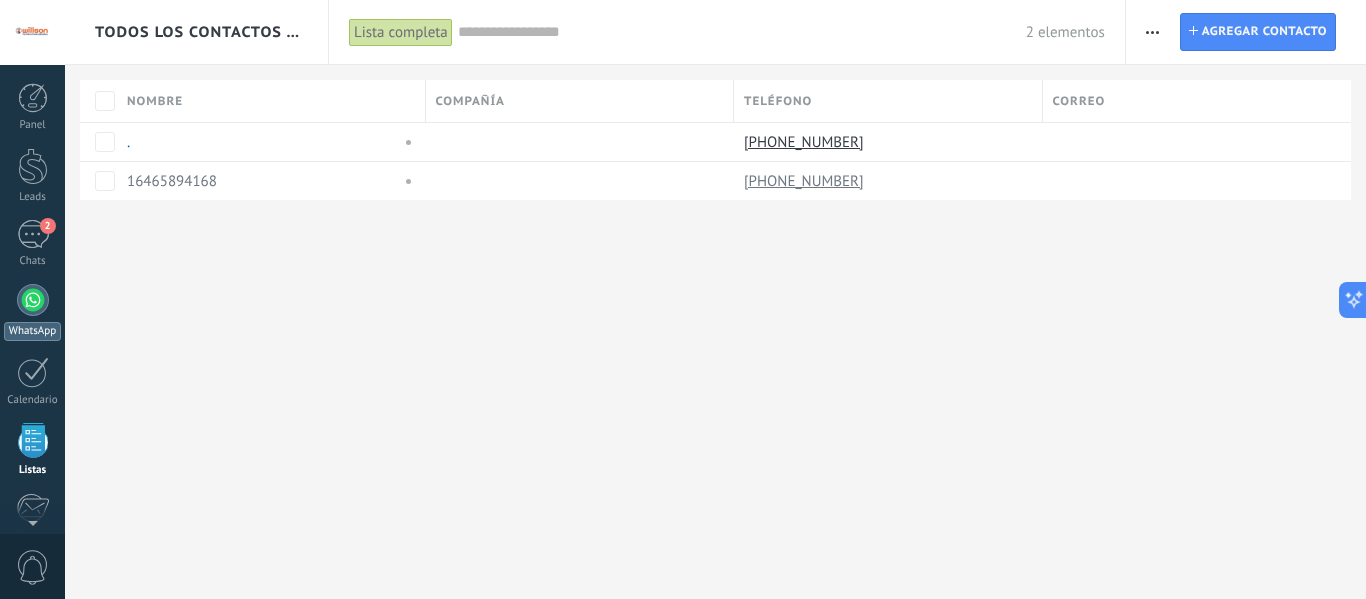 click at bounding box center (33, 300) 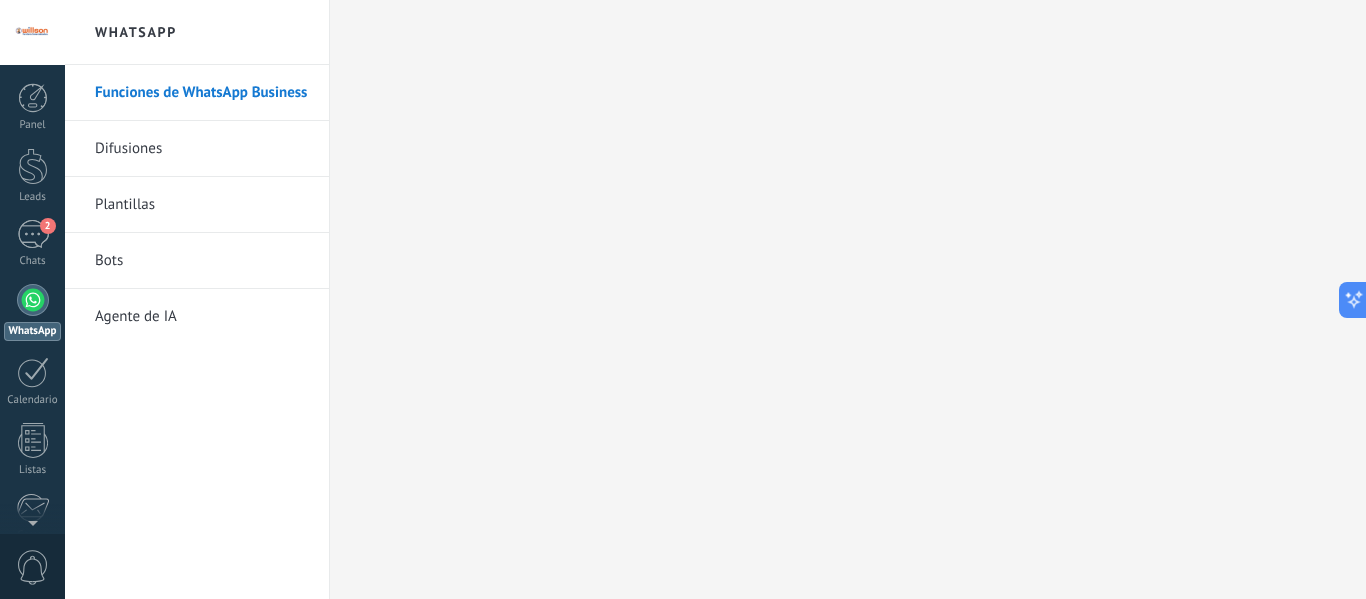click on "Bots" at bounding box center [202, 261] 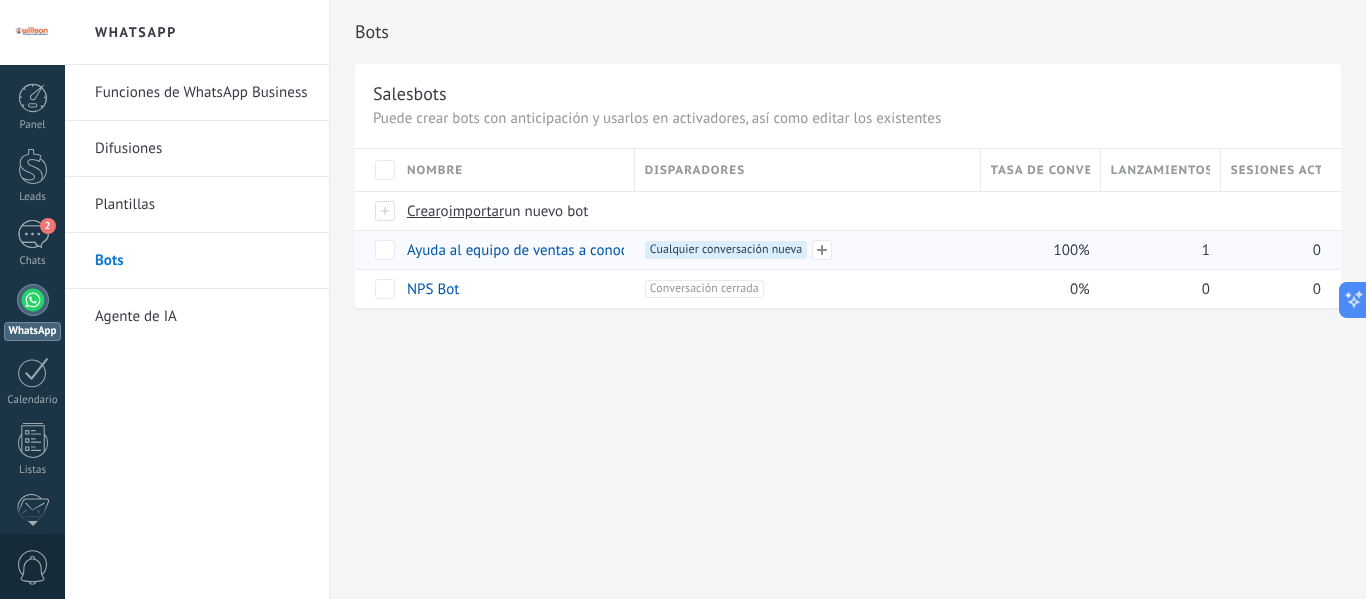 click on "+1 Cualquier conversación nueva +0" at bounding box center [807, 250] 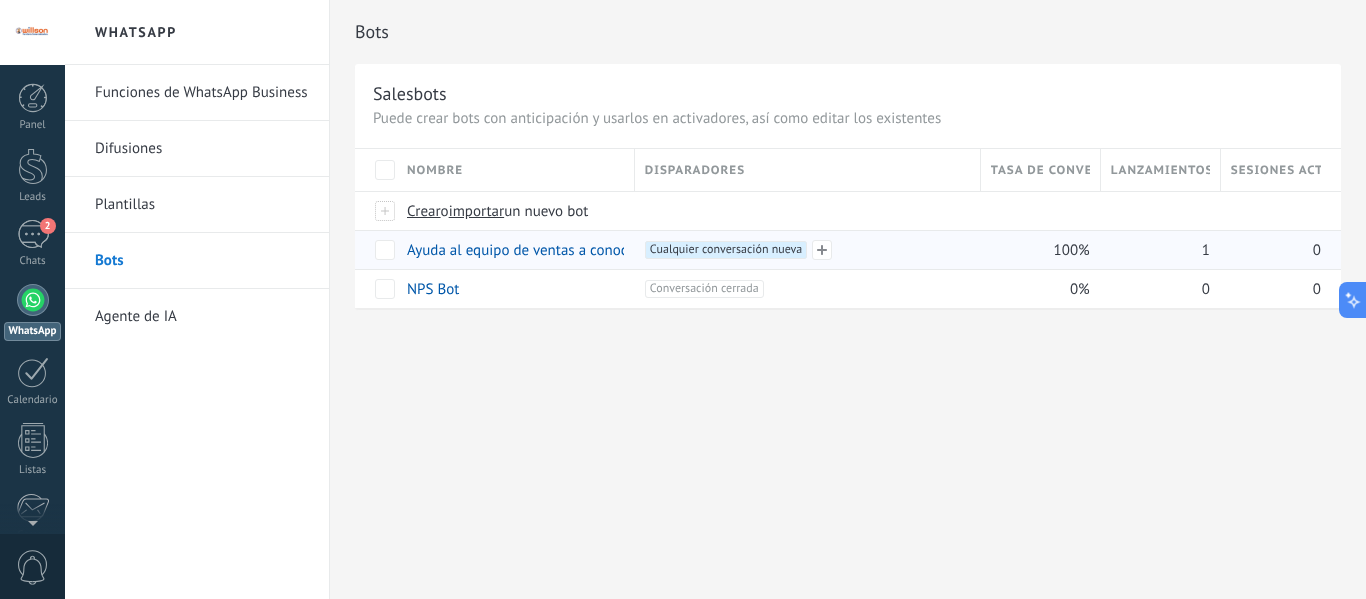 click on "+1 Cualquier conversación nueva +0" at bounding box center [807, 250] 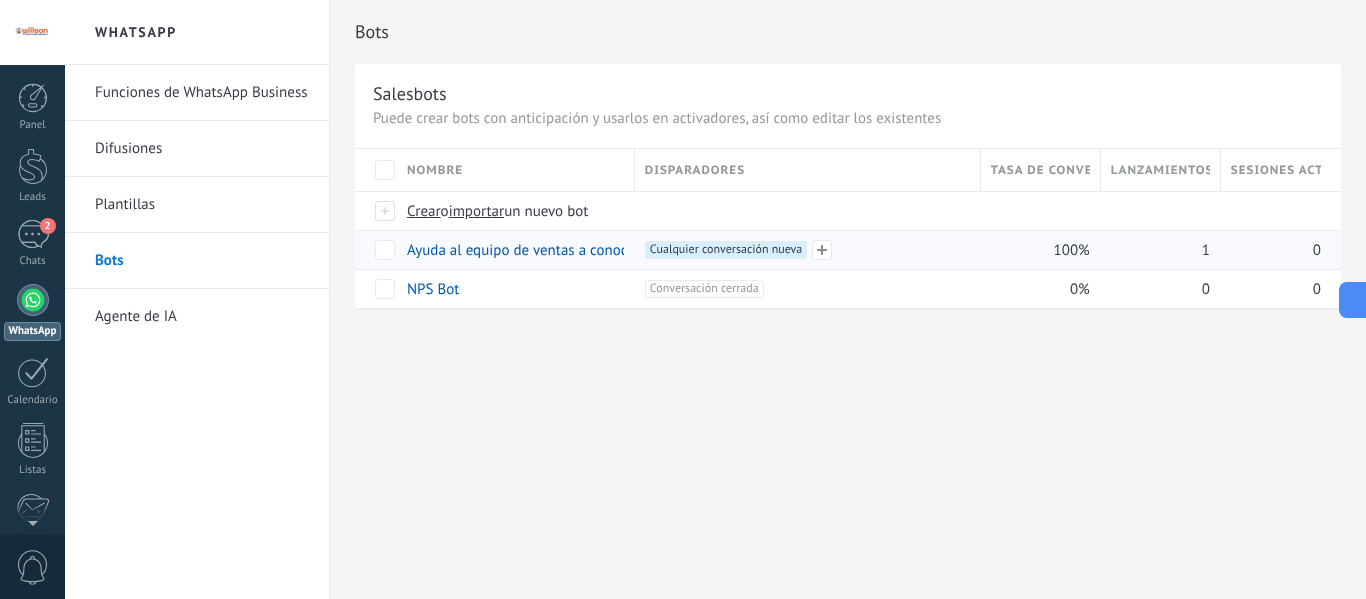click on "+1 Cualquier conversación nueva +0" at bounding box center [807, 250] 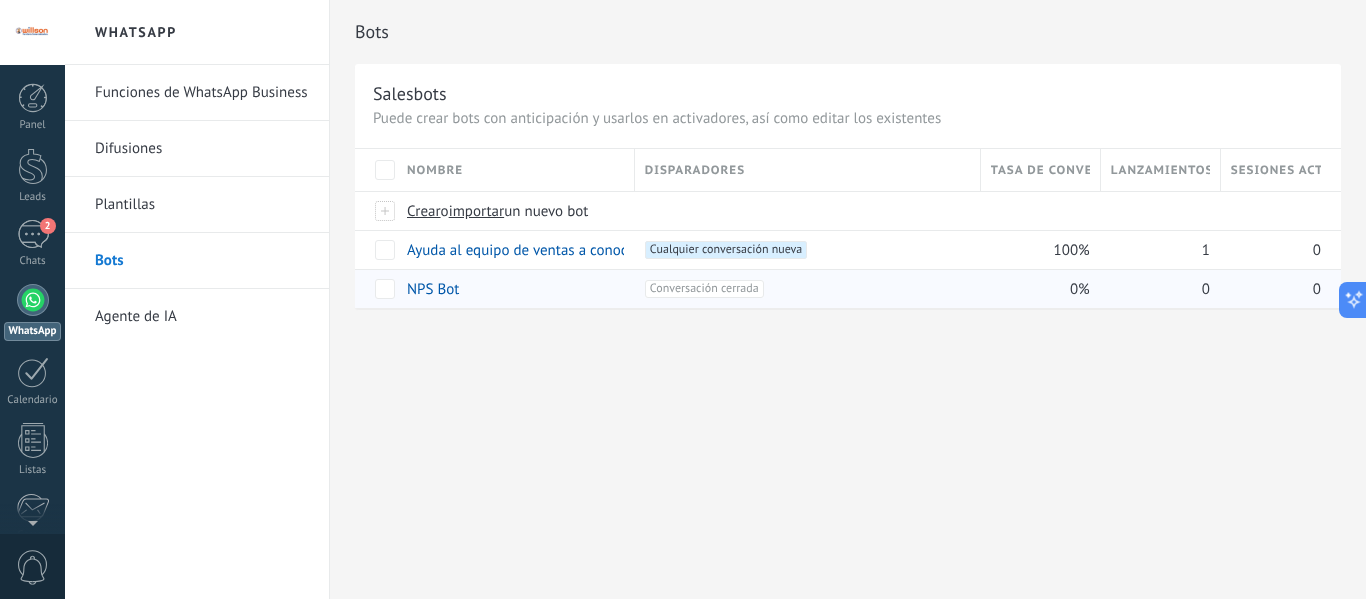 click on "+1 Conversación cerrada +0" at bounding box center [807, 289] 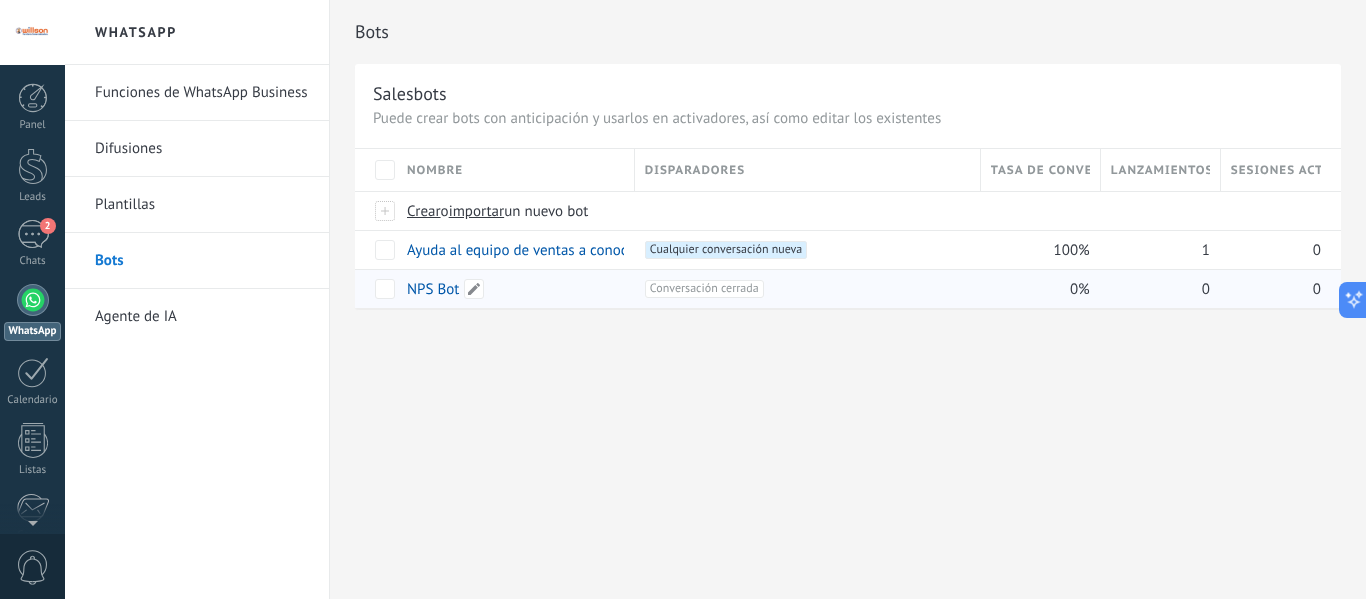 click on "NPS Bot" at bounding box center (511, 289) 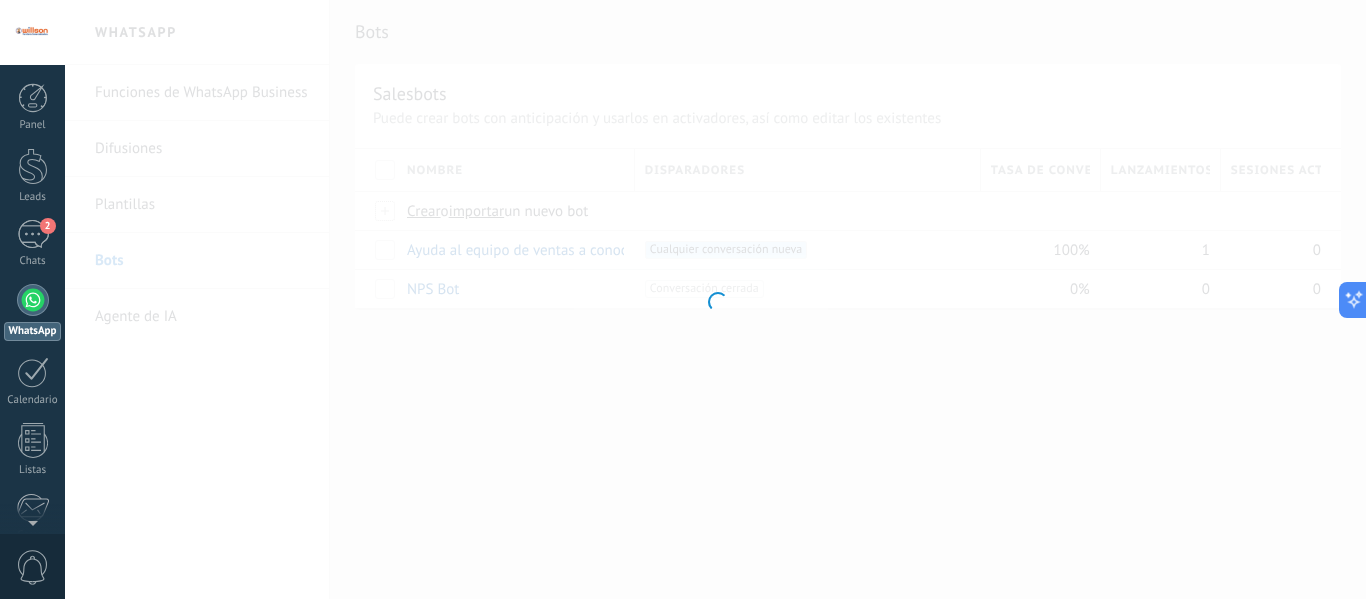 type on "*******" 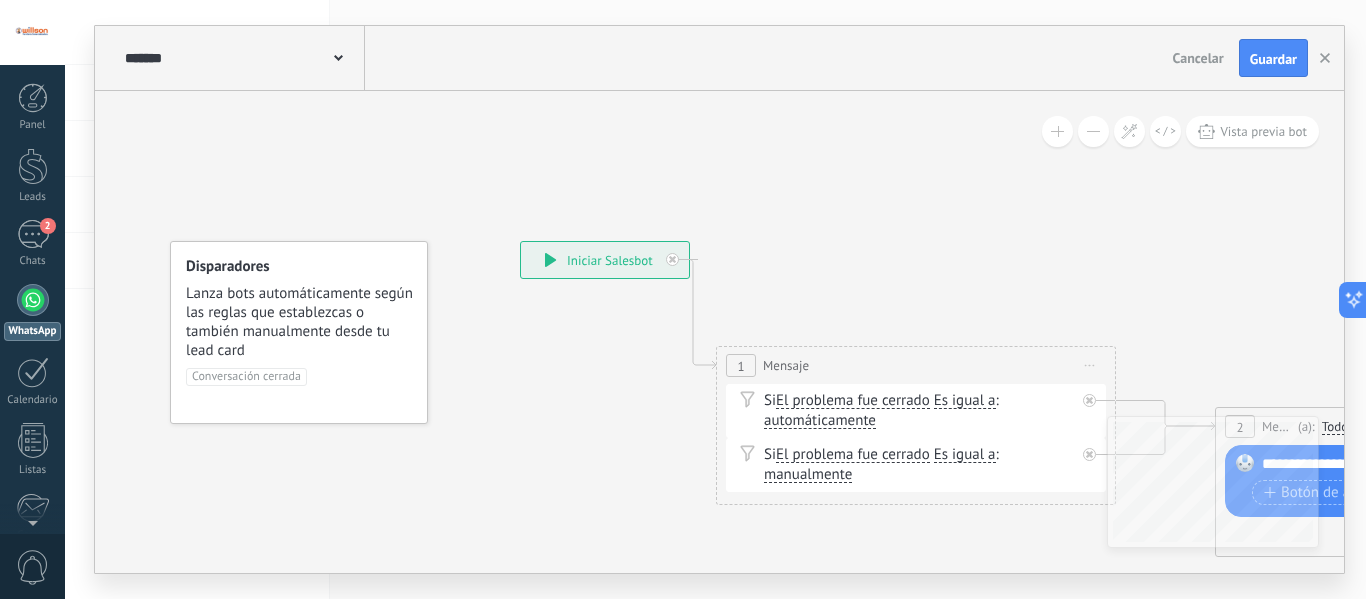click on "**********" at bounding box center [715, 299] 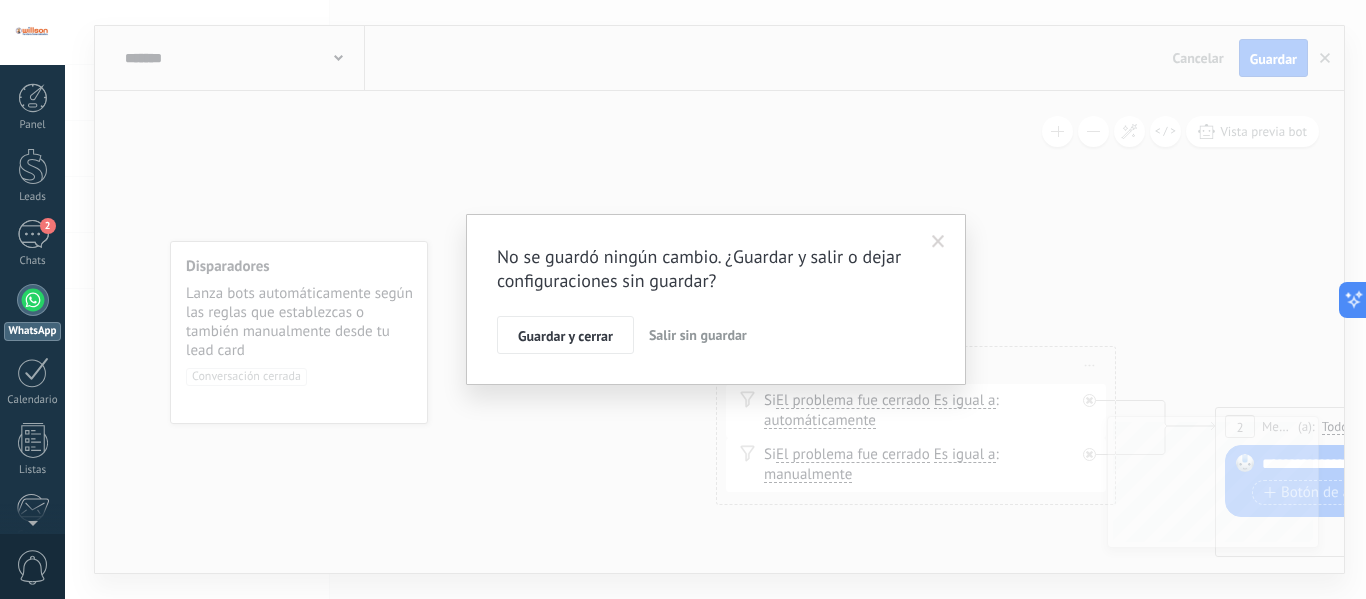 click on "Salir sin guardar" at bounding box center (698, 335) 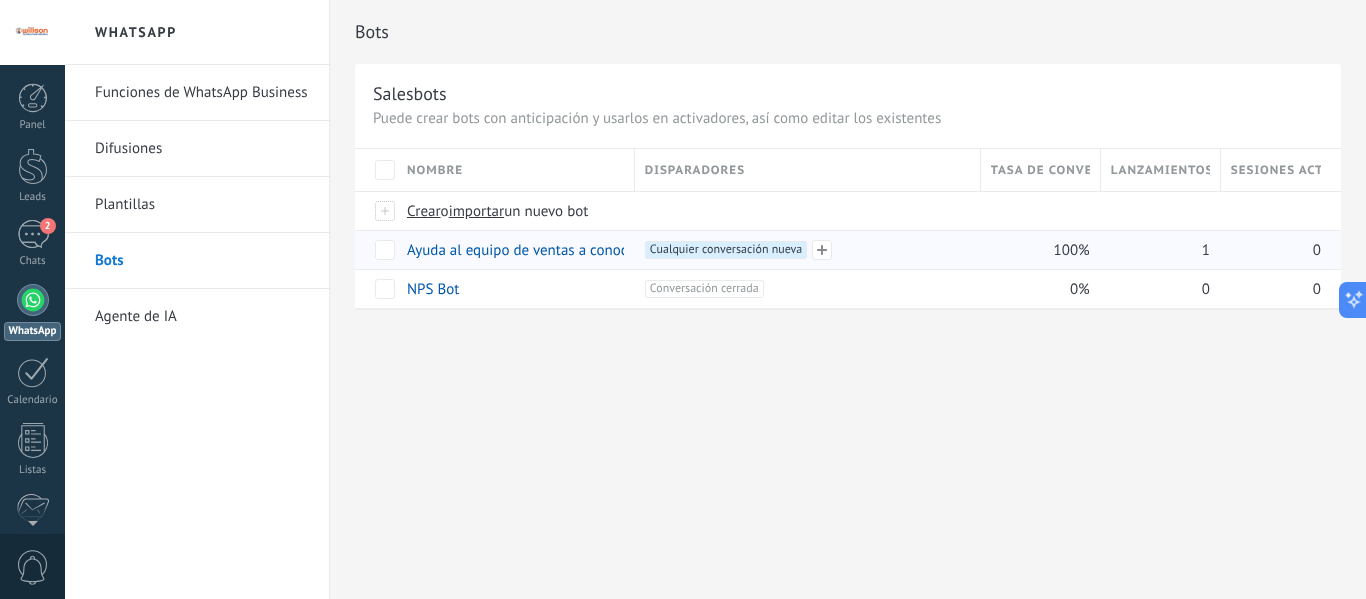 click on "+1 Cualquier conversación nueva +0" at bounding box center [807, 250] 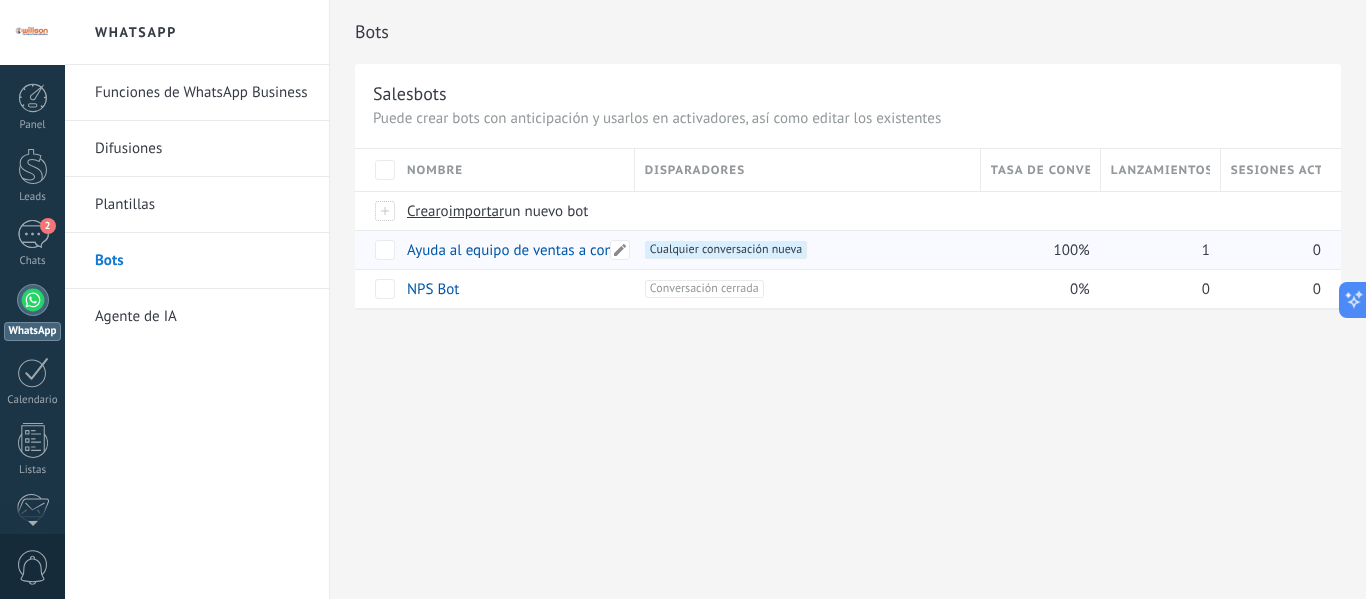 click on "Ayuda al equipo de ventas a conocer un lead y sus preferencias" at bounding box center [608, 250] 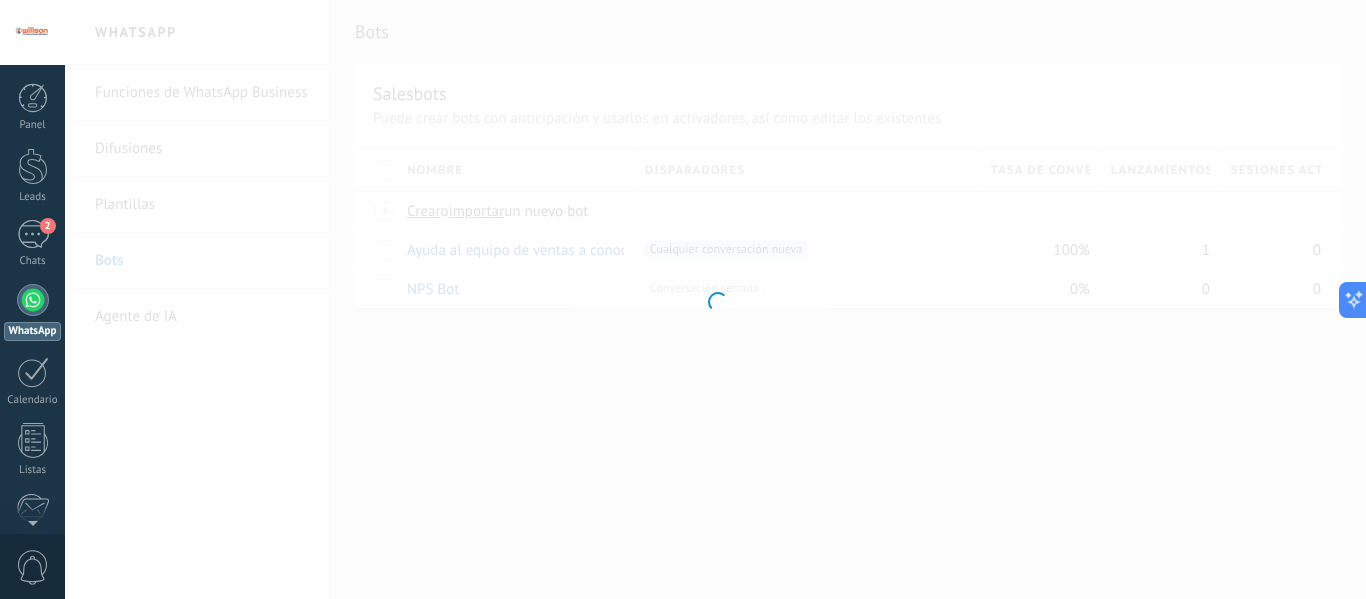type on "**********" 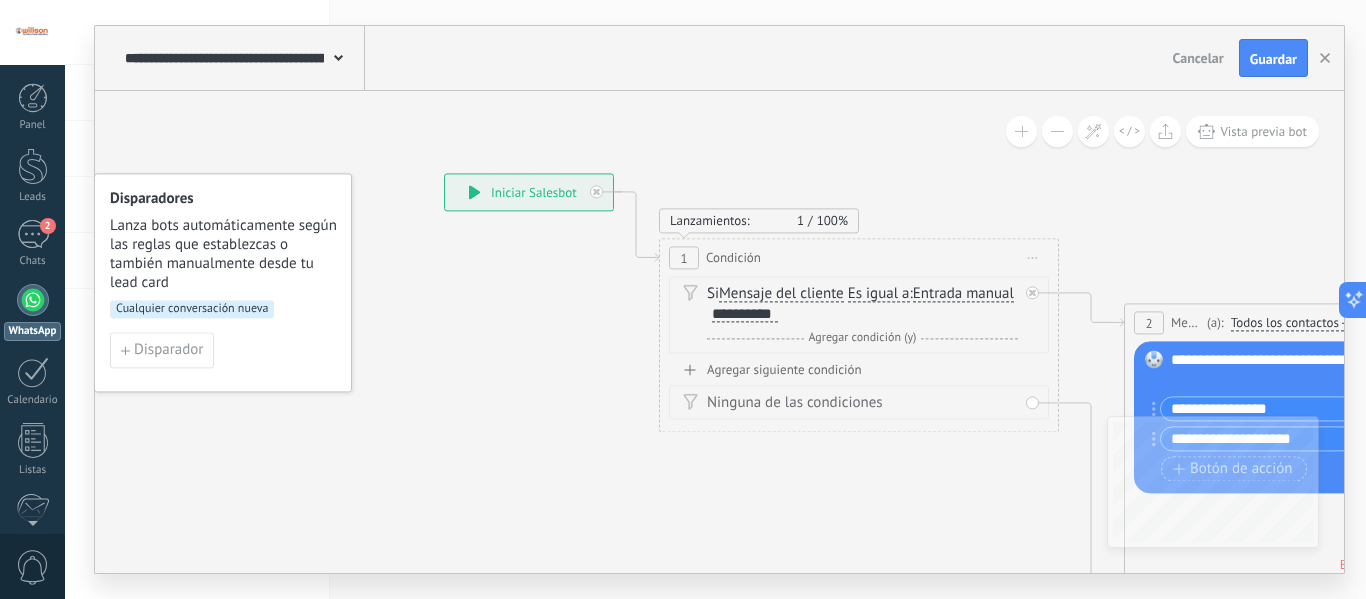 click on "Si
Mensaje del cliente
Mensaje del cliente
Emoción de la conversación
Comentario del cliente
El cliente
Código de chat activo
Mensajero de chat activo
Fuente de cliente potencial
Estado de la conversación
Estado de respuesta
Estado de interacción
Lead: Número de seguimiento" at bounding box center (862, 304) 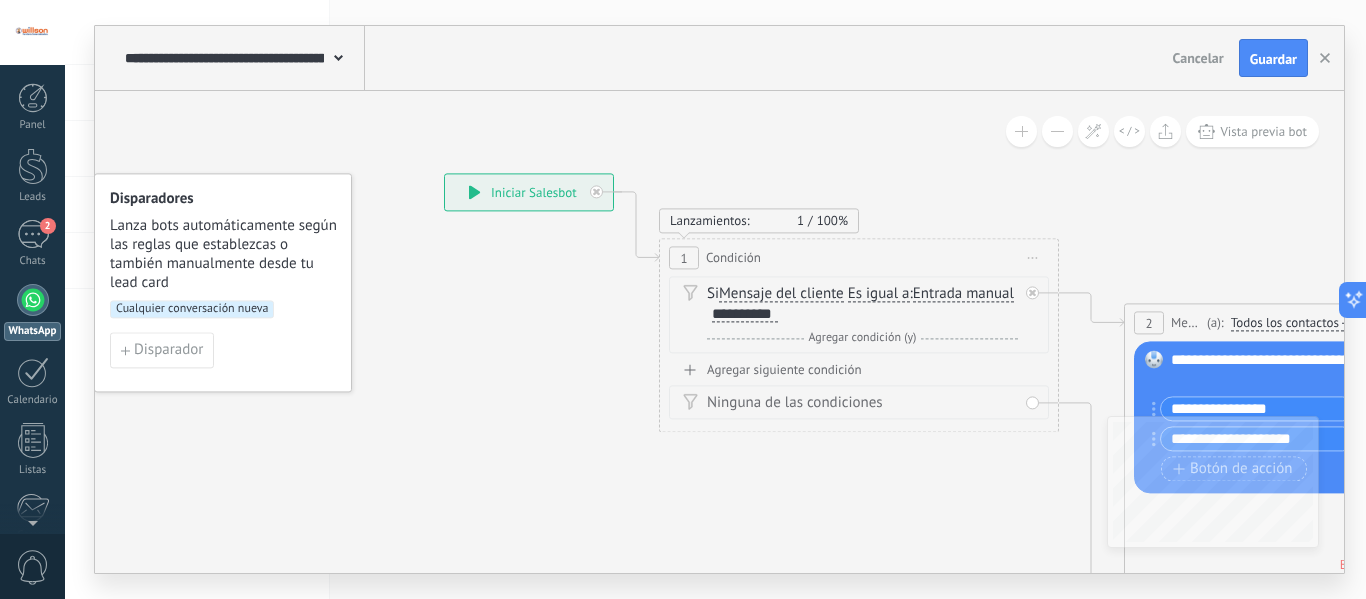 click on "Si
Mensaje del cliente
Mensaje del cliente
Emoción de la conversación
Comentario del cliente
El cliente
Código de chat activo
Mensajero de chat activo
Fuente de cliente potencial
Estado de la conversación
Estado de respuesta
Estado de interacción
Lead: Número de seguimiento" at bounding box center [862, 304] 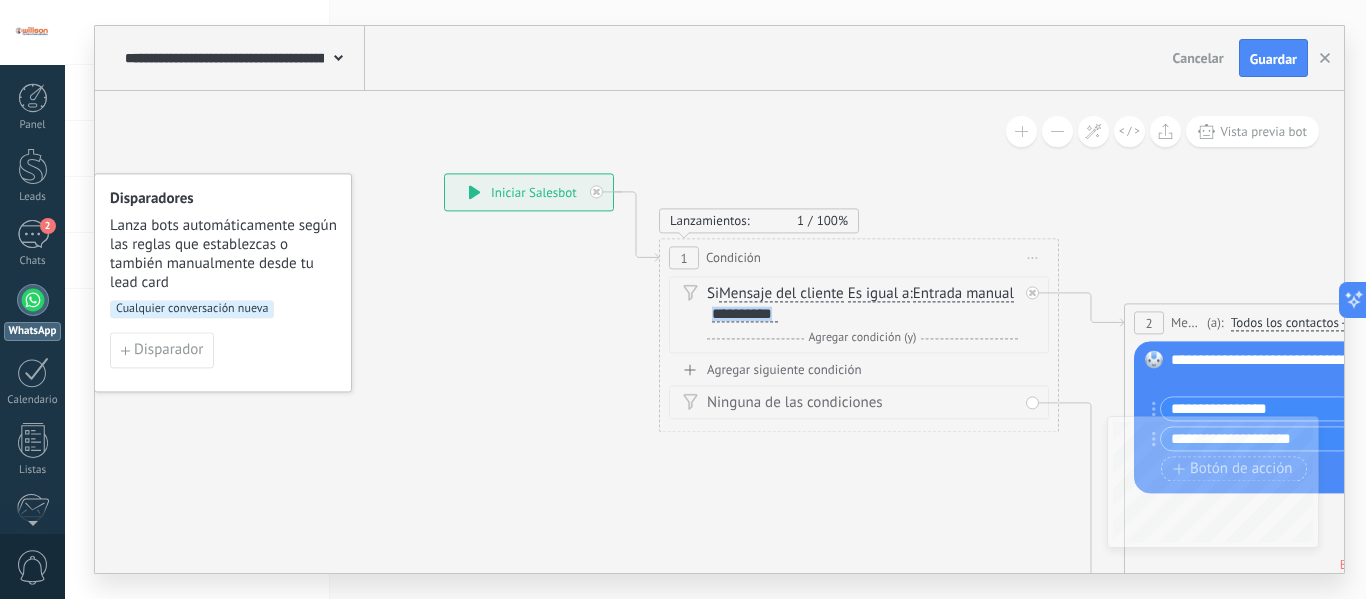 click on "**********" at bounding box center (529, 192) 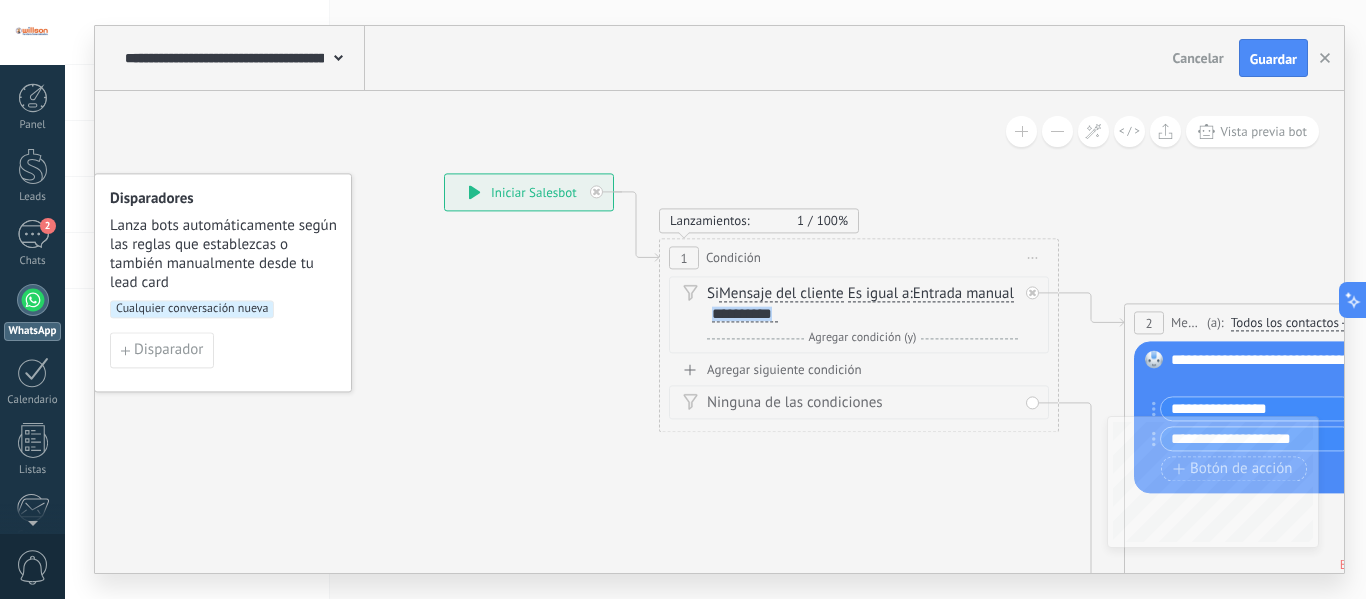 click on "**********" at bounding box center [529, 192] 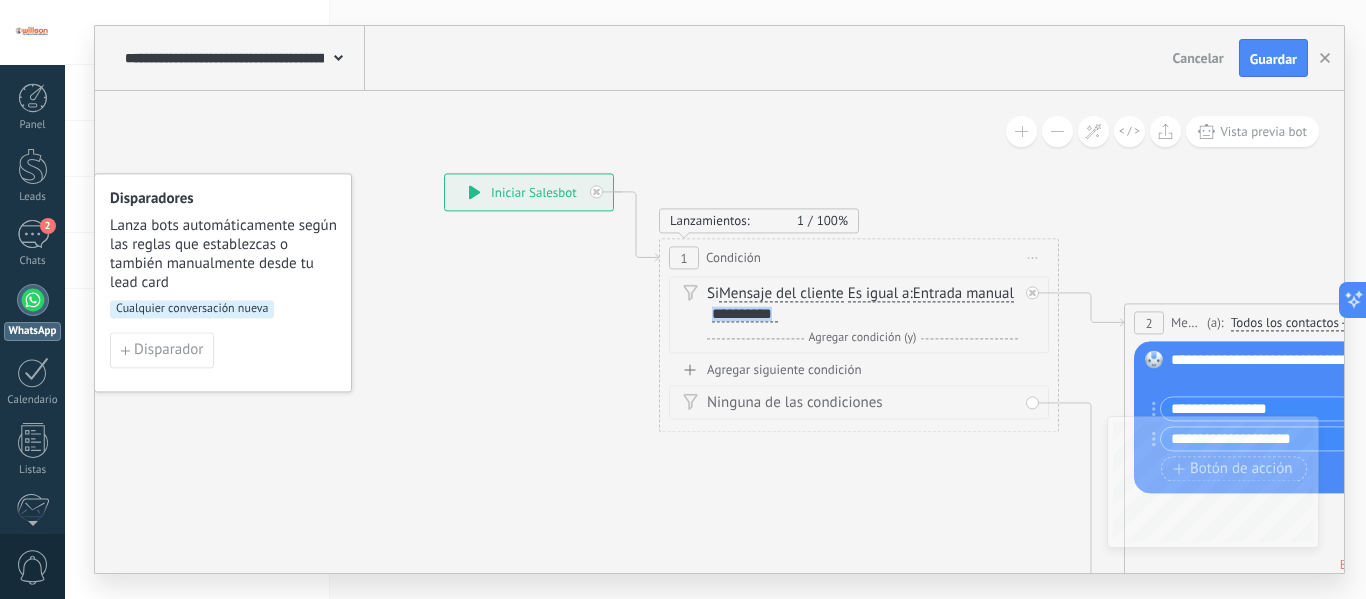 click on "Si
Mensaje del cliente
Mensaje del cliente
Emoción de la conversación
Comentario del cliente
El cliente
Código de chat activo
Mensajero de chat activo
Fuente de cliente potencial
Estado de la conversación
Estado de respuesta
Estado de interacción
Lead: Número de seguimiento" at bounding box center [862, 304] 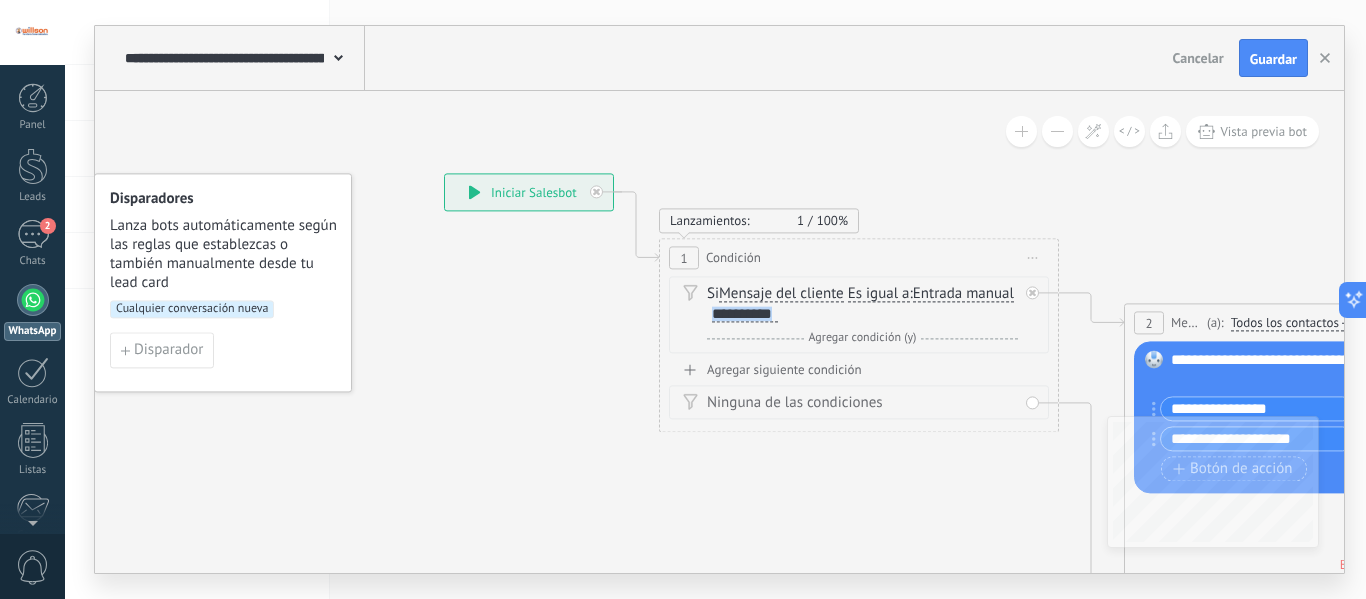 click on "**********" at bounding box center [745, 314] 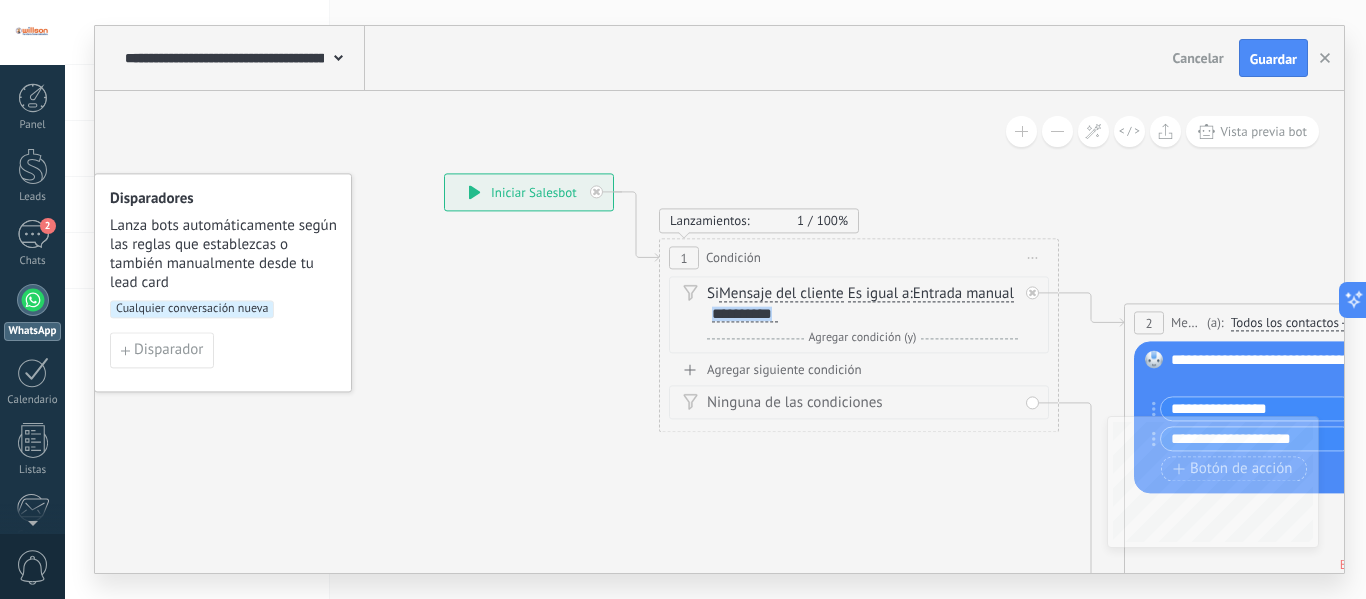 type 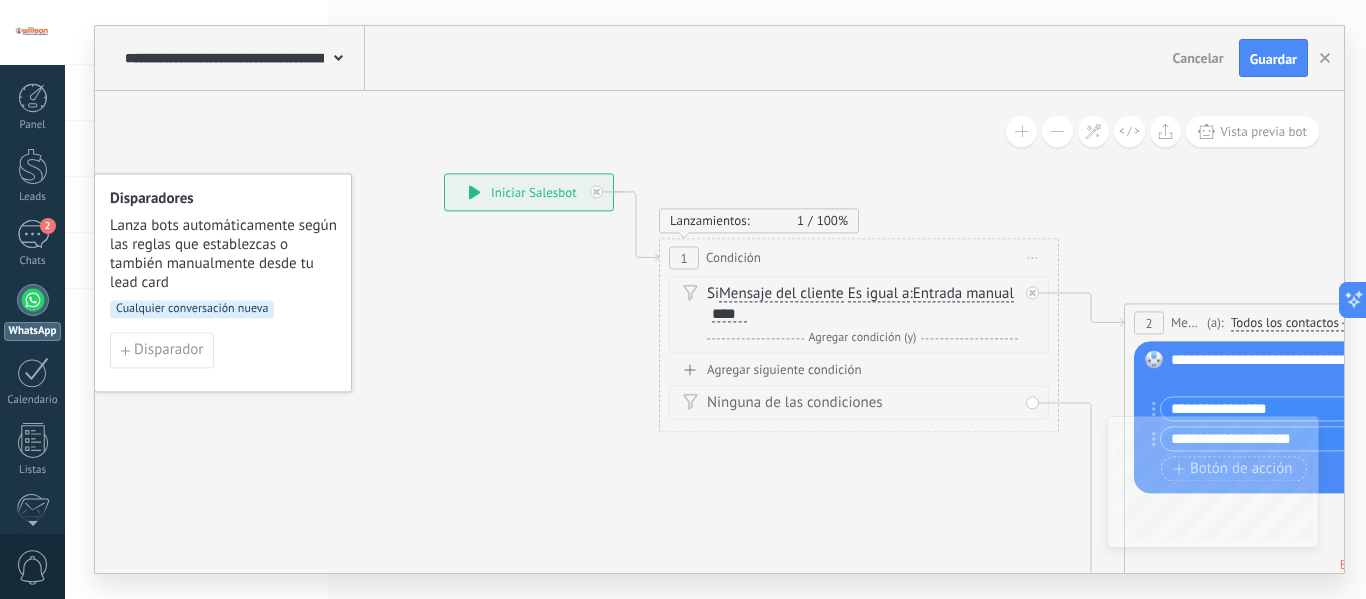 click on "Lanzamientos:
1
100%" at bounding box center (859, 220) 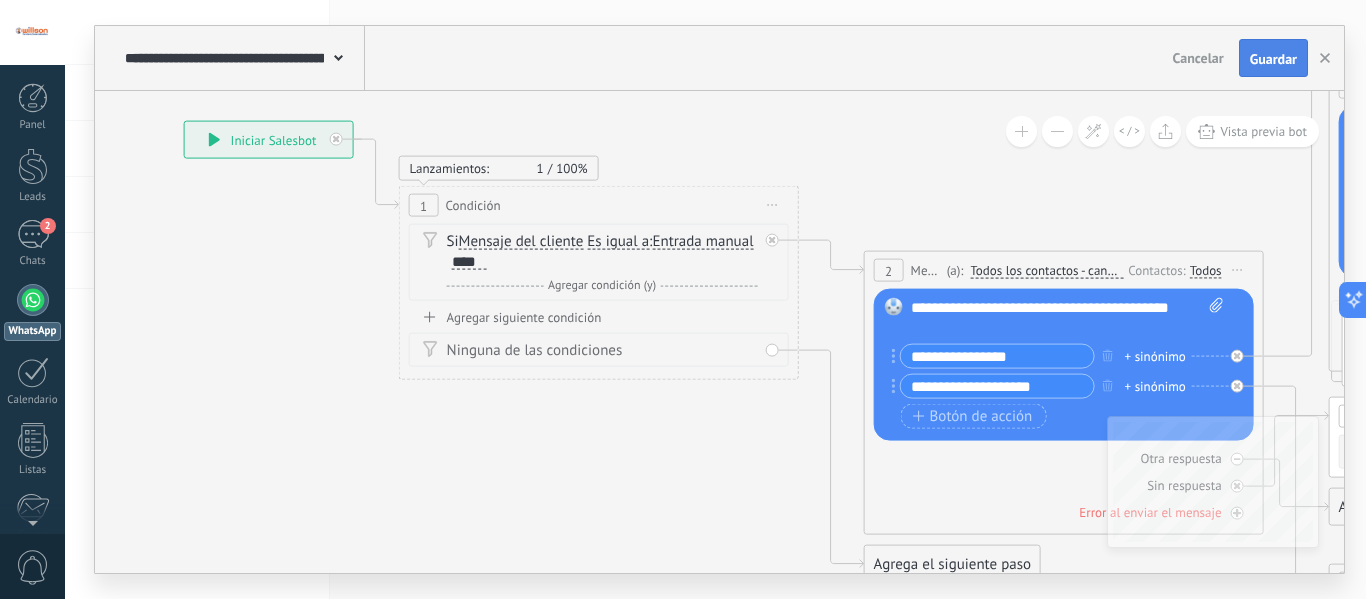 click on "Guardar" at bounding box center [1273, 59] 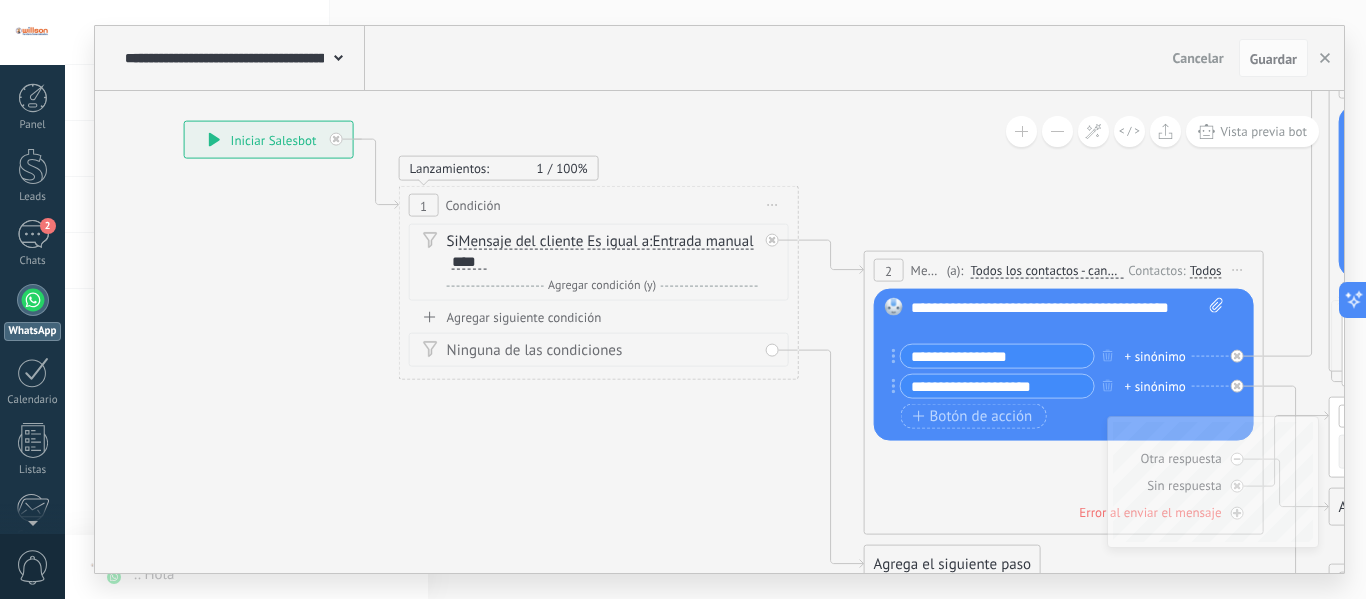 click on "Entrada manual" at bounding box center (702, 242) 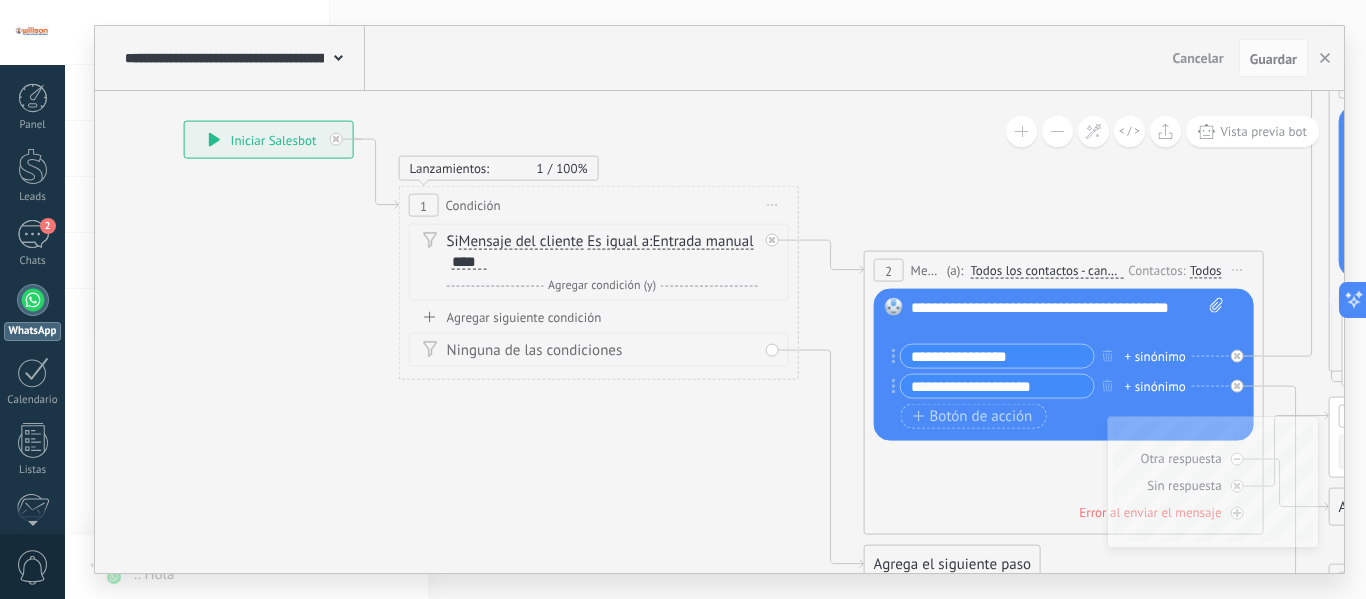 click on "Entrada manual" at bounding box center (767, 242) 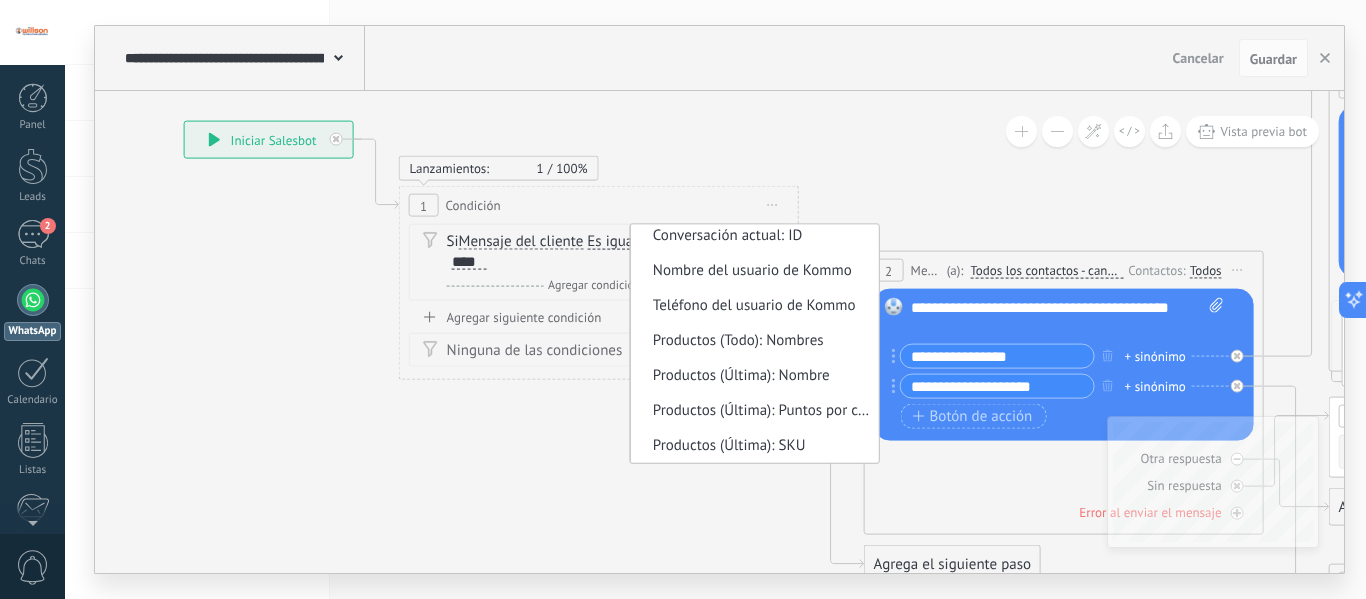 scroll, scrollTop: 0, scrollLeft: 0, axis: both 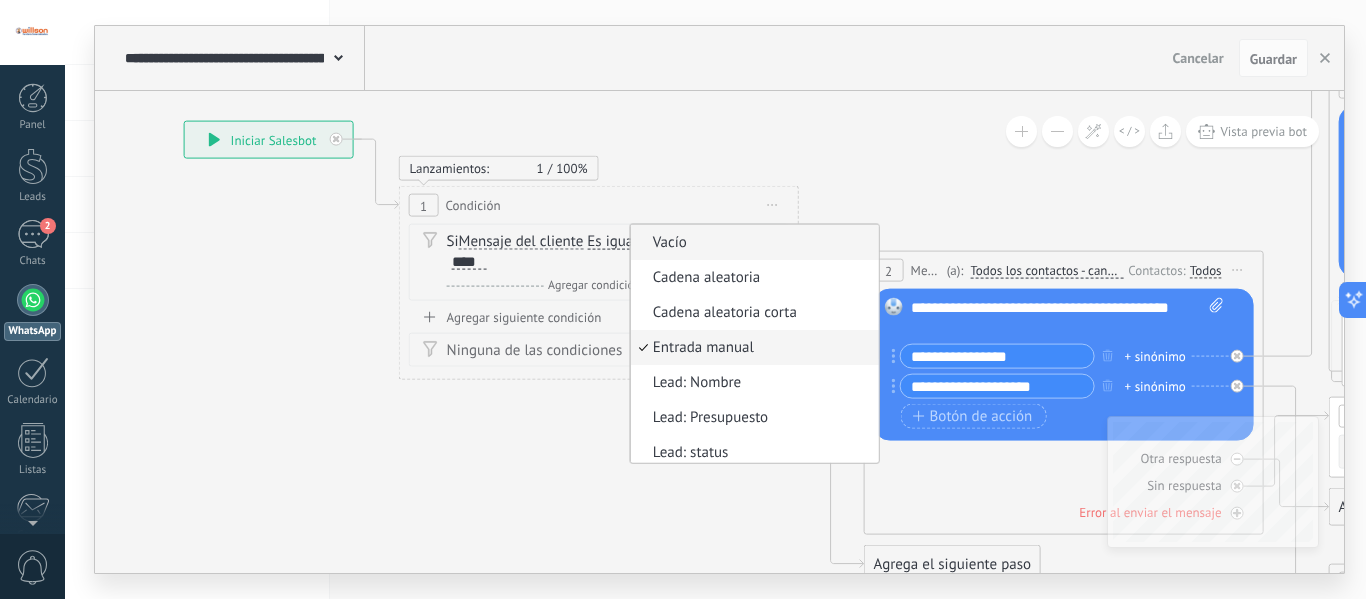 click on "Vacío" at bounding box center [751, 243] 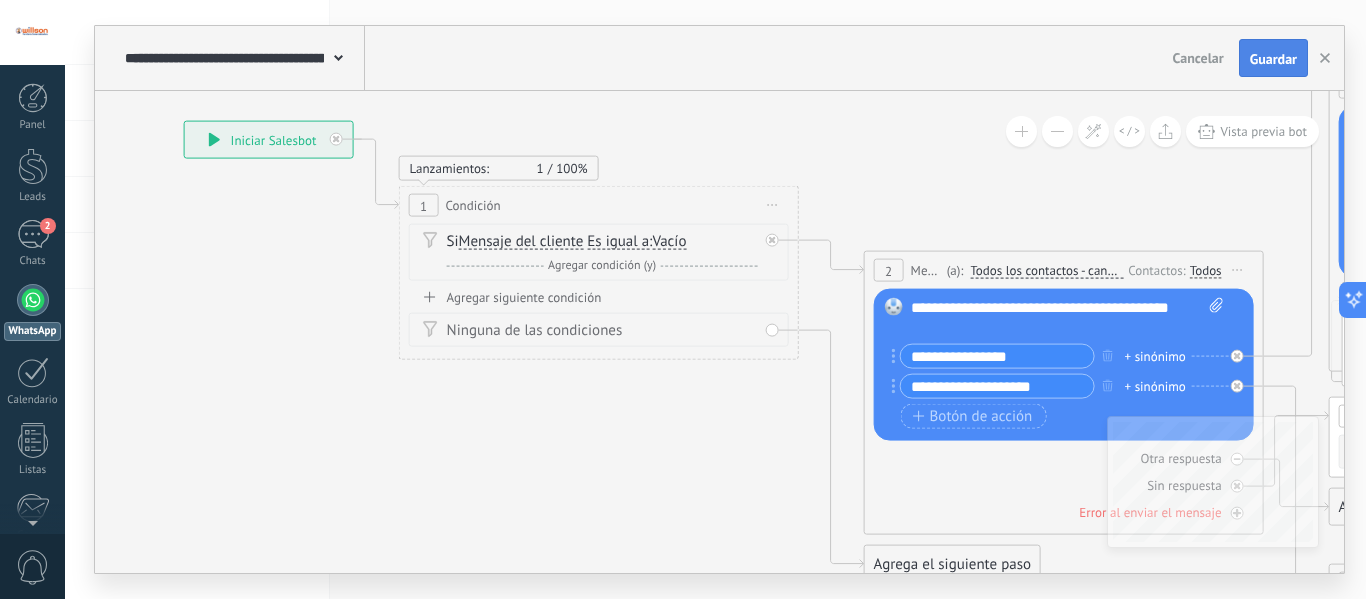 click on "Guardar" at bounding box center [1273, 59] 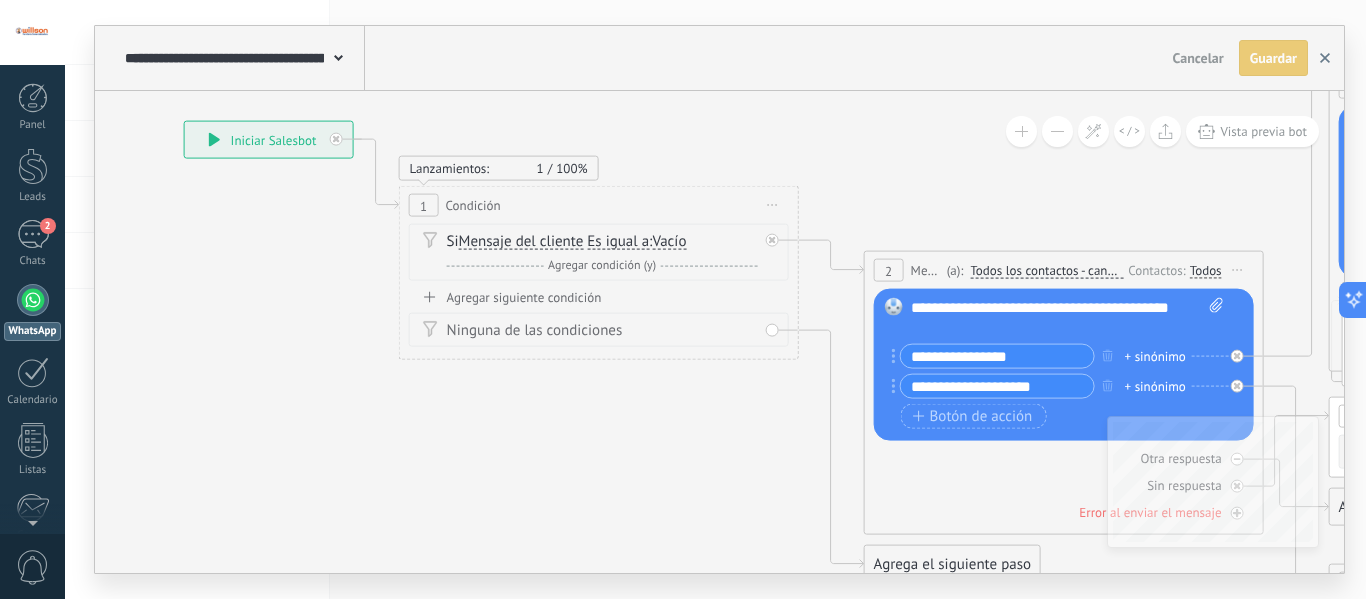 click at bounding box center [1325, 58] 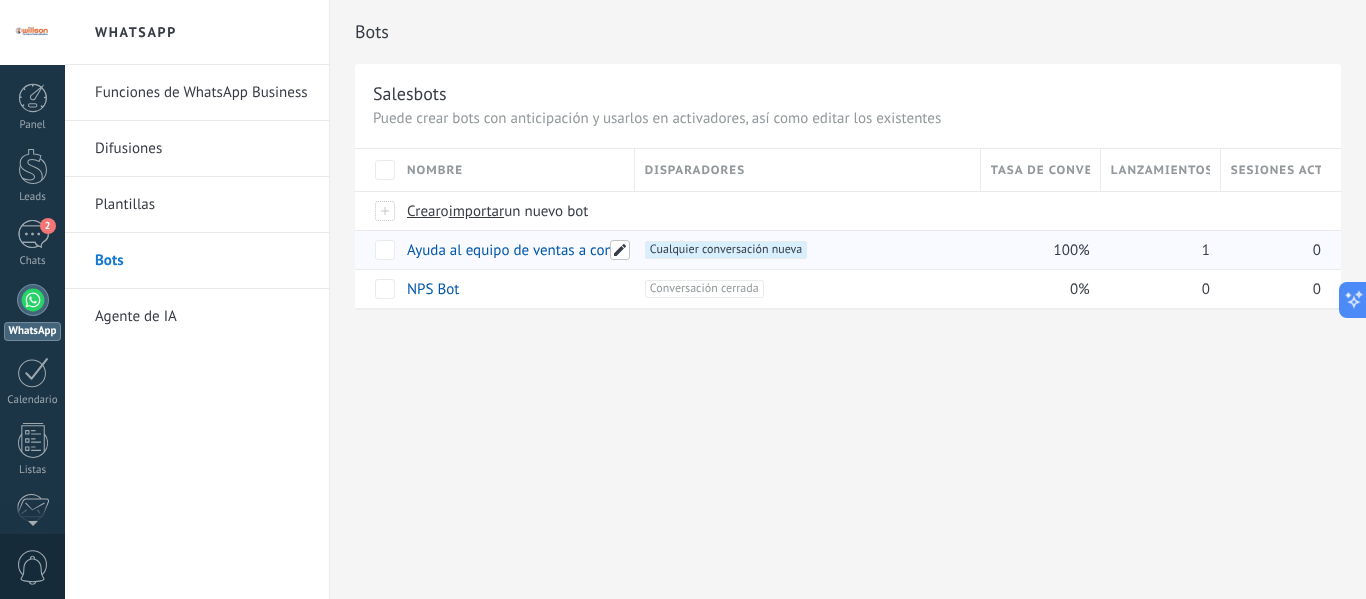 click at bounding box center (620, 250) 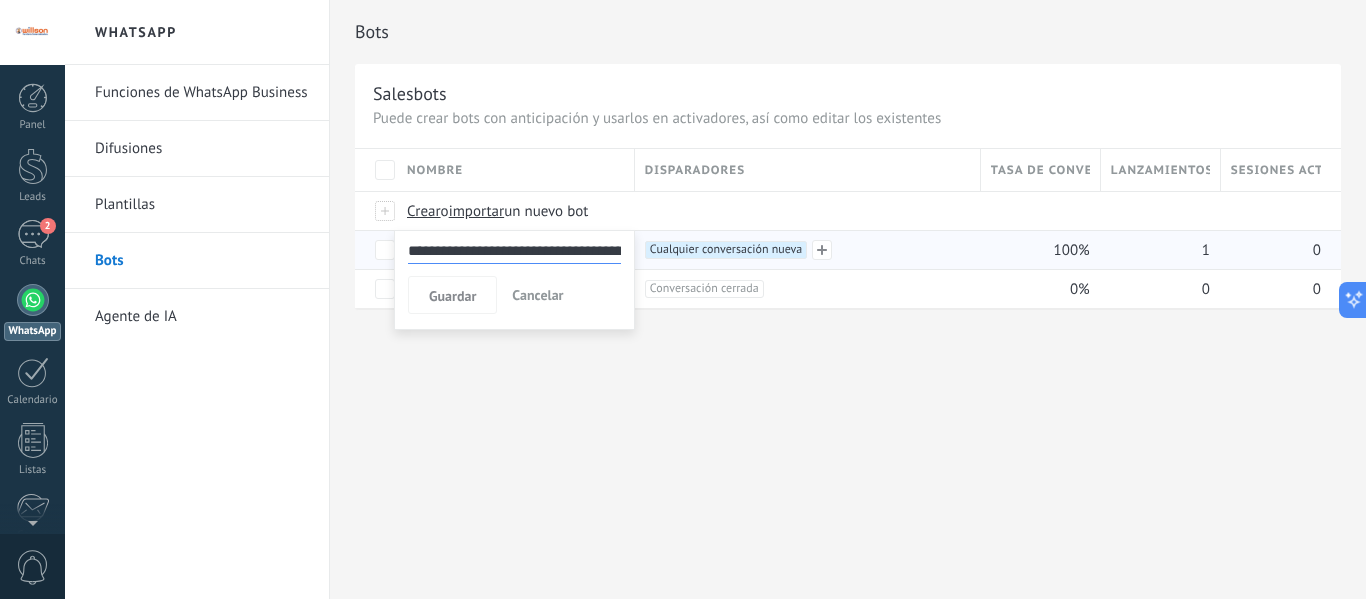 click on "+1 Cualquier conversación nueva +0" at bounding box center (807, 250) 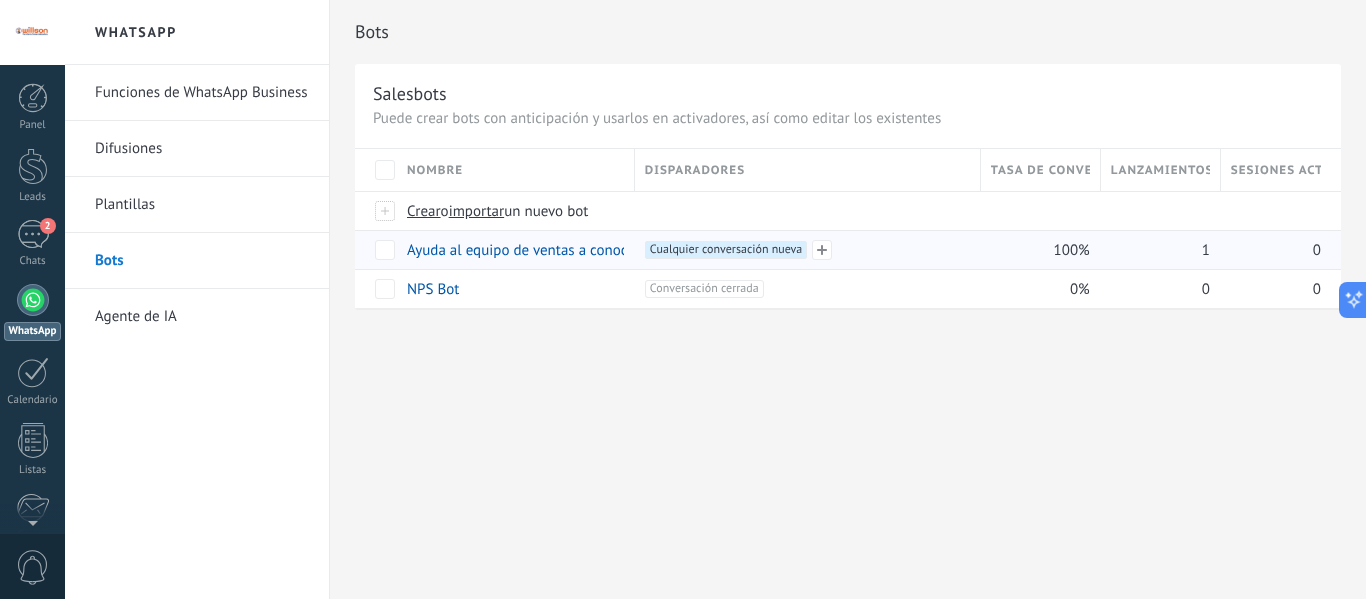 click on "+1 Cualquier conversación nueva +0" at bounding box center (807, 250) 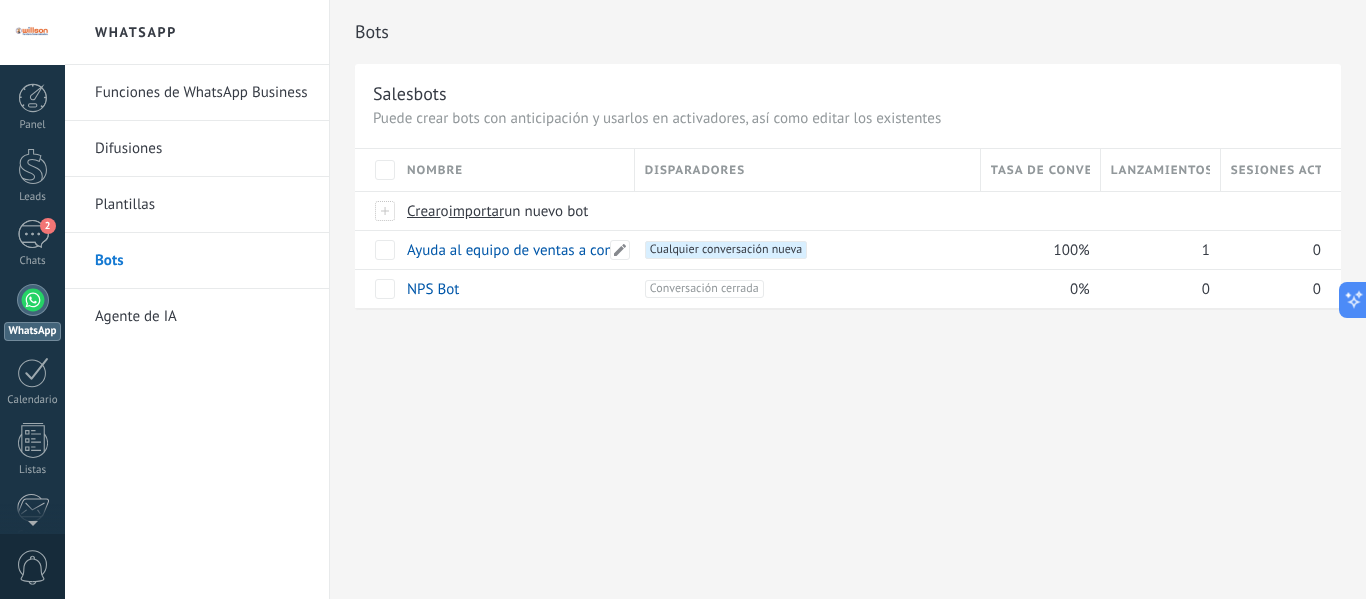 click on "Ayuda al equipo de ventas a conocer un lead y sus preferencias" at bounding box center (608, 250) 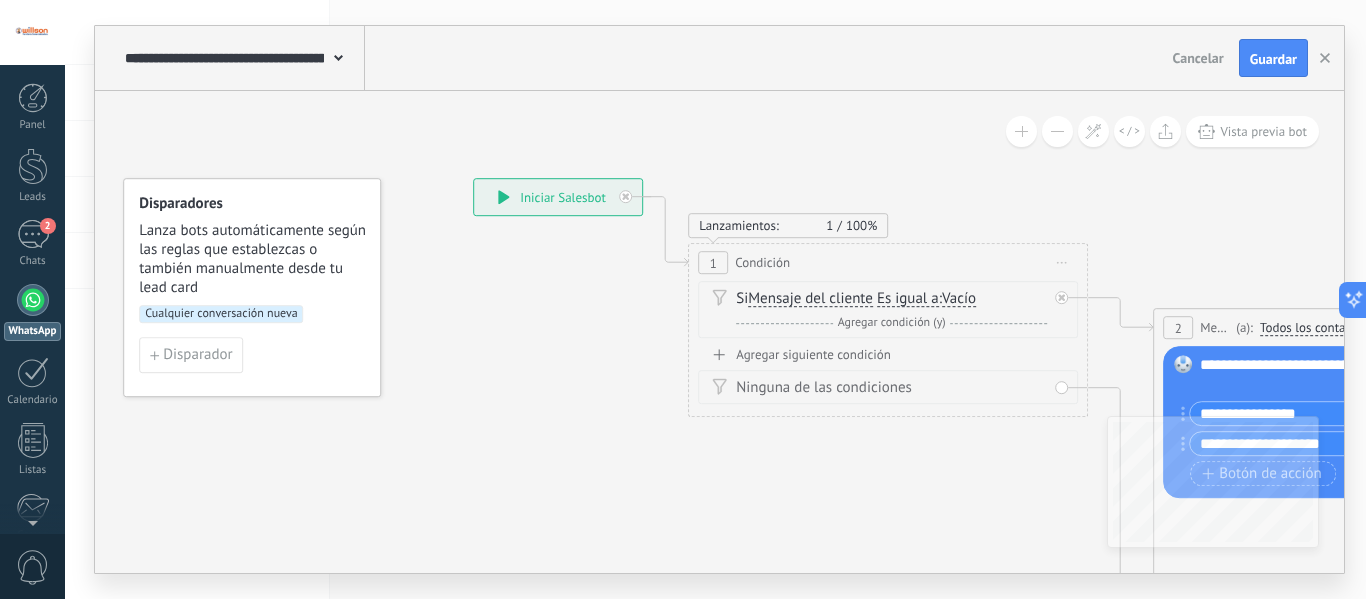 click on "Agregar condición (y)" at bounding box center [892, 322] 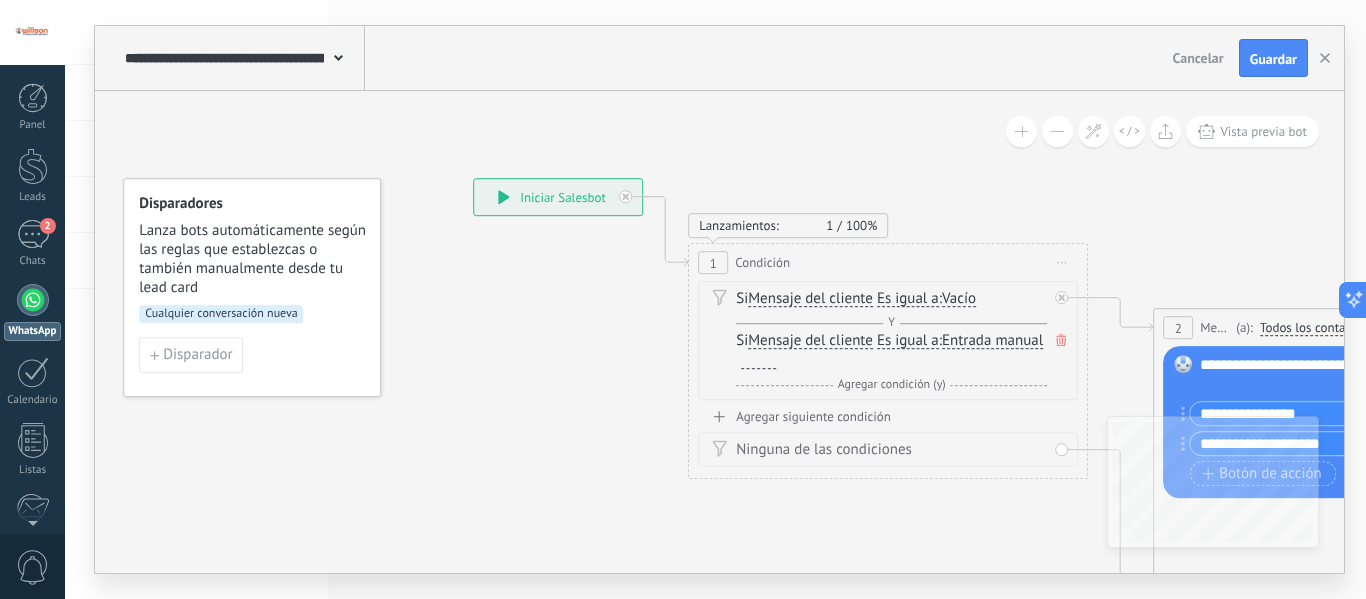 click on "Si
Mensaje del cliente
Mensaje del cliente
Emoción de la conversación
Comentario del cliente
El cliente
Código de chat activo
Mensajero de chat activo
Fuente de cliente potencial
Estado de la conversación
de" at bounding box center (888, 340) 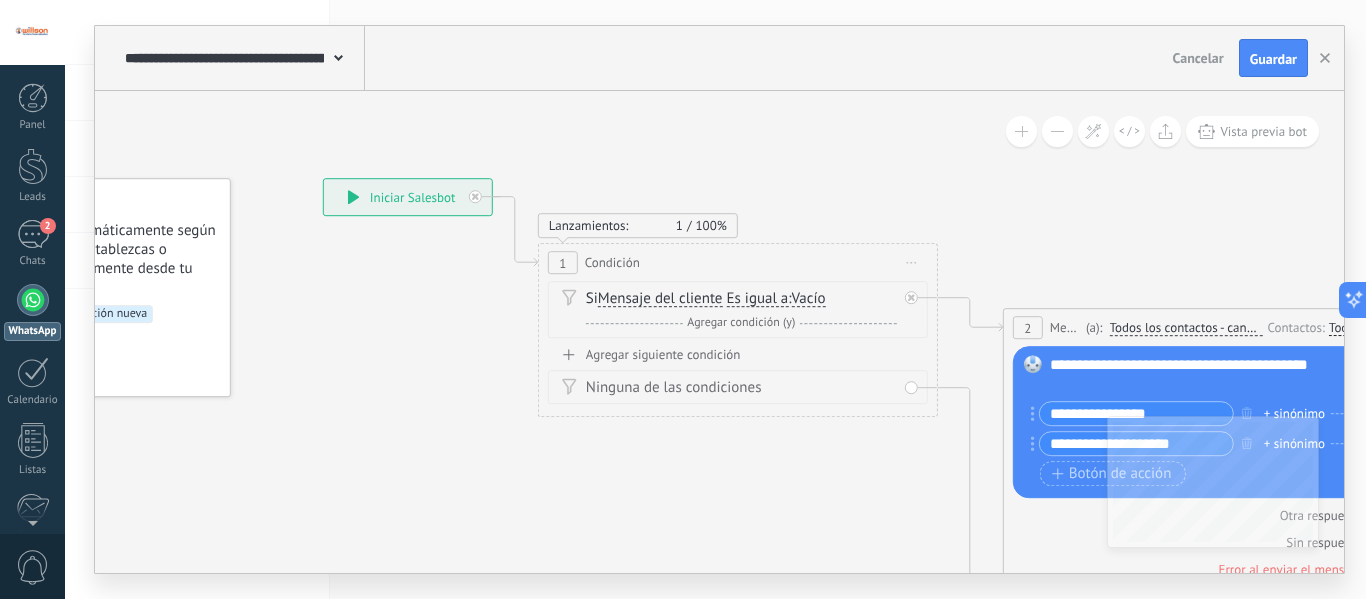 click on "Iniciar vista previa aquí
Cambiar nombre
Duplicar
Borrar" at bounding box center (912, 262) 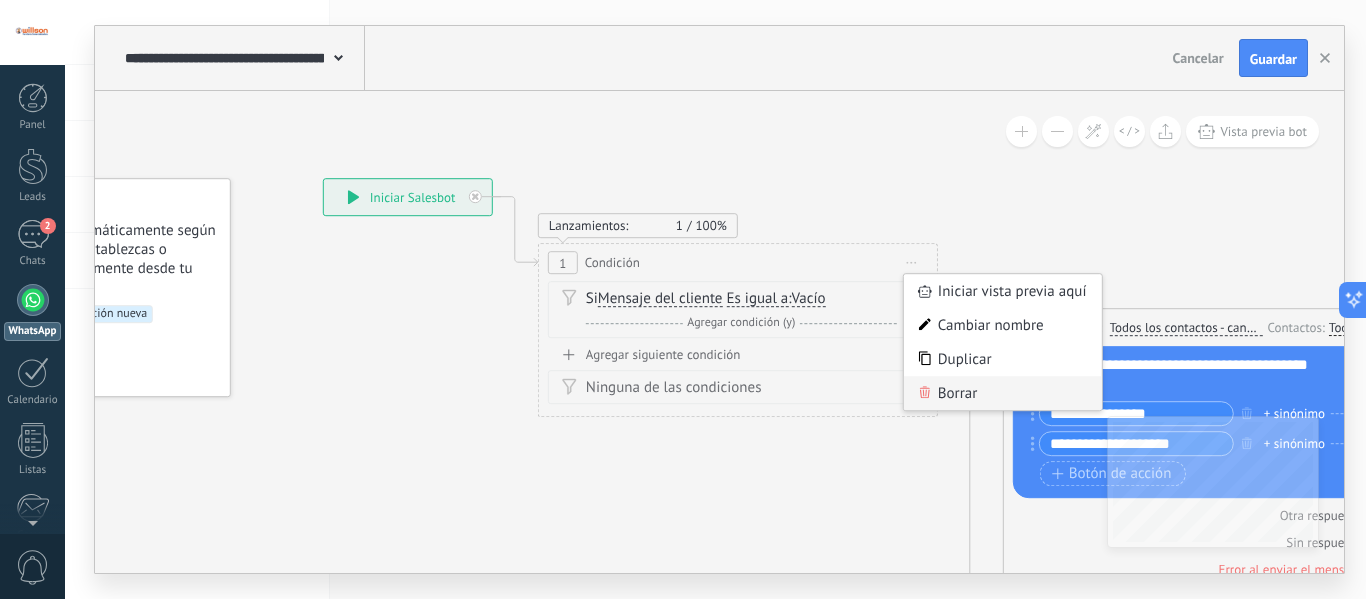 click on "Borrar" at bounding box center (1003, 393) 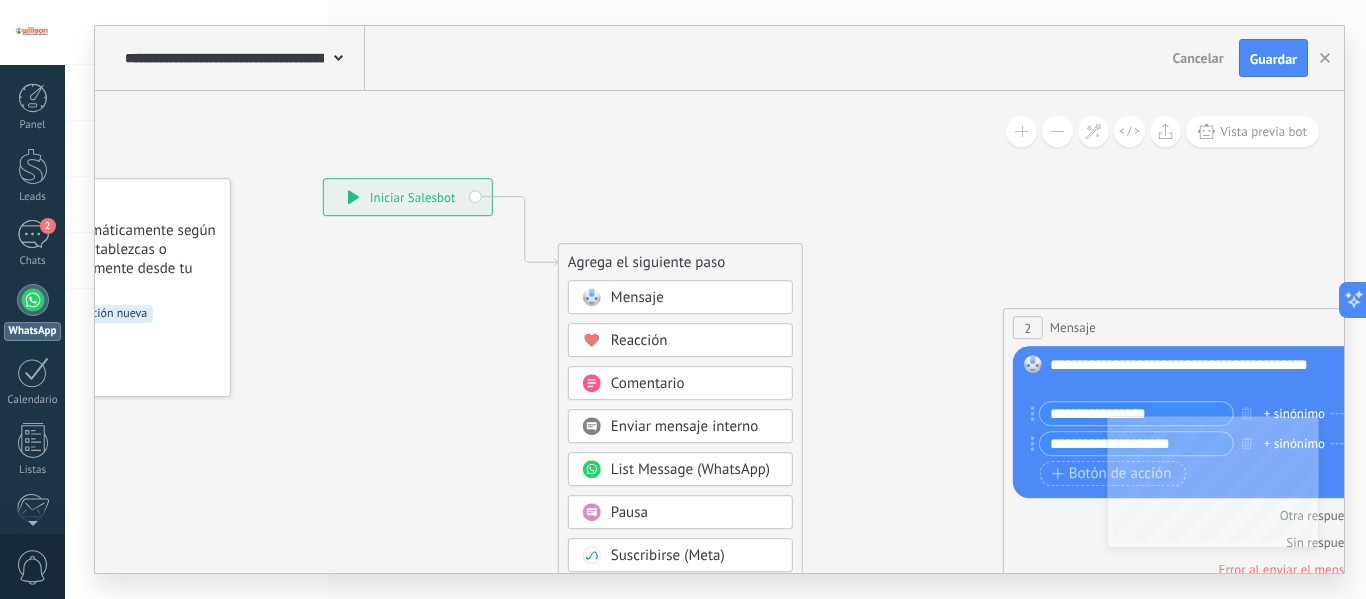 click on "Mensaje" at bounding box center (680, 297) 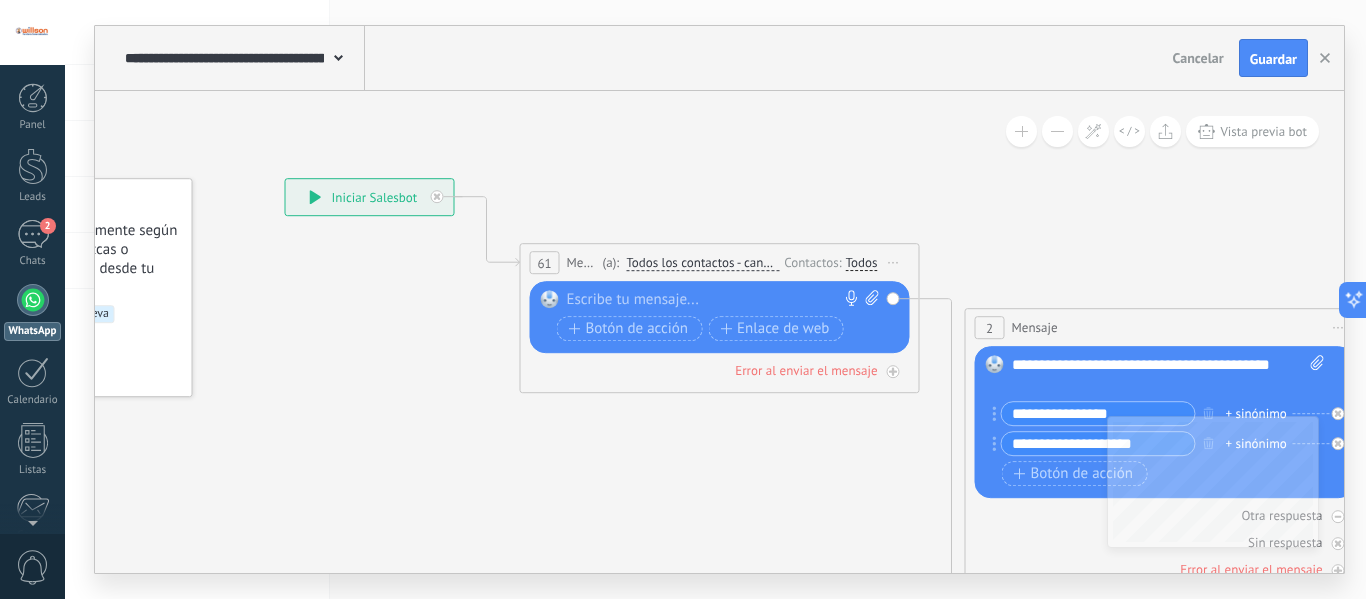 click at bounding box center (715, 300) 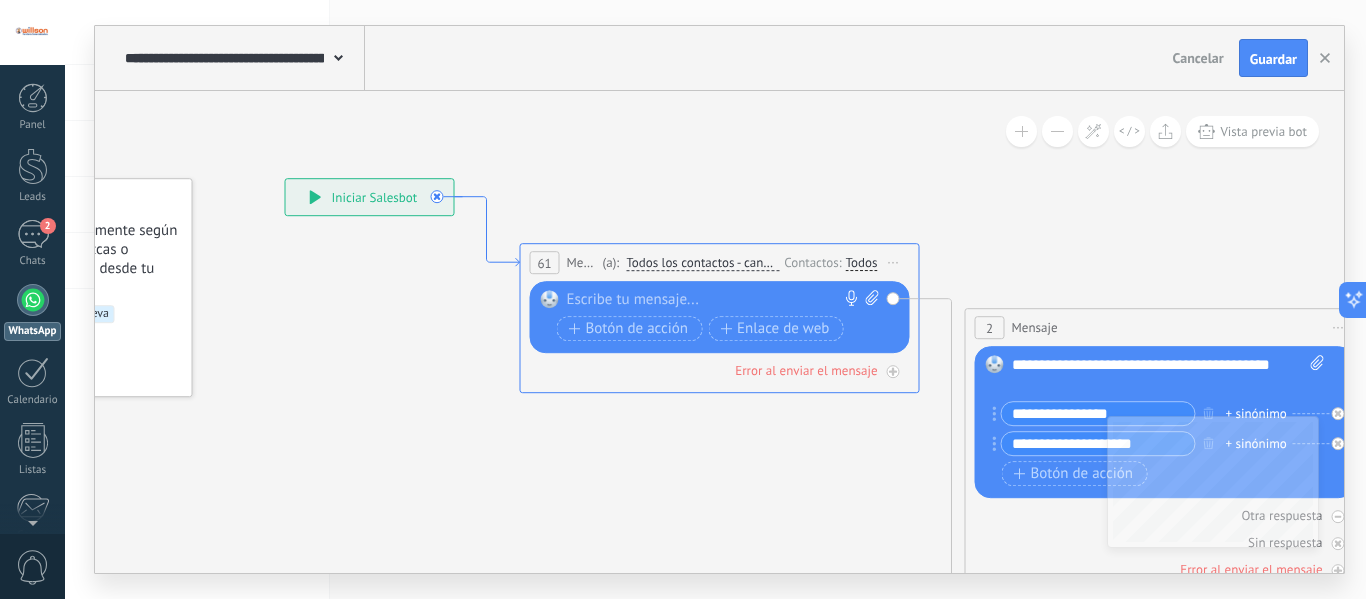 click 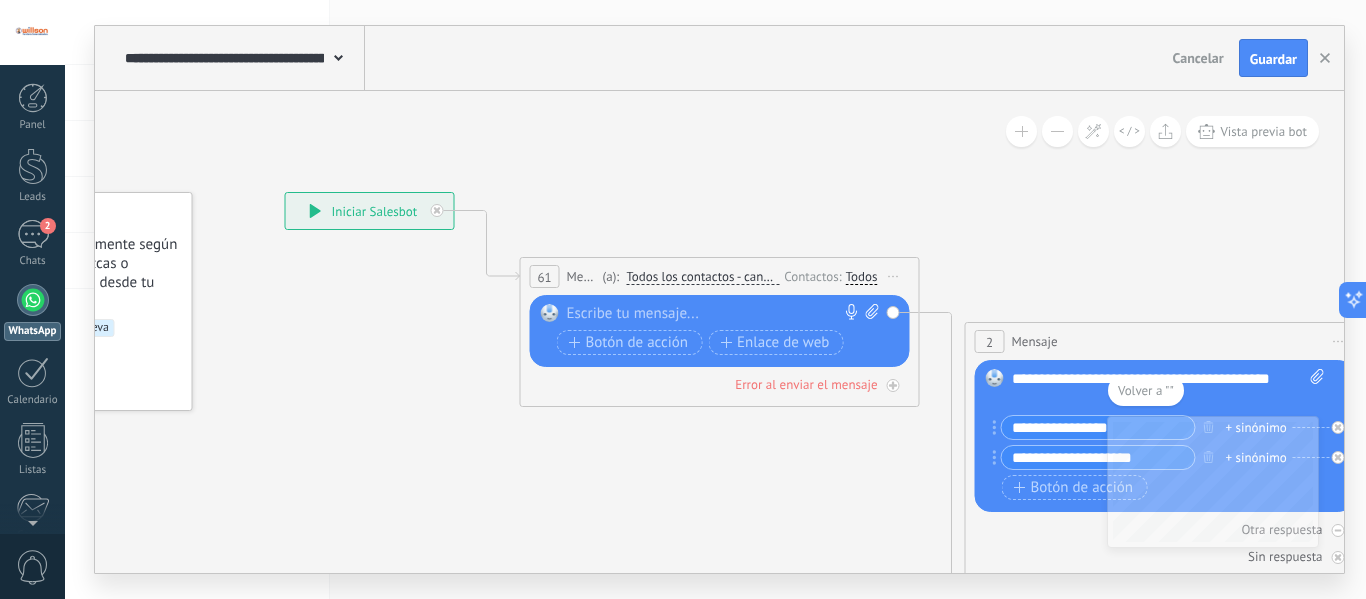 click on "Iniciar vista previa aquí
Cambiar nombre
Duplicar
Borrar" at bounding box center (894, 276) 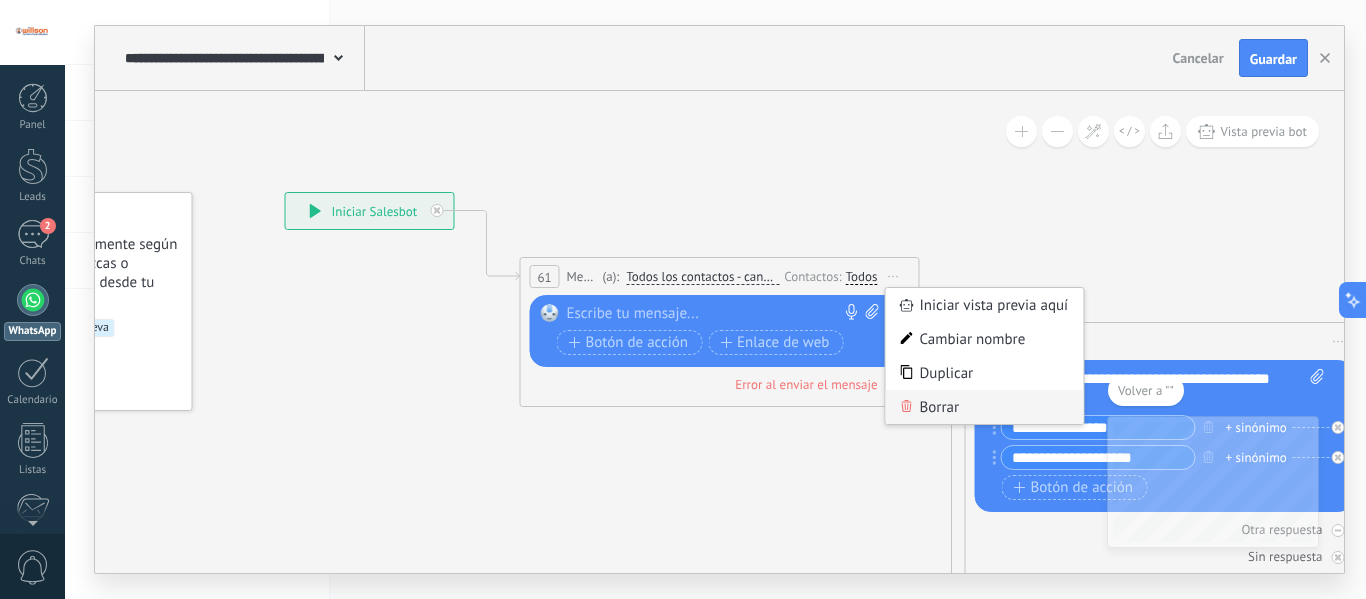 click on "Borrar" at bounding box center [985, 407] 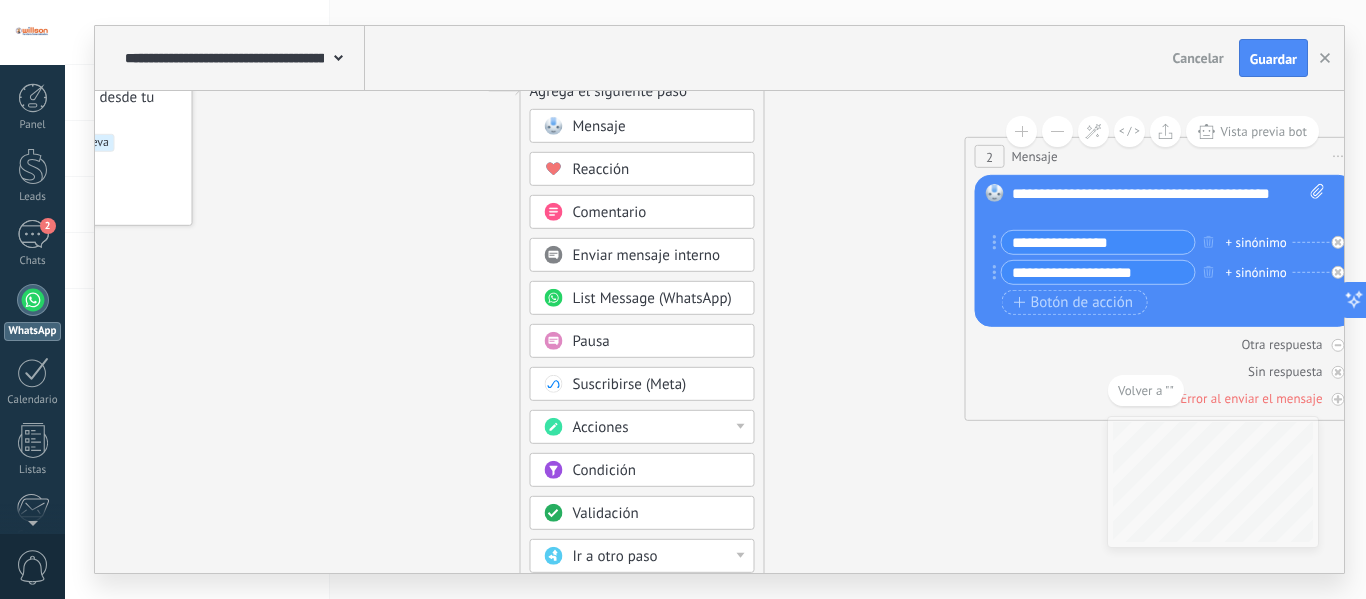 click on "Enviar mensaje interno" at bounding box center [647, 255] 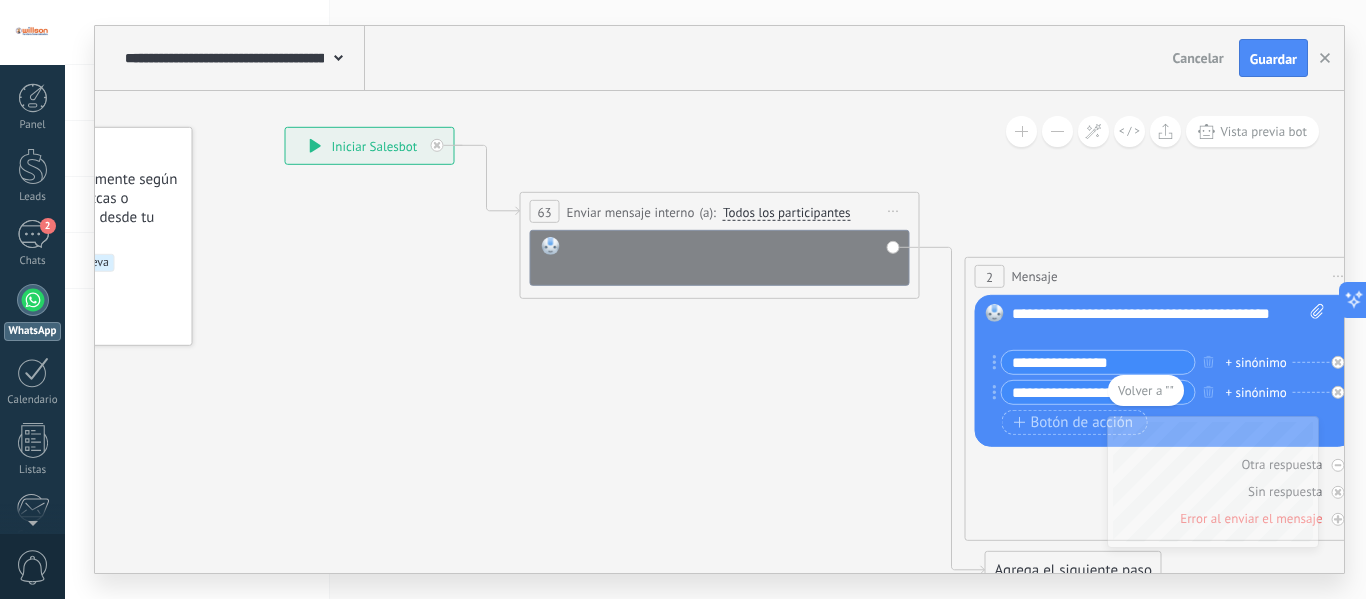 click at bounding box center [733, 257] 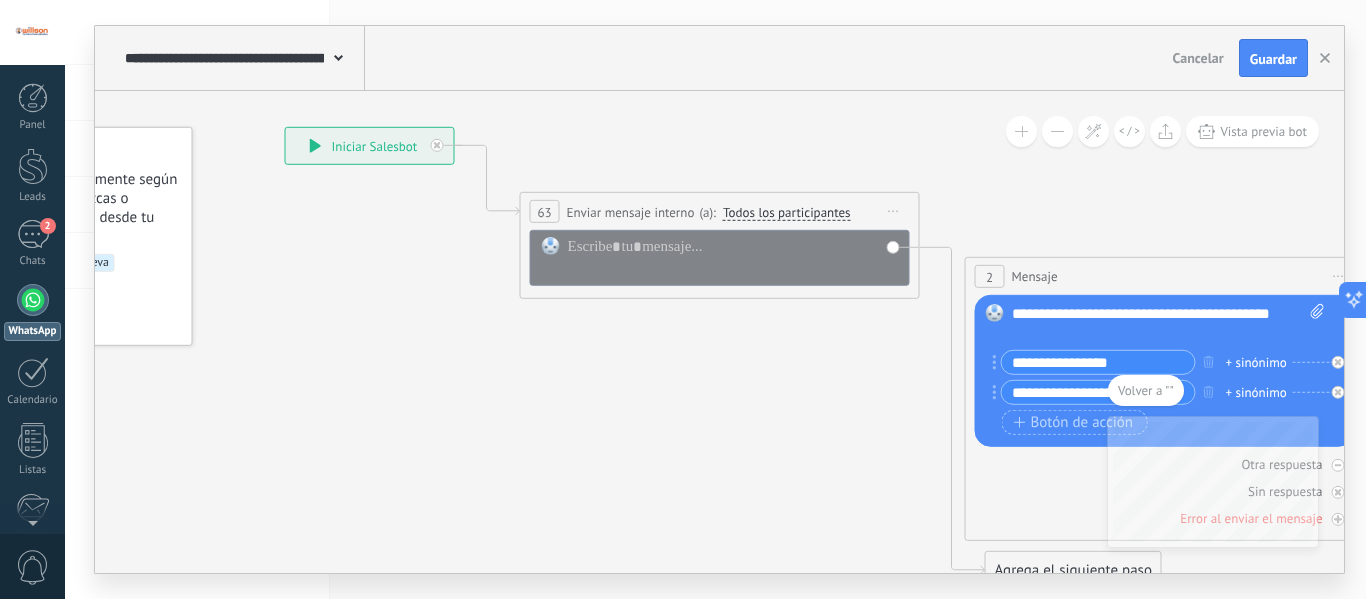 click on "**********" at bounding box center [720, 211] 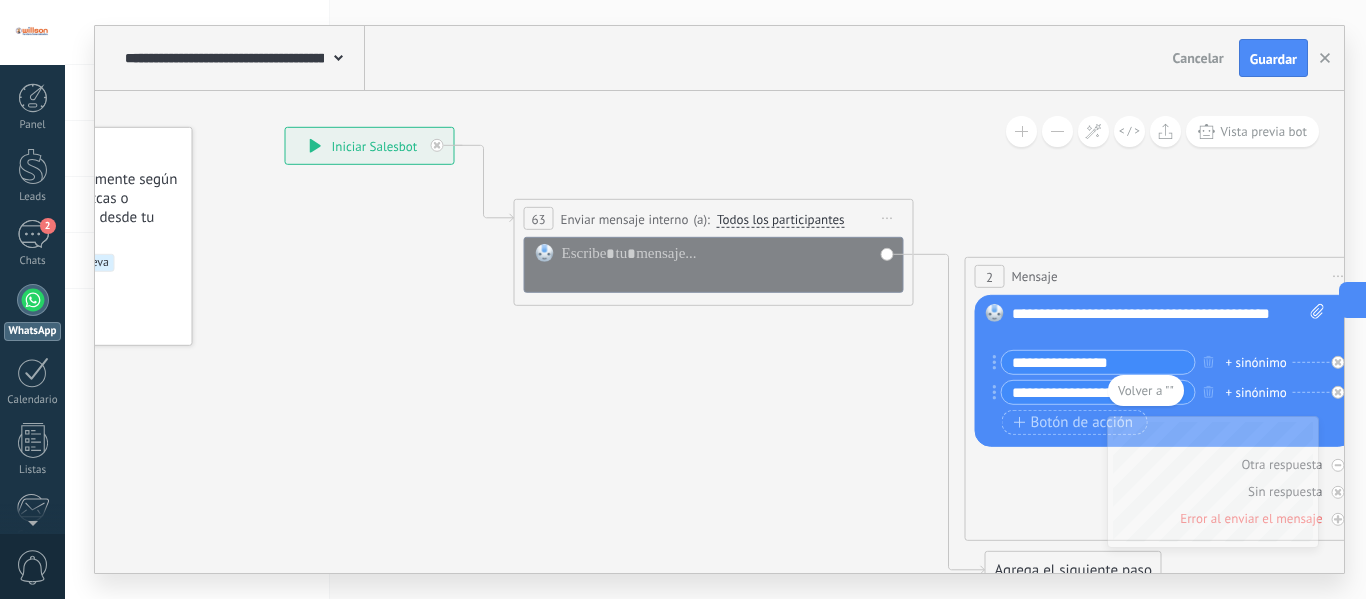 click on "Iniciar vista previa aquí
Cambiar nombre
Duplicar
Borrar" at bounding box center (888, 218) 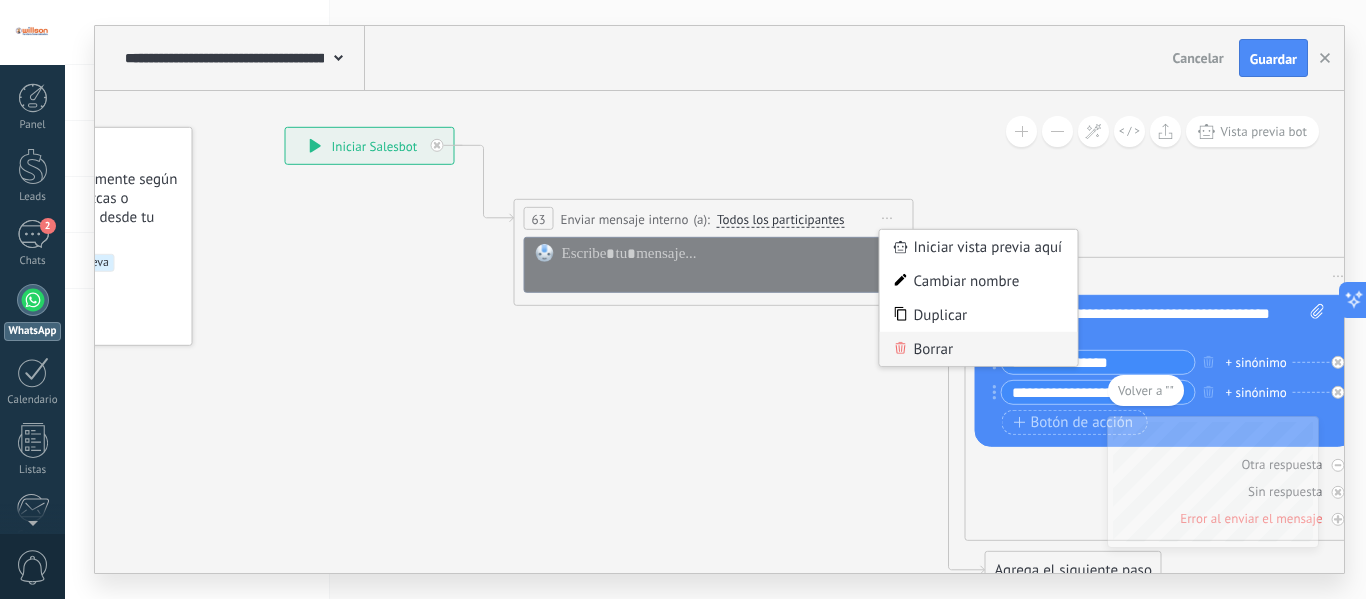 click on "Borrar" at bounding box center (979, 349) 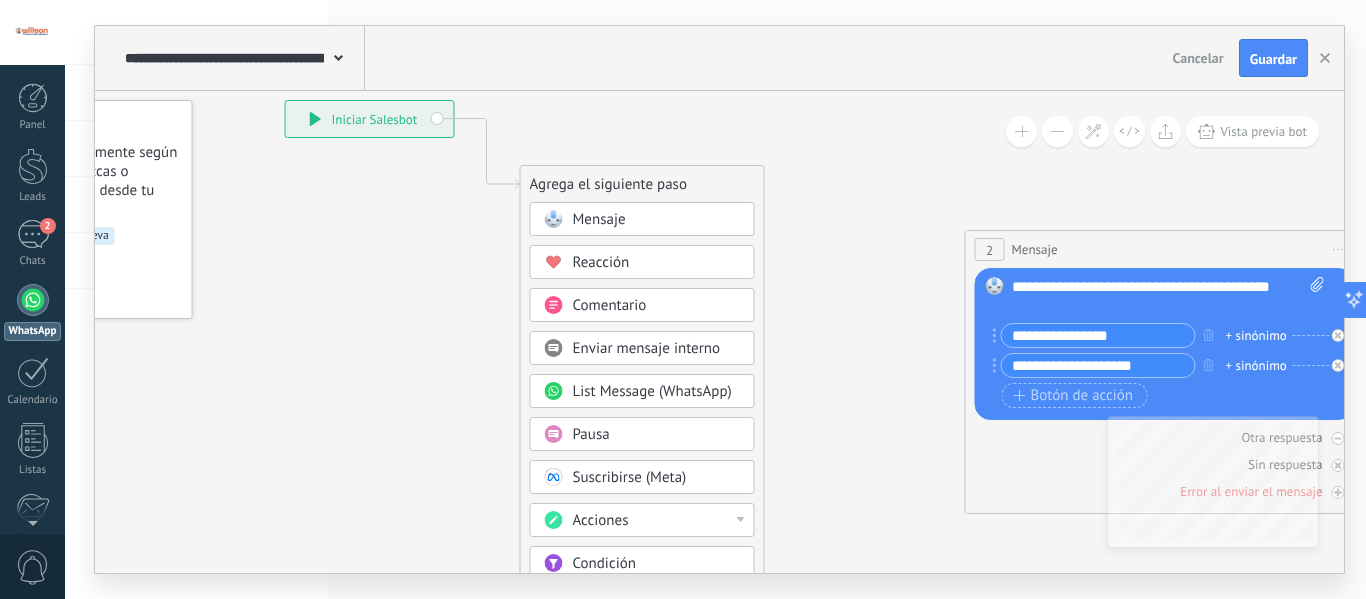 click on "Mensaje" at bounding box center (642, 219) 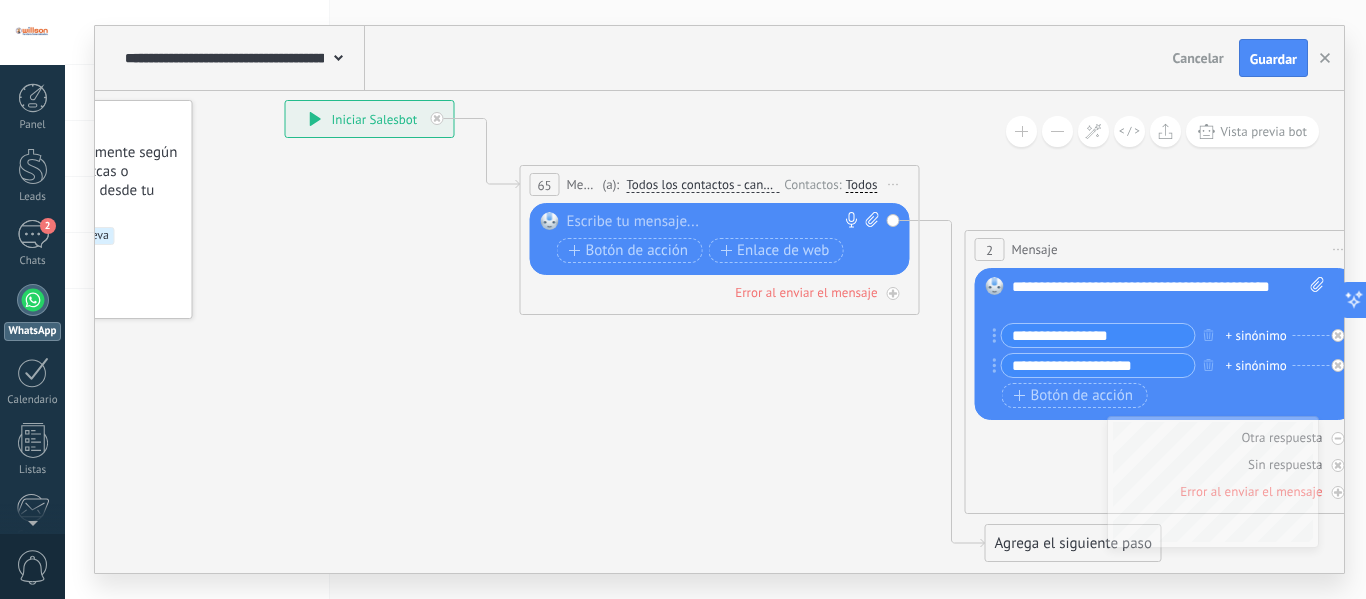 click at bounding box center [715, 222] 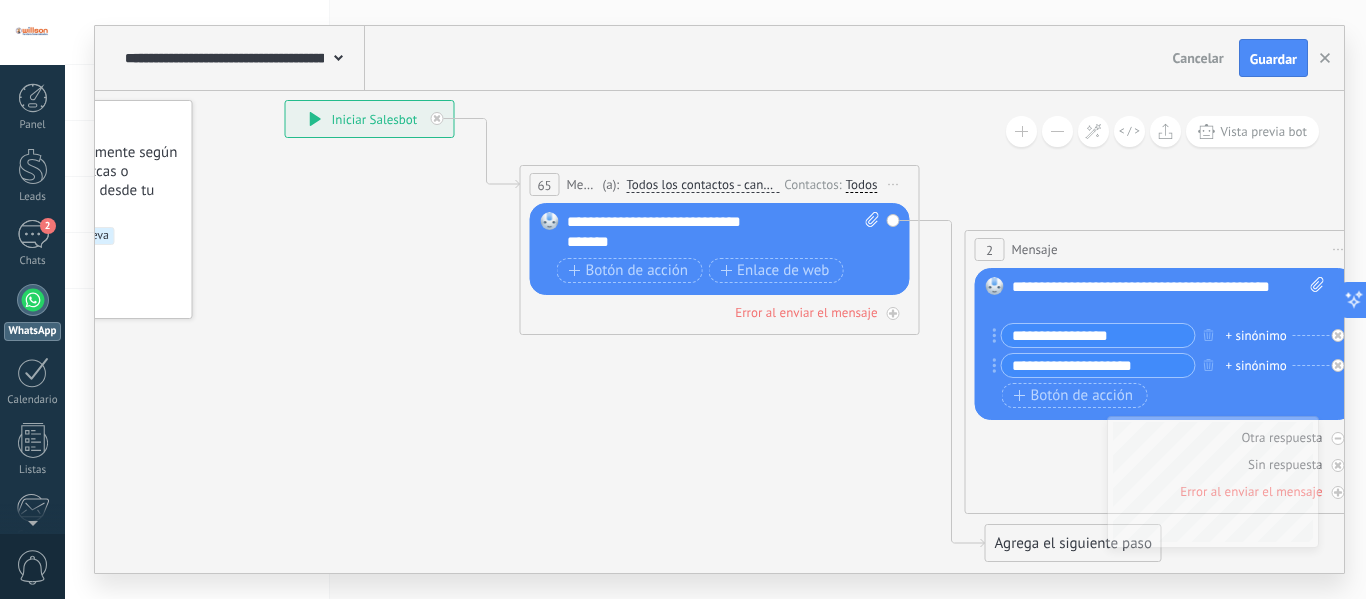 click on "23" 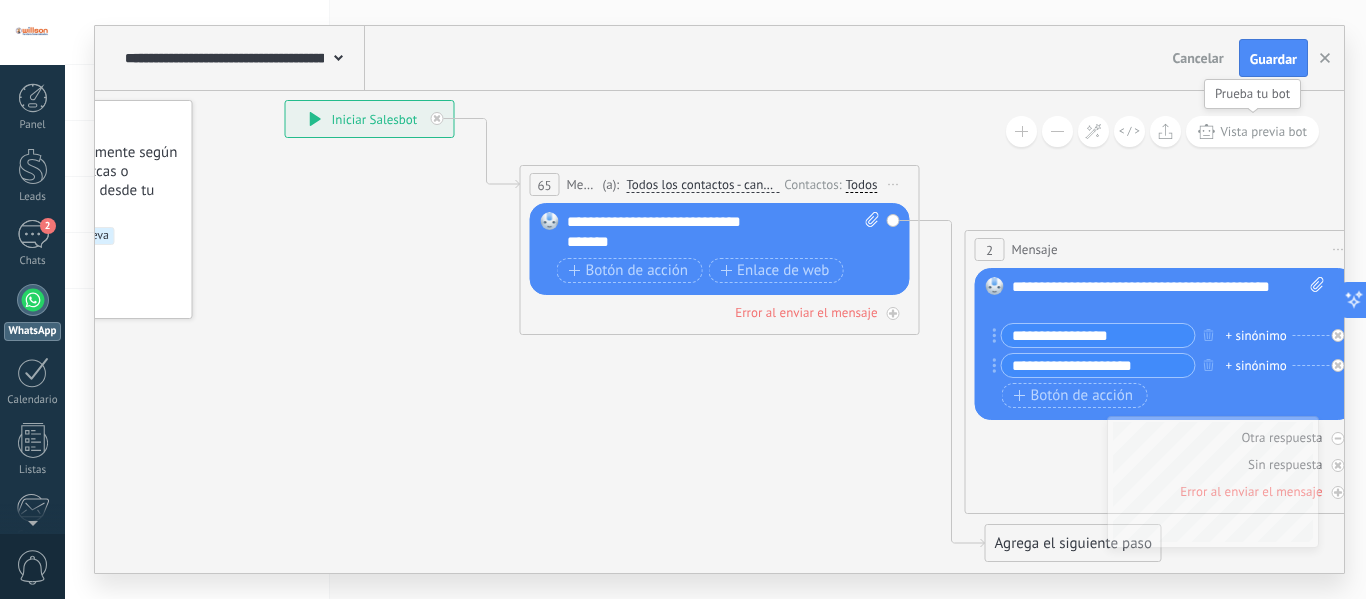 click on "Vista previa bot" at bounding box center [1263, 131] 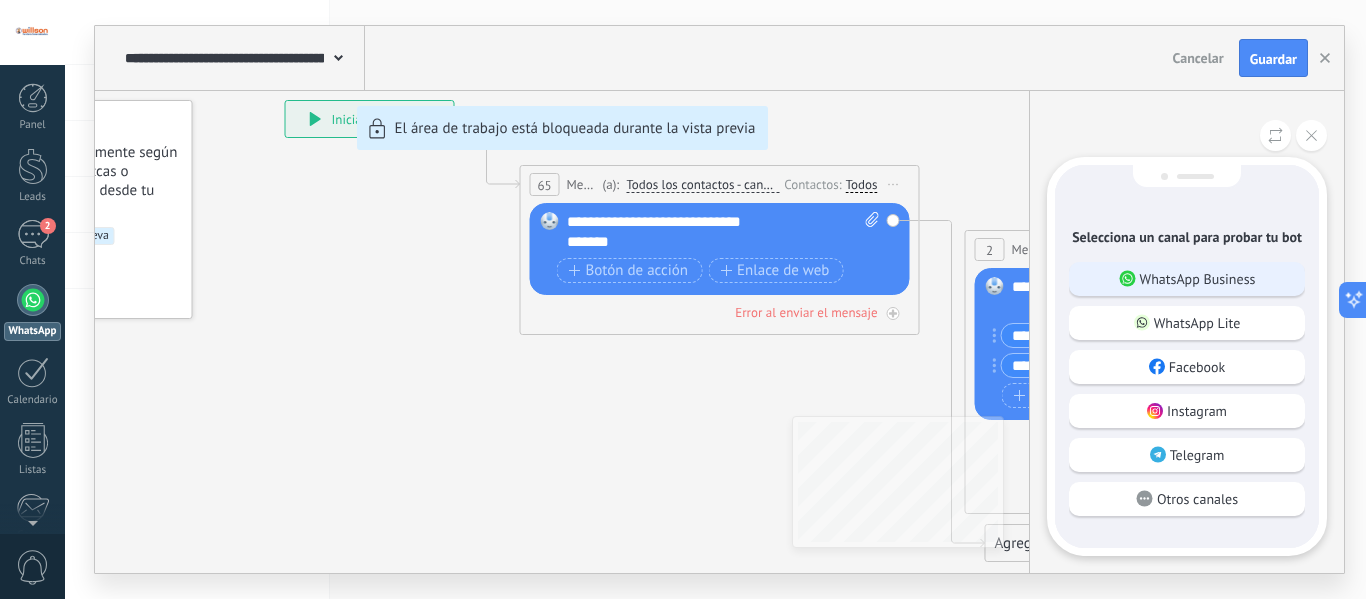 click on "WhatsApp Business" at bounding box center [1187, 279] 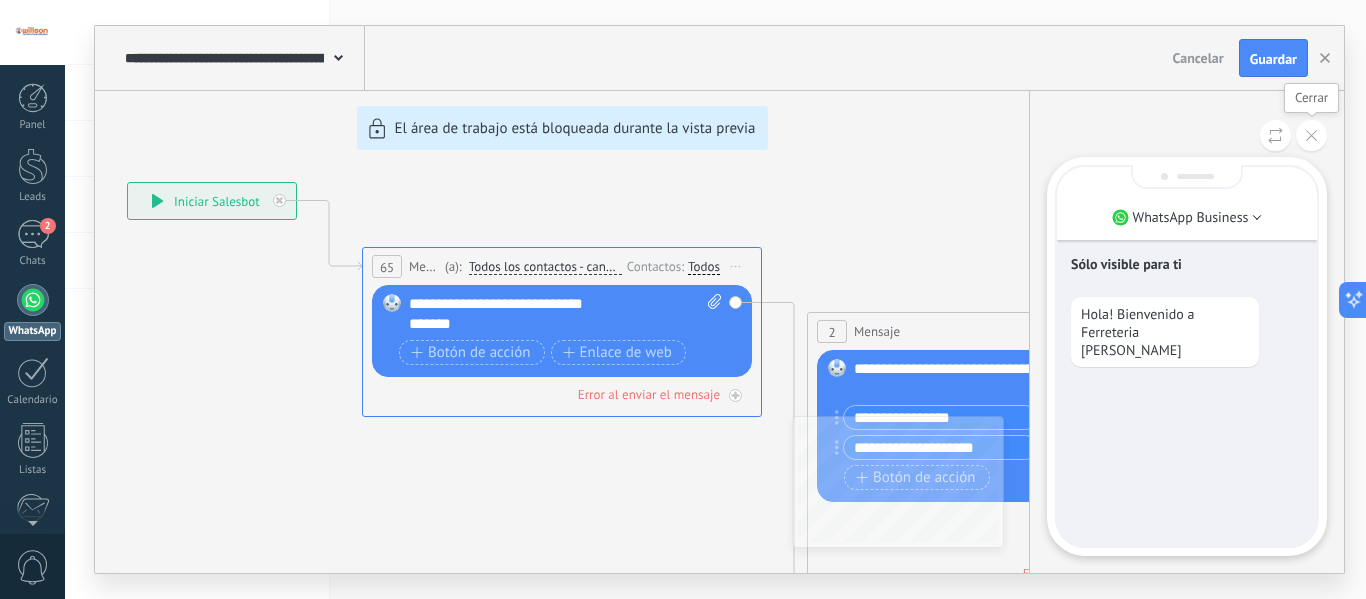 click 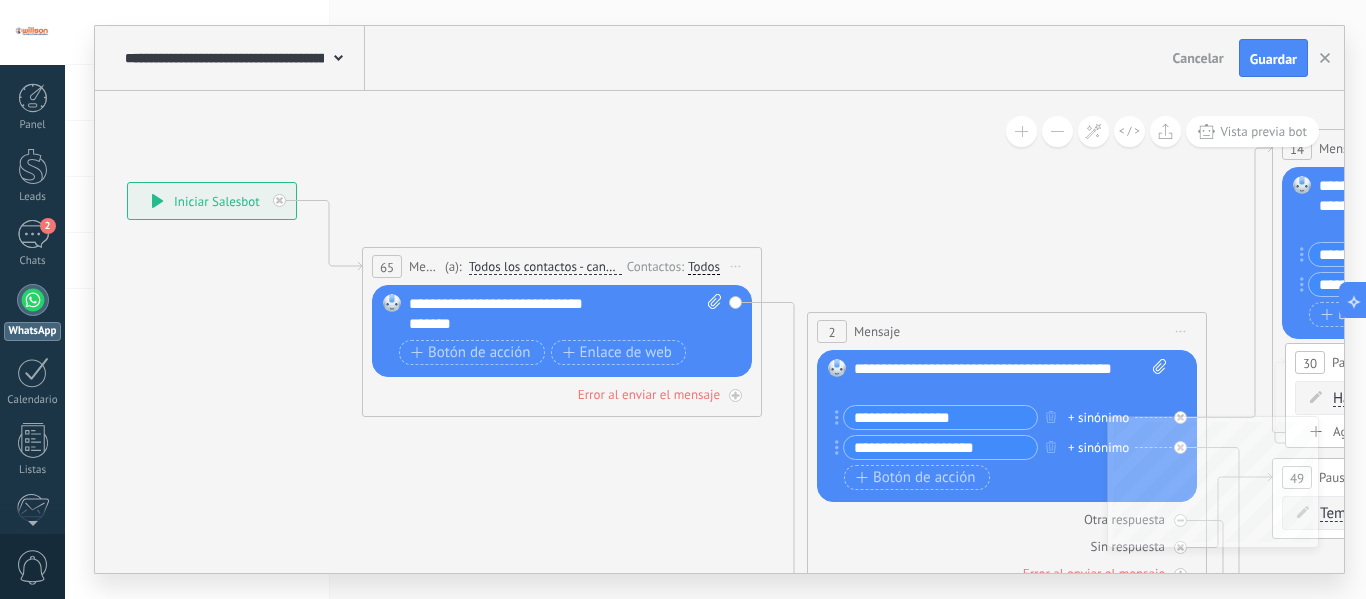 click on "Reemplazar
Quitar
Convertir a mensaje de voz
Arrastre la imagen aquí para adjuntarla.
Añadir imagen
Subir
Arrastrar y soltar
Archivo no encontrado
Escribe tu mensaje..." at bounding box center [562, 331] 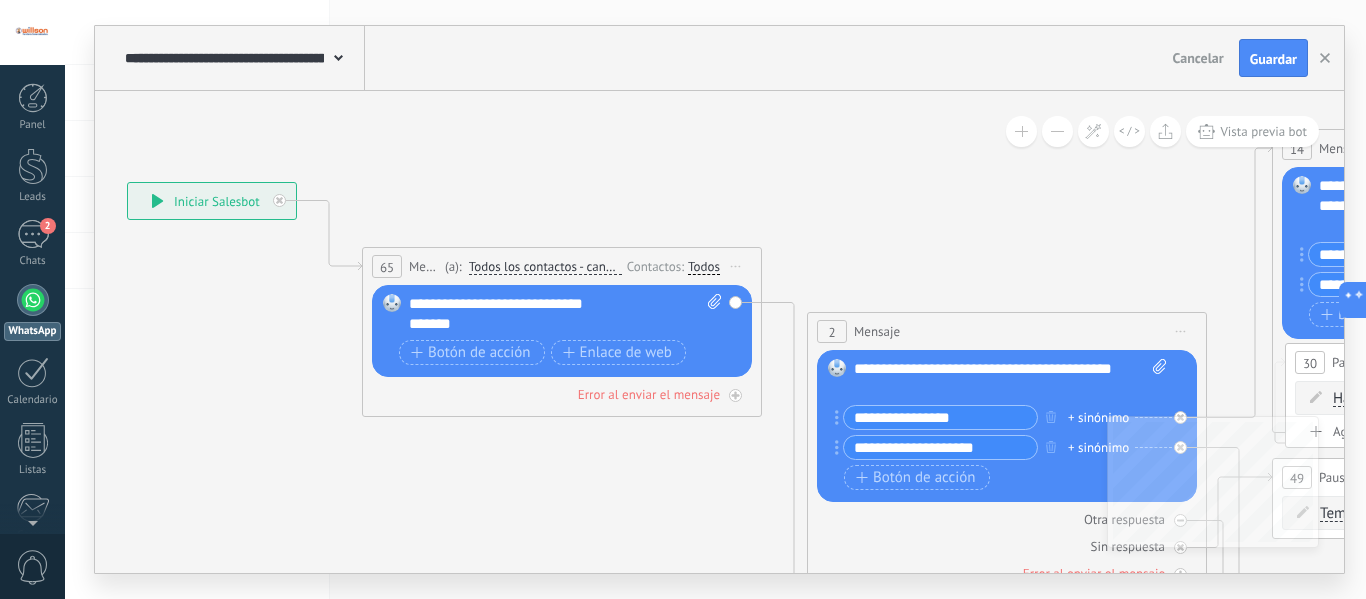 click on "*******" at bounding box center (548, 324) 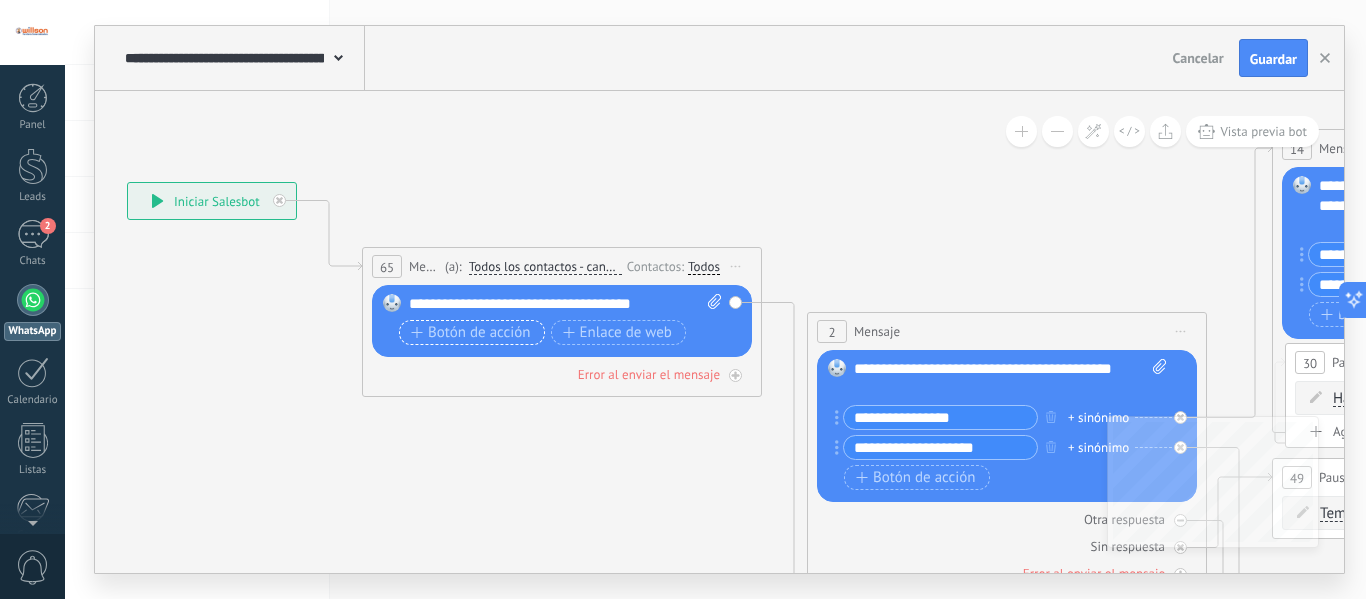 click on "Botón de acción" at bounding box center (471, 333) 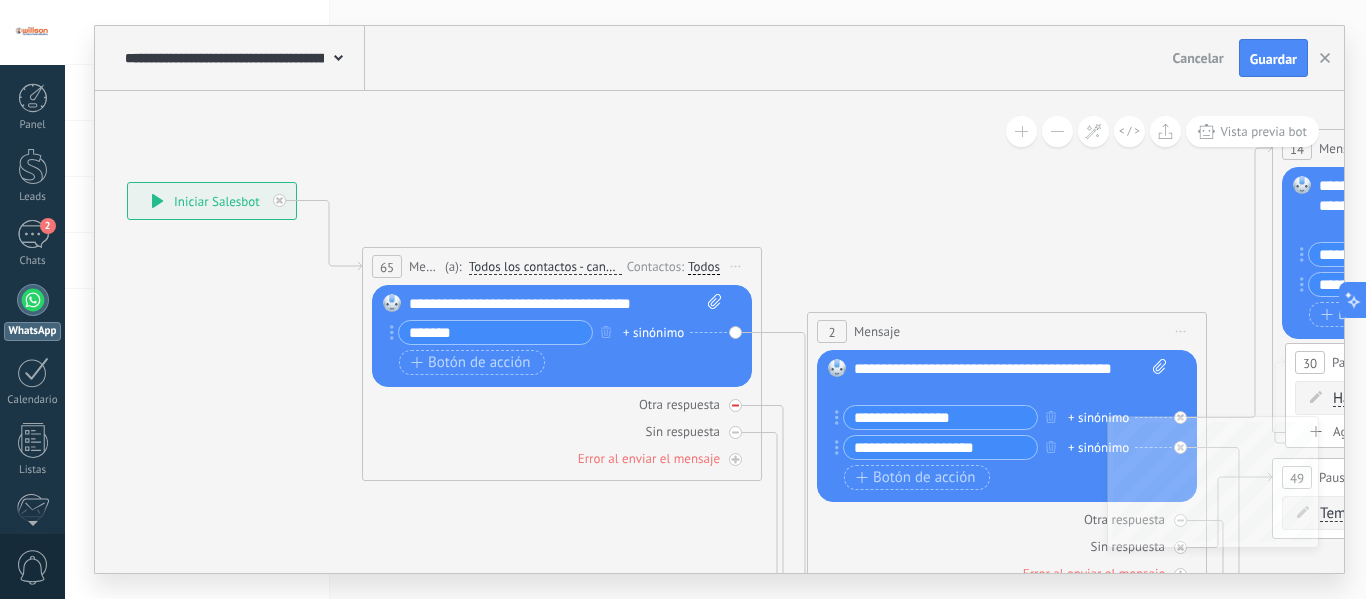 type on "*******" 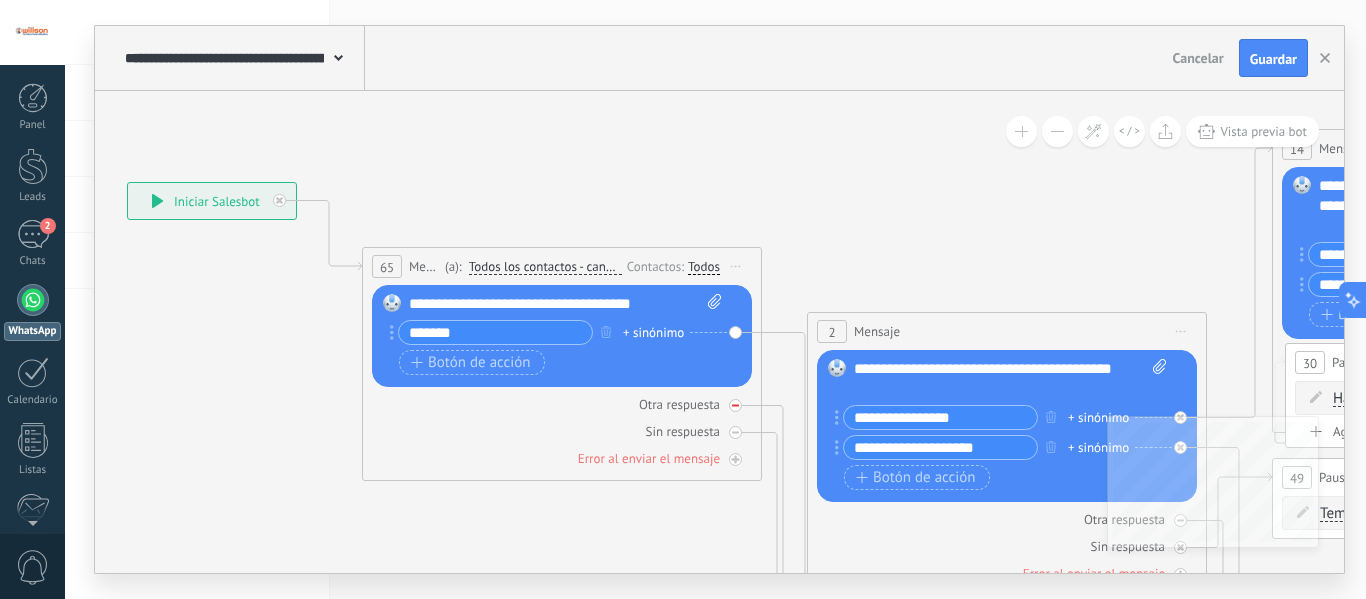 click on "Otra respuesta" at bounding box center [679, 404] 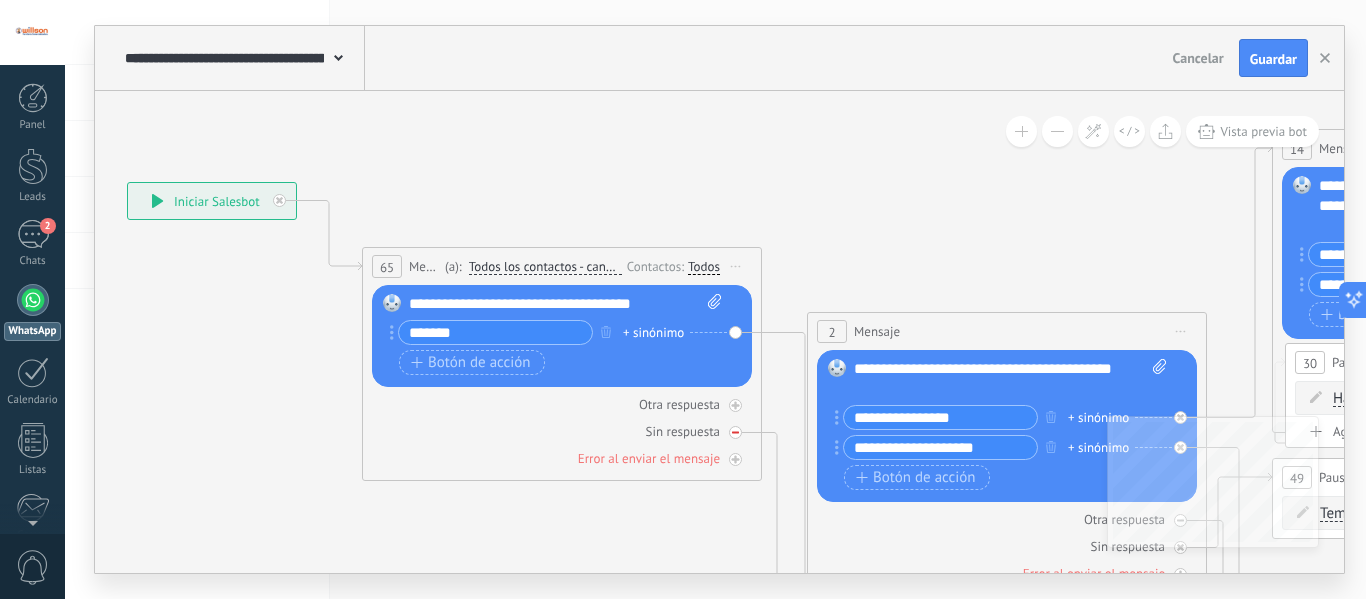 click 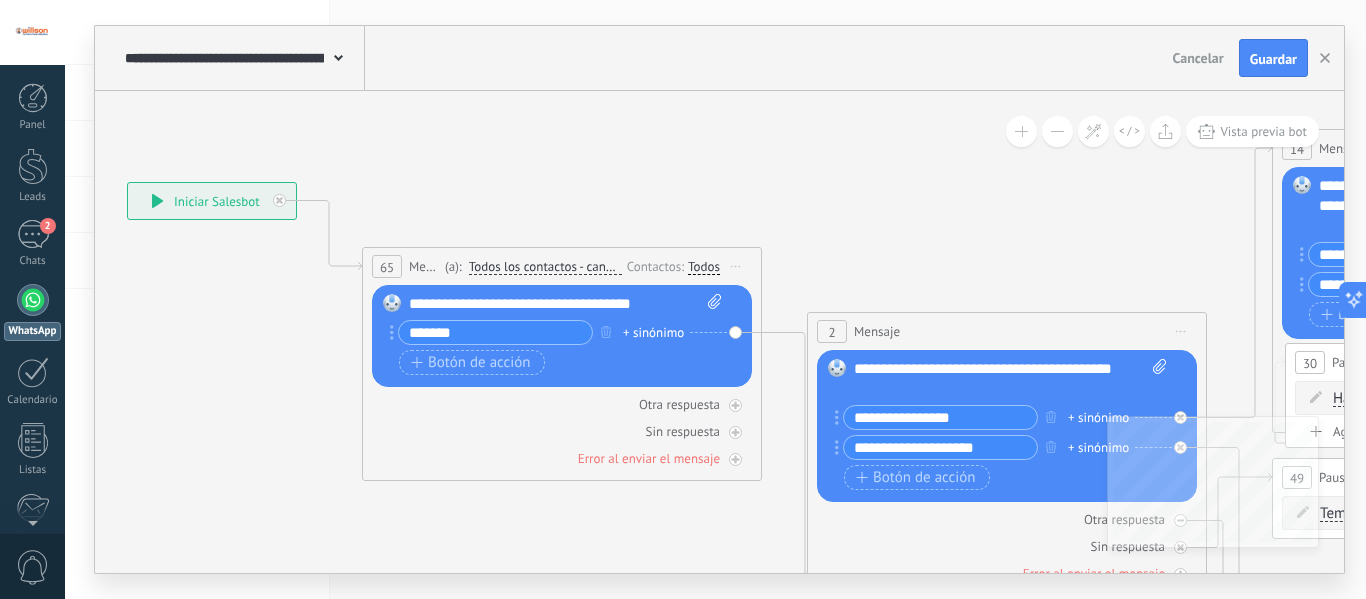 click on "23" 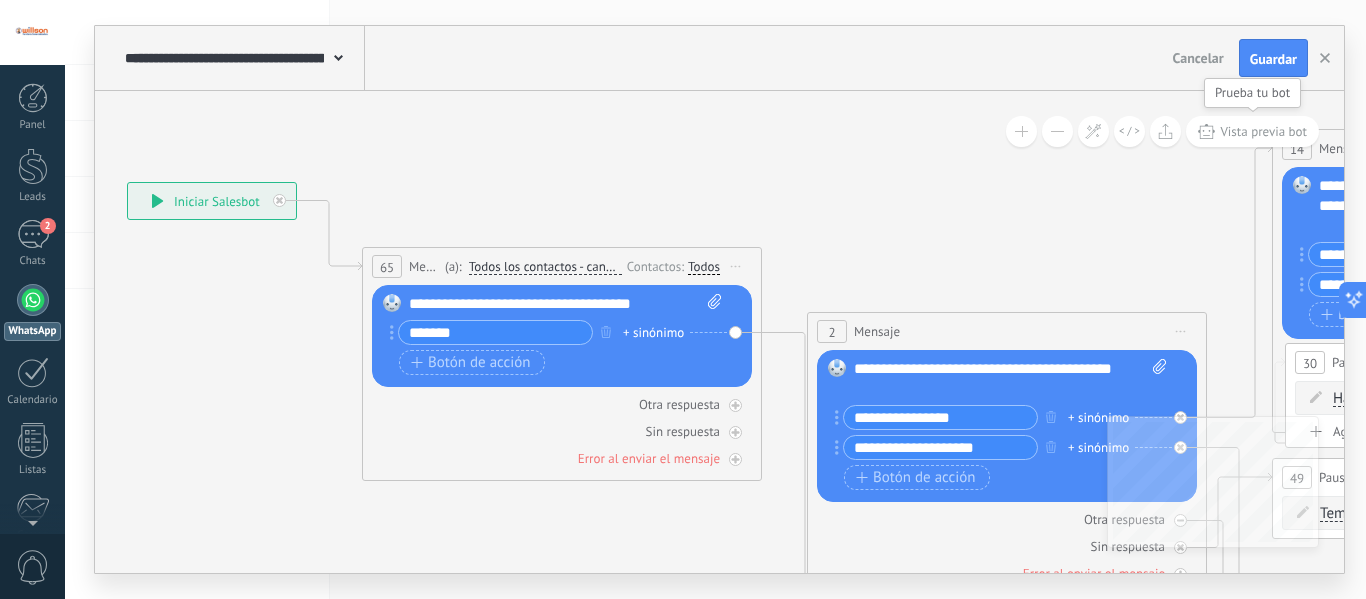 click on "Vista previa bot" at bounding box center (1263, 131) 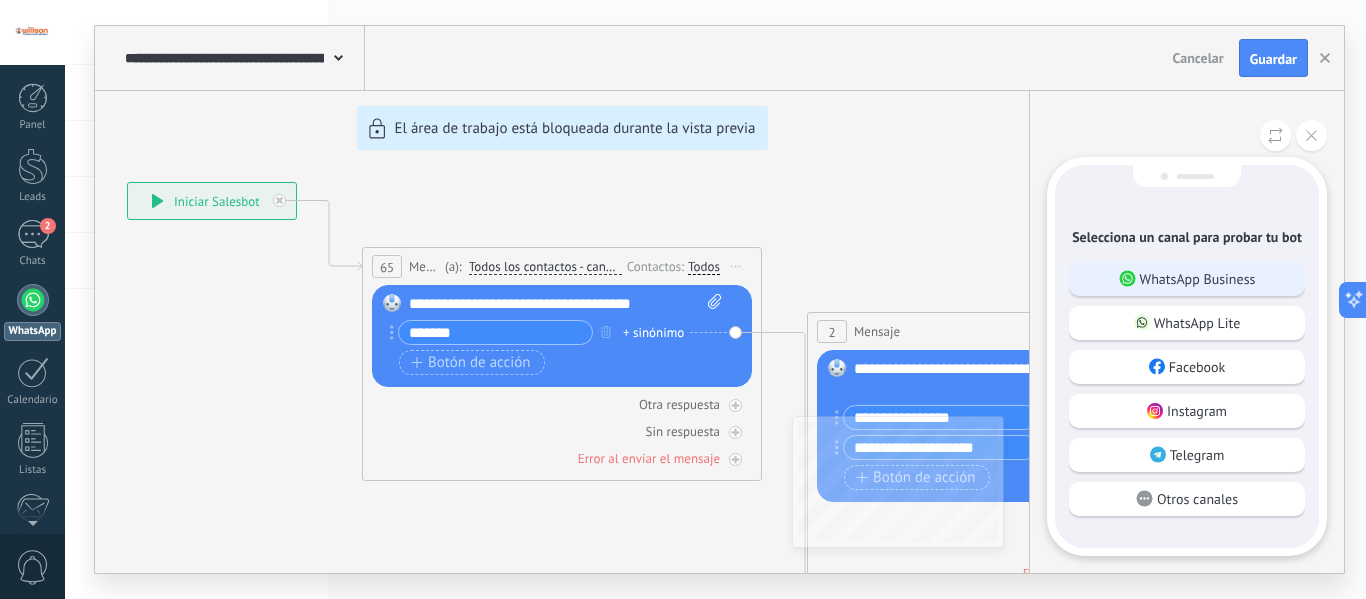 click on "WhatsApp Business" at bounding box center (1198, 279) 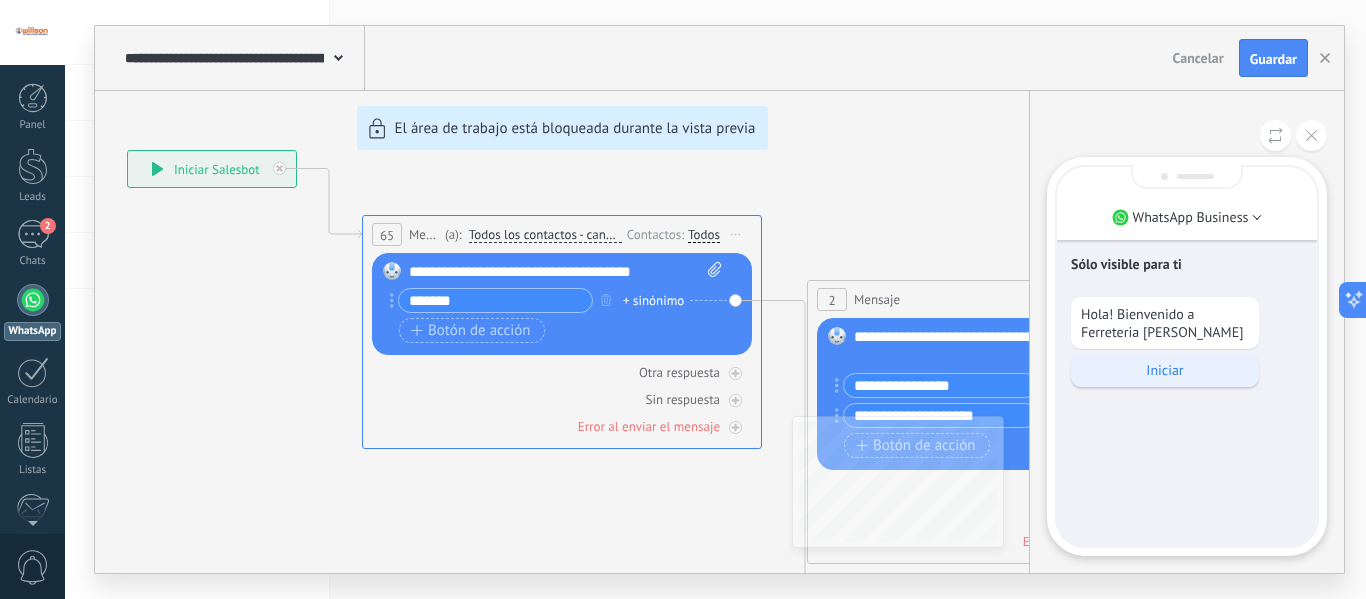 click on "Iniciar" at bounding box center (1165, 370) 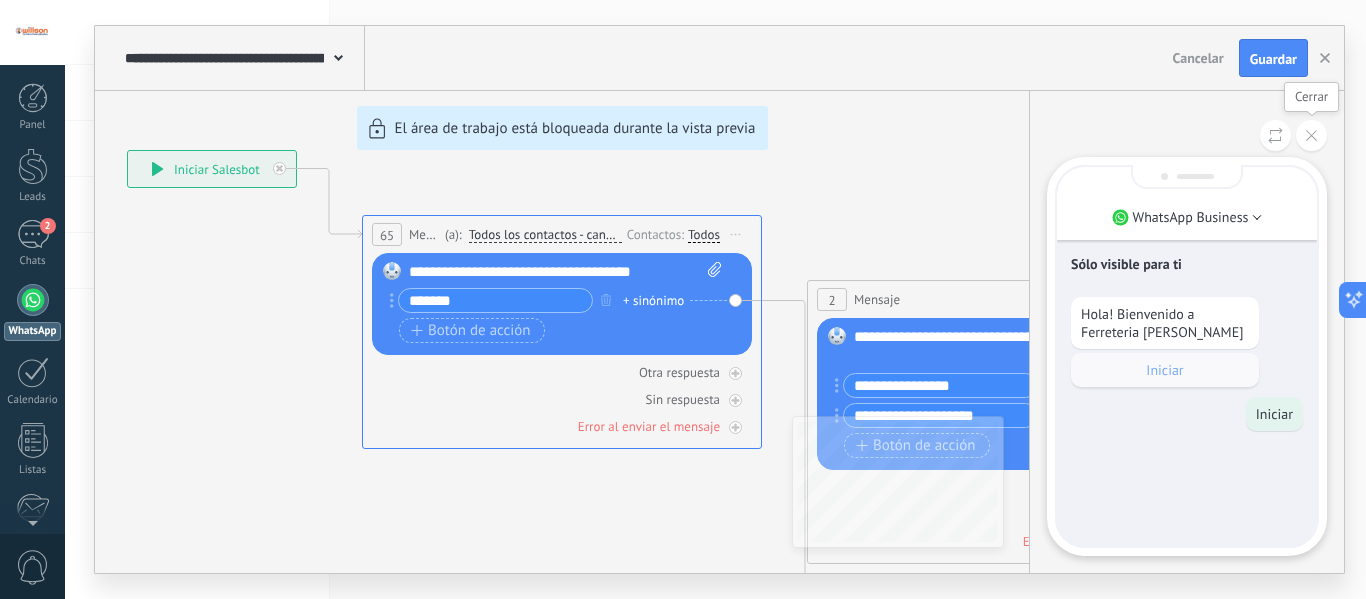 click 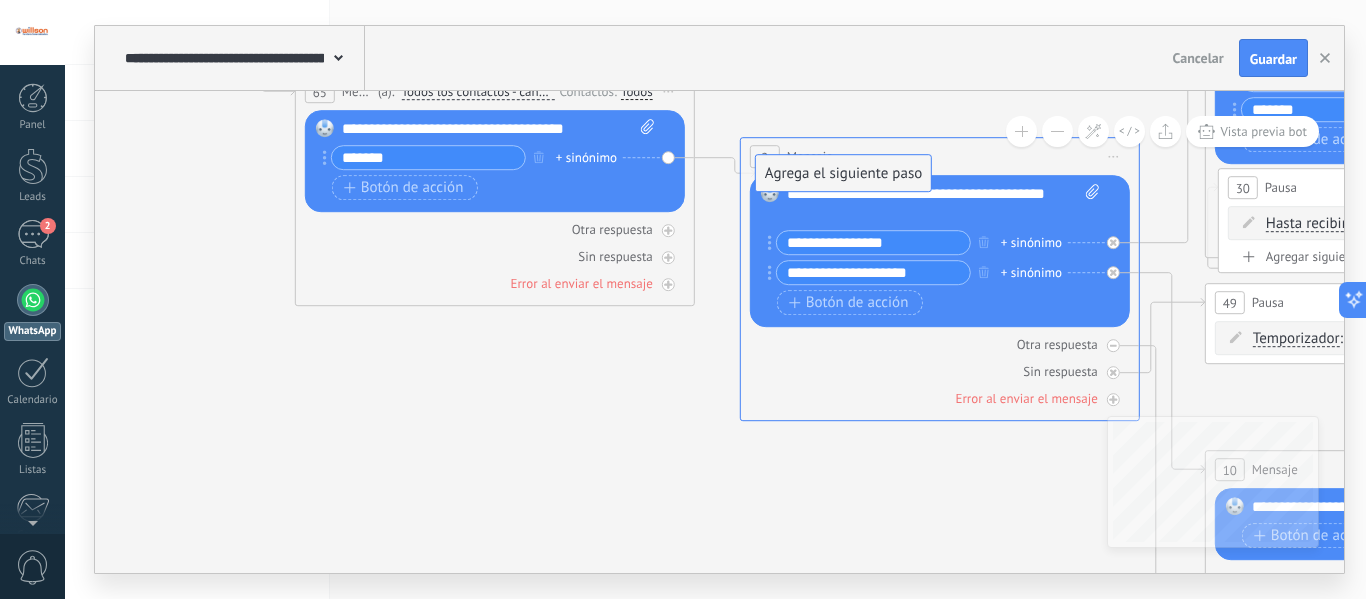 drag, startPoint x: 826, startPoint y: 501, endPoint x: 824, endPoint y: 176, distance: 325.00616 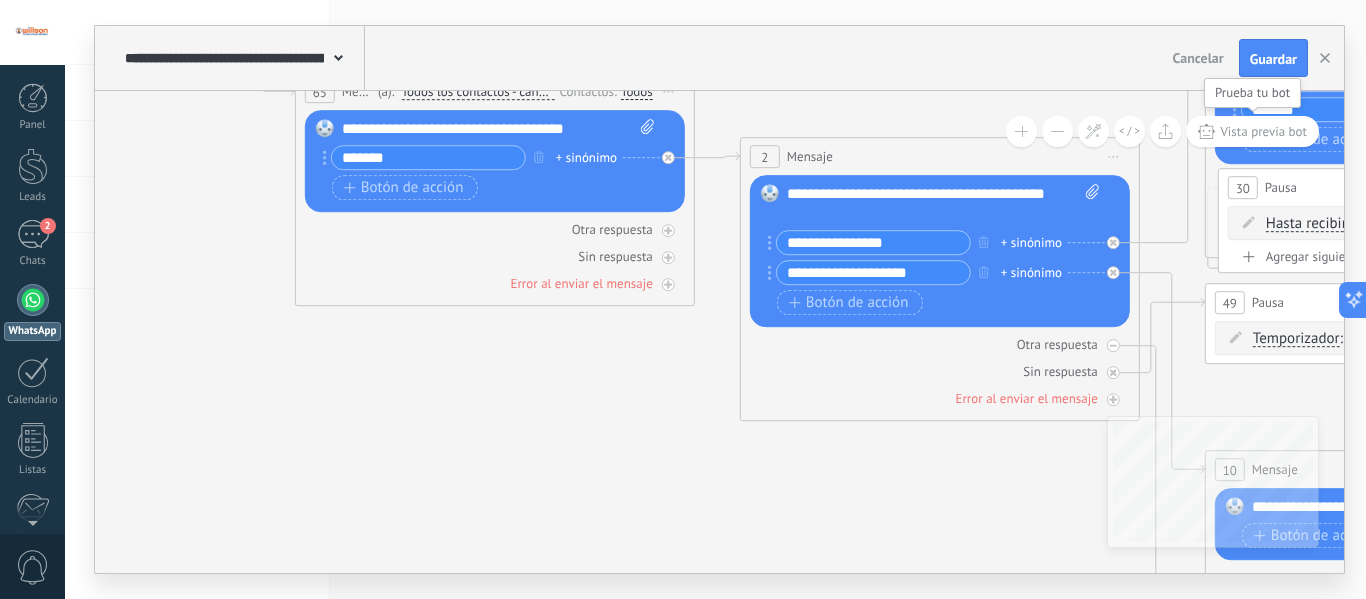 click on "Vista previa bot" at bounding box center (1263, 131) 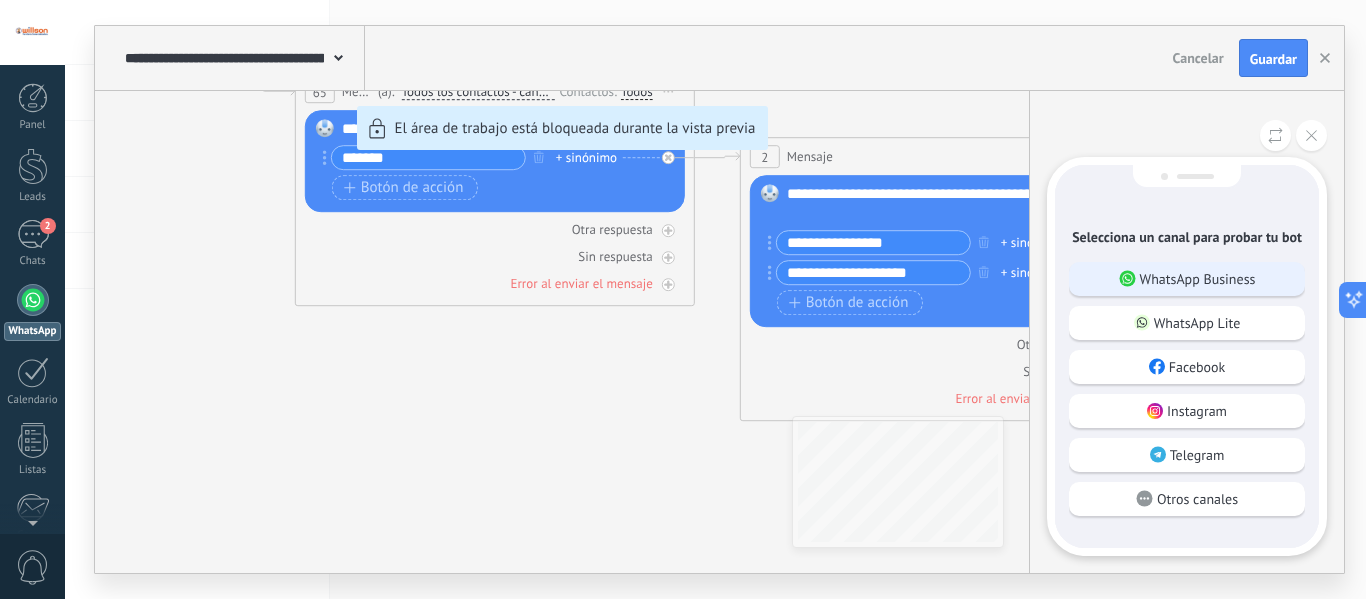 click on "WhatsApp Business" at bounding box center [1187, 279] 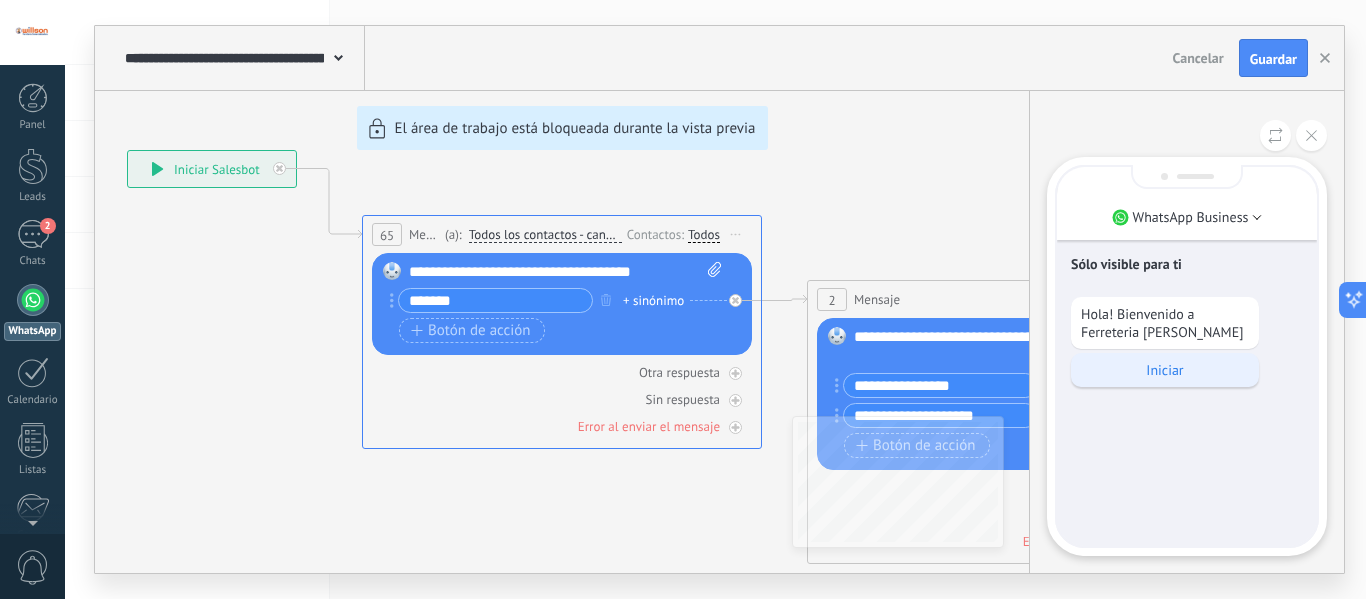 click on "Iniciar" at bounding box center (1165, 370) 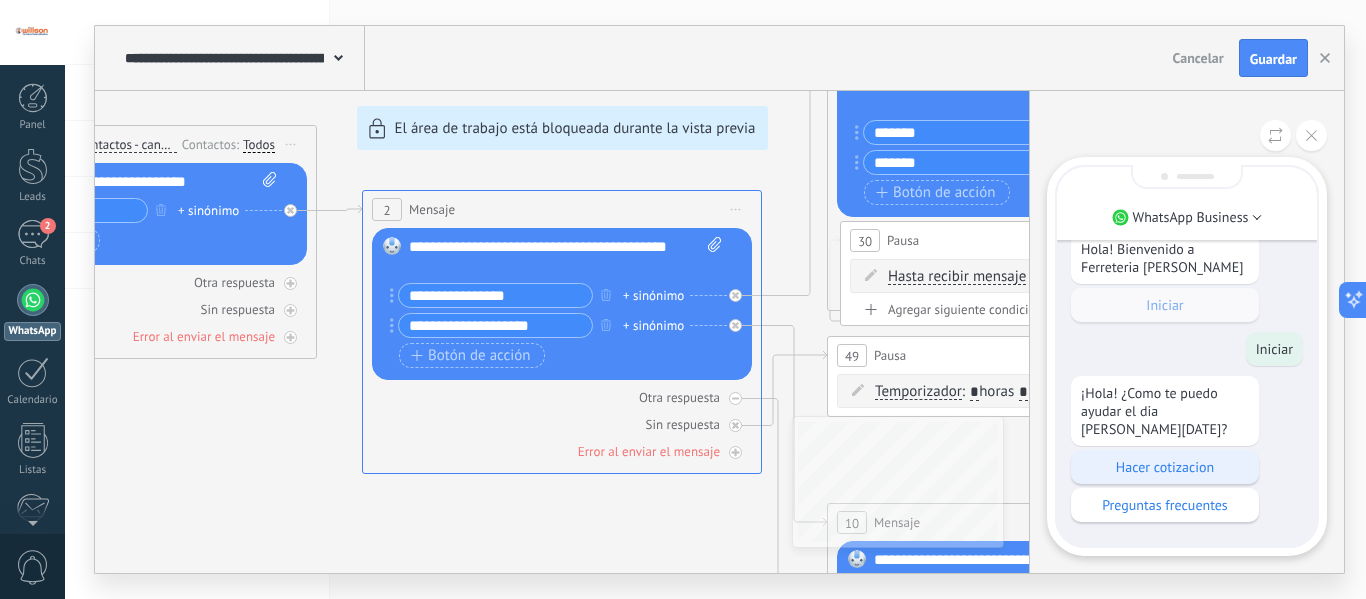 click on "Hacer cotizacion" at bounding box center [1165, 467] 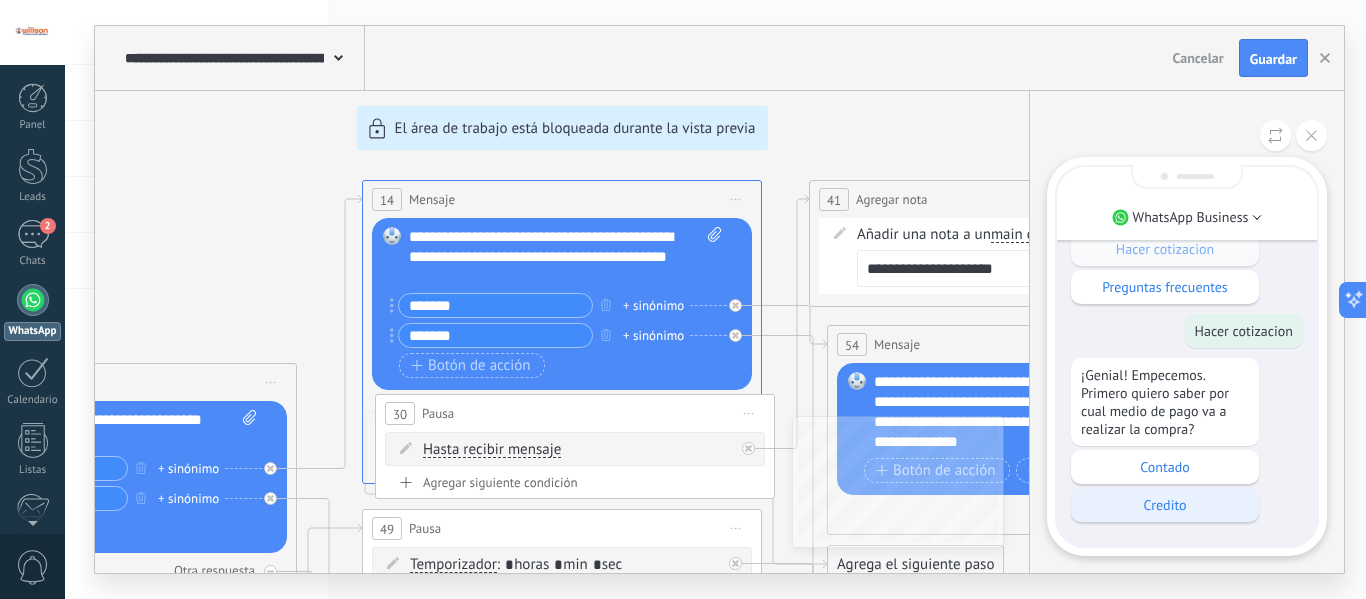 click on "Credito" at bounding box center [1165, 505] 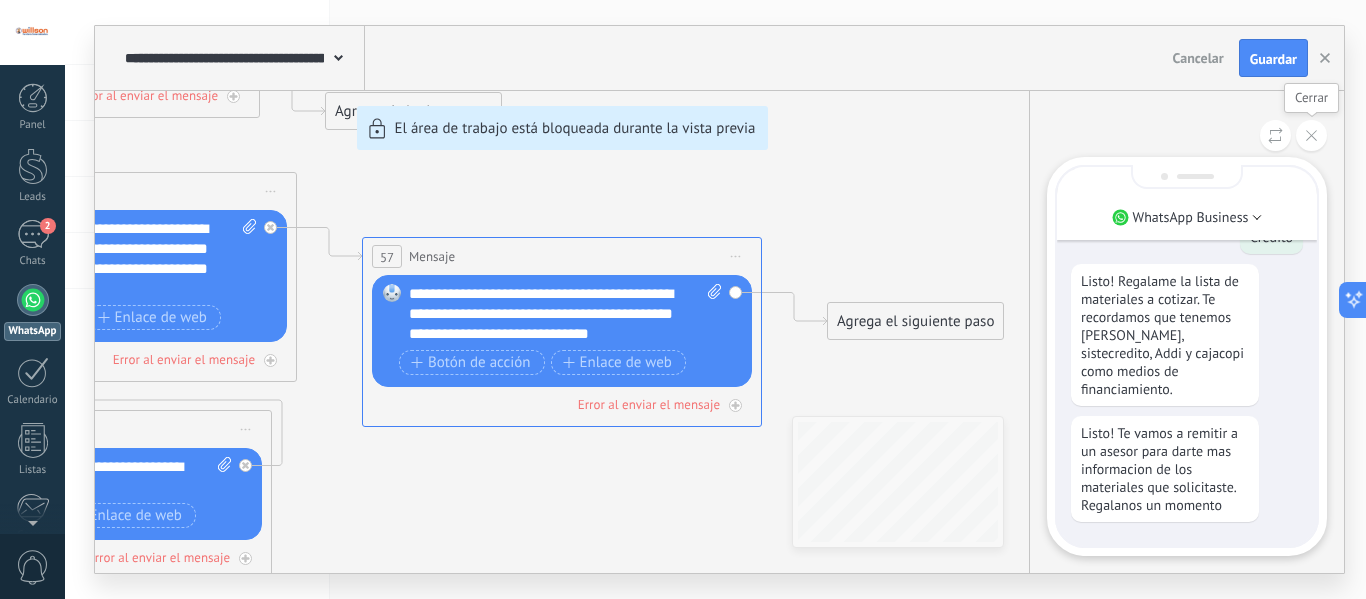 click 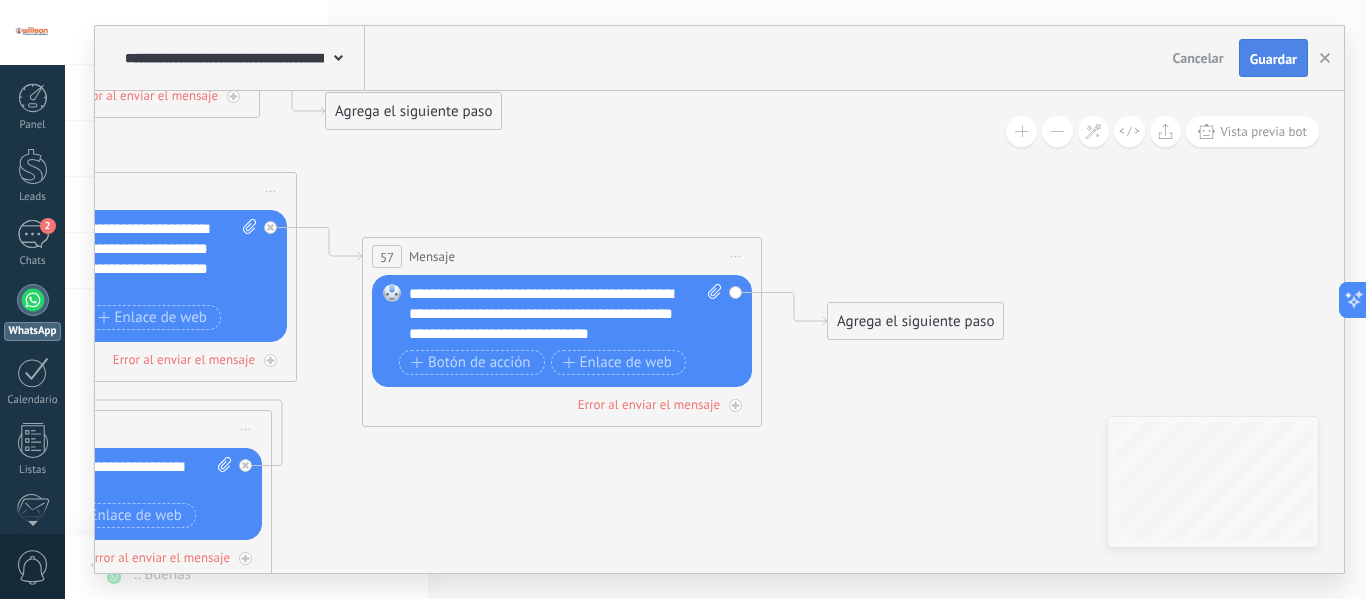 click on "Guardar" at bounding box center (1273, 59) 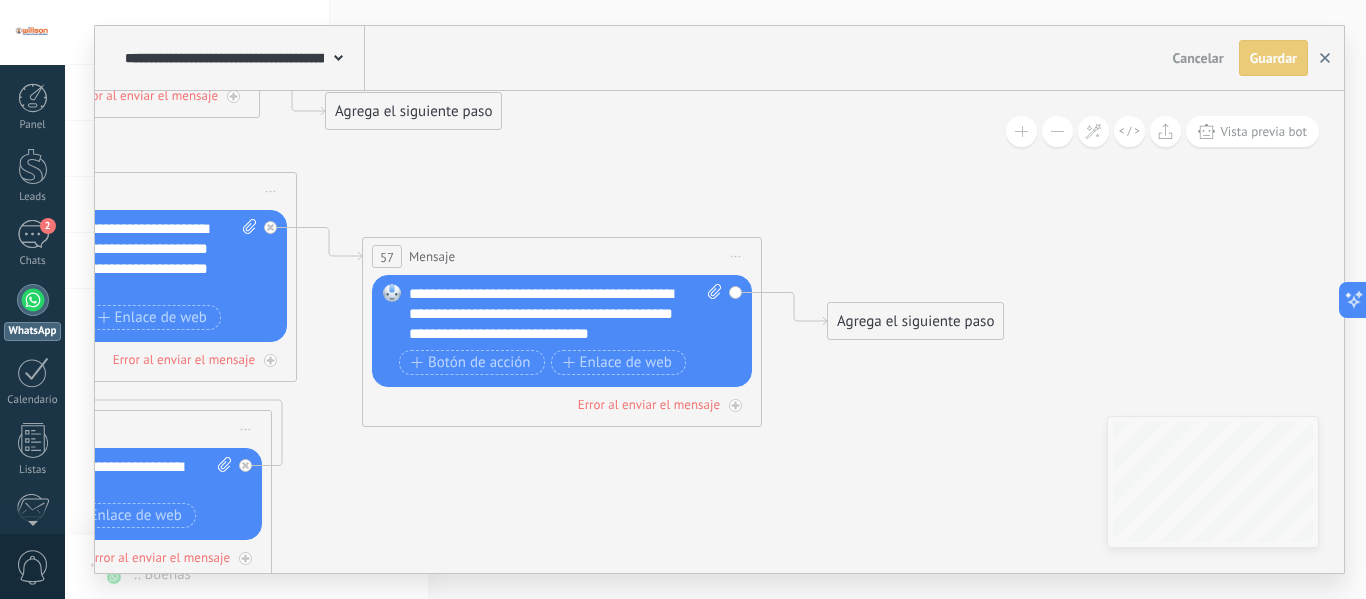 click at bounding box center (1325, 58) 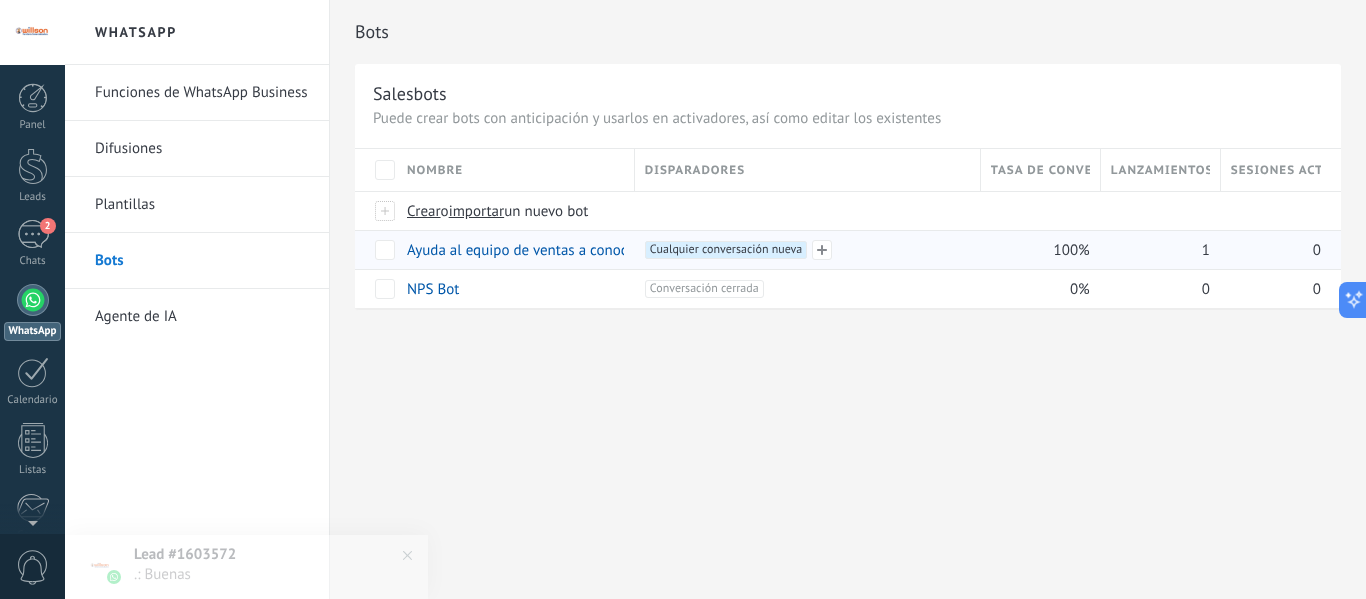 click on "Cualquier conversación nueva +0" at bounding box center [726, 250] 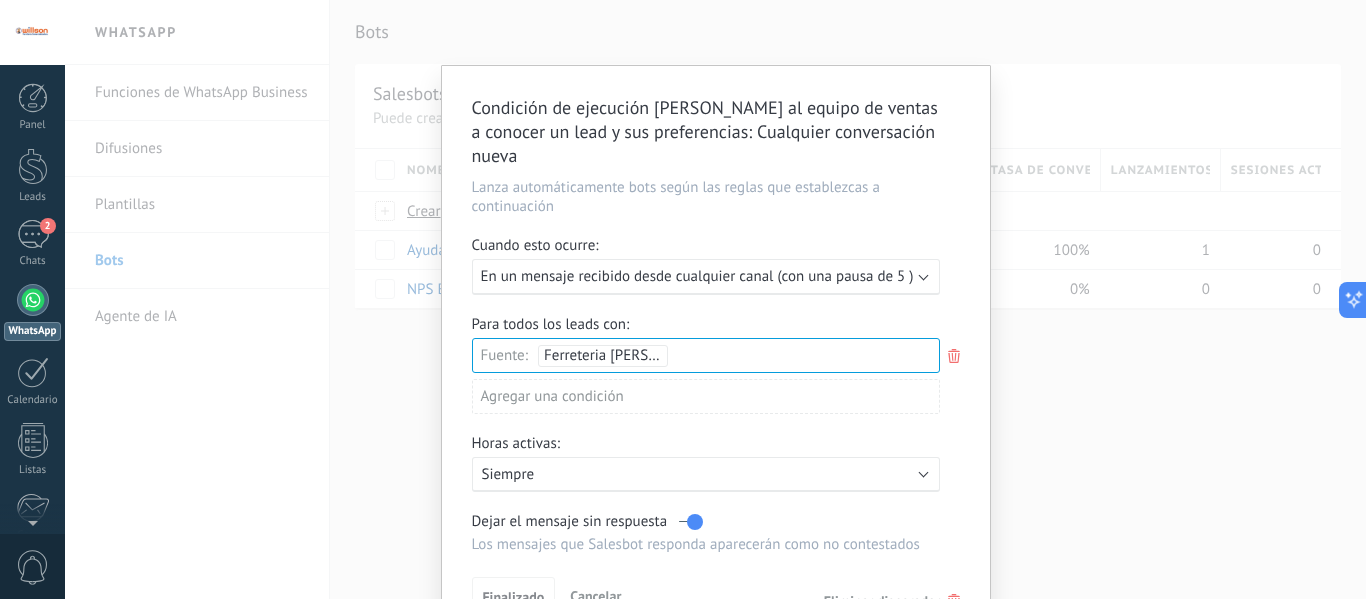 click on "En un mensaje recibido desde cualquier canal (con una pausa de 5 )" at bounding box center (697, 276) 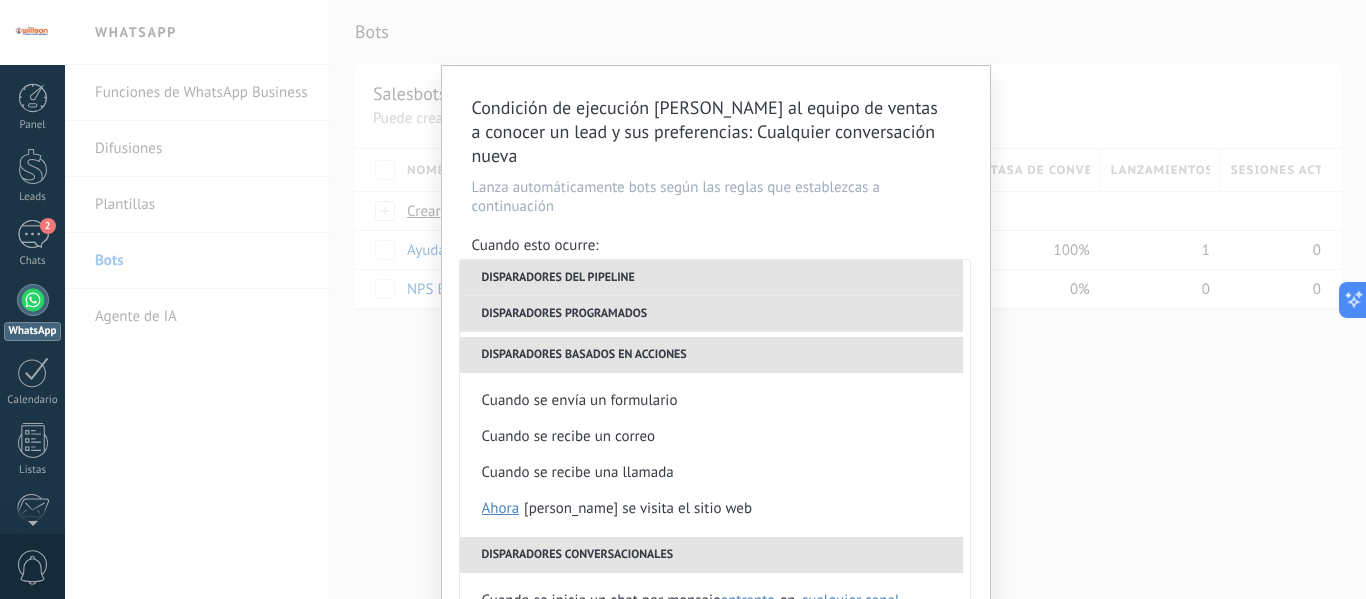 scroll, scrollTop: 360, scrollLeft: 0, axis: vertical 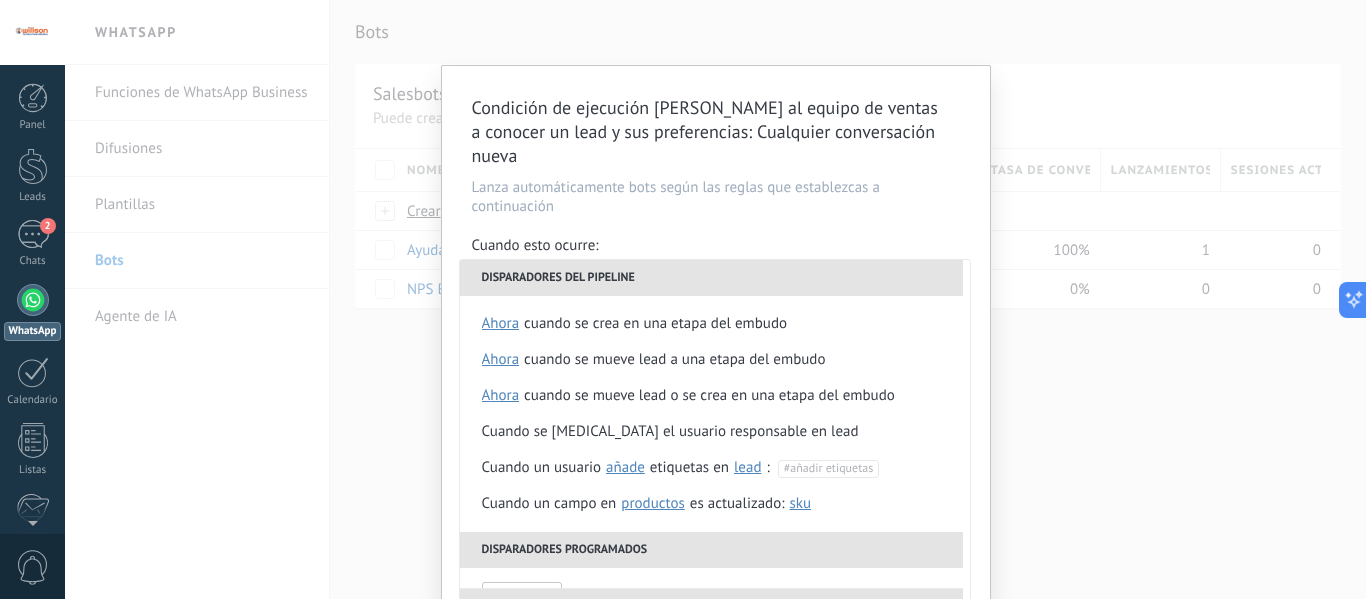 click on "Condición de ejecución Ayuda al equipo de ventas a conocer un lead y sus preferencias : Cualquier conversación nueva Lanza automáticamente bots según las reglas que establezcas a continuación Cuando esto ocurre: Ejecutar:  En un mensaje recibido desde cualquier canal (con una pausa de 5 ) Disparadores del pipeline Cuando se crea en una etapa del embudo ahora después de 5 minutos después de 10 minutos un día Seleccionar un intervalo * ahora Cuando se mueve lead a una etapa del embudo ahora después de 5 minutos después de 10 minutos un día Seleccionar un intervalo * ahora Cuando se mueve lead o se crea en una etapa del embudo ahora después de 5 minutos después de 10 minutos un día Seleccionar un intervalo * ahora Cuando se cambia el usuario responsable en lead Cuando un usuario  añade elimina añade  etiquetas en  lead contacto compañía lead : #añadir etiquetas Cuando un campo en  Productos contacto compañía lead Productos  es actualizado:  SKU Grupo Precio Descripción External ID Unit El" at bounding box center [716, 355] 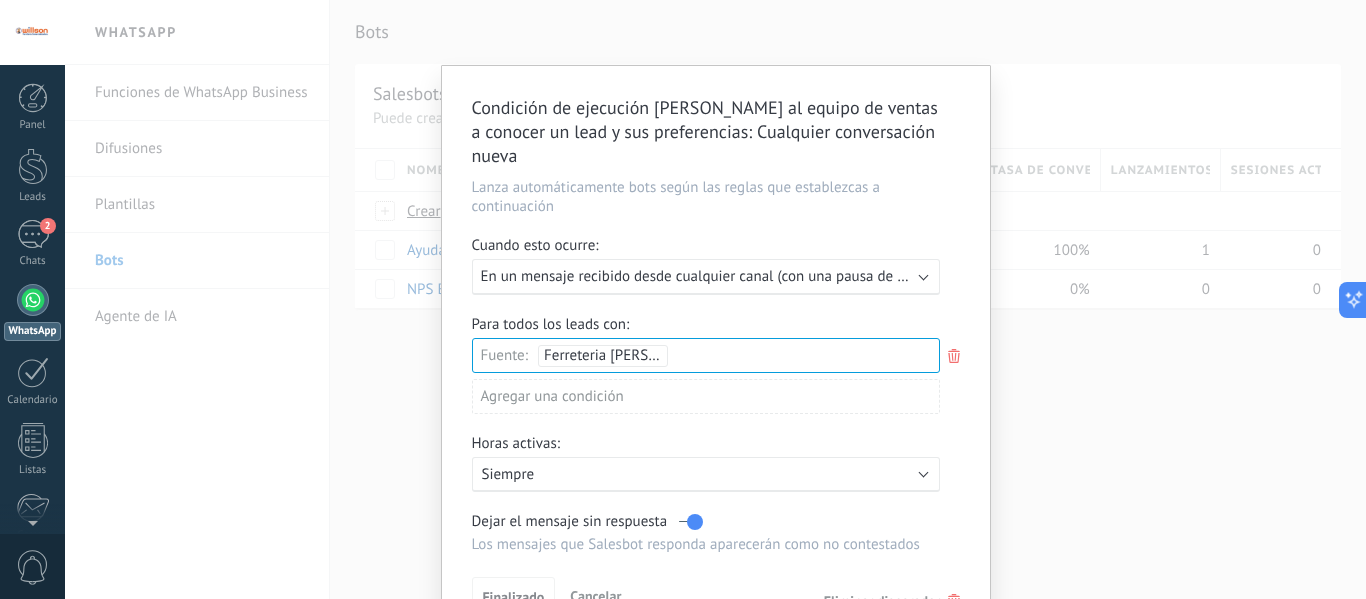 click on "Condición de ejecución Ayuda al equipo de ventas a conocer un lead y sus preferencias : Cualquier conversación nueva Lanza automáticamente bots según las reglas que establezcas a continuación Cuando esto ocurre: Ejecutar:  En un mensaje recibido desde cualquier canal (con una pausa de 5 minutos) Para todos los leads con: Fuente:  Ferreteria Willson Agregar una condición Horas activas: Activo:  Siempre Dejar el mensaje sin respuesta Los mensajes que Salesbot responda aparecerán como no contestados Aplicar a todos los leads en esta etapa Finalizado Cancelar Eliminar disparador" at bounding box center [715, 299] 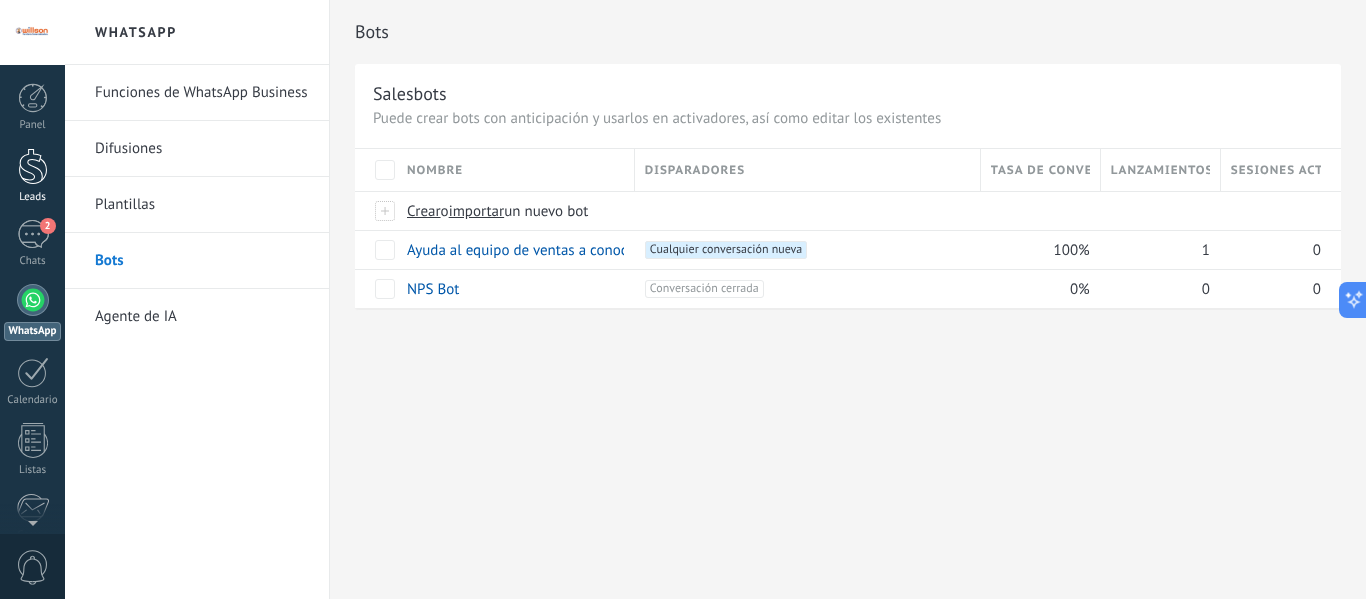 click at bounding box center (33, 166) 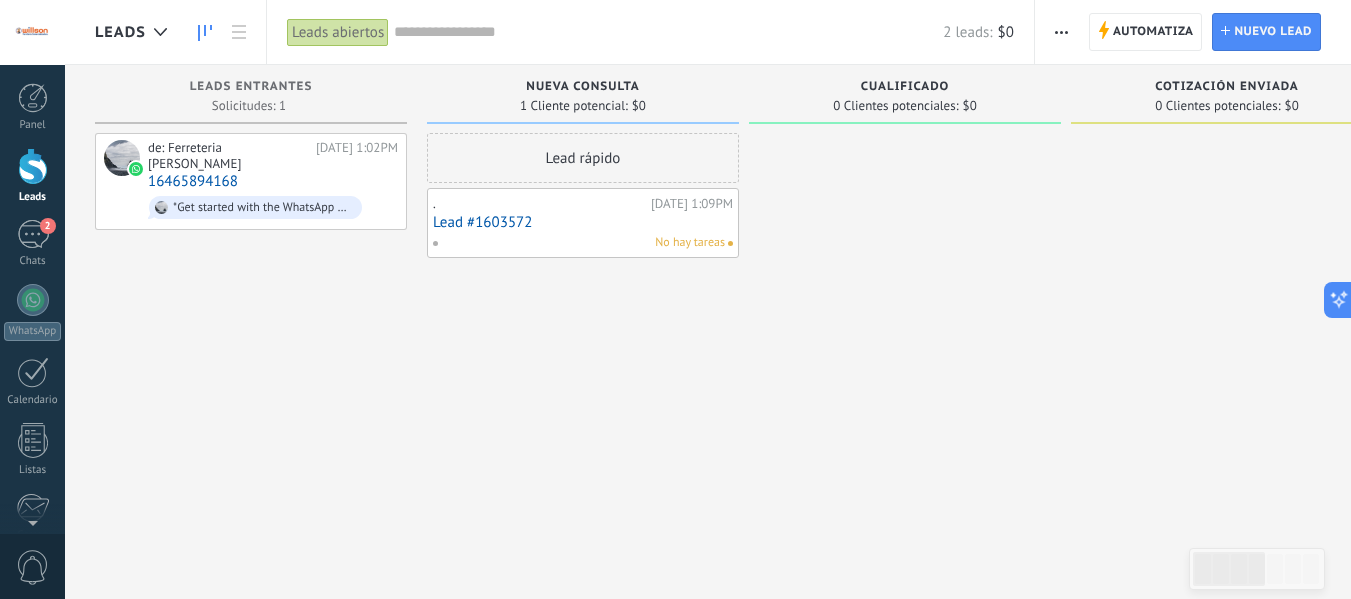 click on "Lead #1603572" at bounding box center [583, 222] 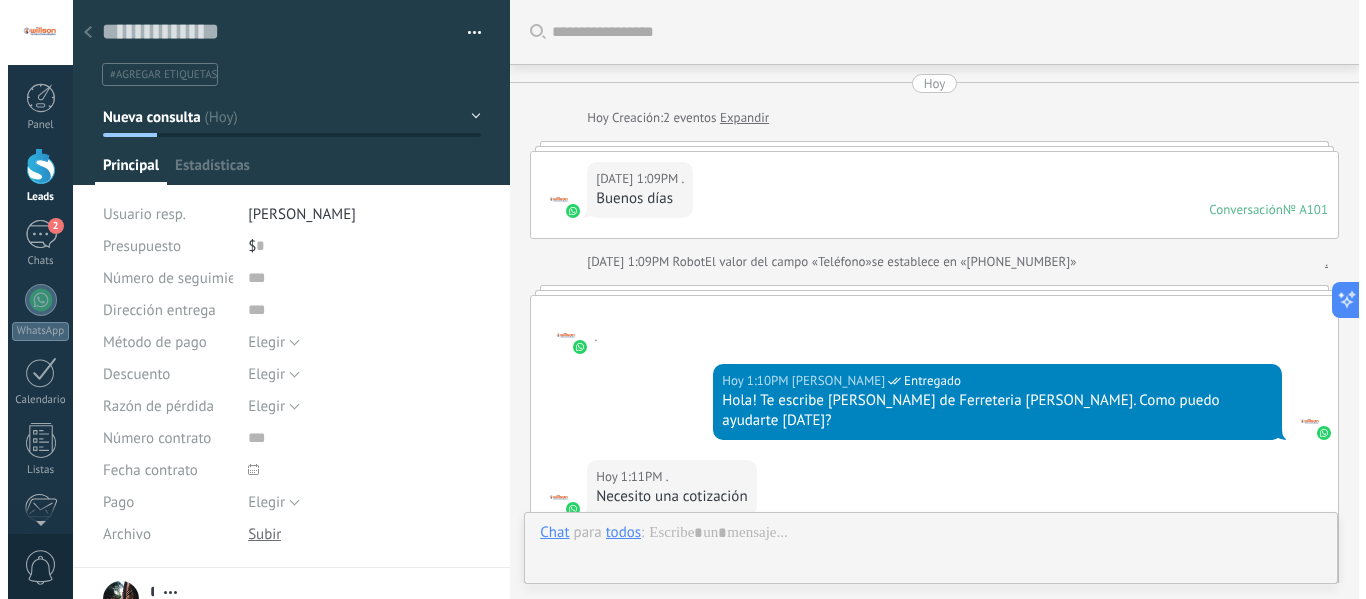 scroll, scrollTop: 30, scrollLeft: 0, axis: vertical 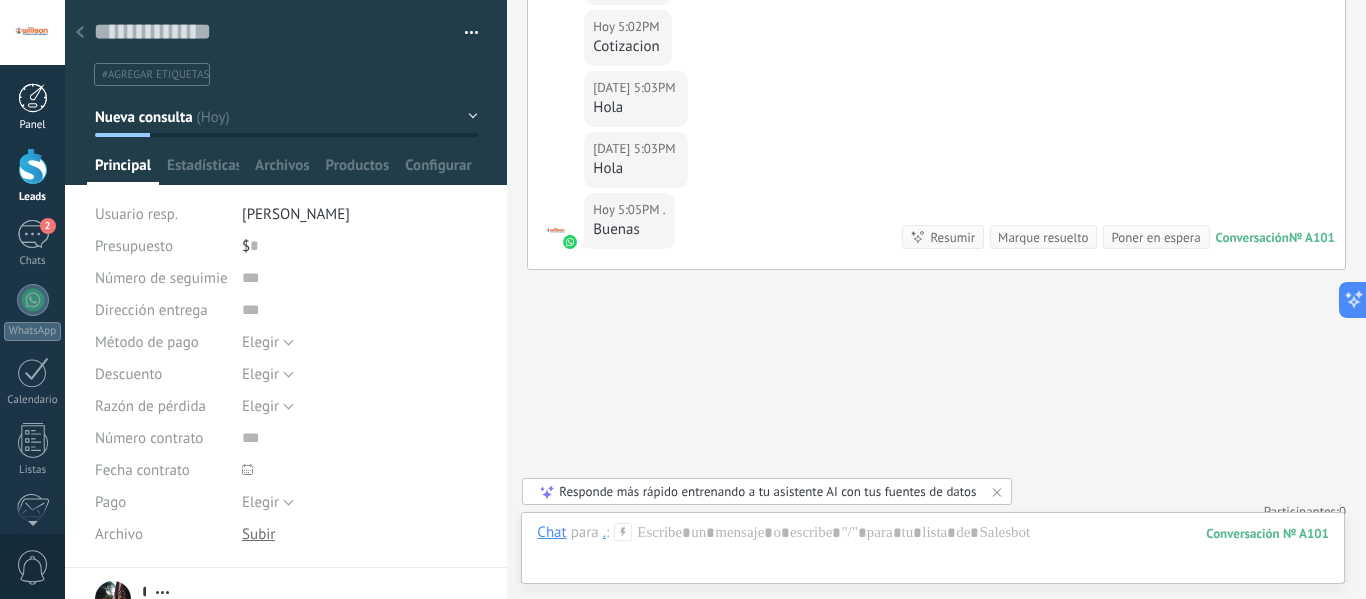 click at bounding box center (33, 98) 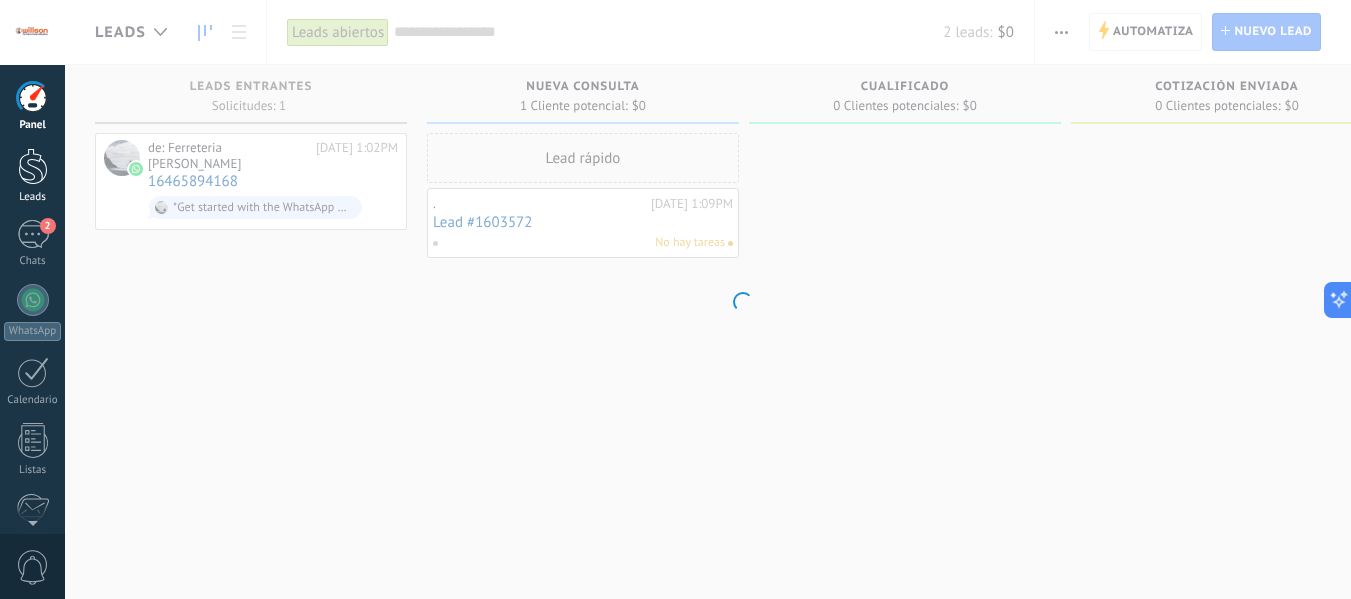 click at bounding box center [33, 166] 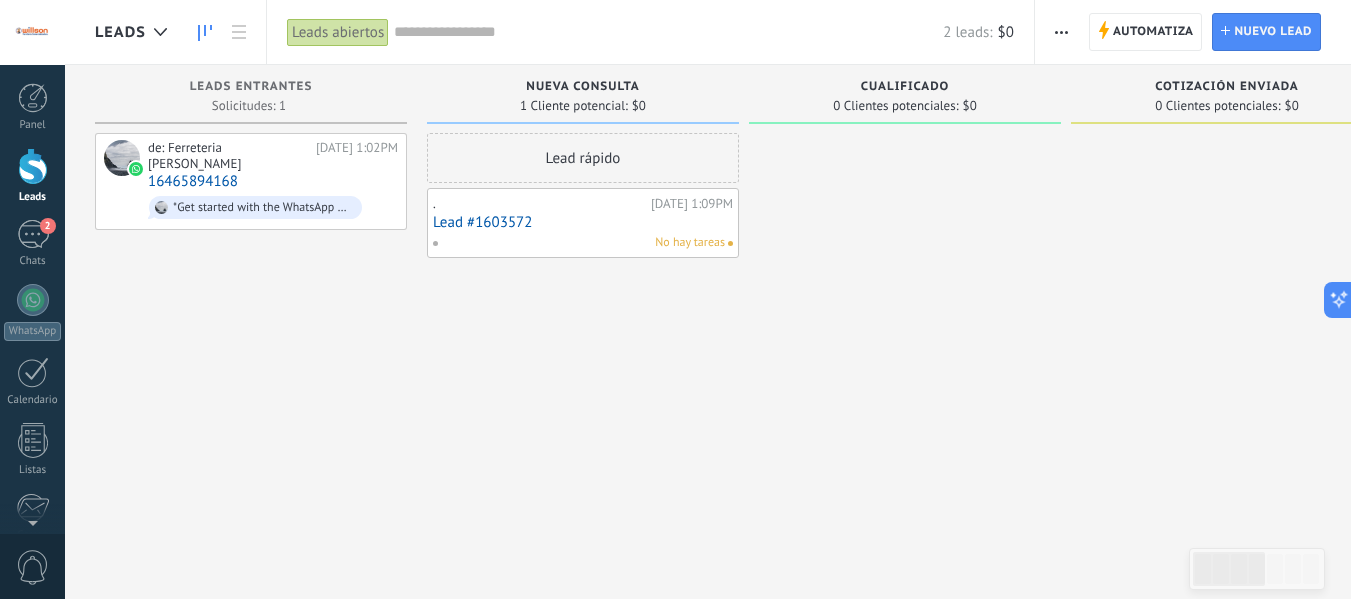 drag, startPoint x: 678, startPoint y: 217, endPoint x: 618, endPoint y: 218, distance: 60.00833 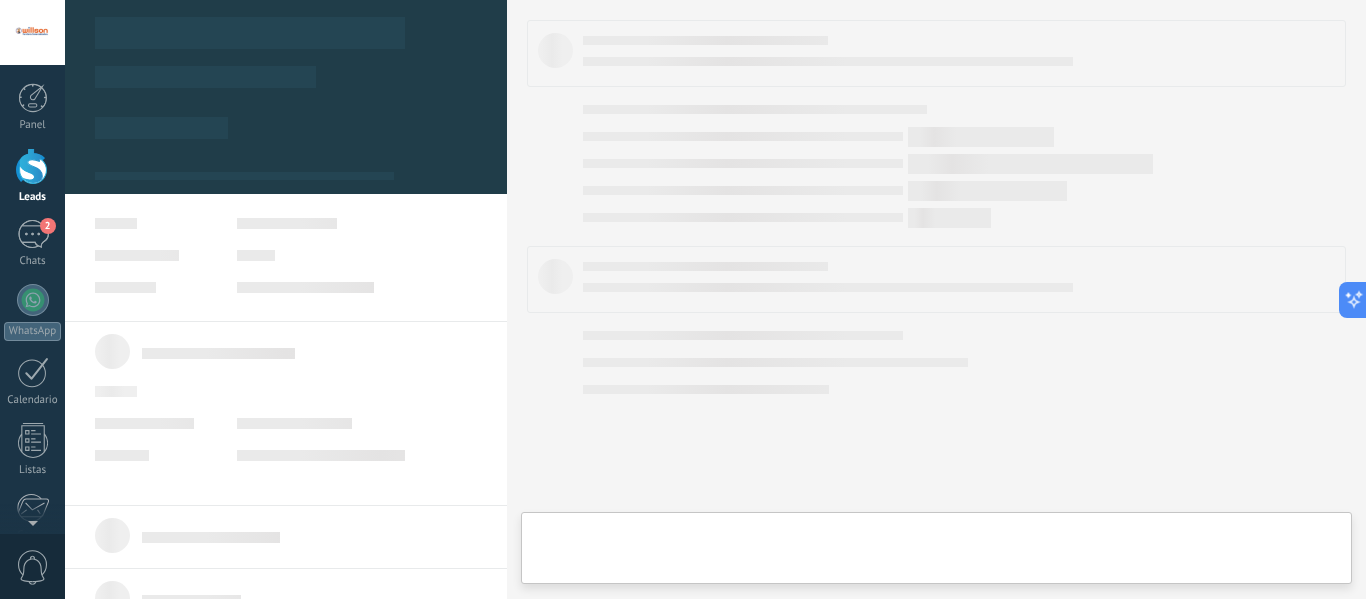 type on "**********" 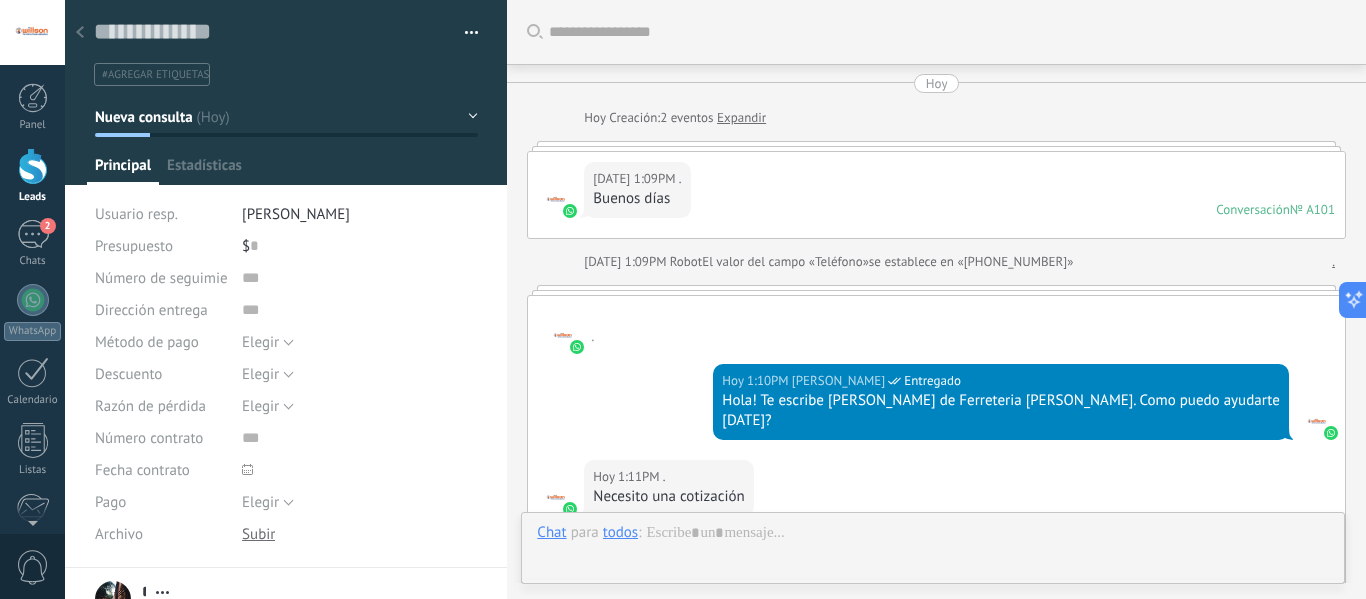 scroll, scrollTop: 30, scrollLeft: 0, axis: vertical 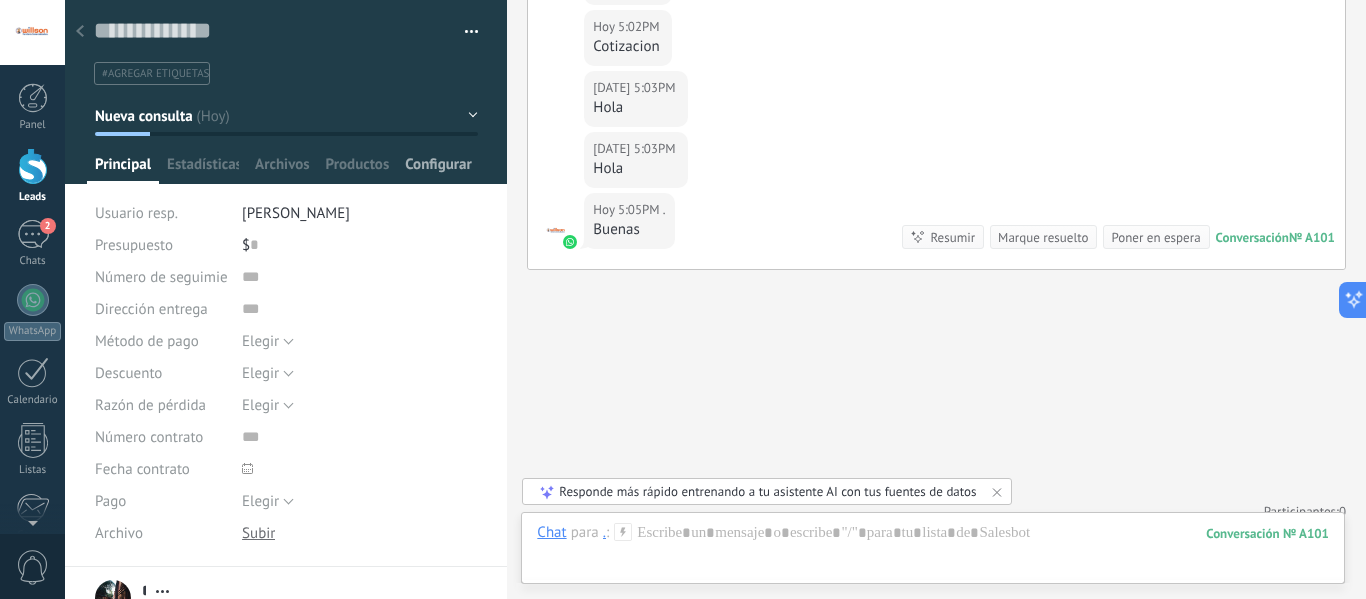 click on "Configurar" at bounding box center [438, 169] 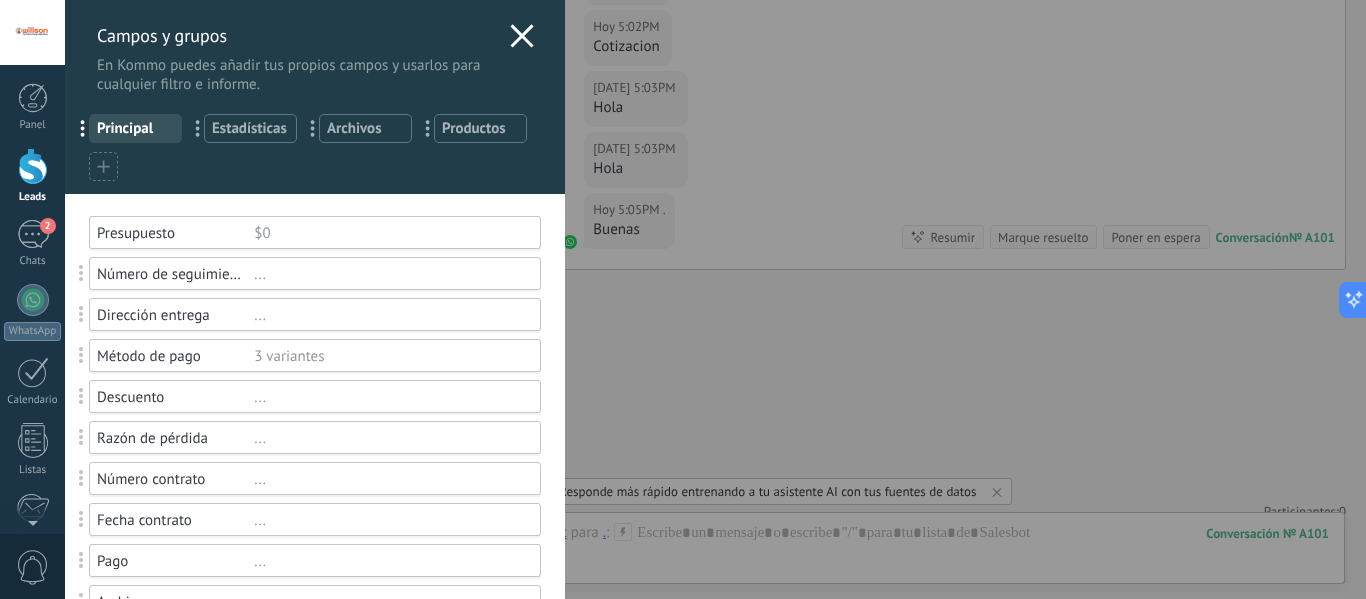 click on "Campos y grupos En Kommo puedes añadir tus propios campos y usarlos para cualquier filtro e informe." at bounding box center [315, 47] 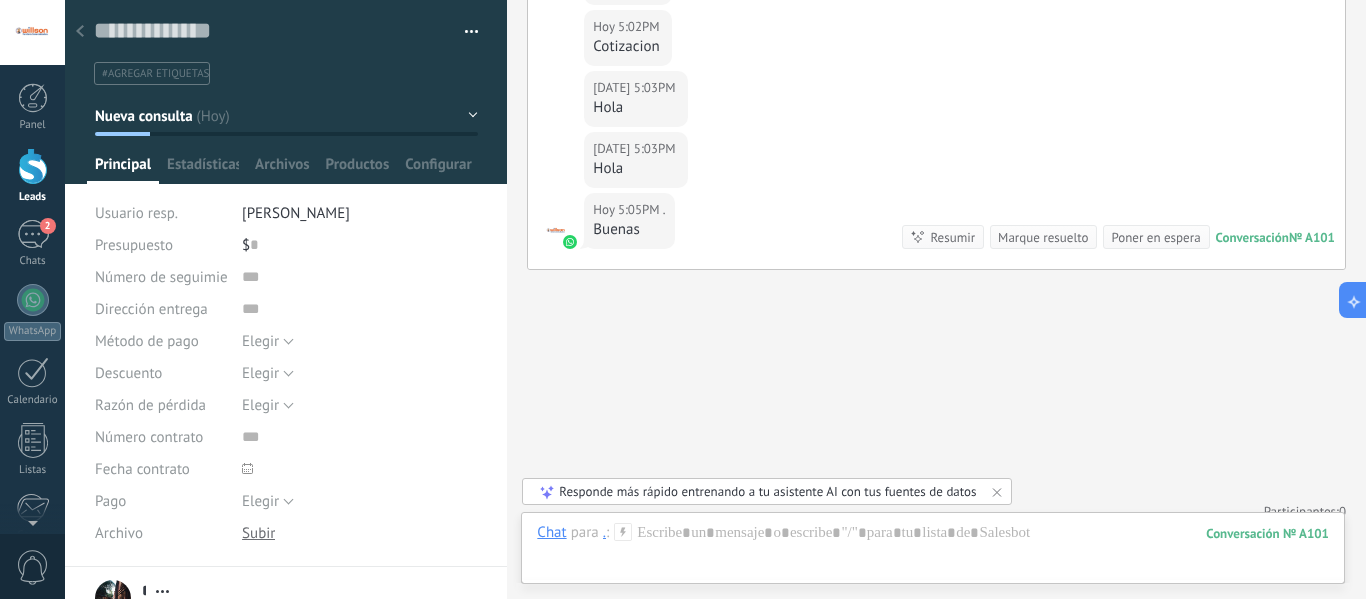 click at bounding box center (464, 32) 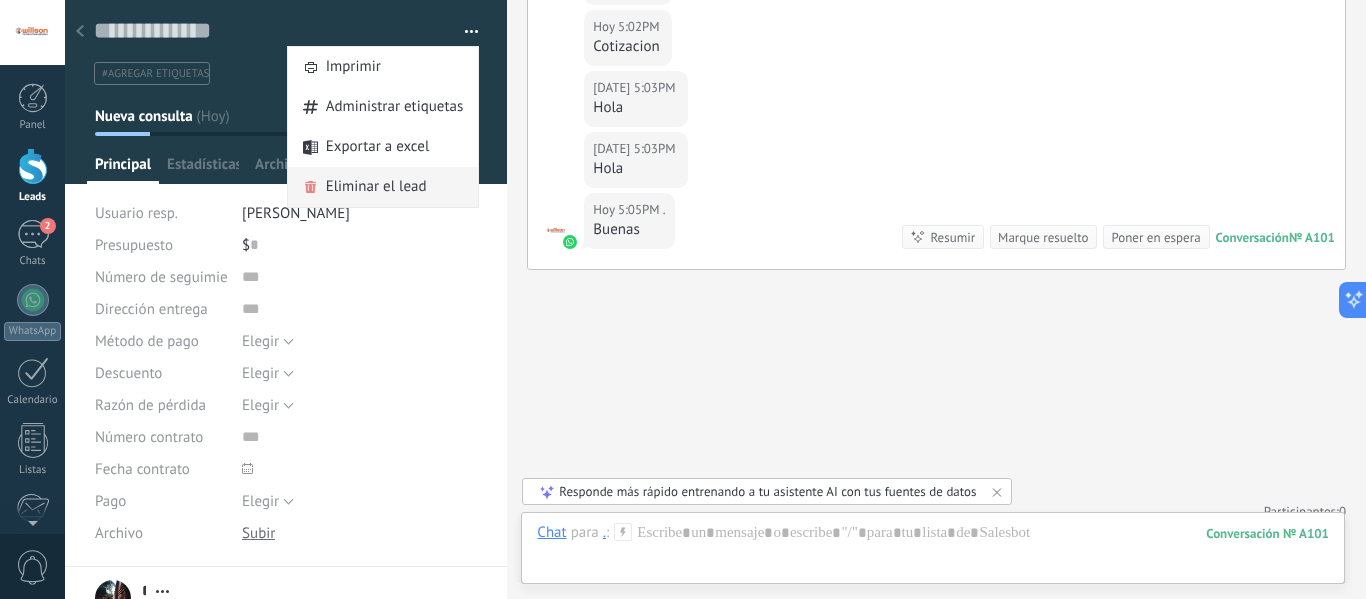 click on "Eliminar el lead" at bounding box center [376, 187] 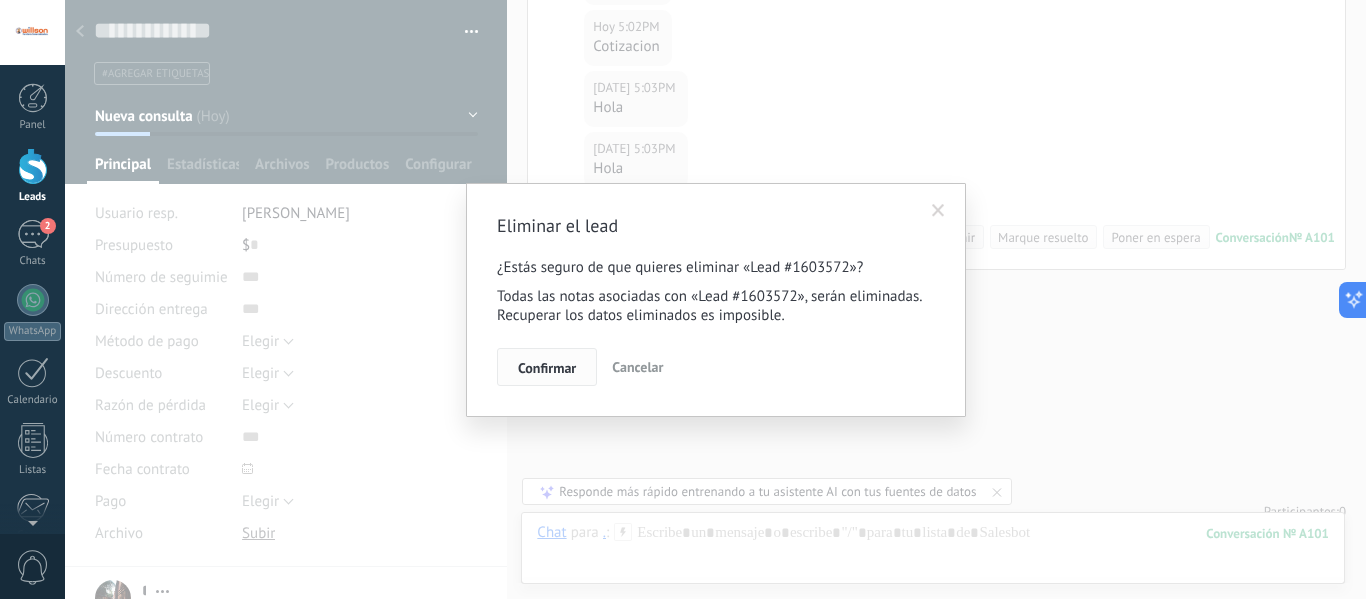 click on "Confirmar" at bounding box center [547, 368] 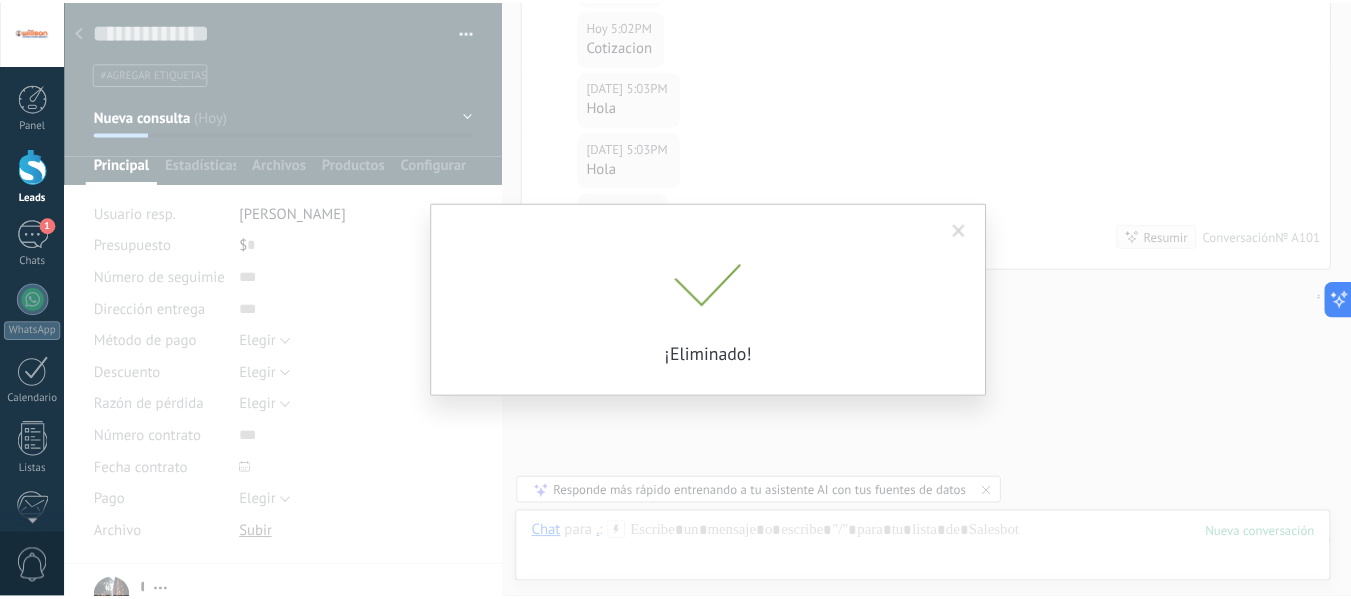 scroll, scrollTop: 989, scrollLeft: 0, axis: vertical 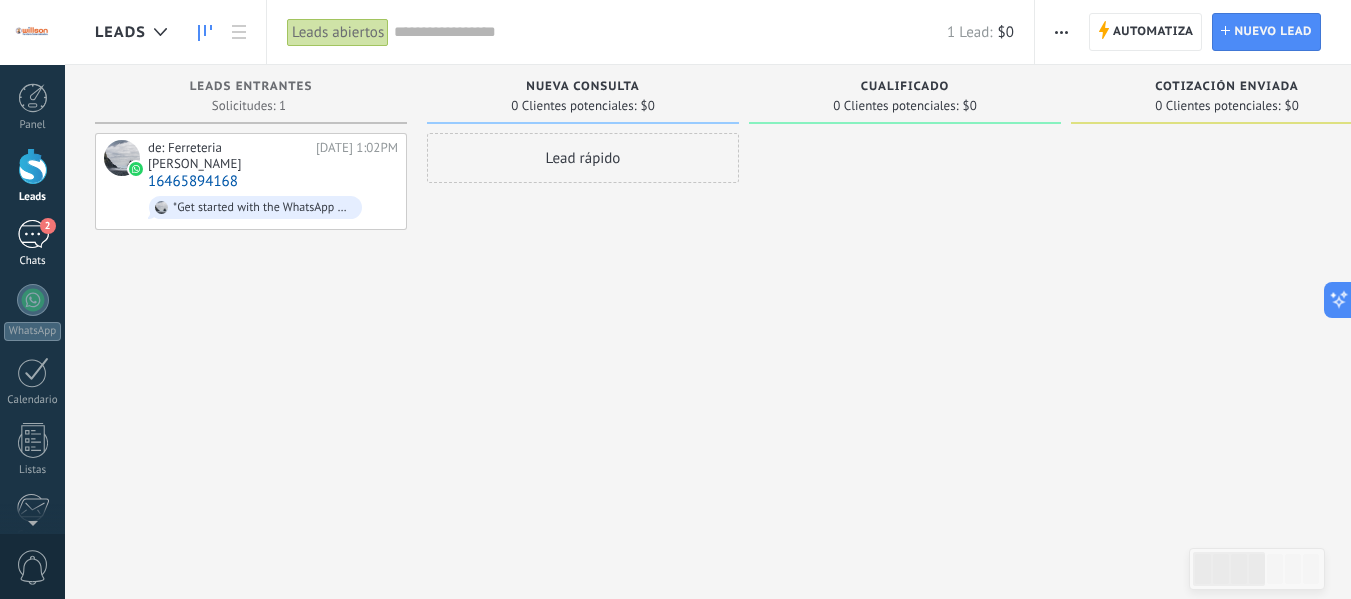 click on "2" at bounding box center (33, 234) 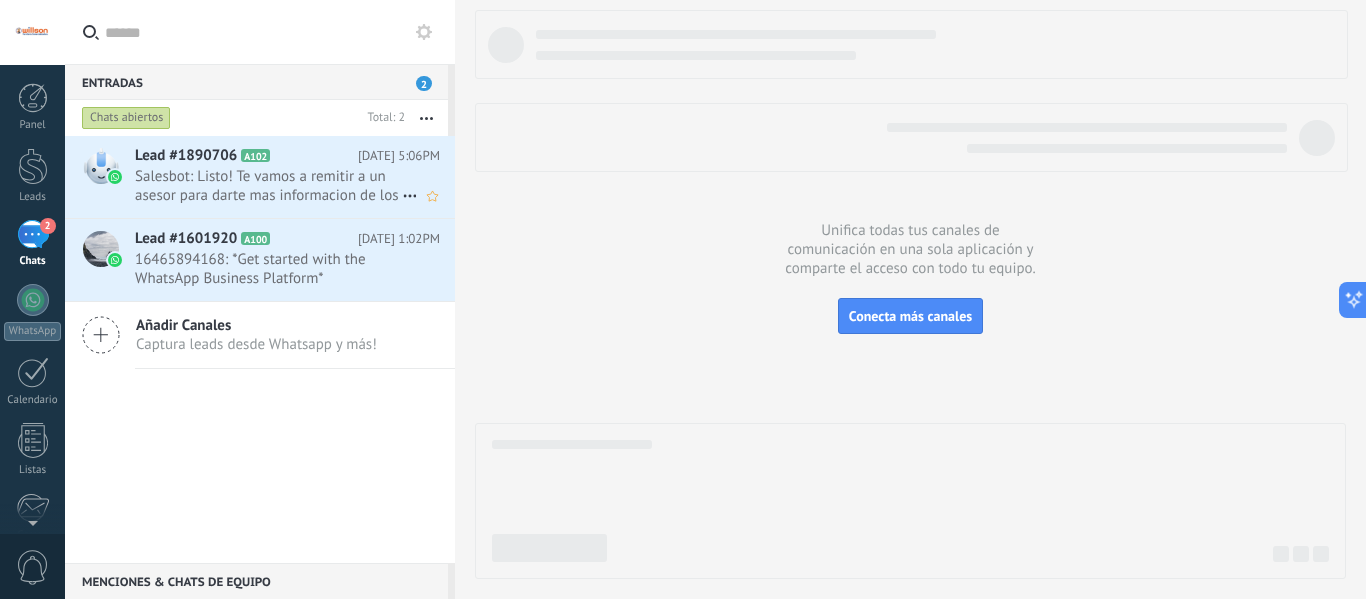 click on "Salesbot: Listo! Te vamos a remitir a un asesor para darte mas informacion de los materiales que solicitaste. Regalanos ..." at bounding box center (268, 186) 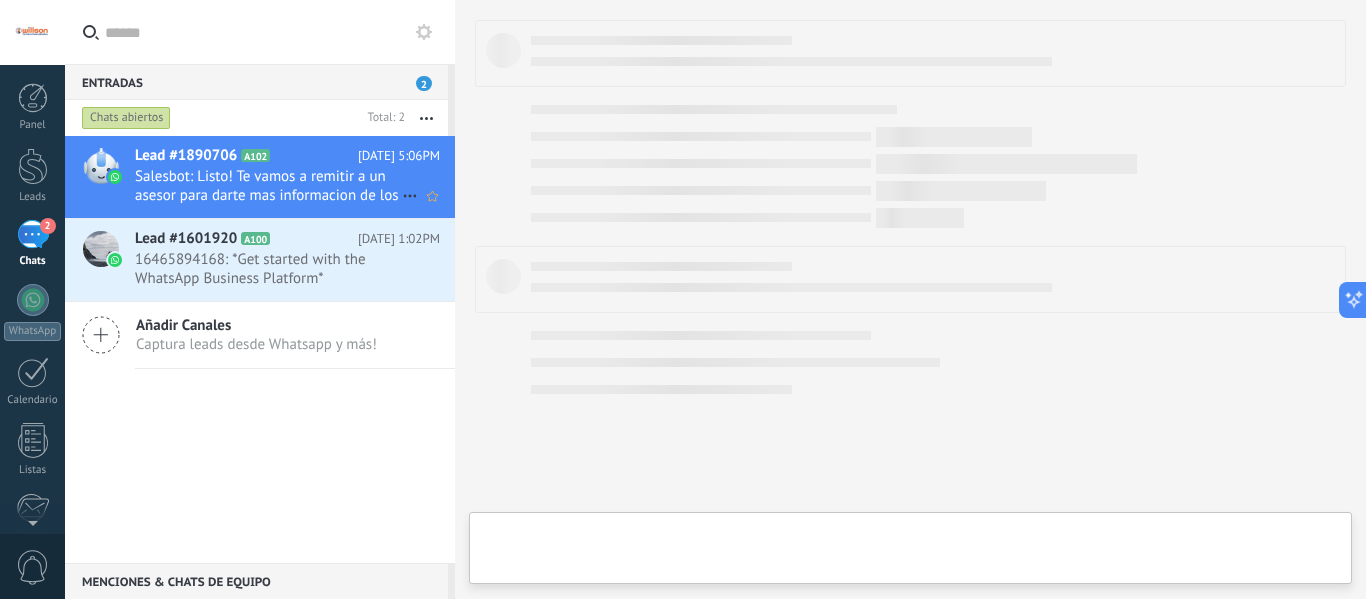 type on "**********" 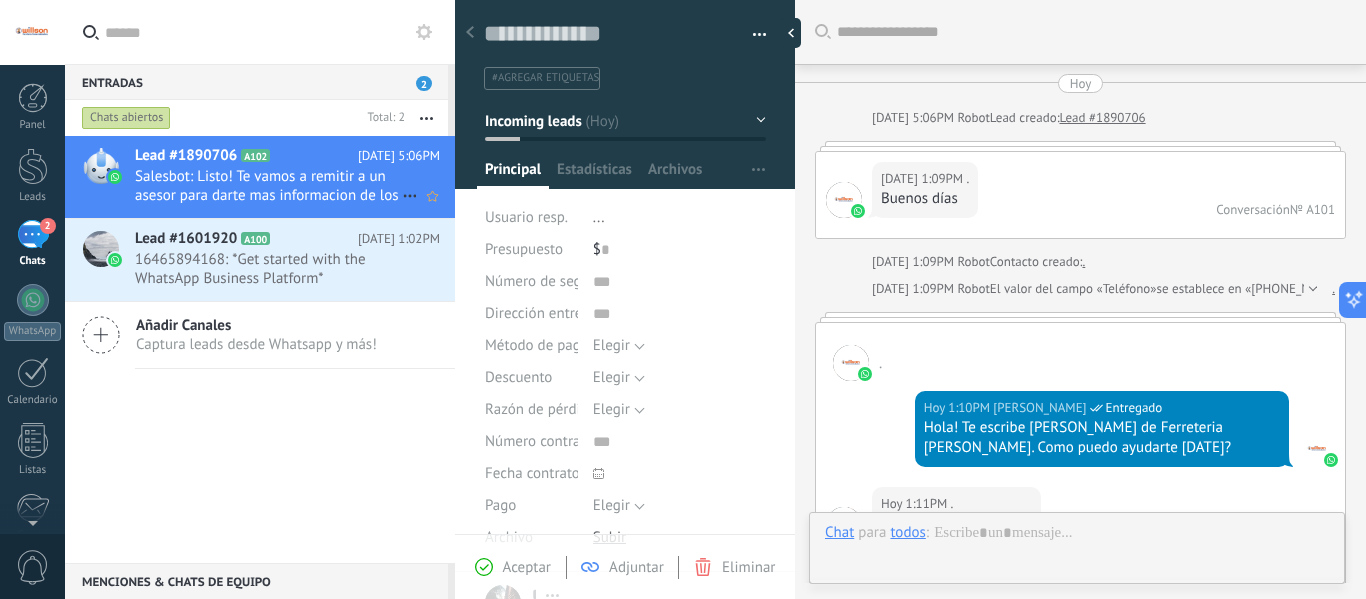 scroll, scrollTop: 30, scrollLeft: 0, axis: vertical 